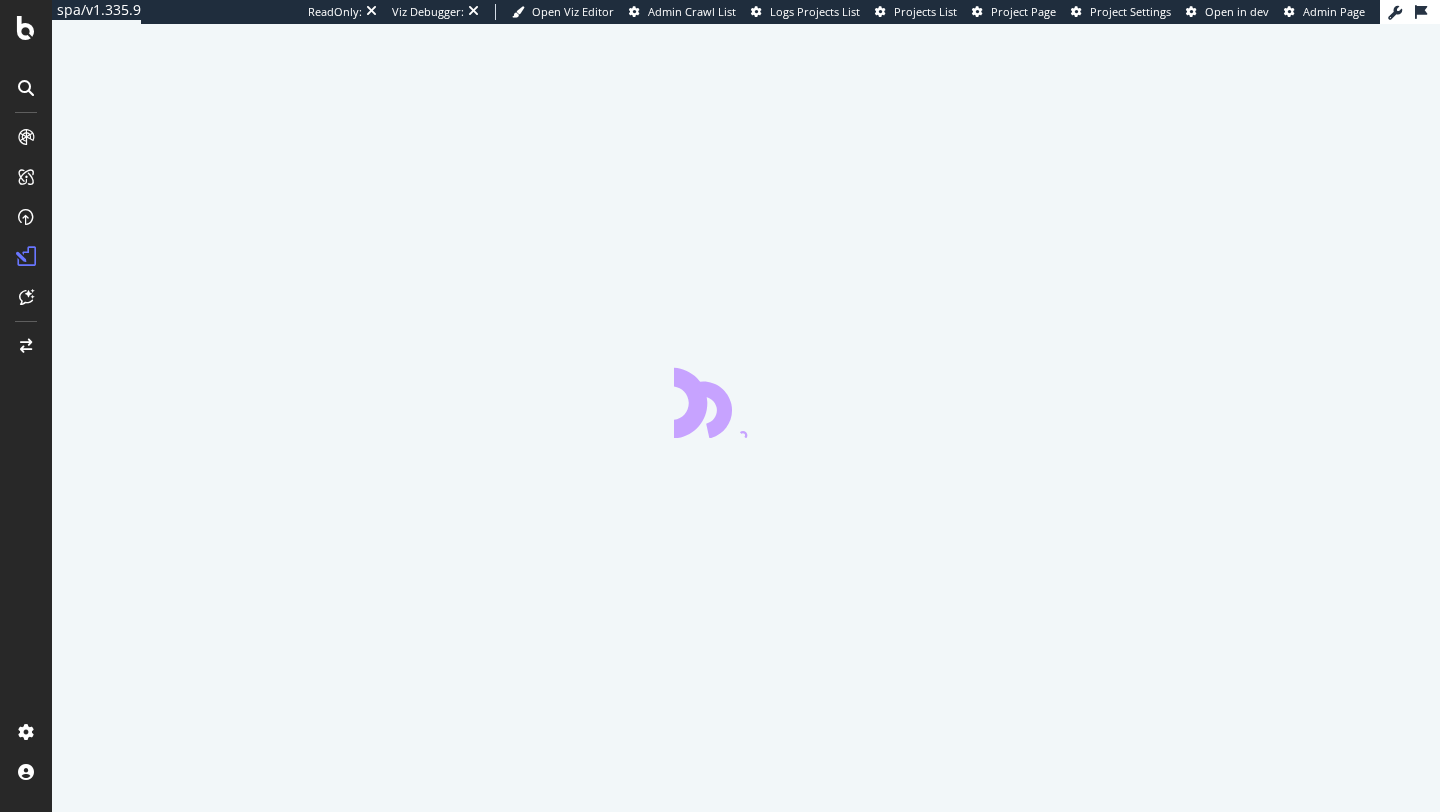 scroll, scrollTop: 0, scrollLeft: 0, axis: both 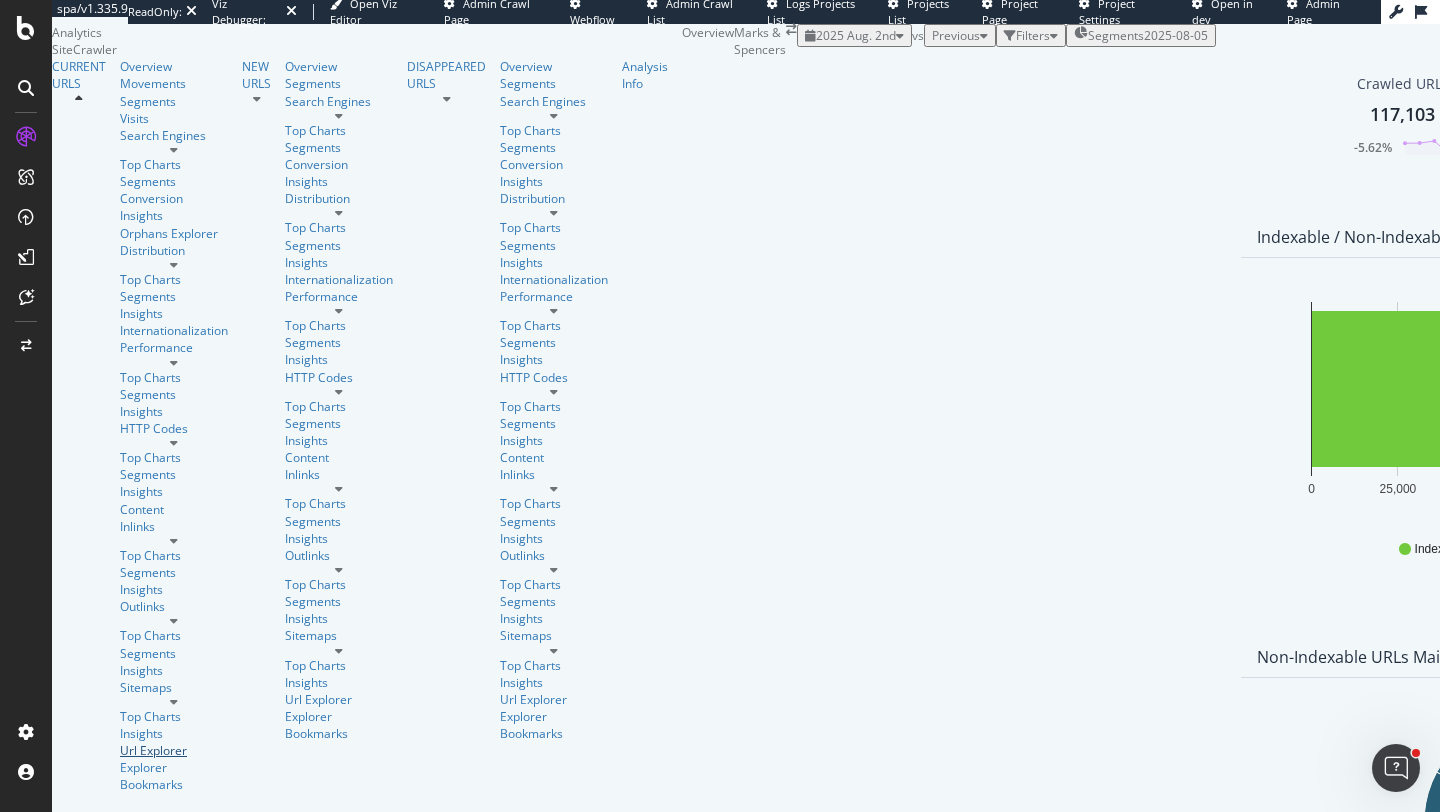 click on "Url Explorer" at bounding box center (174, 750) 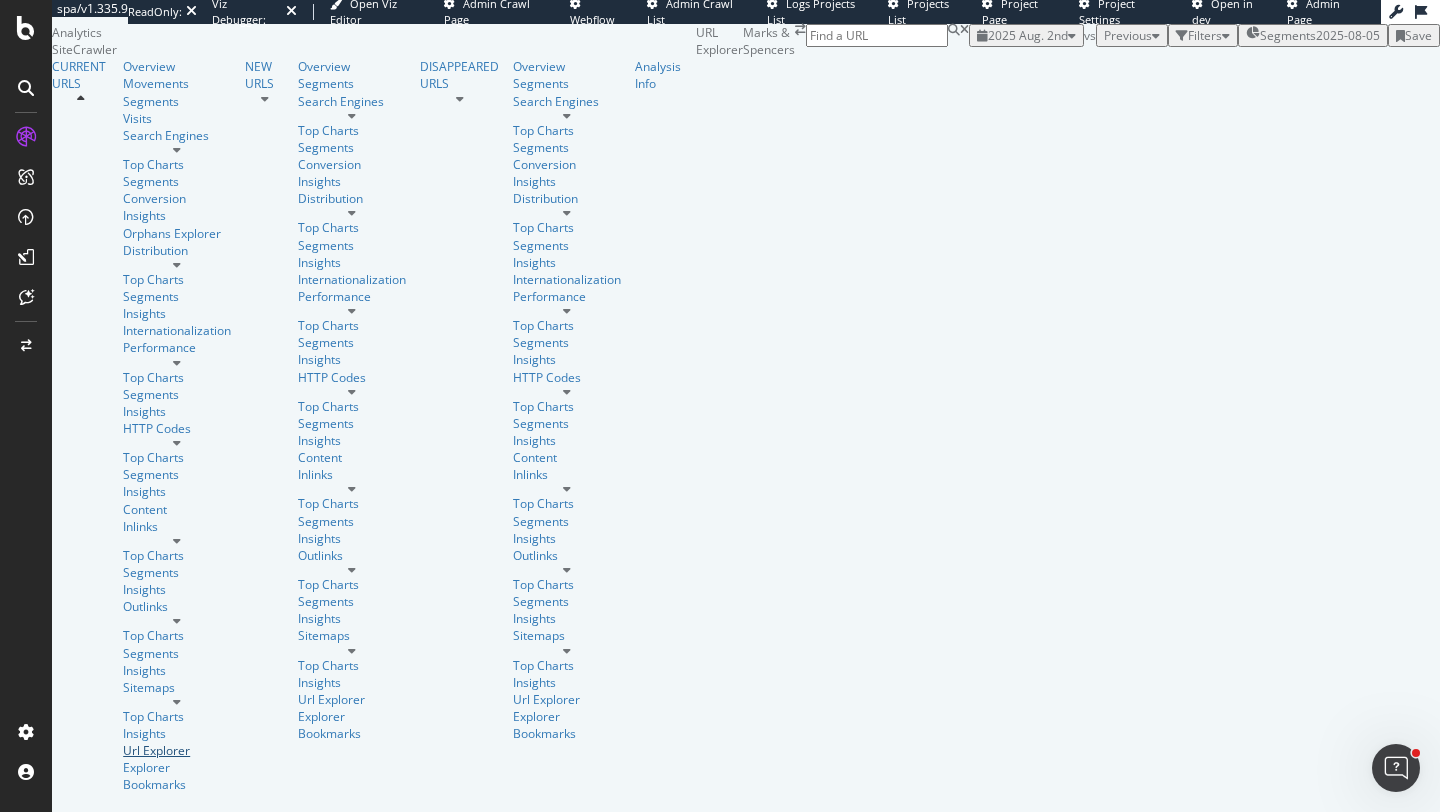 scroll, scrollTop: 0, scrollLeft: 0, axis: both 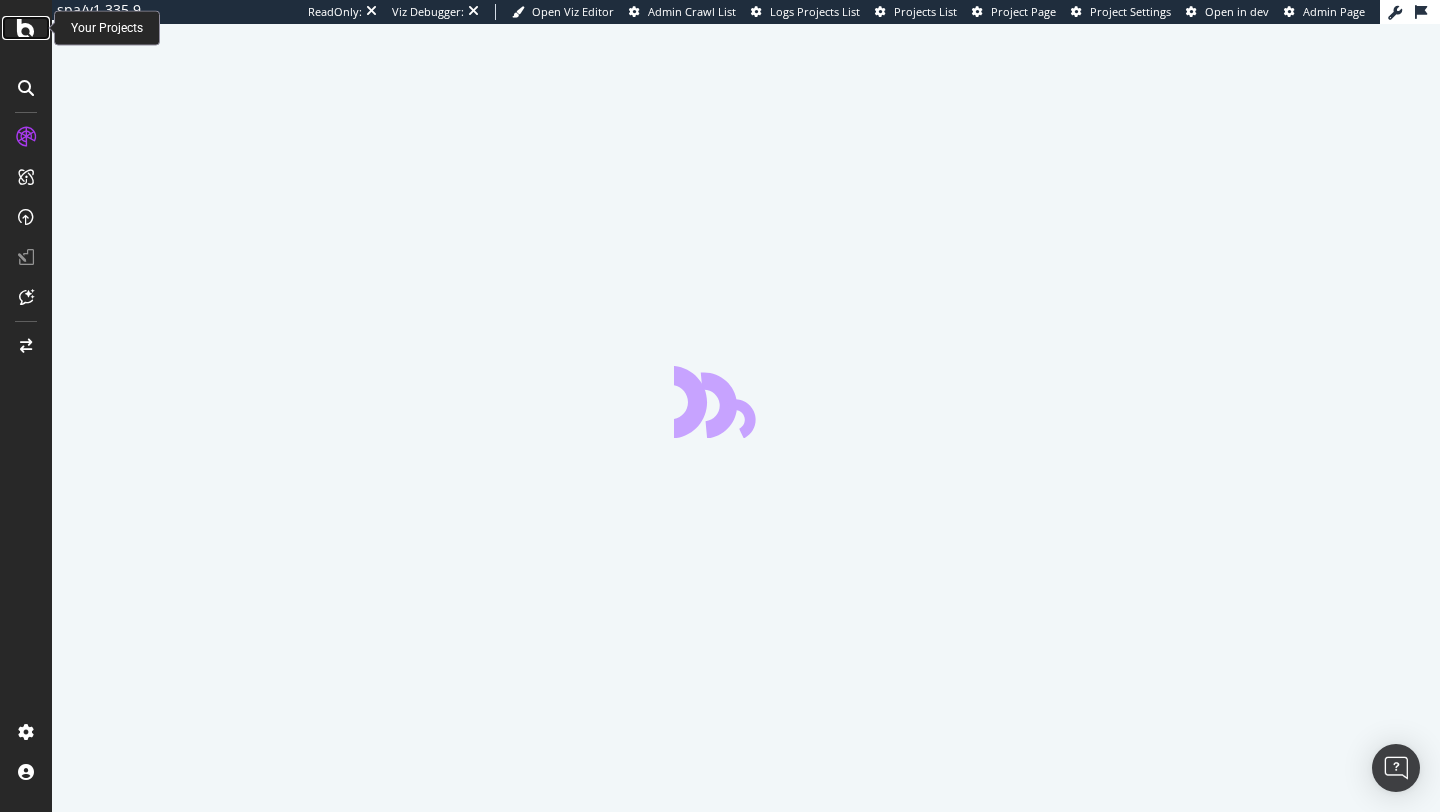click at bounding box center [26, 28] 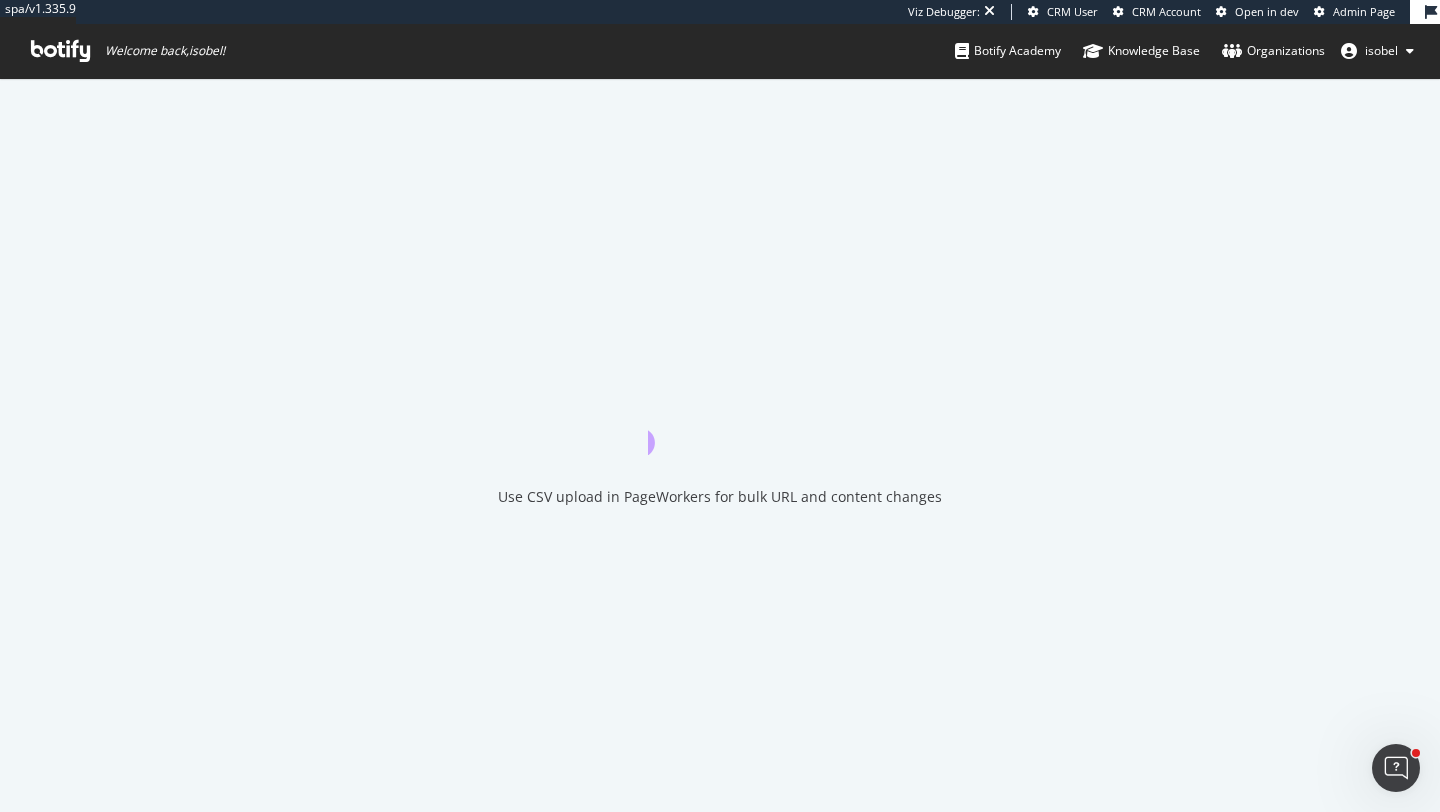 scroll, scrollTop: 0, scrollLeft: 0, axis: both 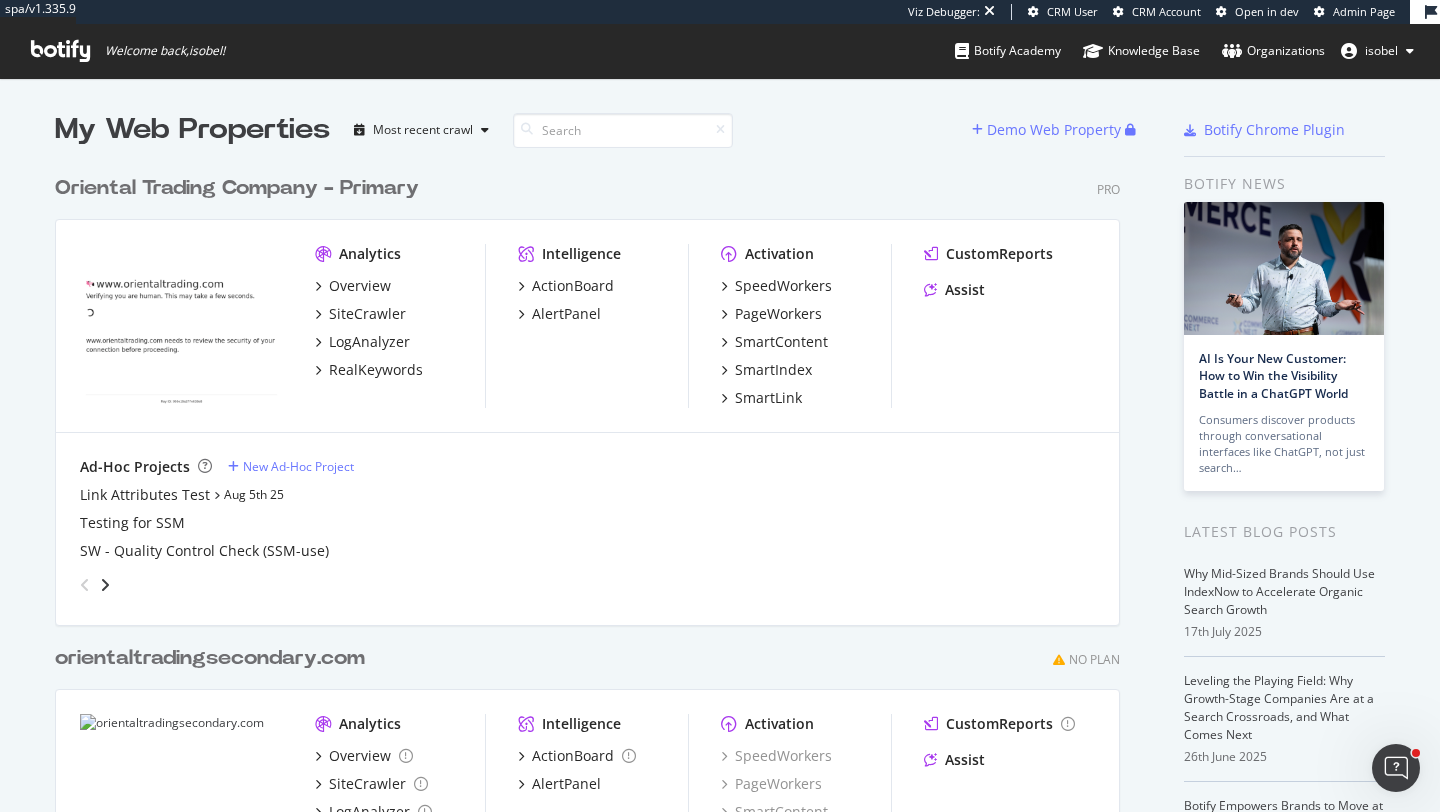 click on "Link Attributes Test Aug 5th 25 Testing for SSM SW - Quality Control Check (SSM-use)" at bounding box center (587, 523) 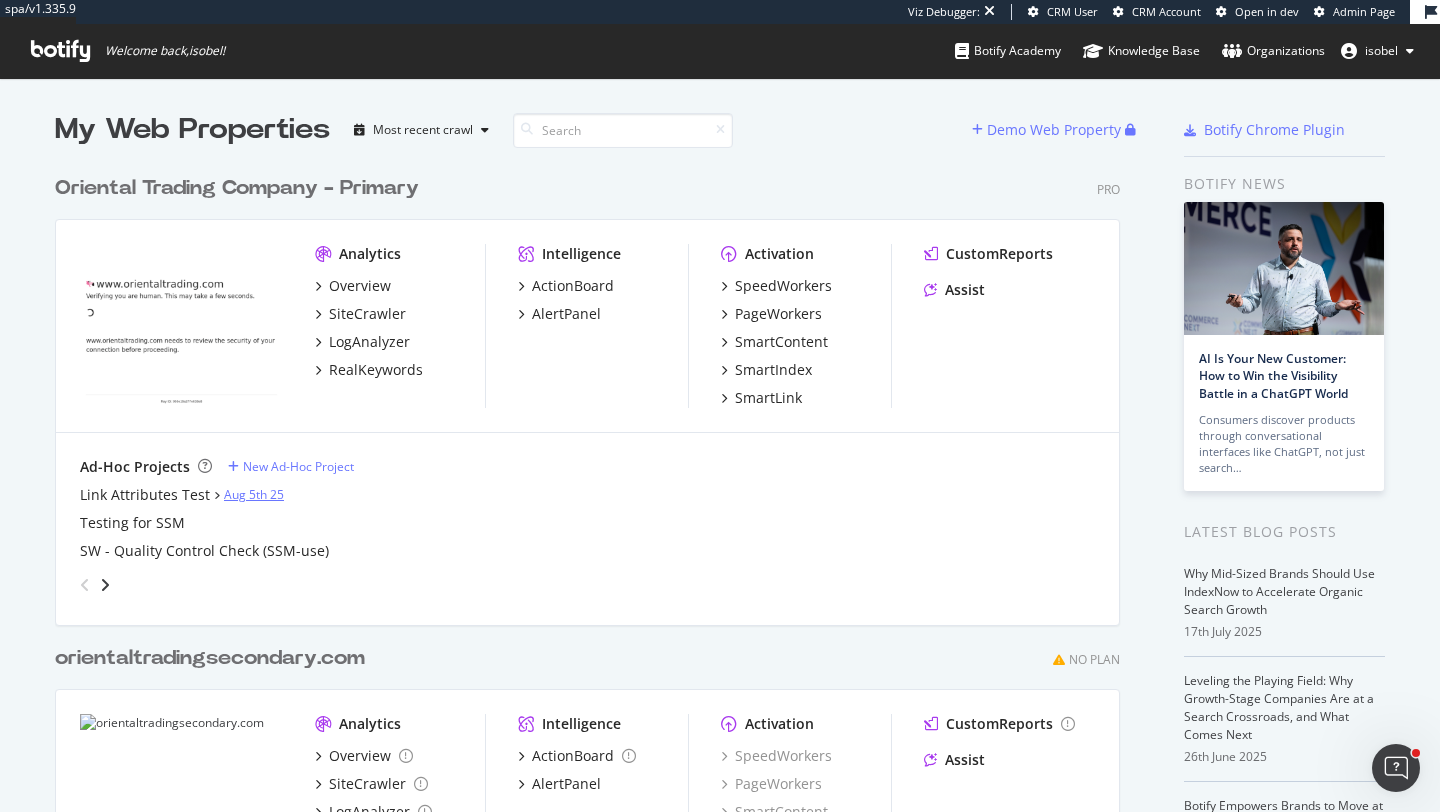 click on "Aug 5th 25" at bounding box center (254, 494) 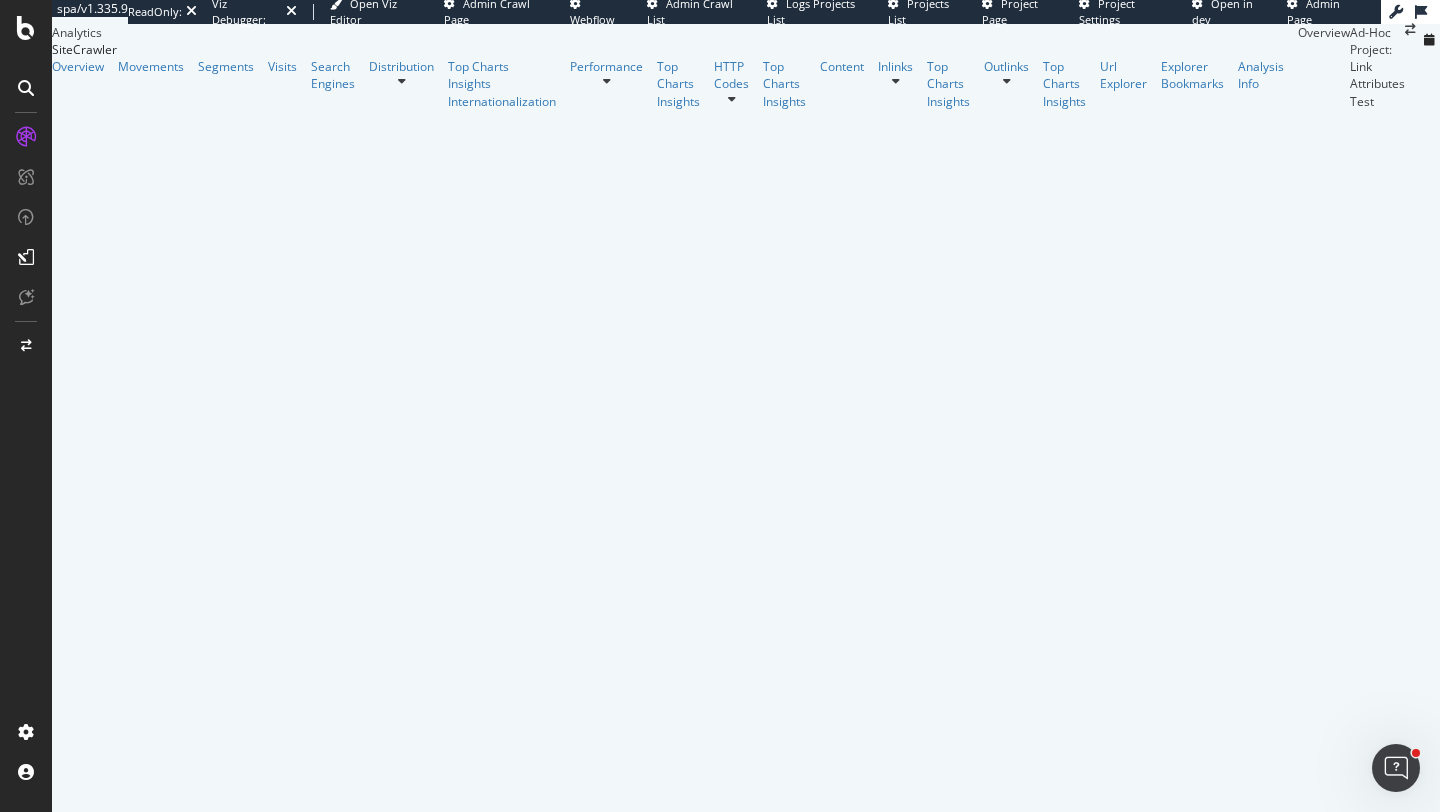 click on "Filters" at bounding box center (1591, 39) 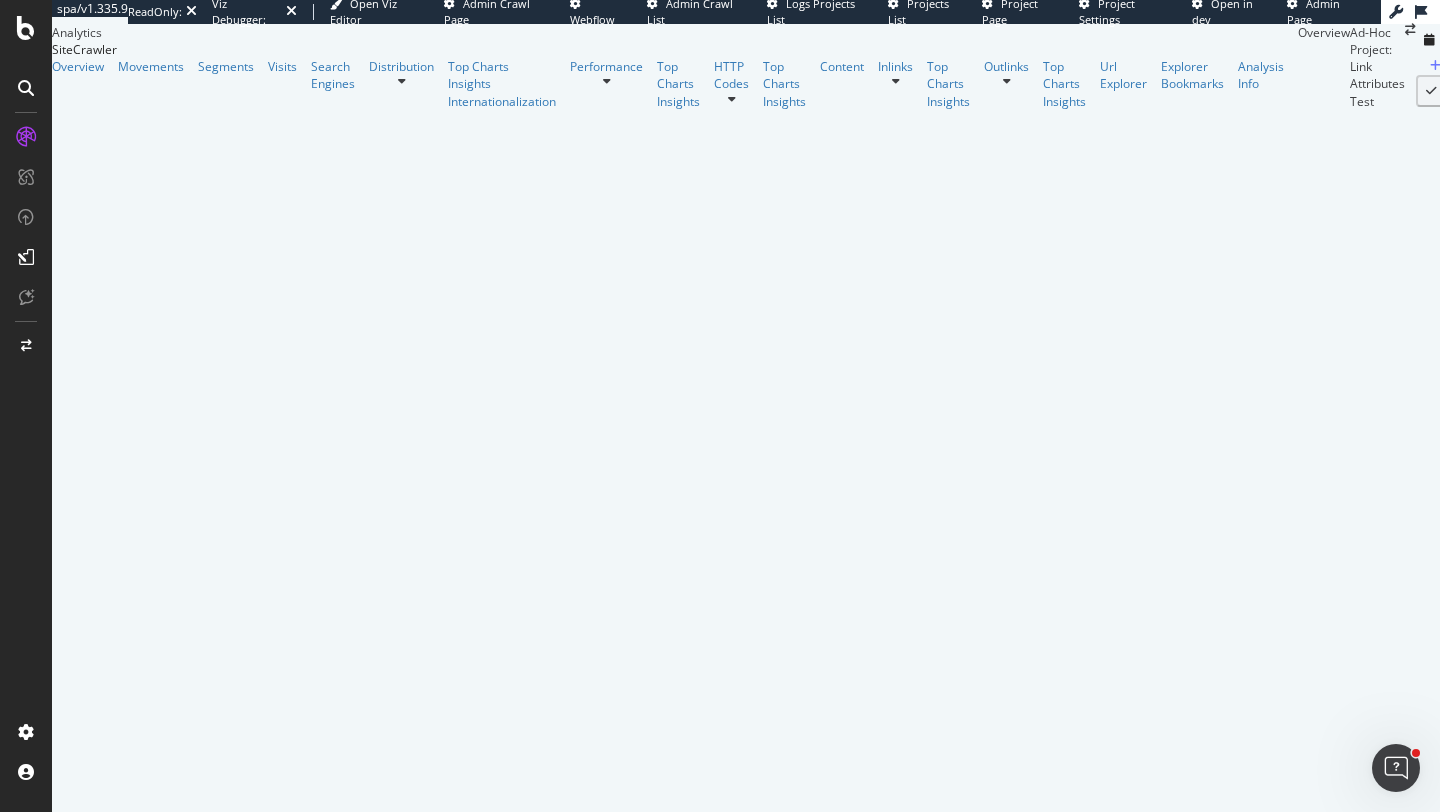 click on "Add Filter" at bounding box center [1475, 65] 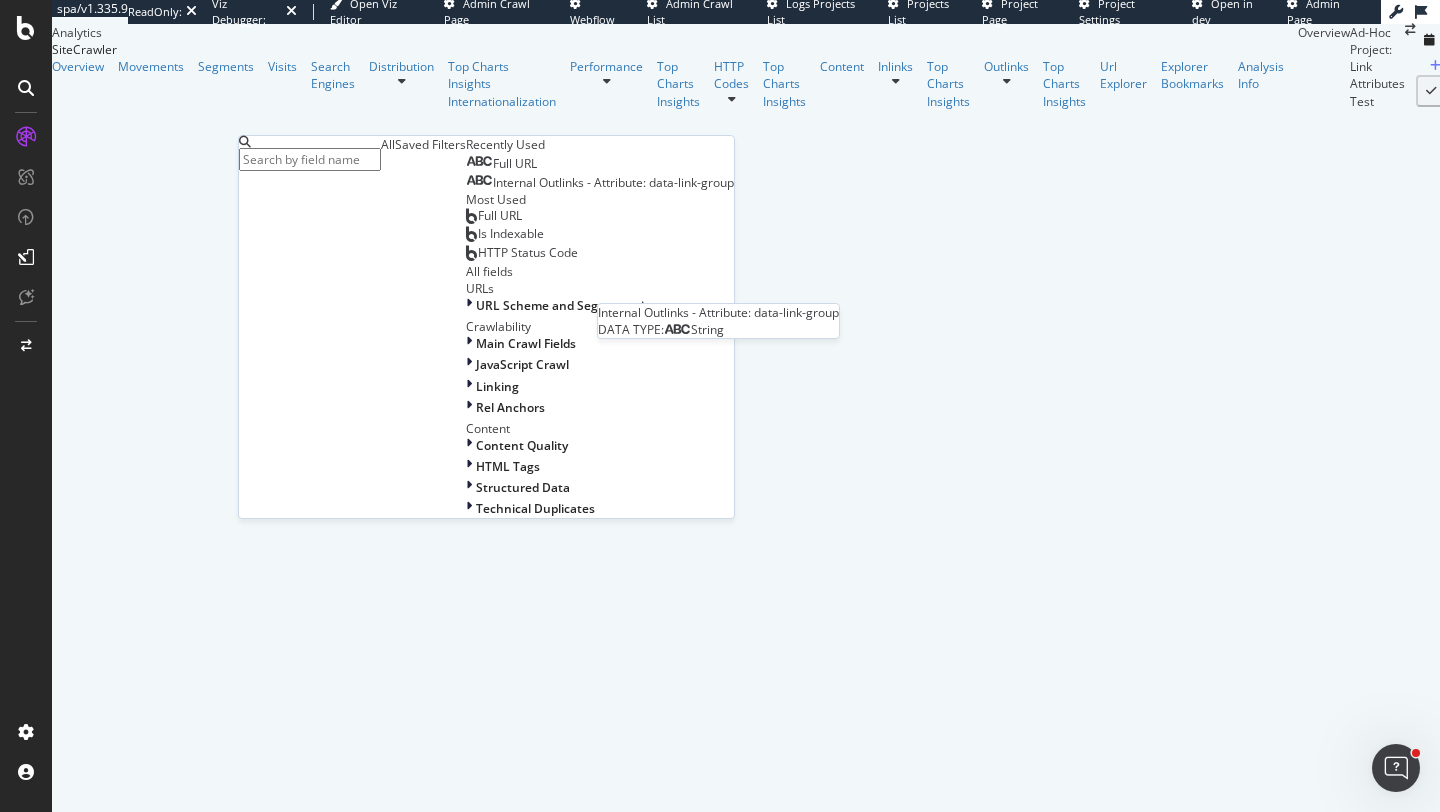 click on "Internal Outlinks - Attribute: data-link-group" at bounding box center [613, 182] 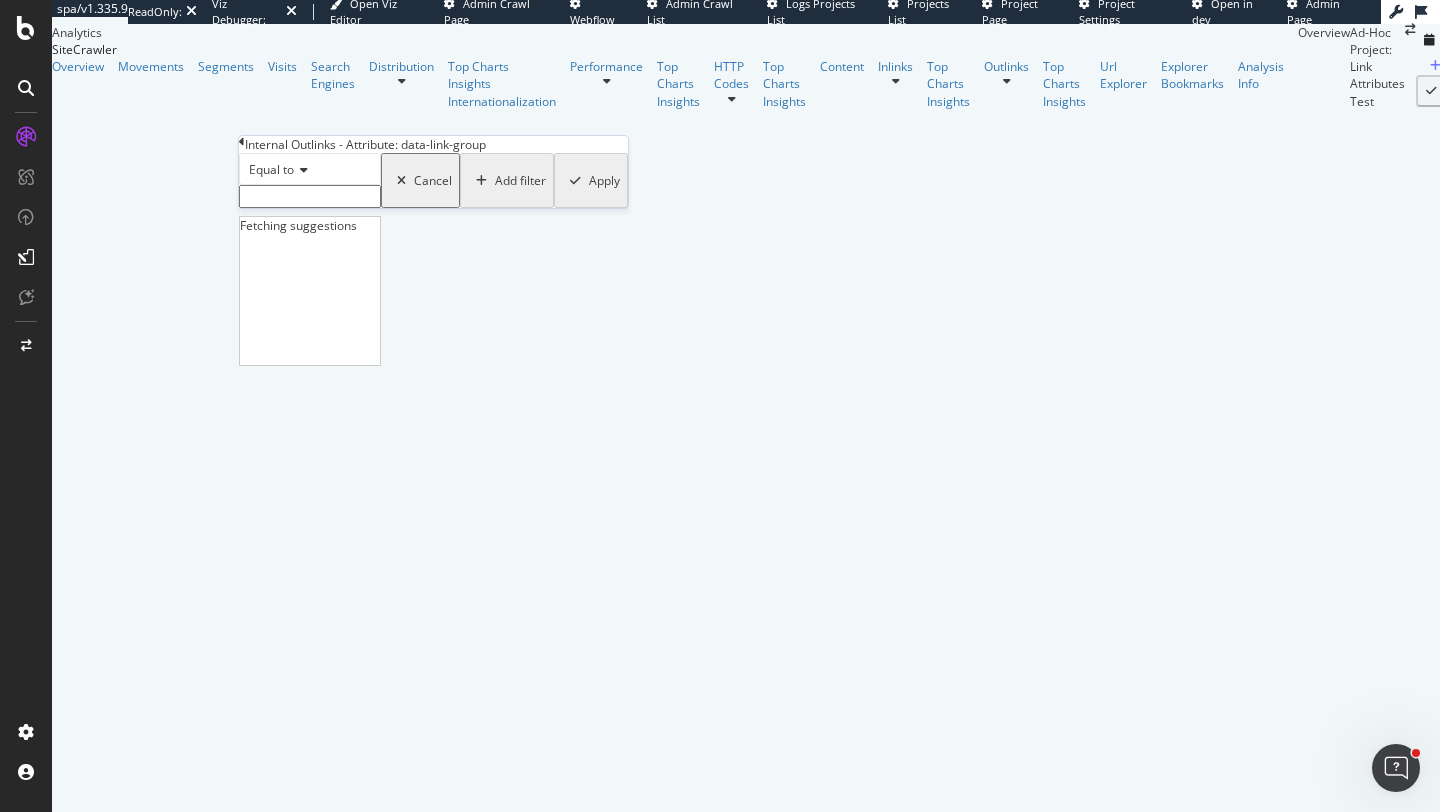 click on "Equal to Fetching suggestions Cancel Add filter Apply" at bounding box center [433, 180] 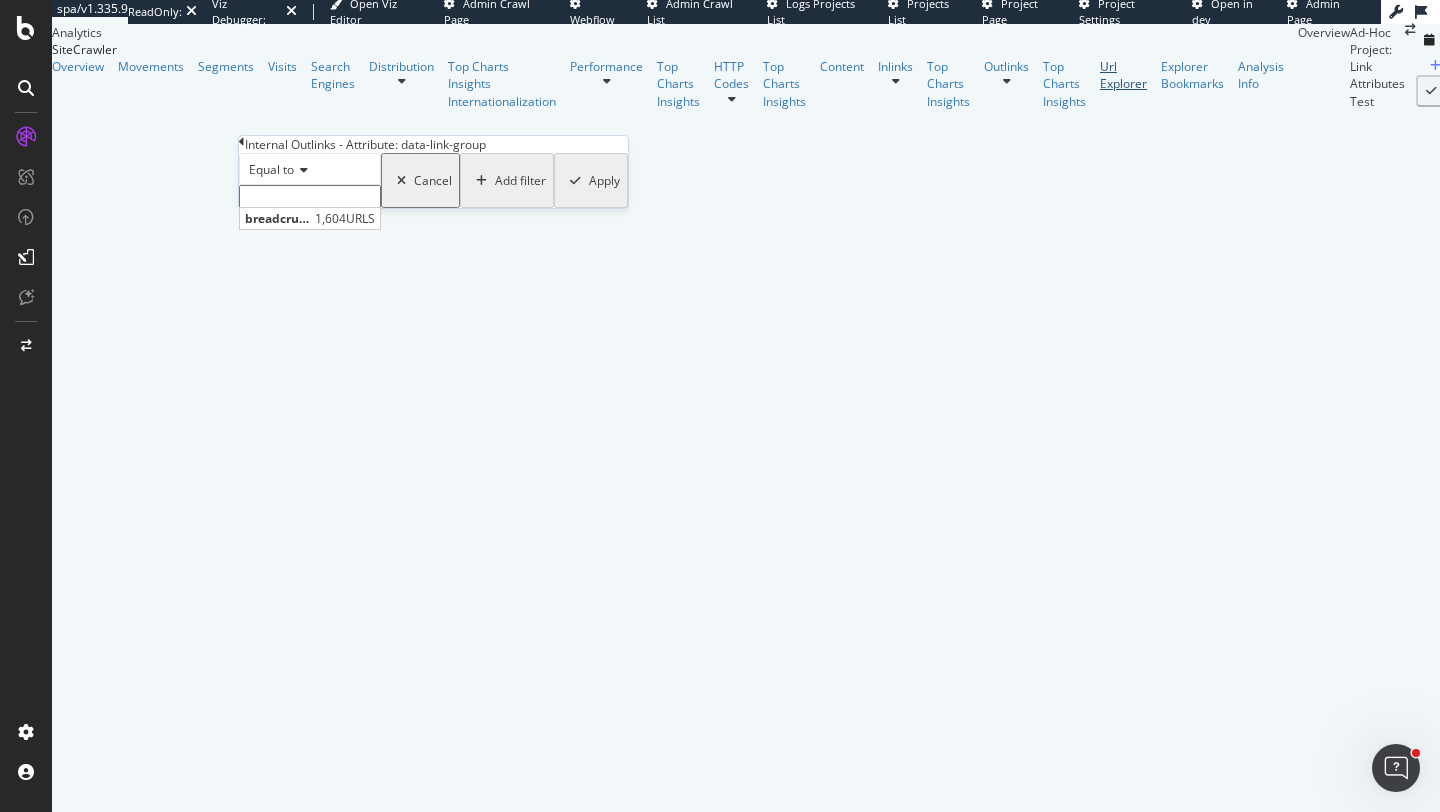 click on "Url Explorer" at bounding box center (1123, 75) 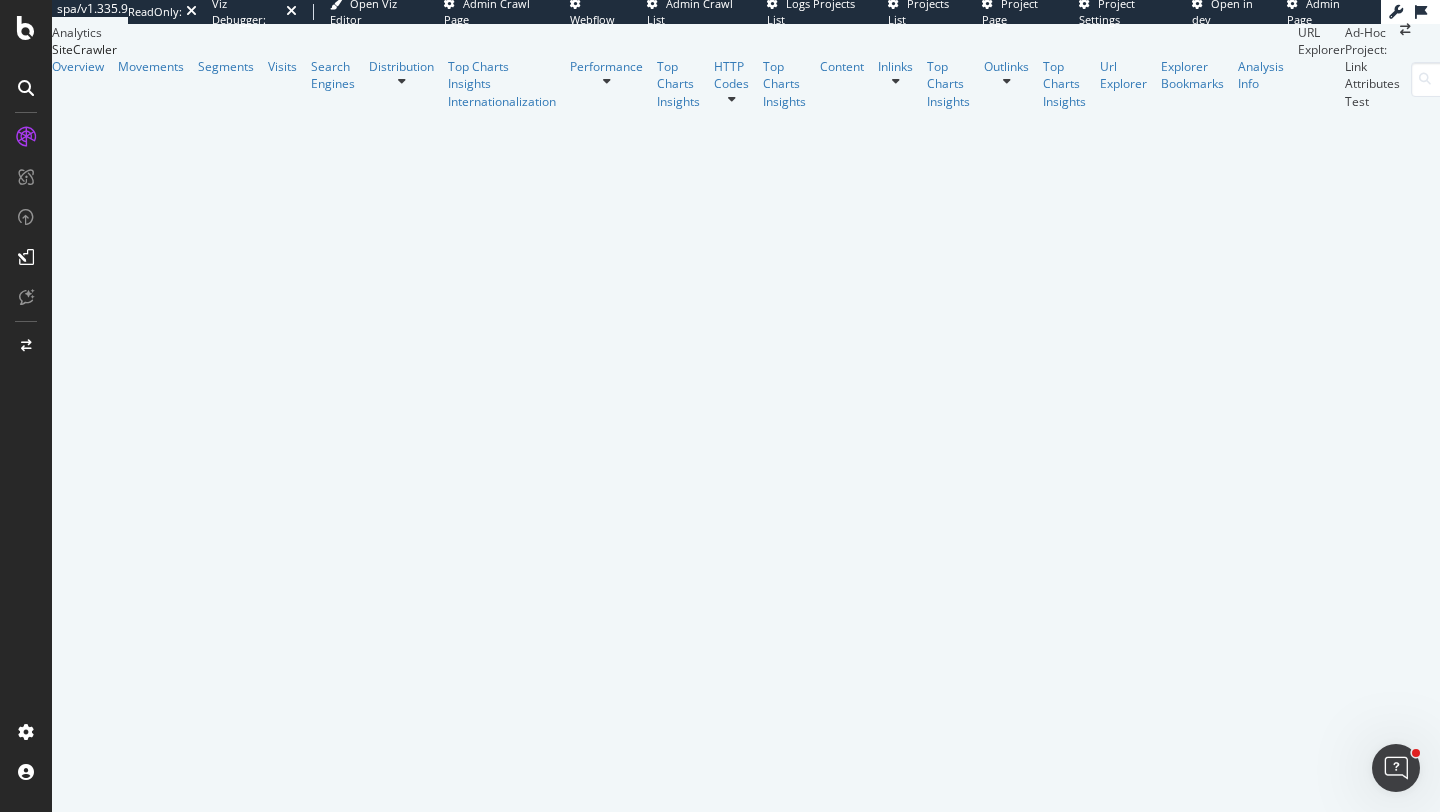 click at bounding box center [1815, 70] 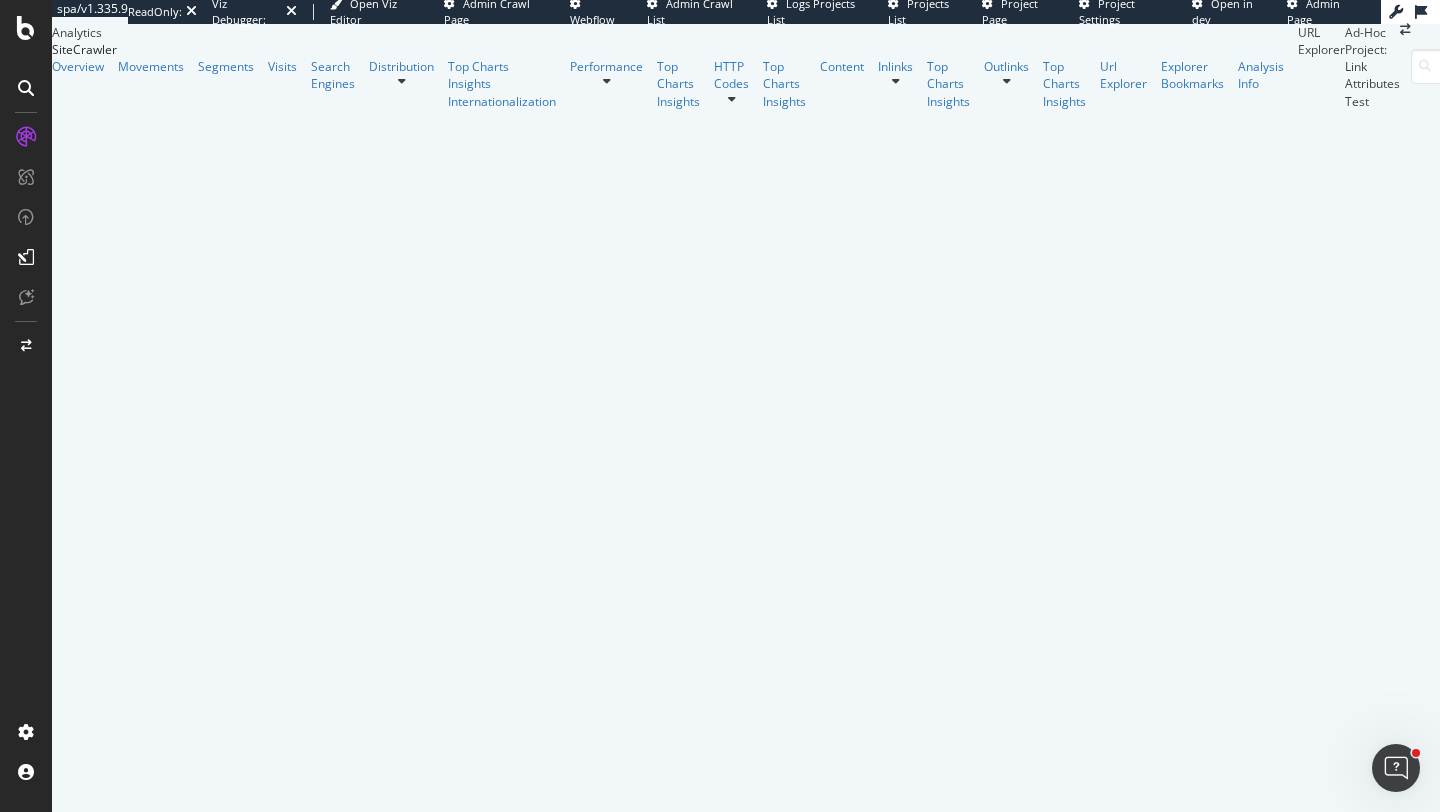 scroll, scrollTop: 214, scrollLeft: 0, axis: vertical 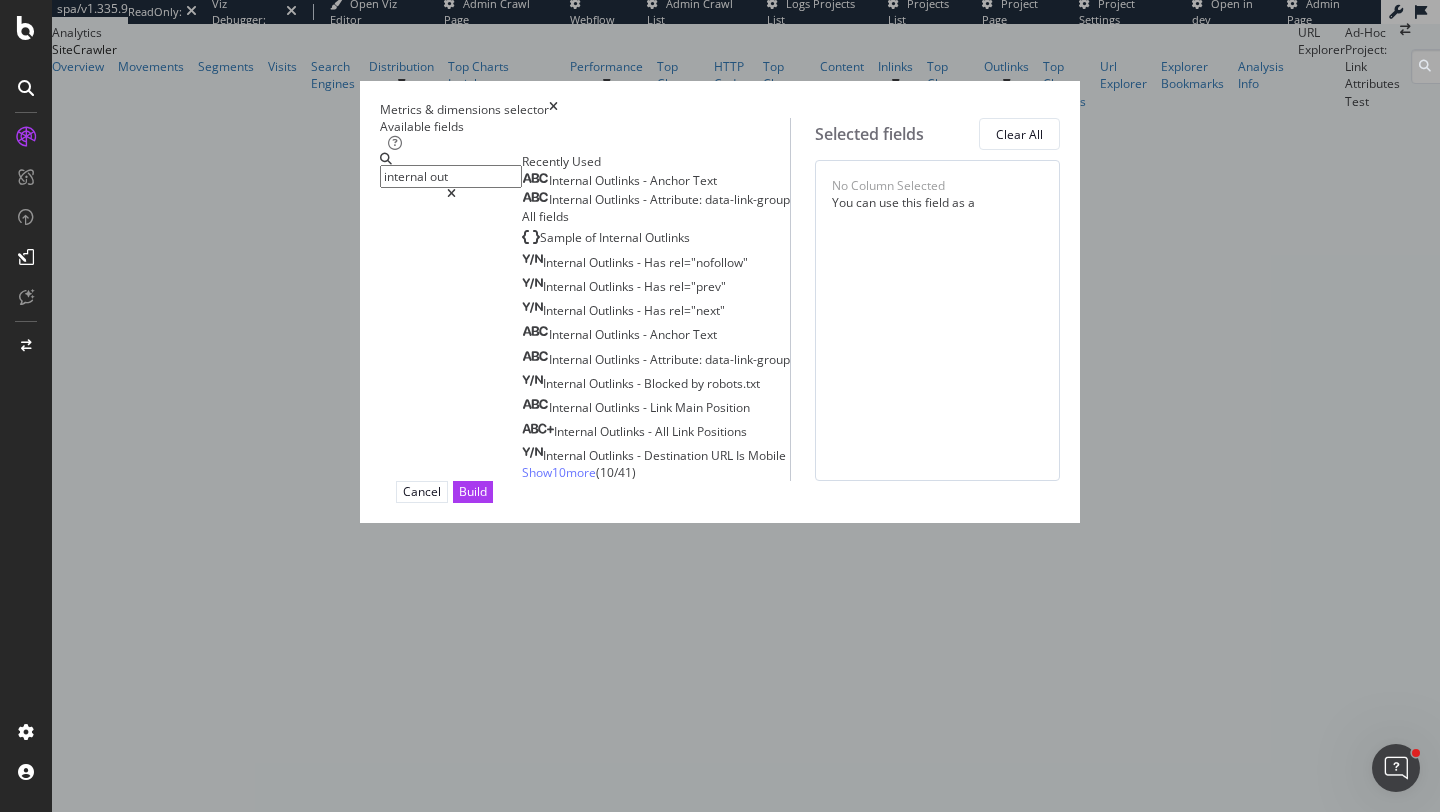 type on "internal out" 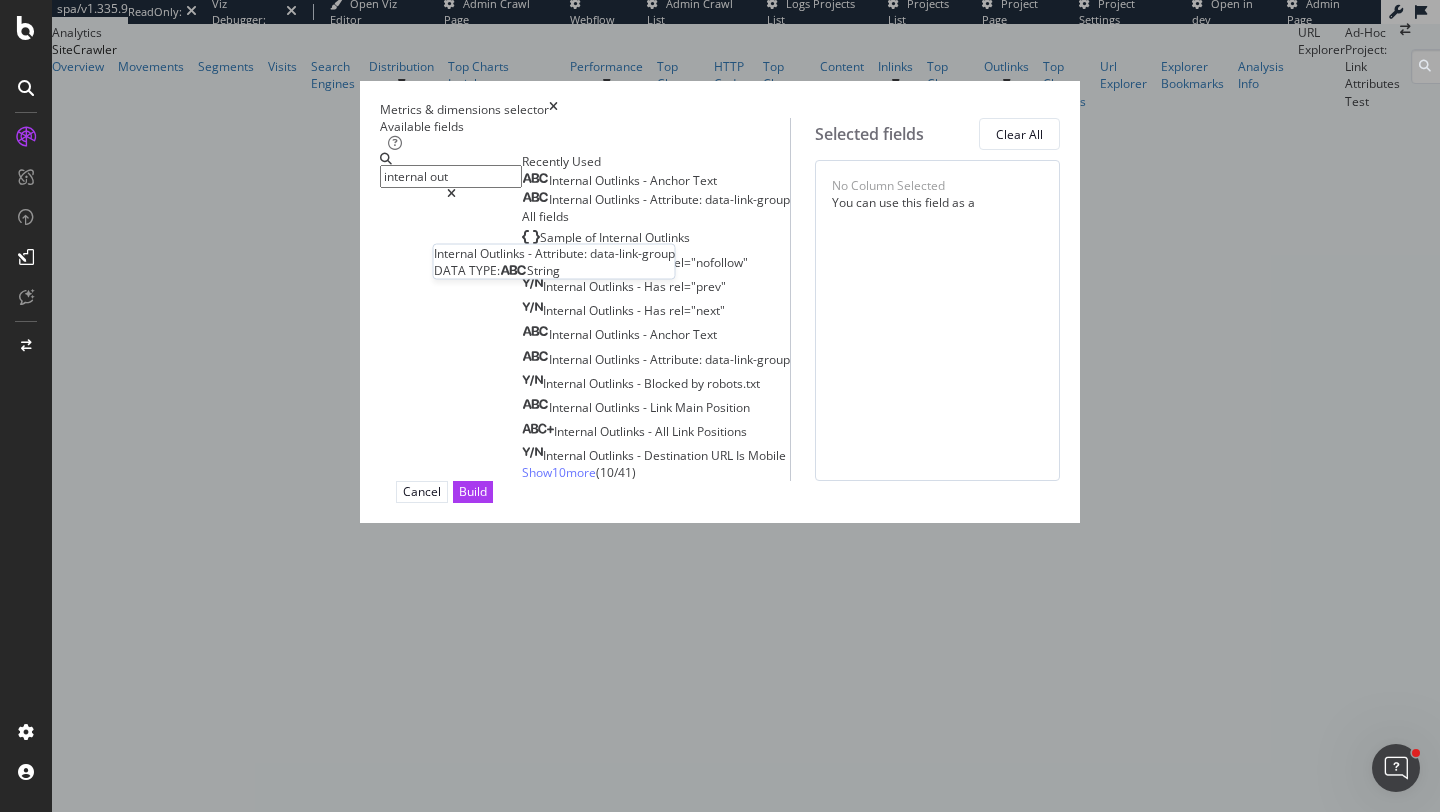click on "data-link-group" at bounding box center (747, 199) 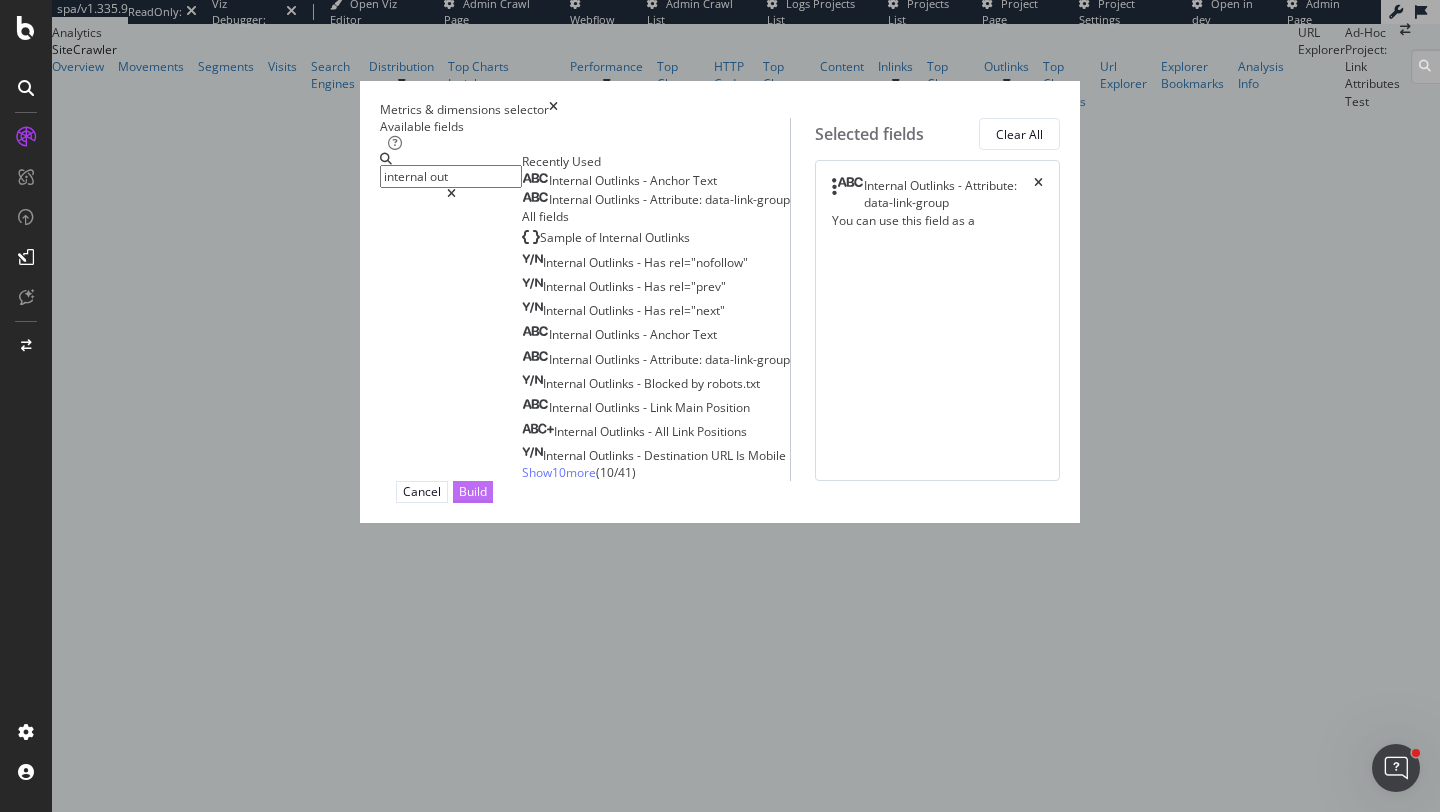 click on "Build" at bounding box center (473, 491) 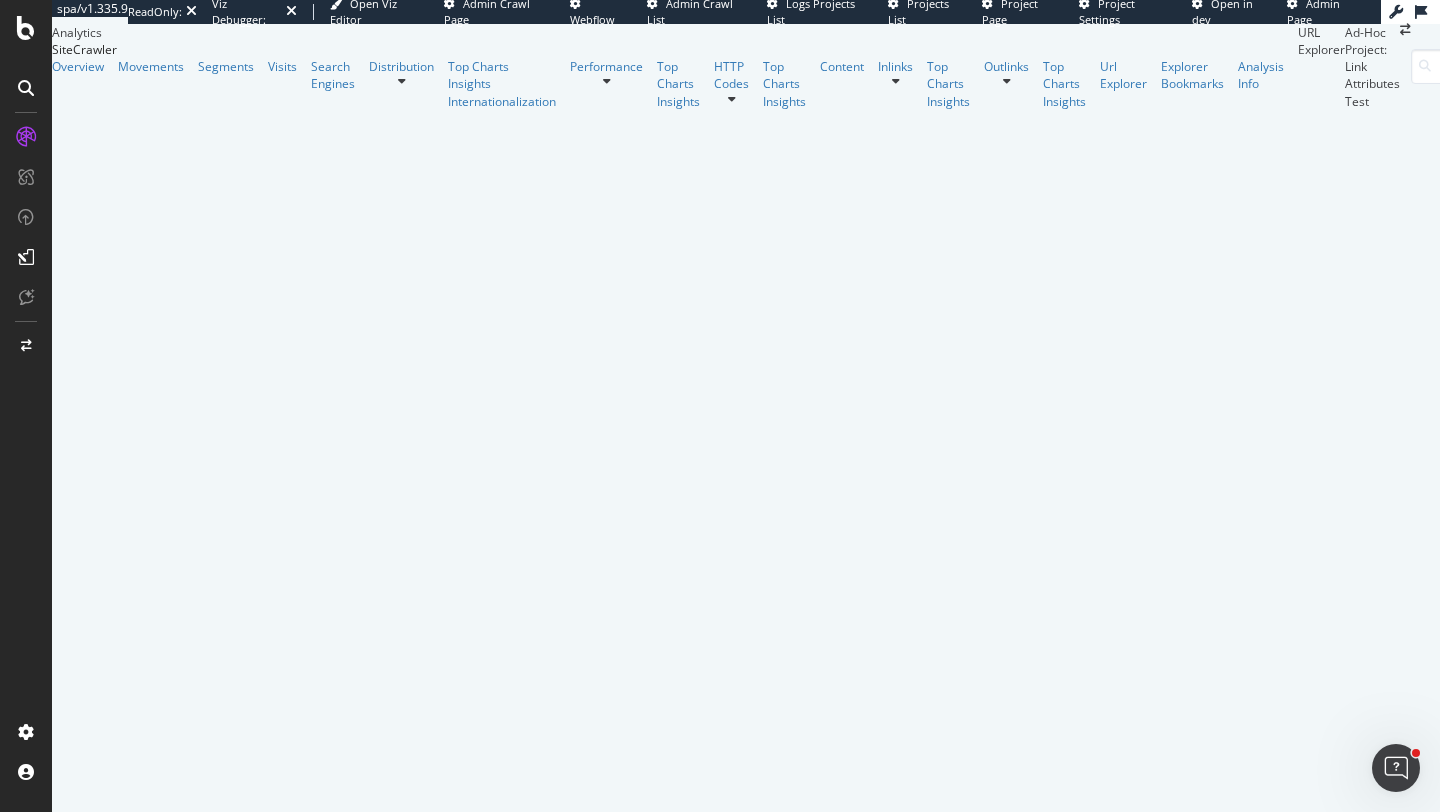 scroll, scrollTop: 0, scrollLeft: 0, axis: both 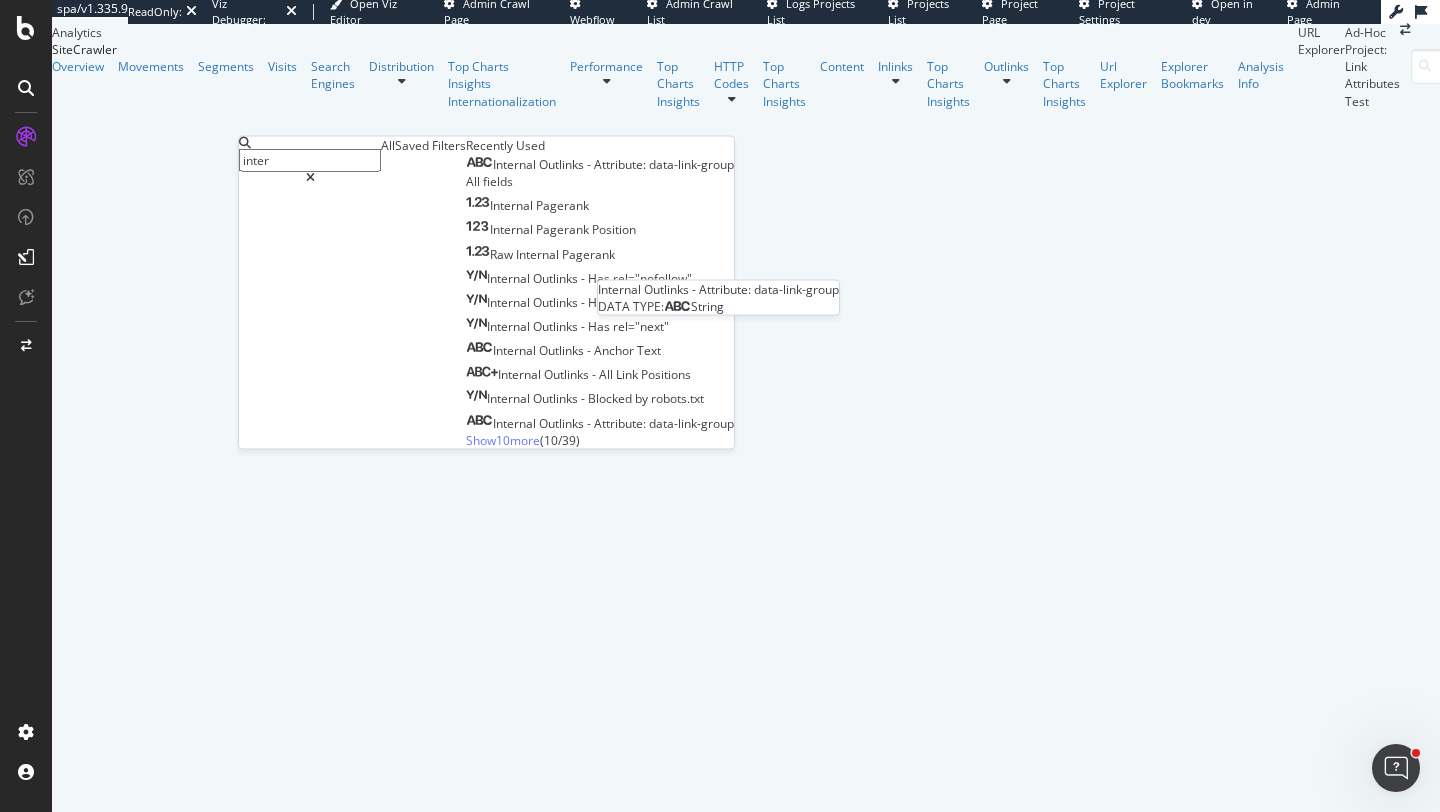 type on "inter" 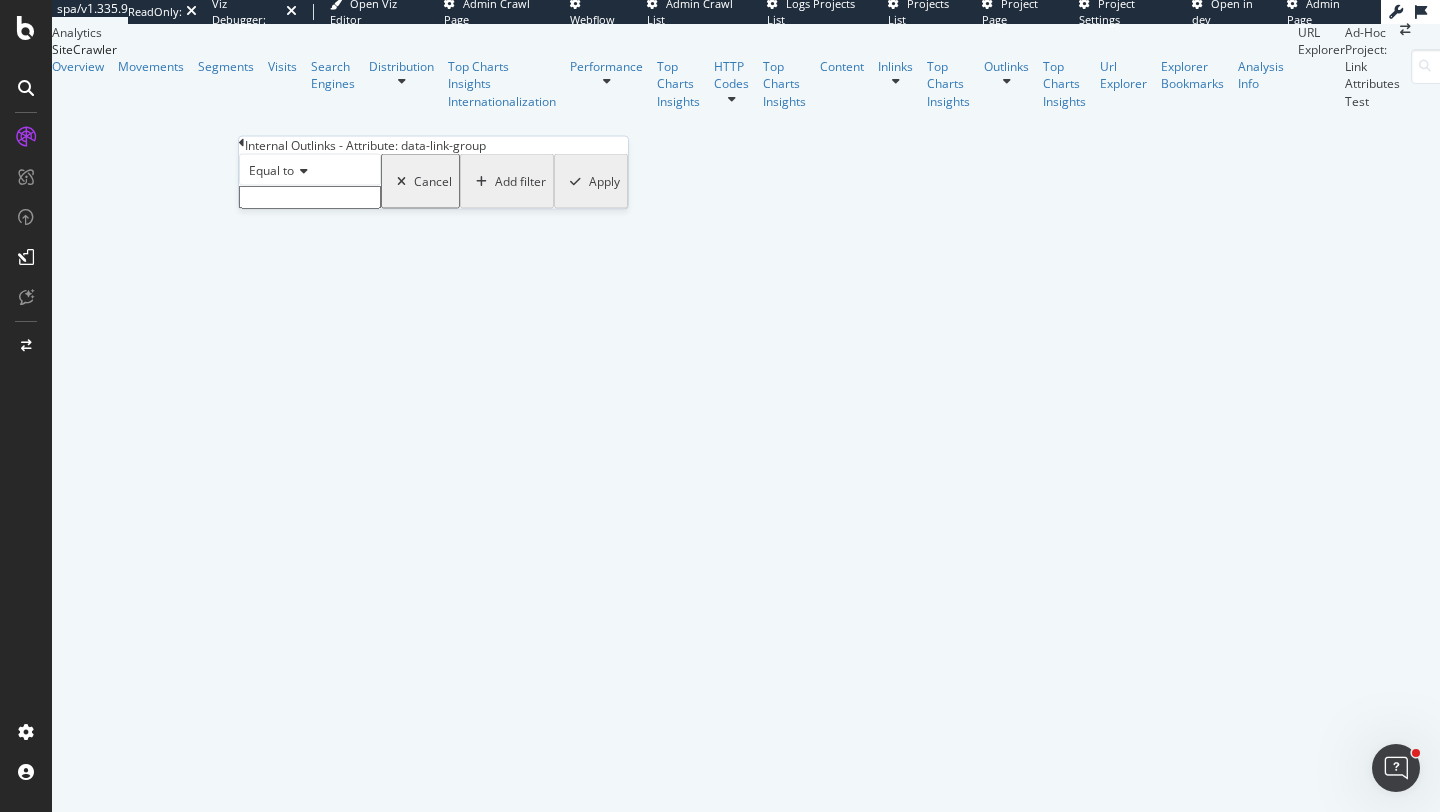 click at bounding box center [310, 197] 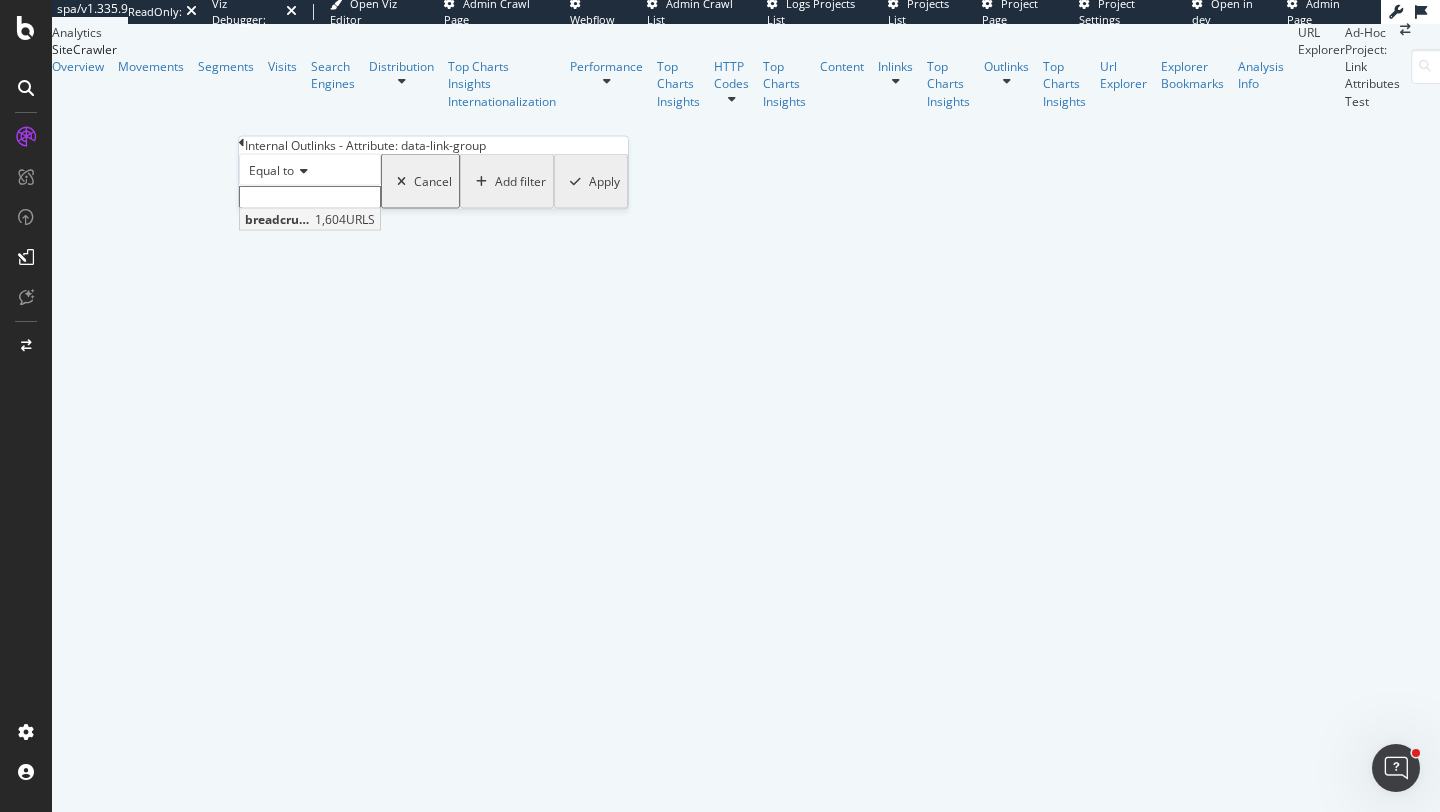 click on "breadcrumb" at bounding box center [277, 219] 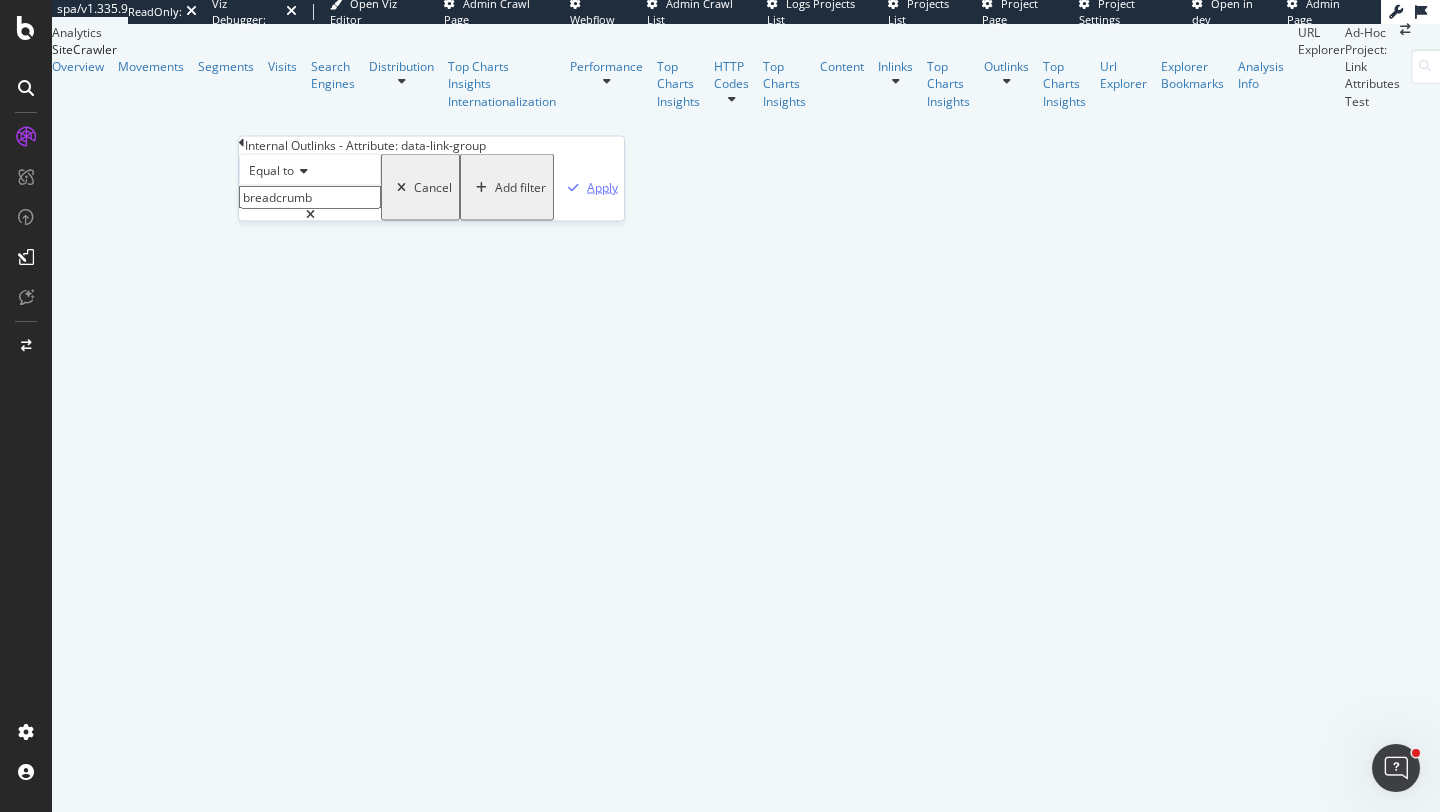 click on "Apply" at bounding box center [602, 187] 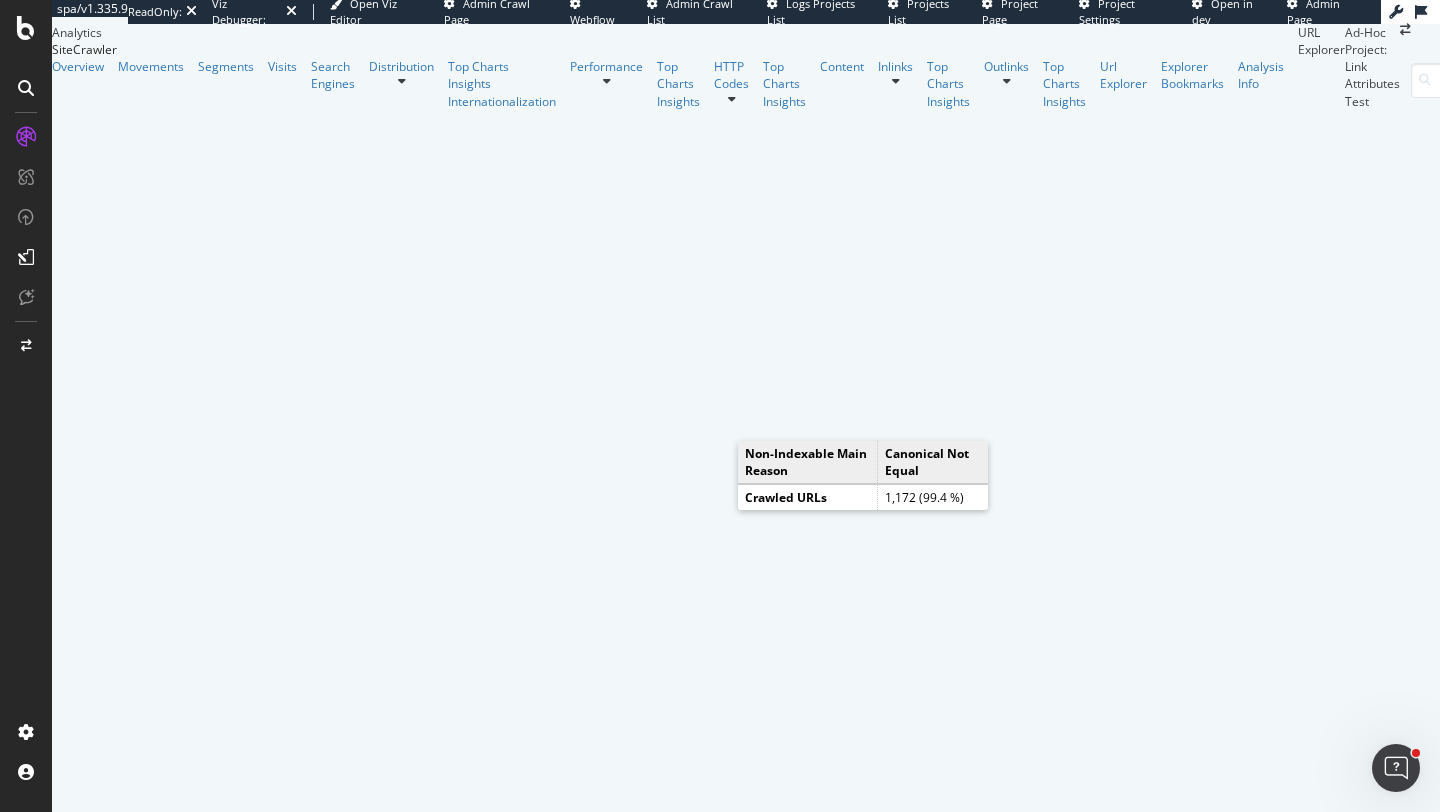 scroll, scrollTop: 282, scrollLeft: 0, axis: vertical 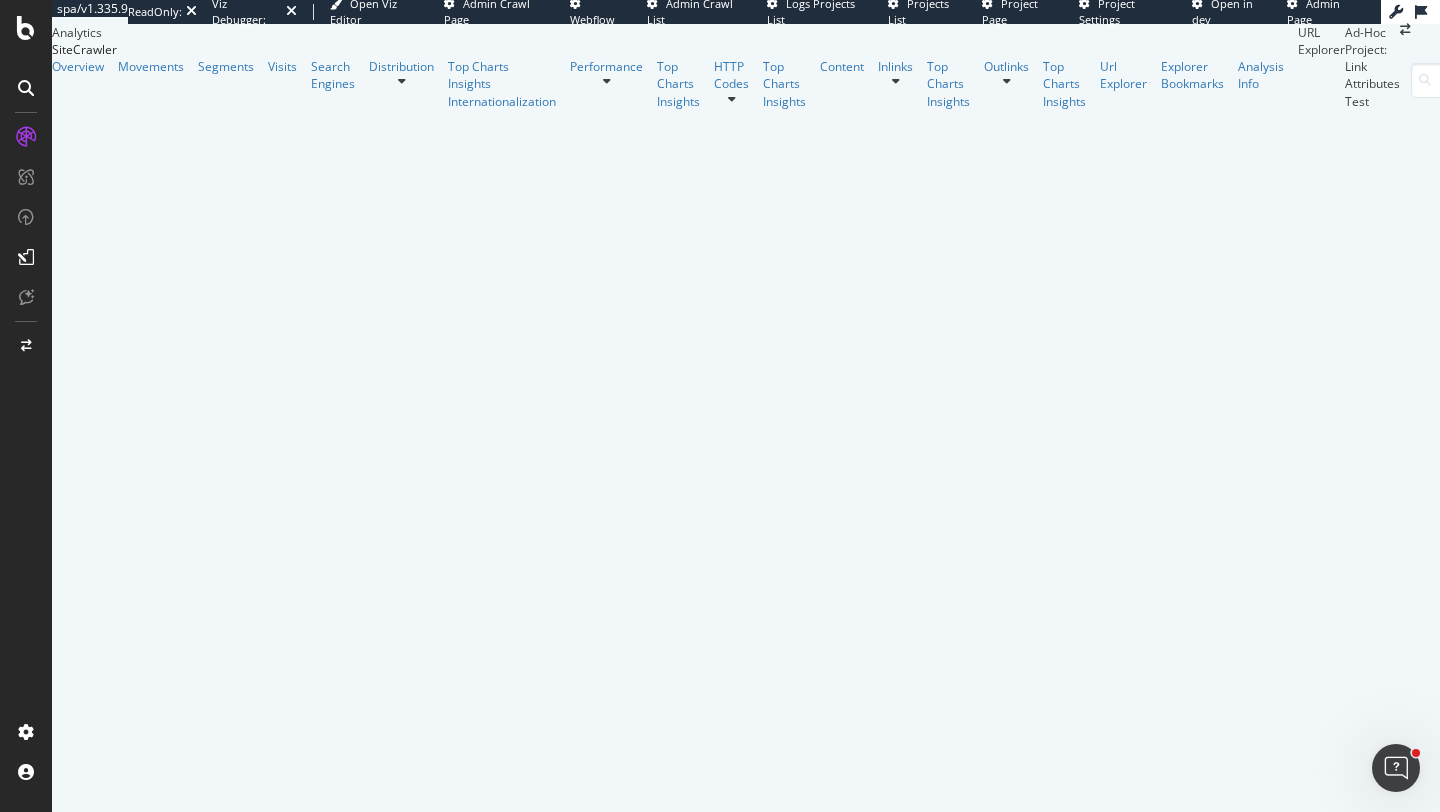 click on "Manage Columns" at bounding box center (2191, 989) 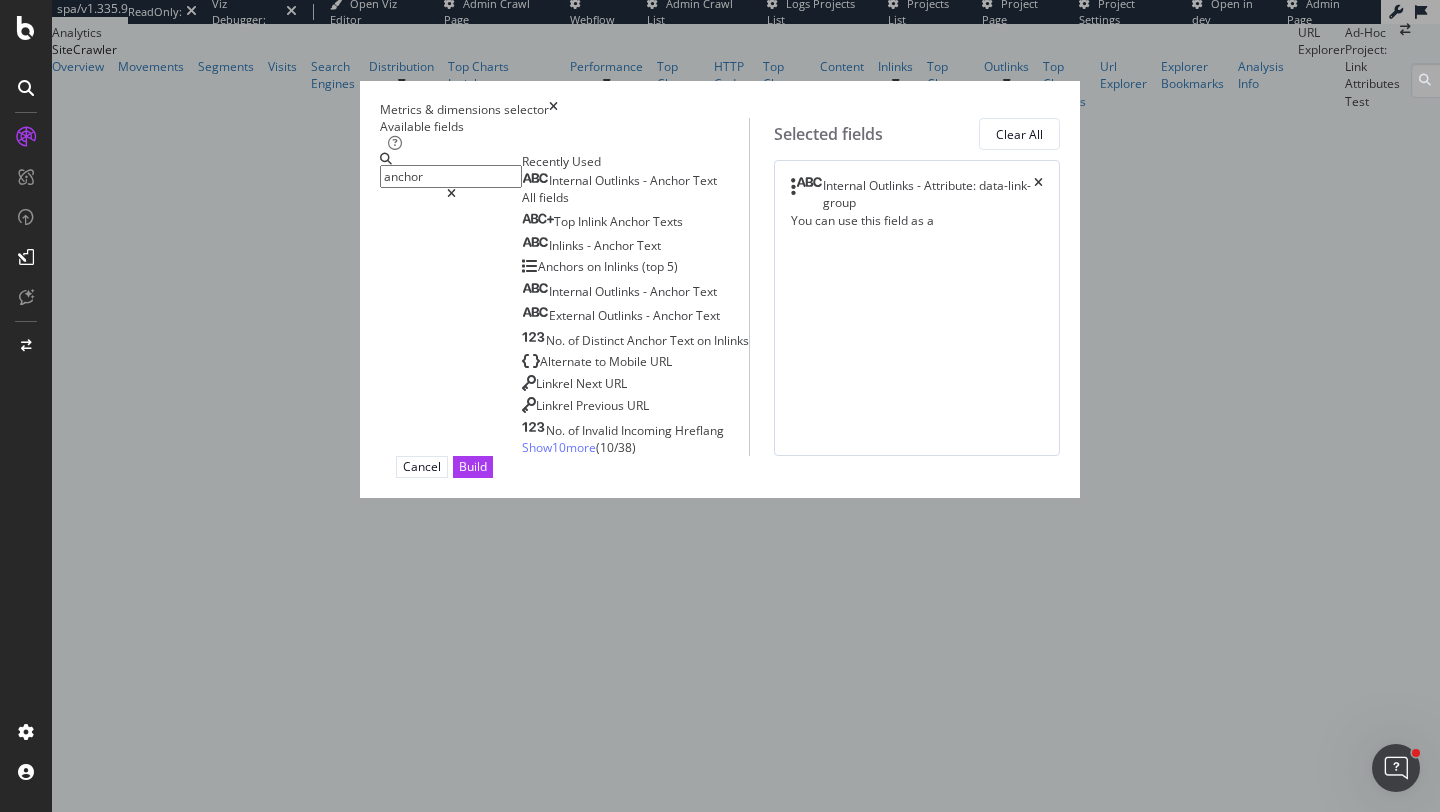 click on "Internal   Outlinks   -   Anchor   Text" at bounding box center [619, 181] 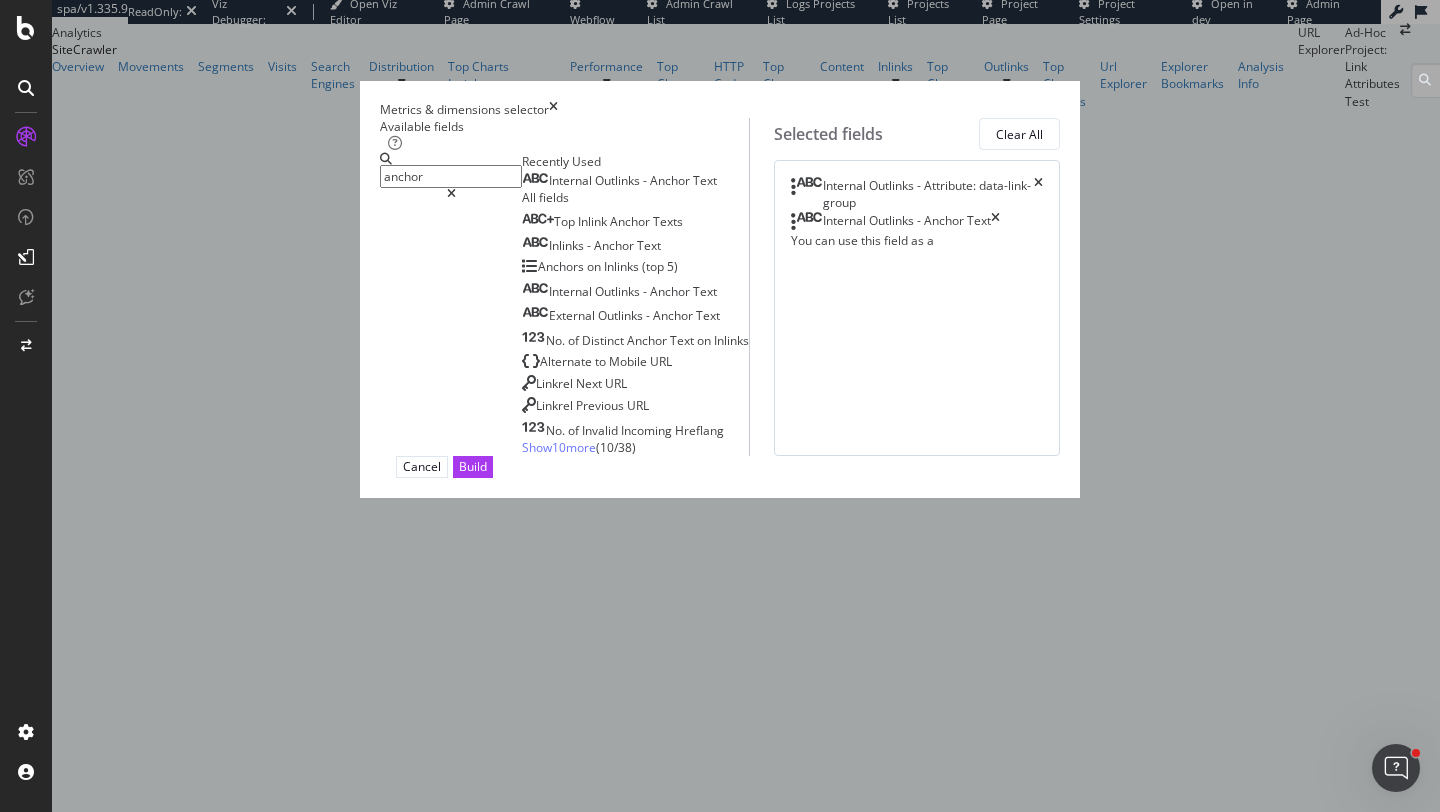click on "anchor" at bounding box center [451, 176] 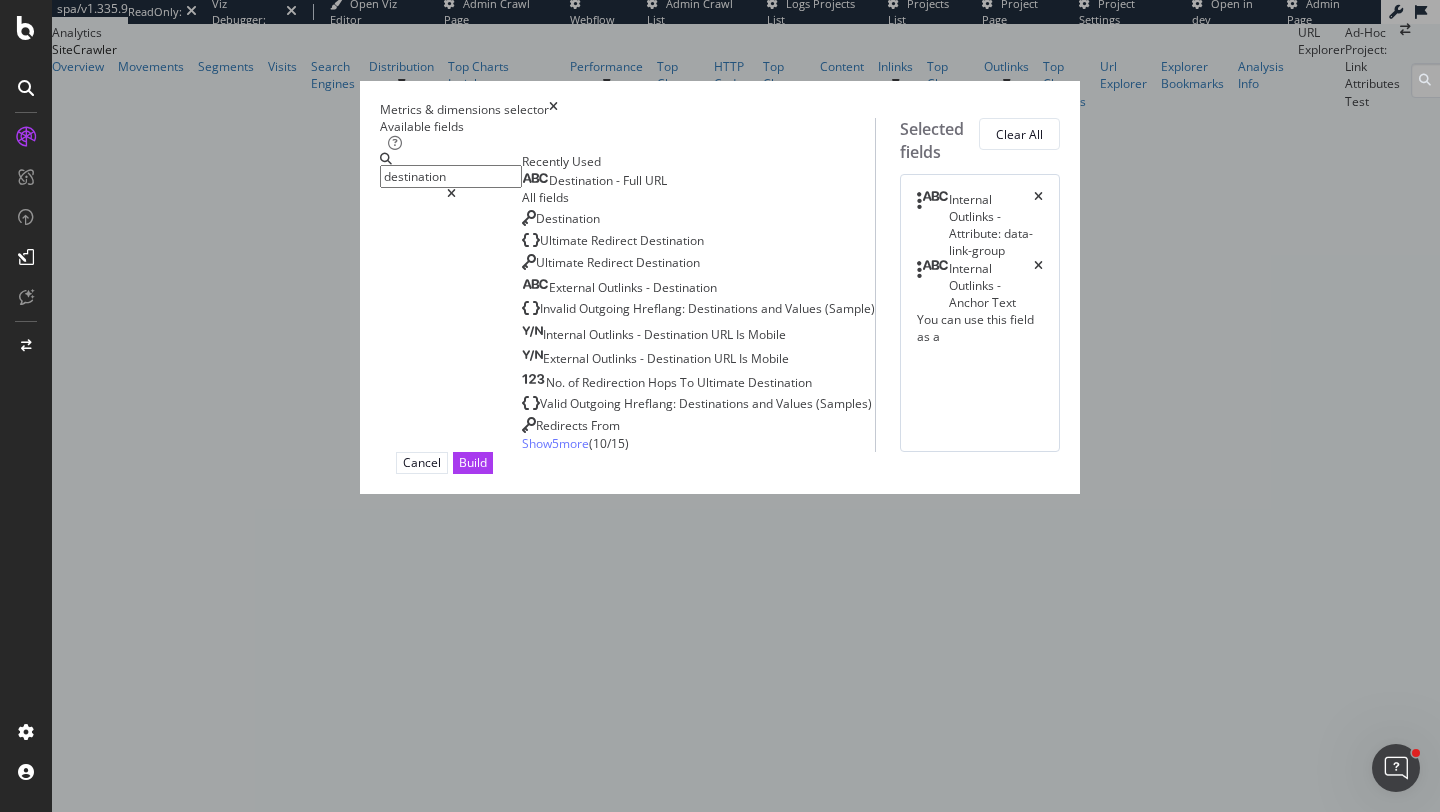type on "destination" 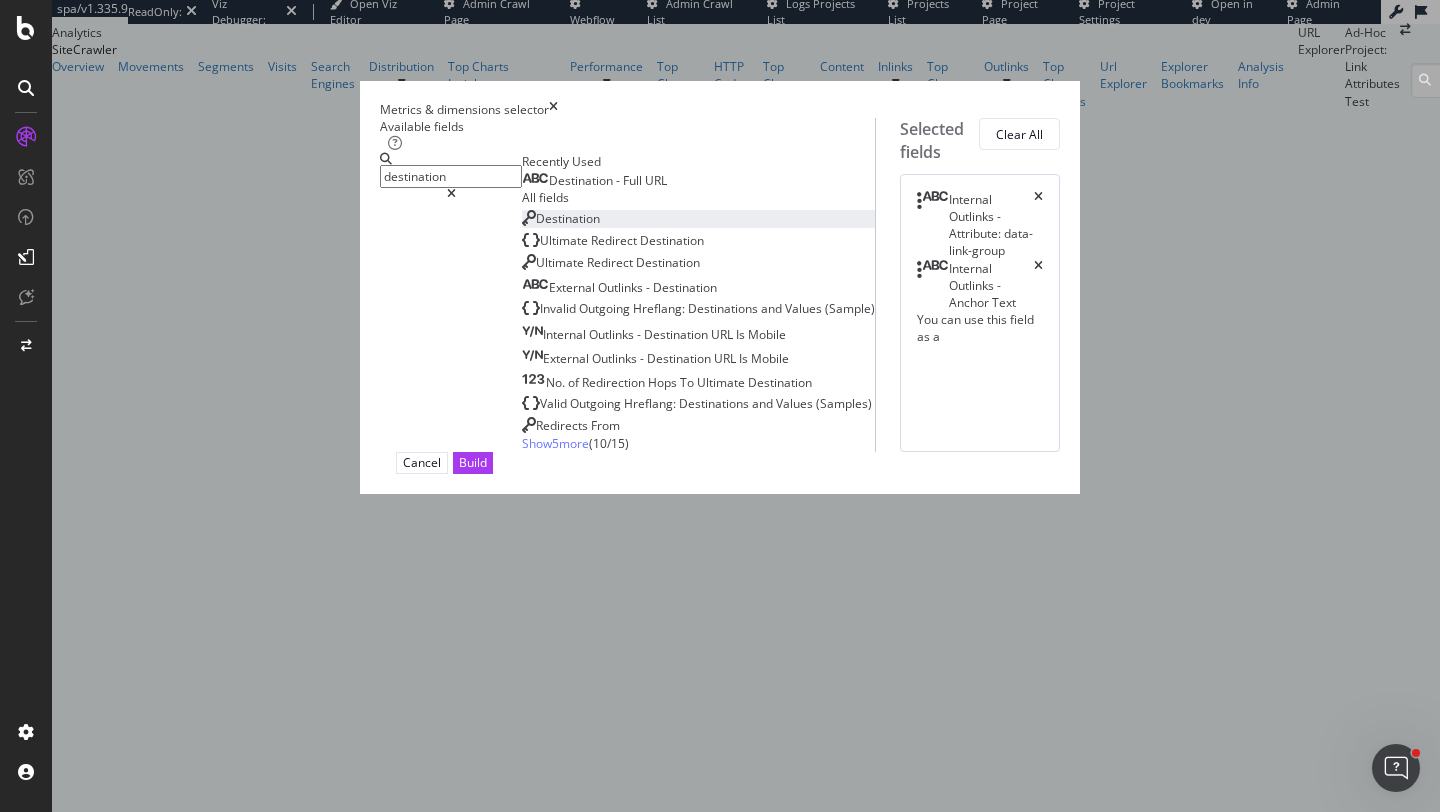 click on "Destination" at bounding box center [568, 218] 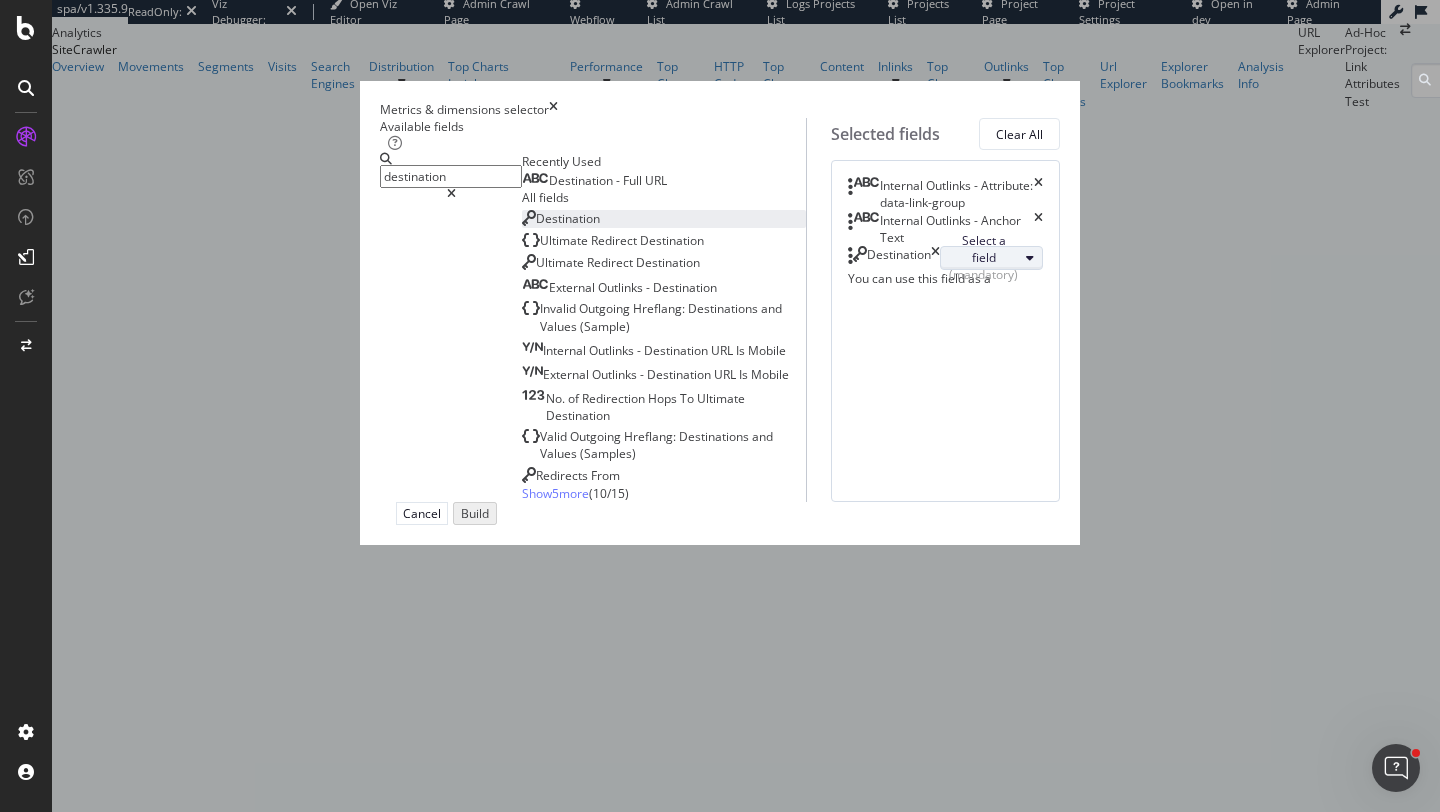 click on "(mandatory)" at bounding box center [983, 274] 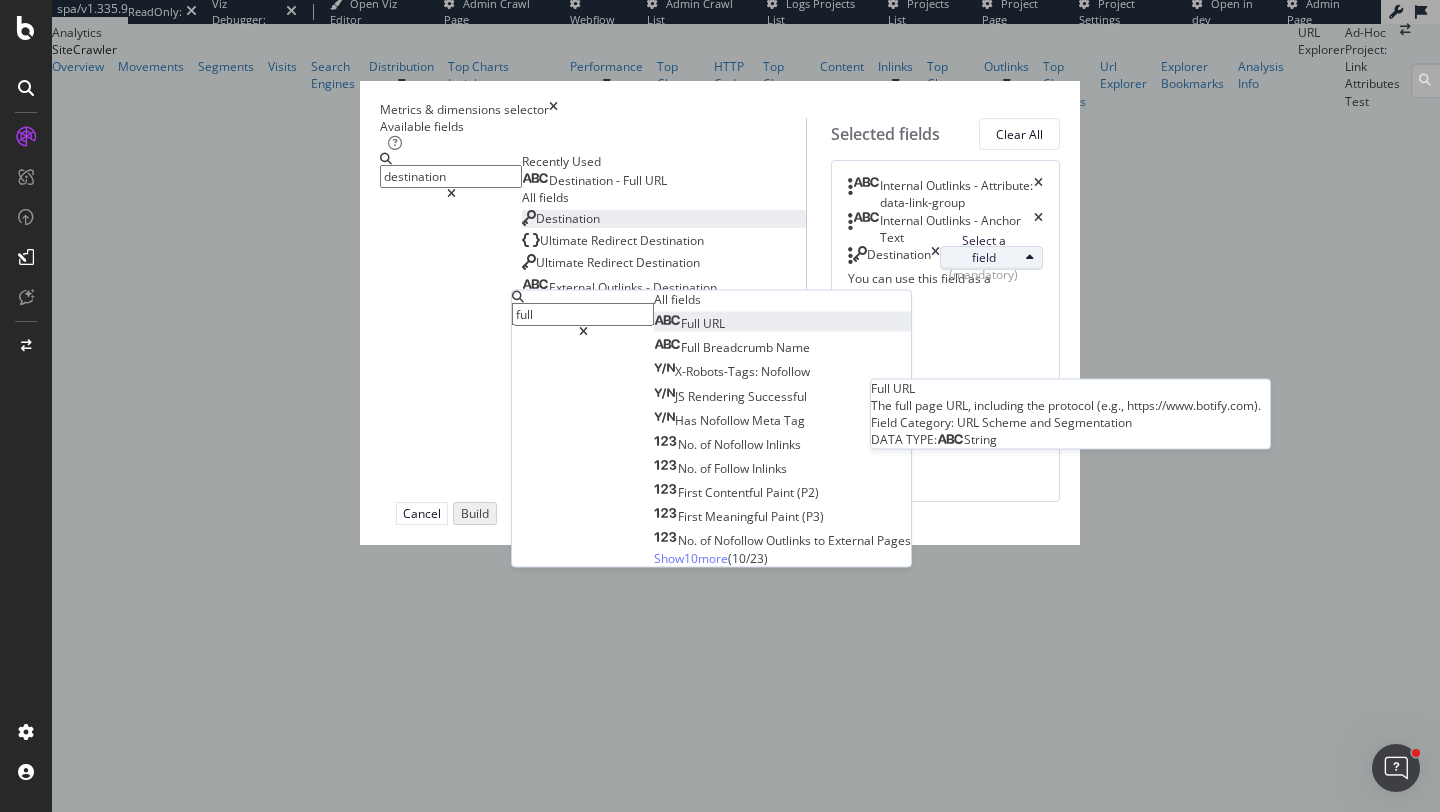 type on "full" 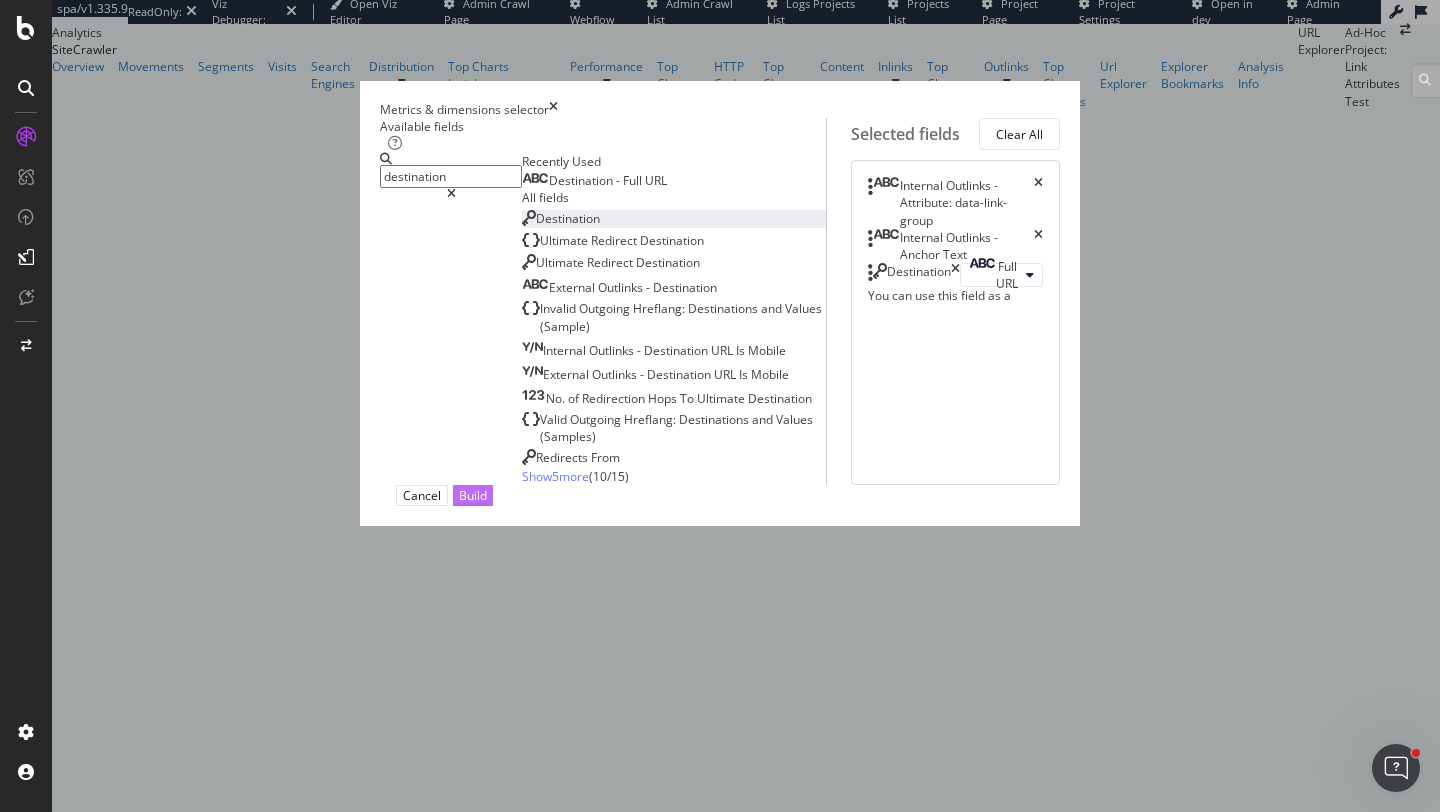 click on "Build" at bounding box center [473, 495] 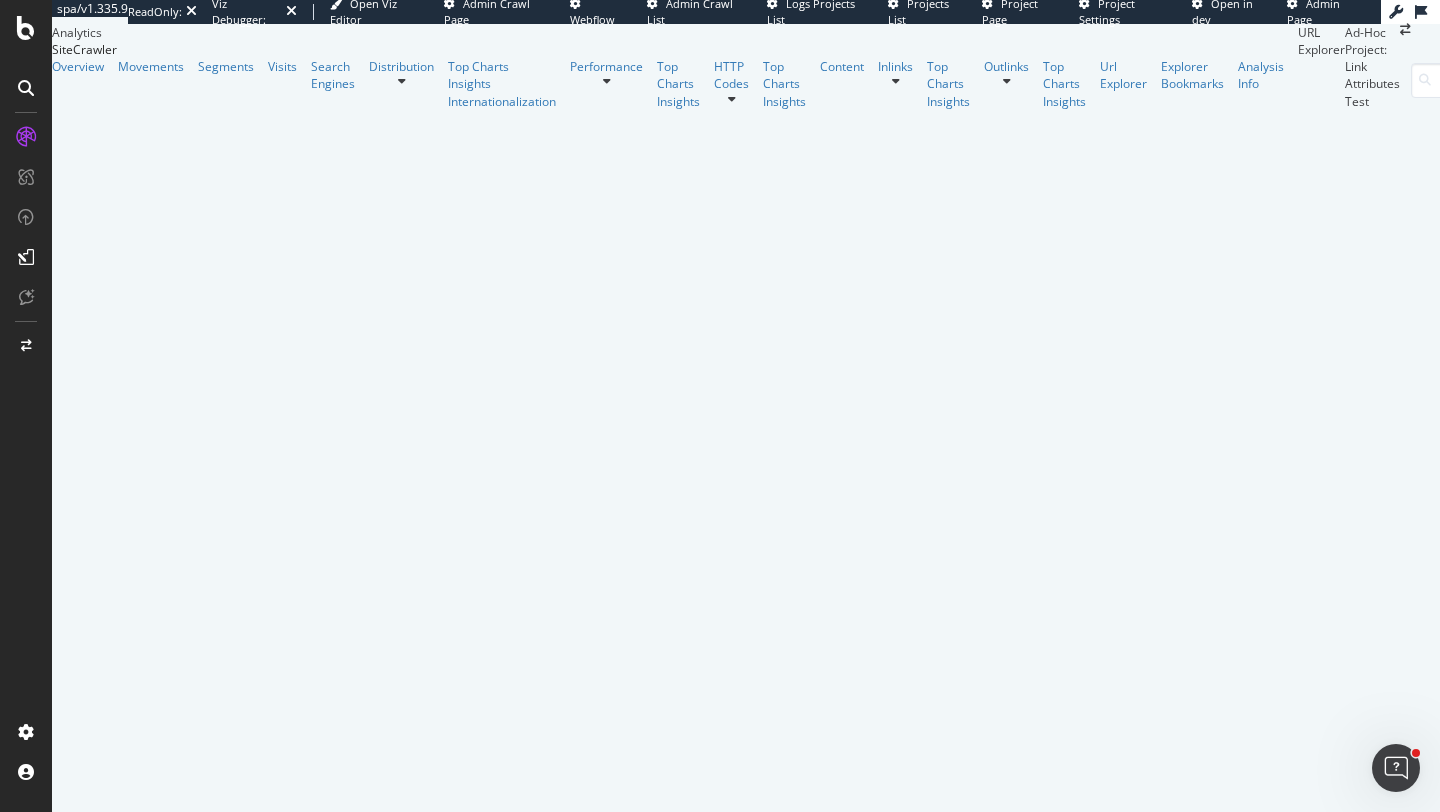 scroll, scrollTop: 465, scrollLeft: 0, axis: vertical 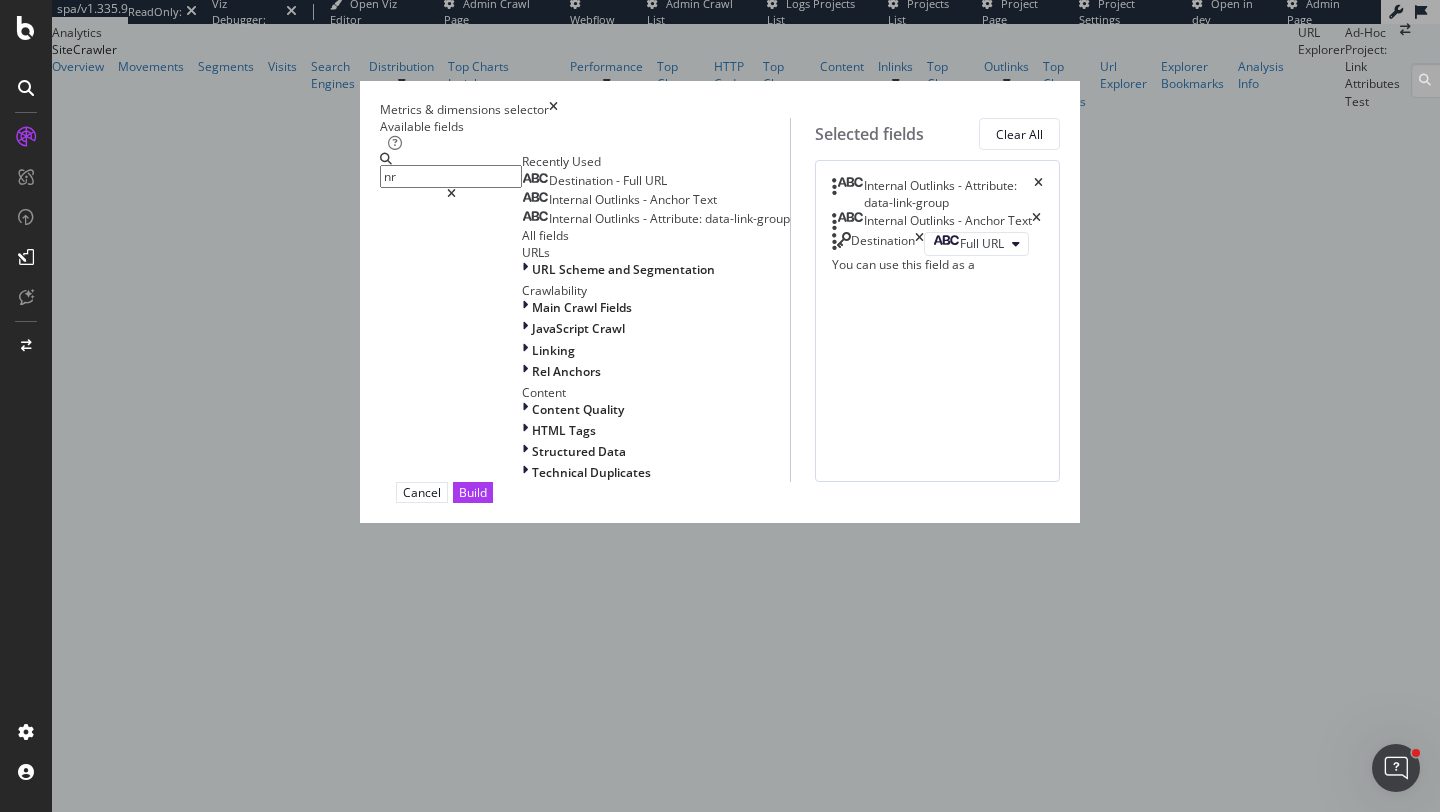 type on "n" 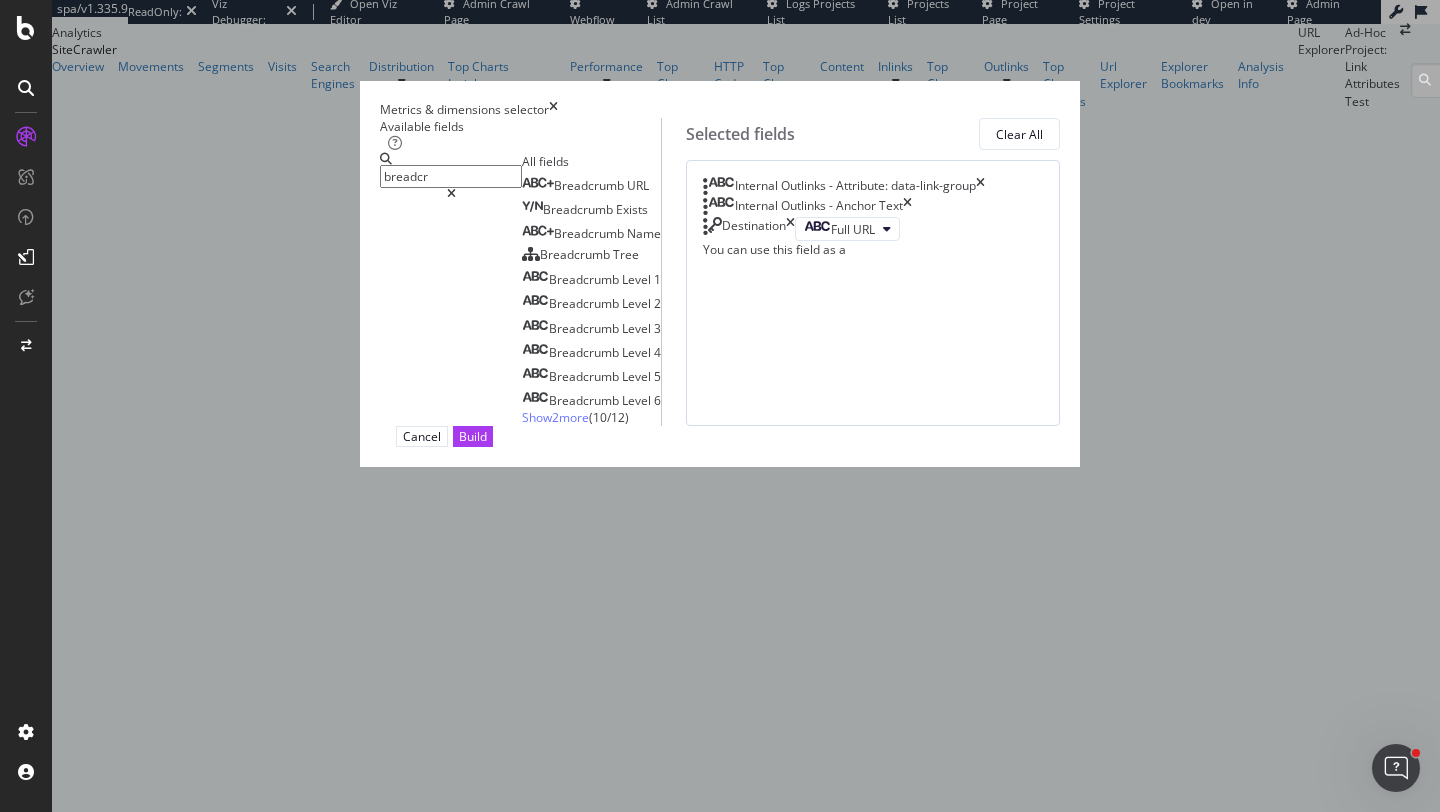type on "breadcr" 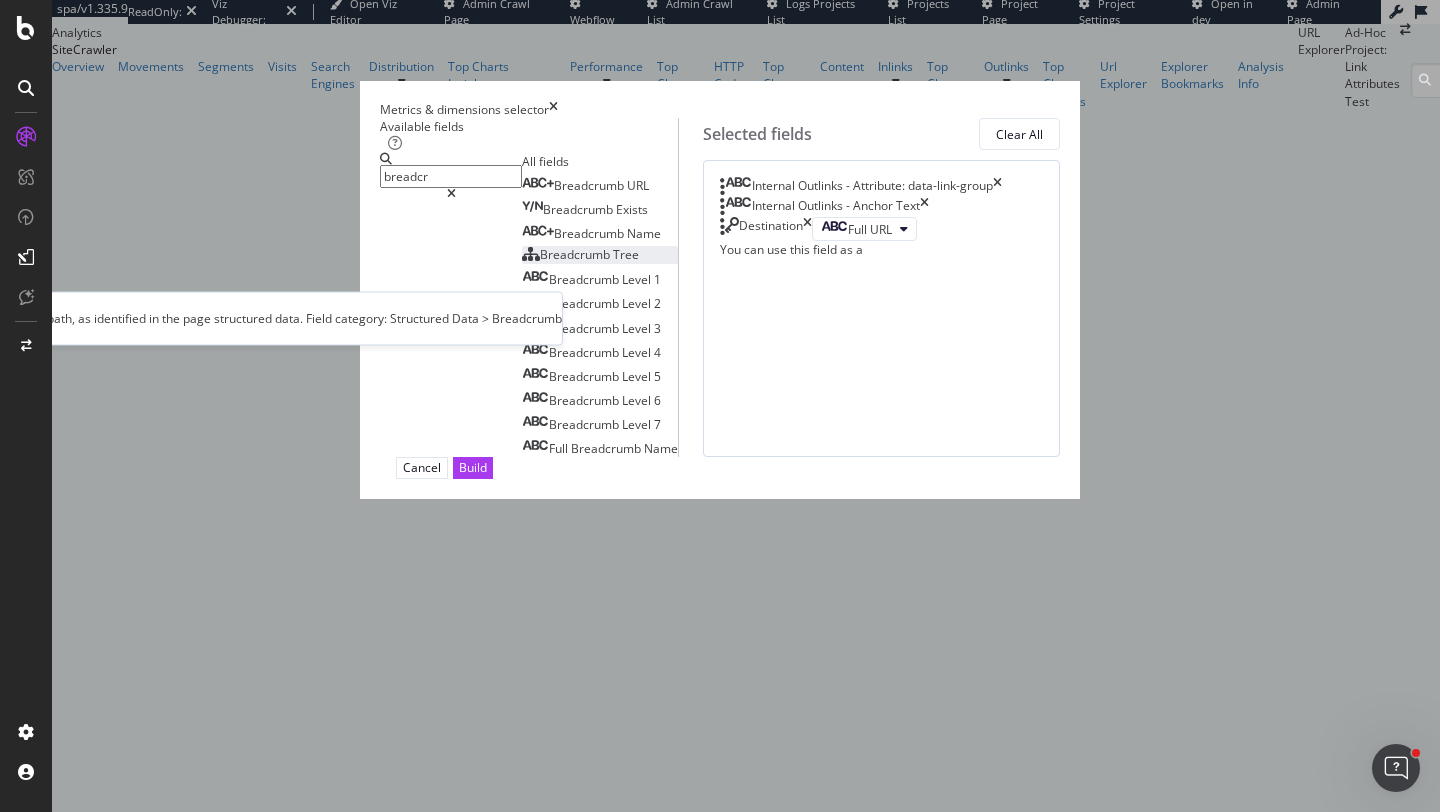 click on "Breadcrumb" at bounding box center (576, 254) 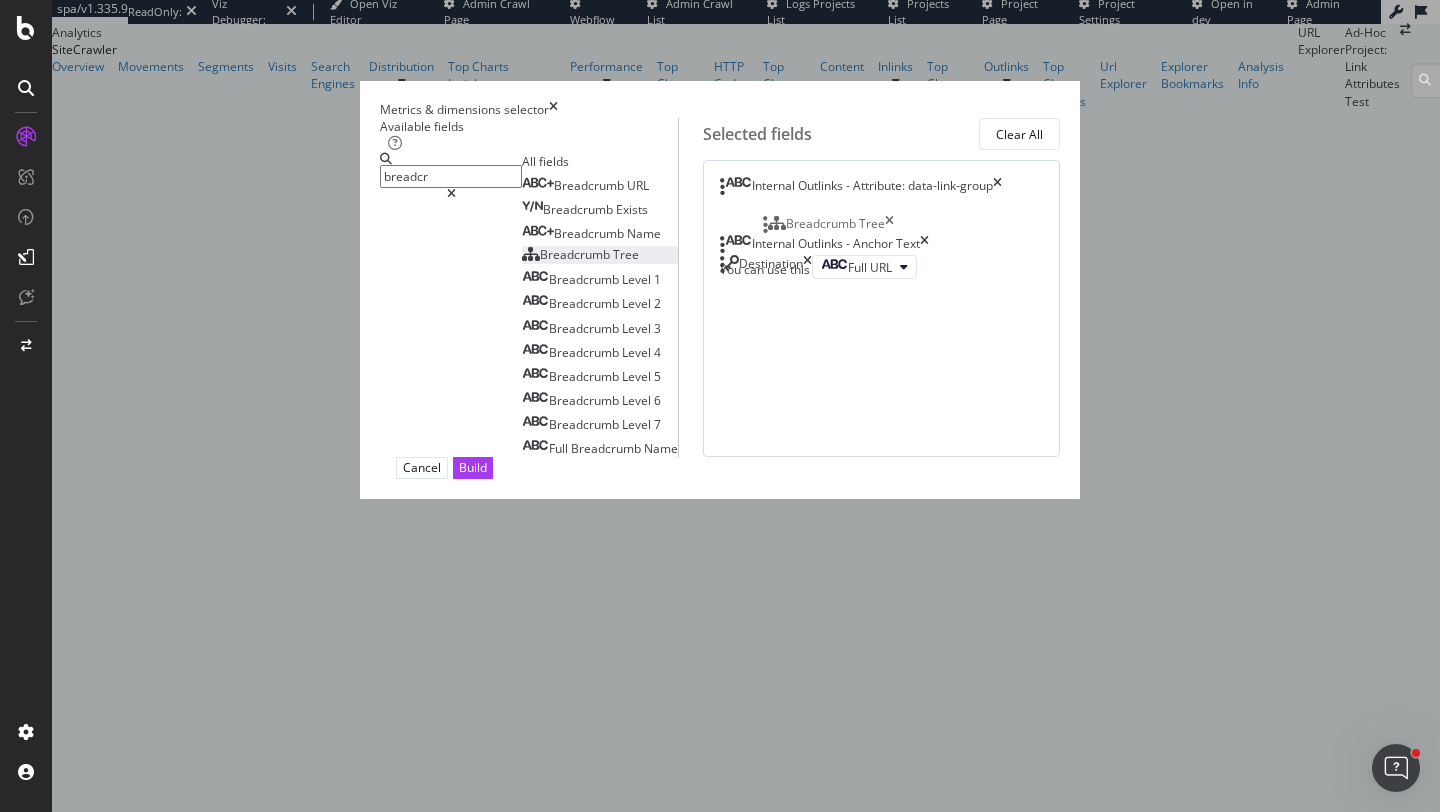drag, startPoint x: 782, startPoint y: 358, endPoint x: 795, endPoint y: 231, distance: 127.66362 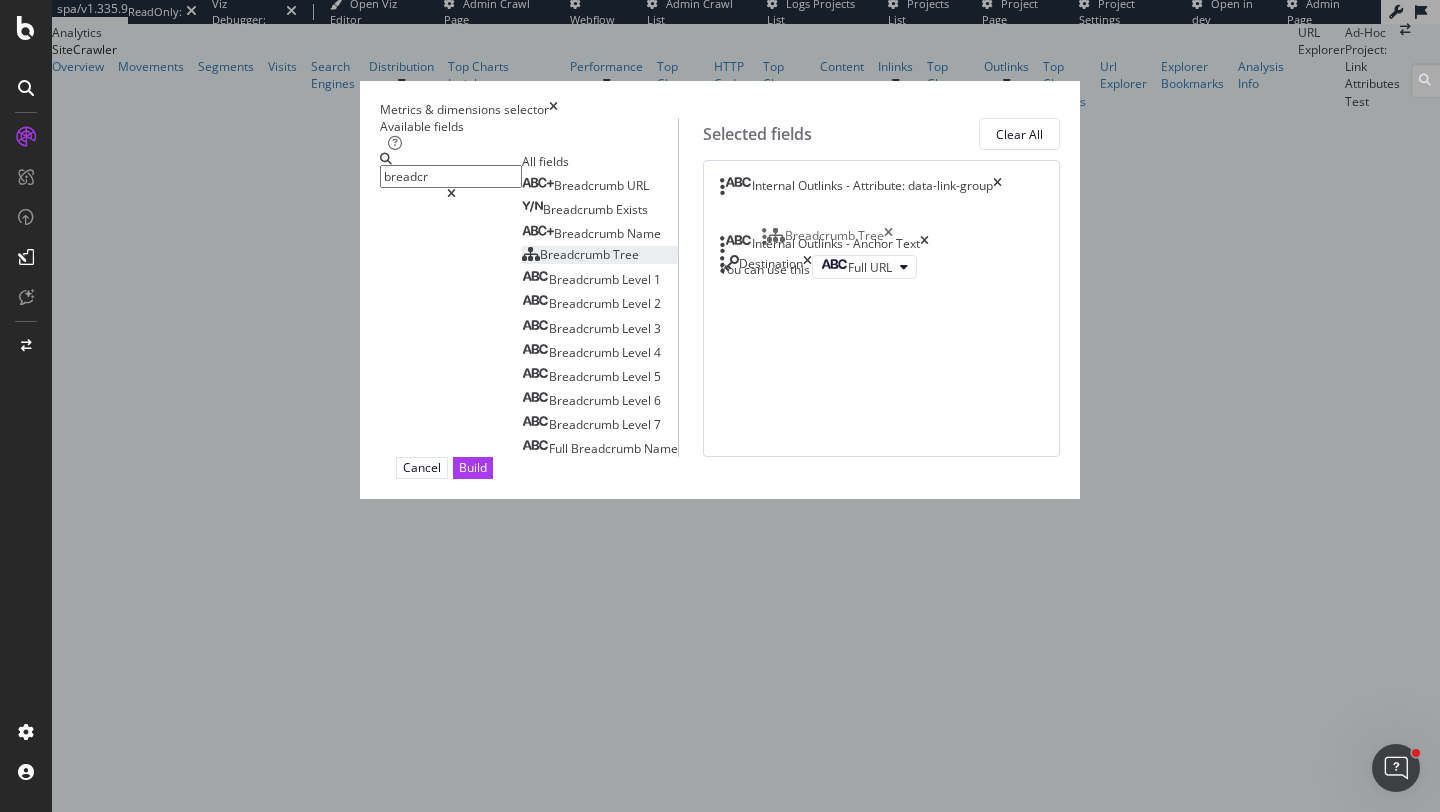click on "spa/v1.335.9 ReadOnly: Viz Debugger: Open Viz Editor Admin Crawl Page Webflow Admin Crawl List Logs Projects List Projects List Project Page Project Settings Open in dev Admin Page Analytics SiteCrawler Overview Movements Segments Visits Search Engines Distribution Top Charts Insights Internationalization Performance Top Charts Insights HTTP Codes Top Charts Insights Content Inlinks Top Charts Insights Outlinks Top Charts Insights Url Explorer Explorer Bookmarks Analysis Info URL Explorer Ad-Hoc Project: Link Attributes Test 2025 Aug. 5th #2 1 Filter Applied Breadcrumbs Save Internal Outlinks - Attribute: data-link-group   =     breadcrumb Add Filter Add Filter Group Apply Clear Save 80.2 %  URLs ( 2K on 2K ) Switch back to Simple mode Crawl metrics are now in the RealKeywords Explorer While the Site Explorer provides crawl metrics by URL, the
RealKeywords Explorer enables more robust reporting with aggregated
crawl metrics applied to your preferred dimensions." at bounding box center [720, 406] 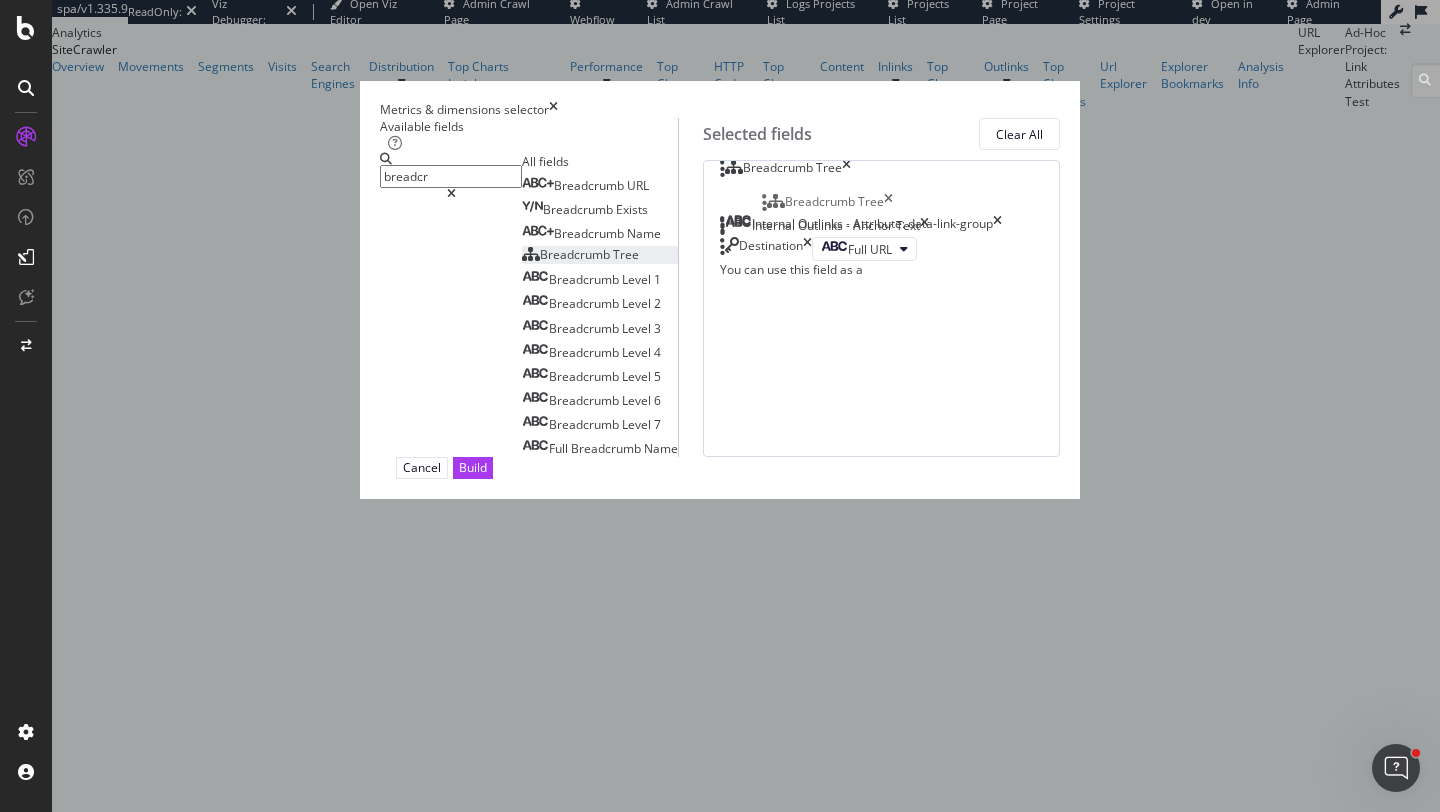 drag, startPoint x: 784, startPoint y: 238, endPoint x: 784, endPoint y: 204, distance: 34 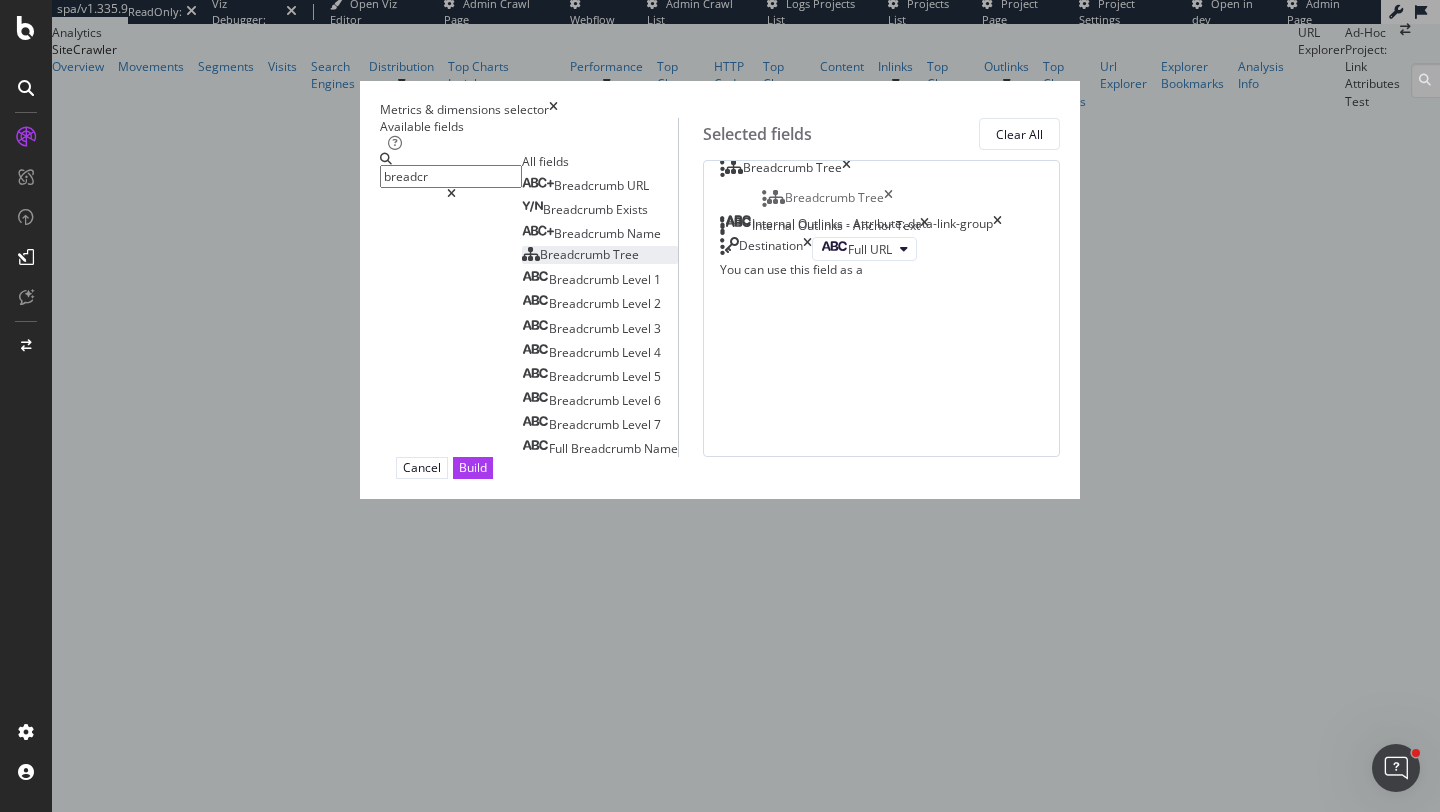 click on "spa/v1.335.9 ReadOnly: Viz Debugger: Open Viz Editor Admin Crawl Page Webflow Admin Crawl List Logs Projects List Projects List Project Page Project Settings Open in dev Admin Page Analytics SiteCrawler Overview Movements Segments Visits Search Engines Distribution Top Charts Insights Internationalization Performance Top Charts Insights HTTP Codes Top Charts Insights Content Inlinks Top Charts Insights Outlinks Top Charts Insights Url Explorer Explorer Bookmarks Analysis Info URL Explorer Ad-Hoc Project: Link Attributes Test 2025 Aug. 5th #2 1 Filter Applied Breadcrumbs Save Internal Outlinks - Attribute: data-link-group   =     breadcrumb Add Filter Add Filter Group Apply Clear Save 80.2 %  URLs ( 2K on 2K ) Switch back to Simple mode Crawl metrics are now in the RealKeywords Explorer While the Site Explorer provides crawl metrics by URL, the
RealKeywords Explorer enables more robust reporting with aggregated
crawl metrics applied to your preferred dimensions." at bounding box center (720, 406) 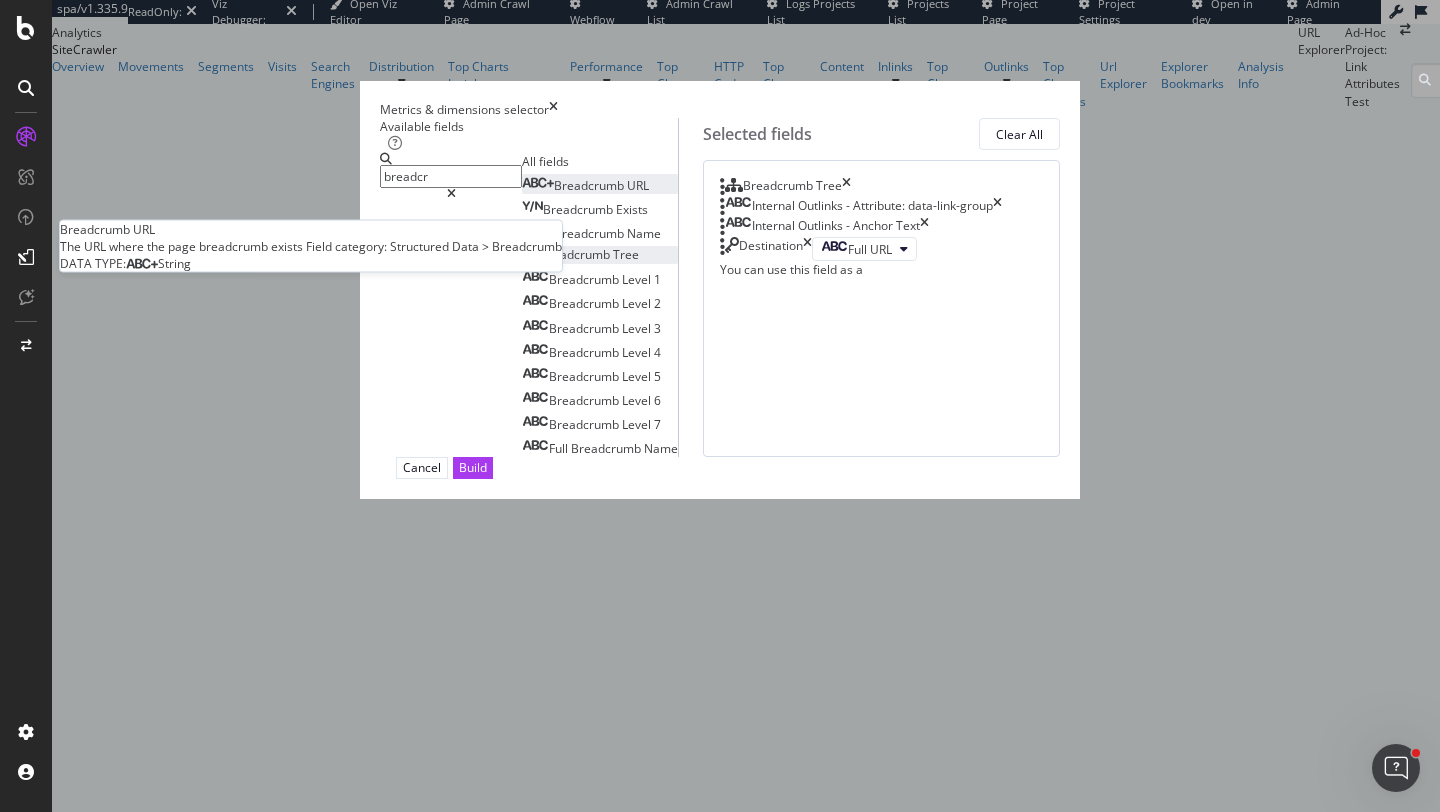 click on "Breadcrumb   URL" at bounding box center [585, 185] 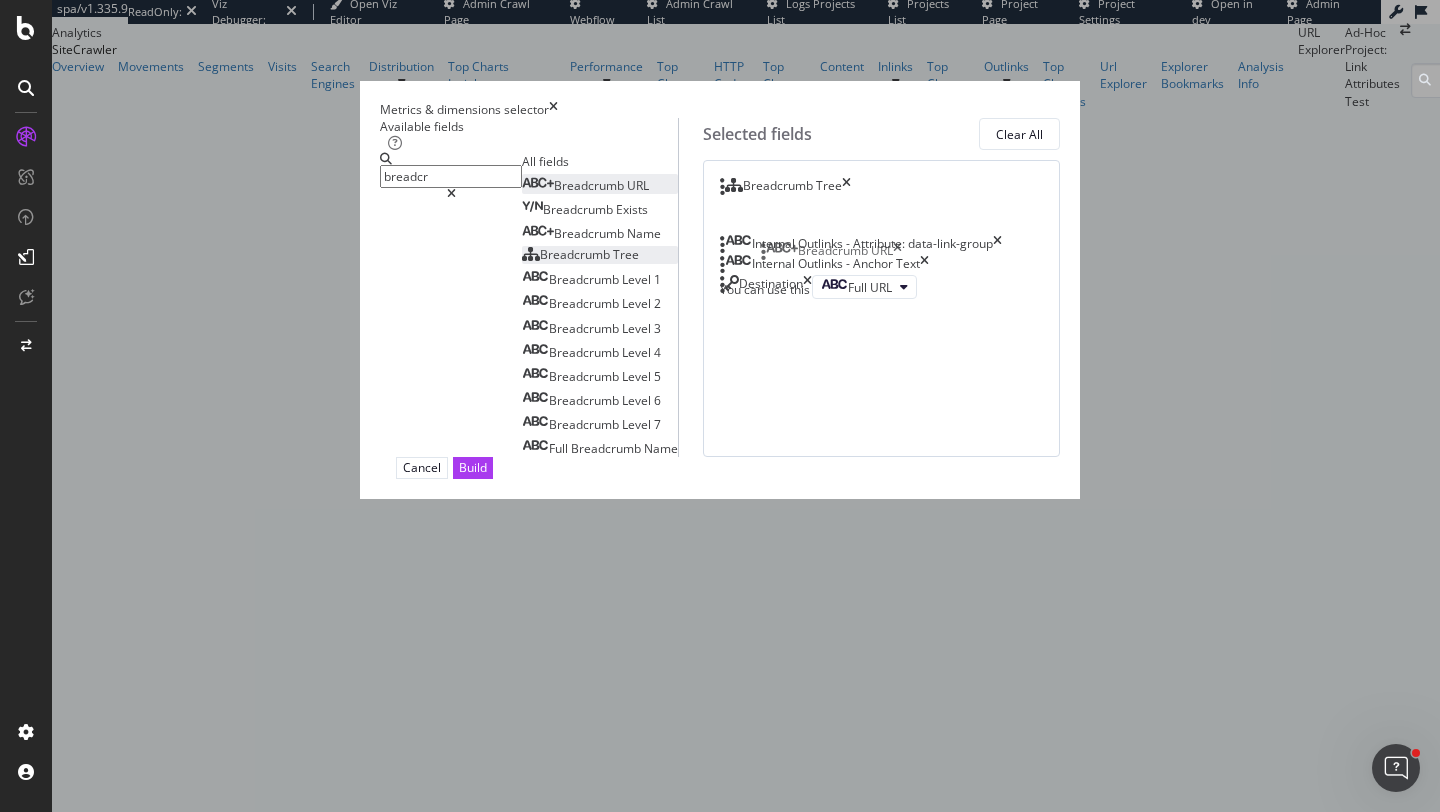 drag, startPoint x: 772, startPoint y: 389, endPoint x: 771, endPoint y: 259, distance: 130.00385 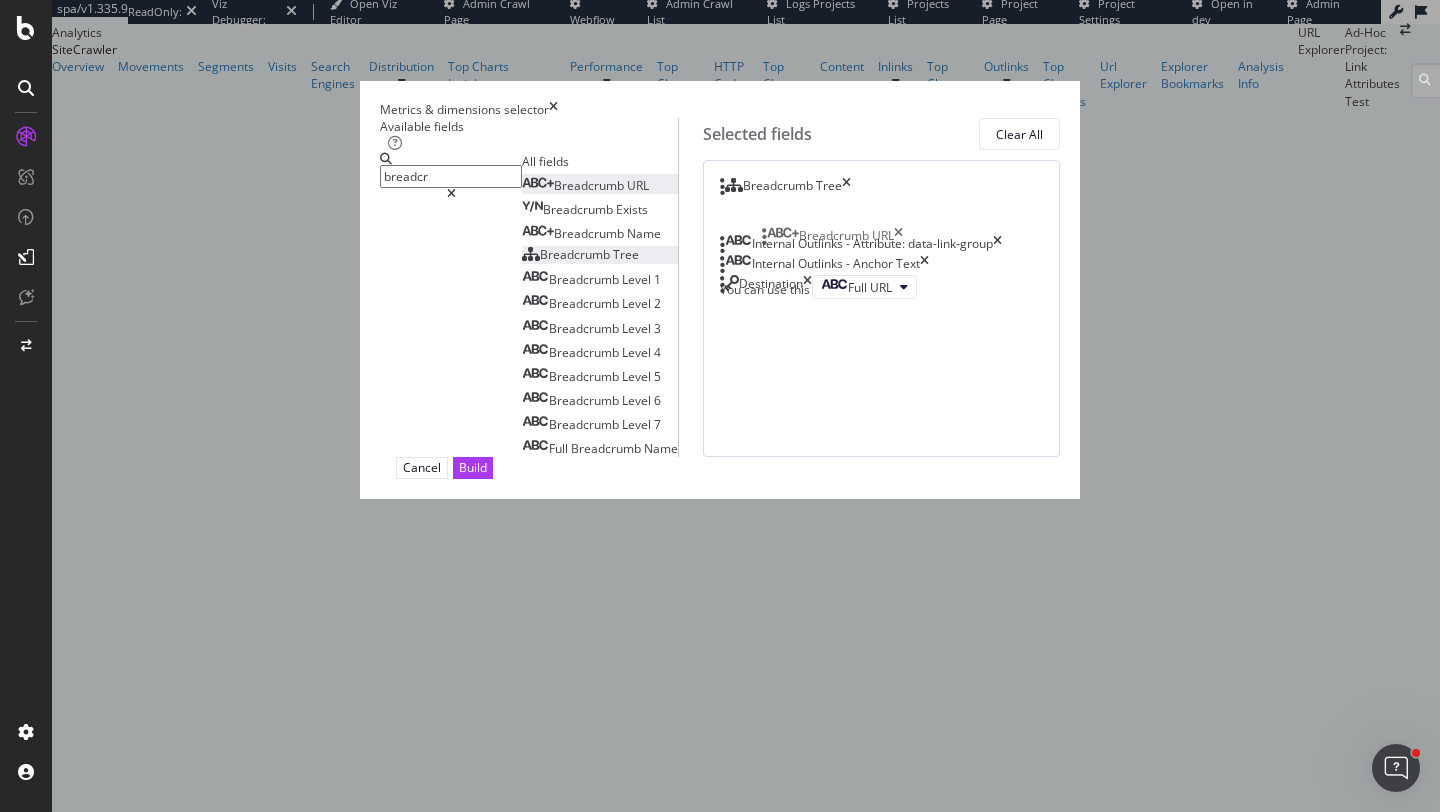 click on "spa/v1.335.9 ReadOnly: Viz Debugger: Open Viz Editor Admin Crawl Page Webflow Admin Crawl List Logs Projects List Projects List Project Page Project Settings Open in dev Admin Page Analytics SiteCrawler Overview Movements Segments Visits Search Engines Distribution Top Charts Insights Internationalization Performance Top Charts Insights HTTP Codes Top Charts Insights Content Inlinks Top Charts Insights Outlinks Top Charts Insights Url Explorer Explorer Bookmarks Analysis Info URL Explorer Ad-Hoc Project: Link Attributes Test 2025 Aug. 5th #2 1 Filter Applied Breadcrumbs Save Internal Outlinks - Attribute: data-link-group   =     breadcrumb Add Filter Add Filter Group Apply Clear Save 80.2 %  URLs ( 2K on 2K ) Switch back to Simple mode Crawl metrics are now in the RealKeywords Explorer While the Site Explorer provides crawl metrics by URL, the
RealKeywords Explorer enables more robust reporting with aggregated
crawl metrics applied to your preferred dimensions." at bounding box center (720, 406) 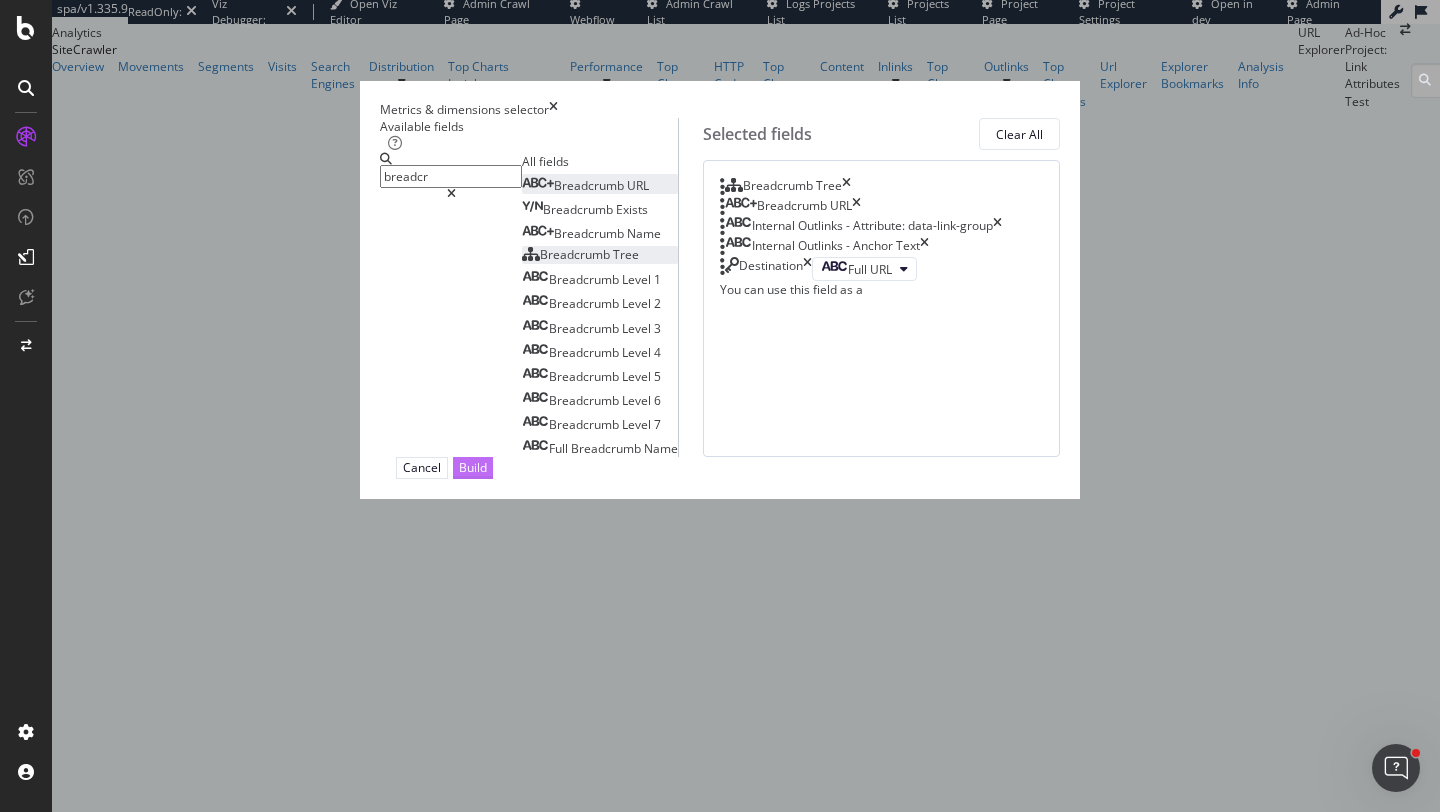 click on "Build" at bounding box center (473, 467) 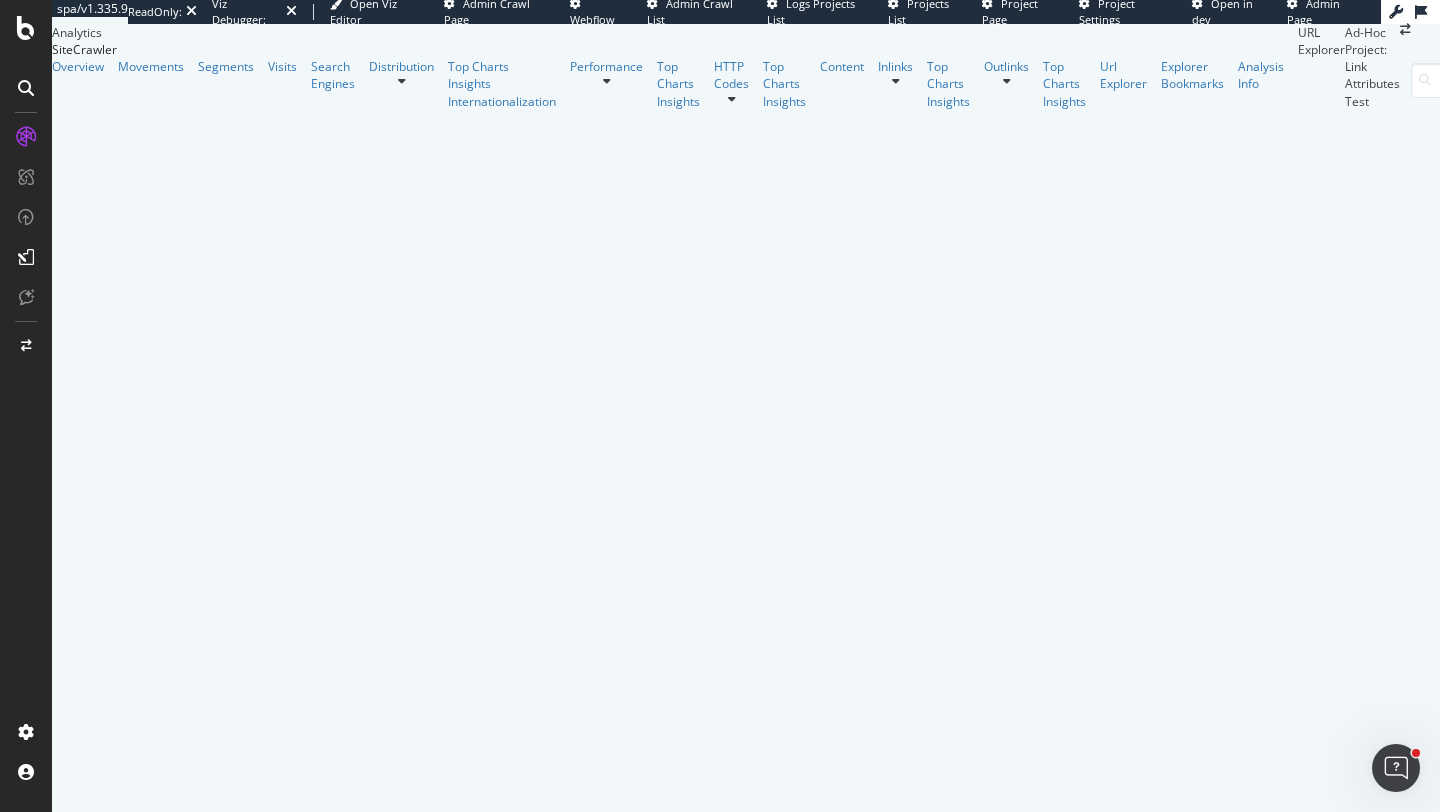 scroll, scrollTop: 210, scrollLeft: 0, axis: vertical 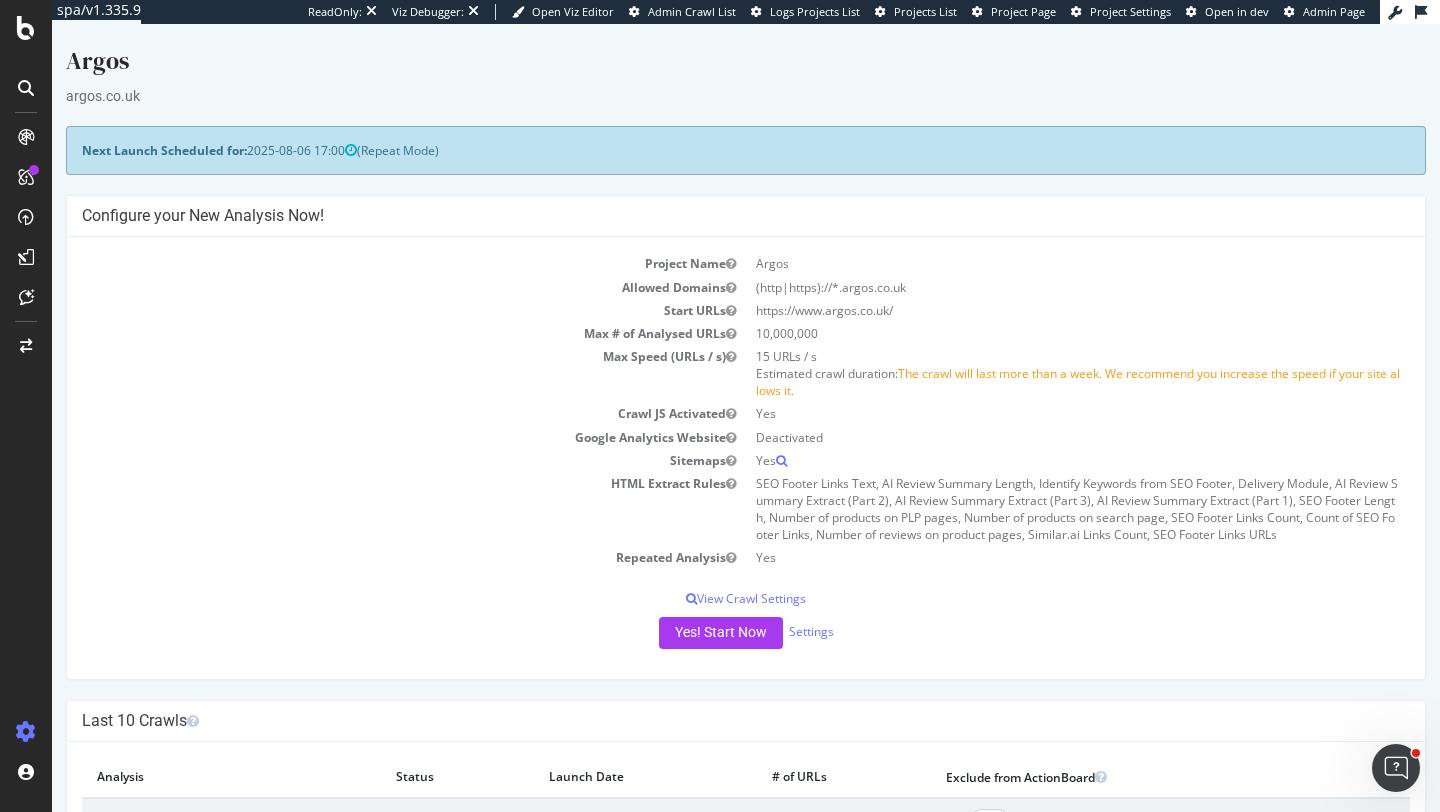 click on "Crawl JS Activated" at bounding box center [414, 413] 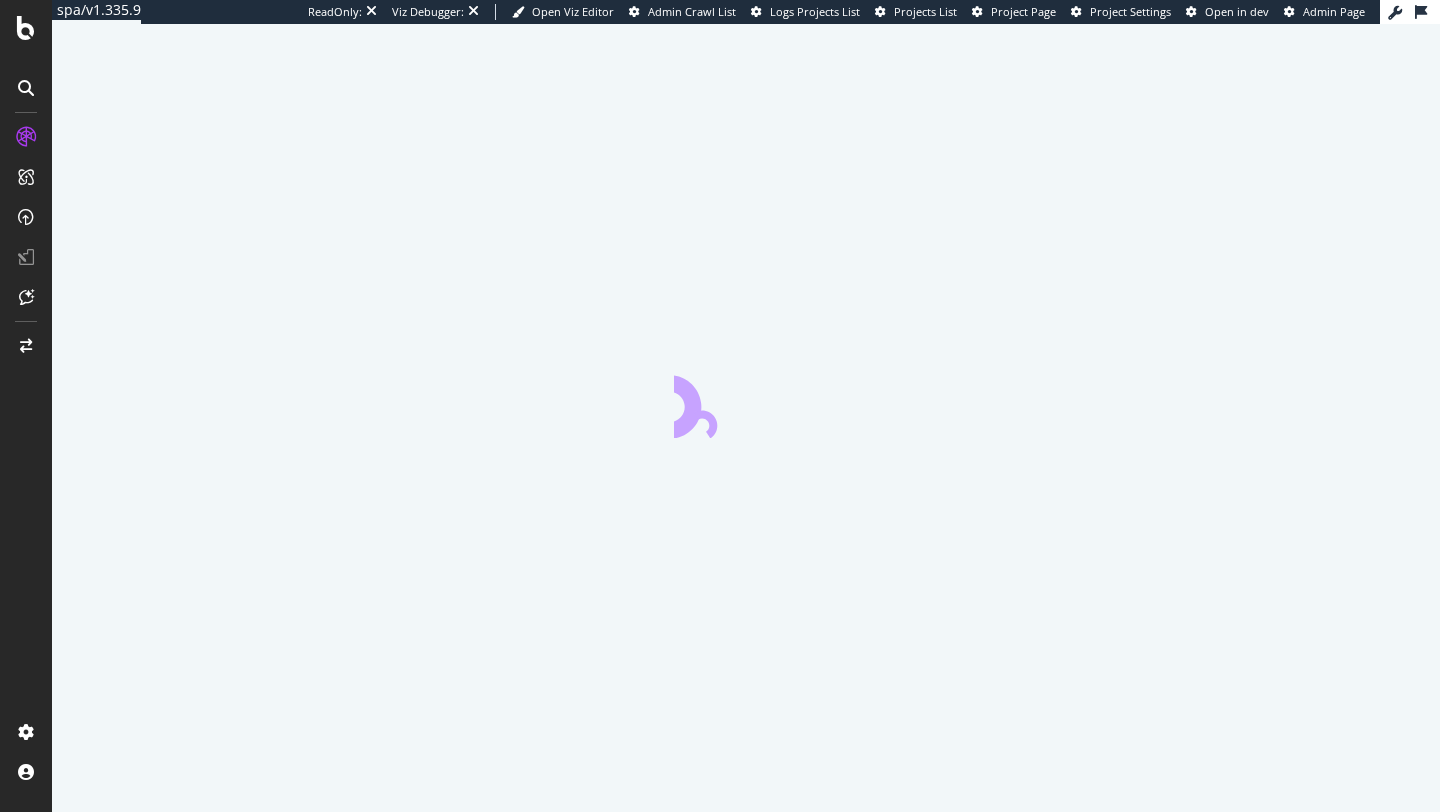 scroll, scrollTop: 0, scrollLeft: 0, axis: both 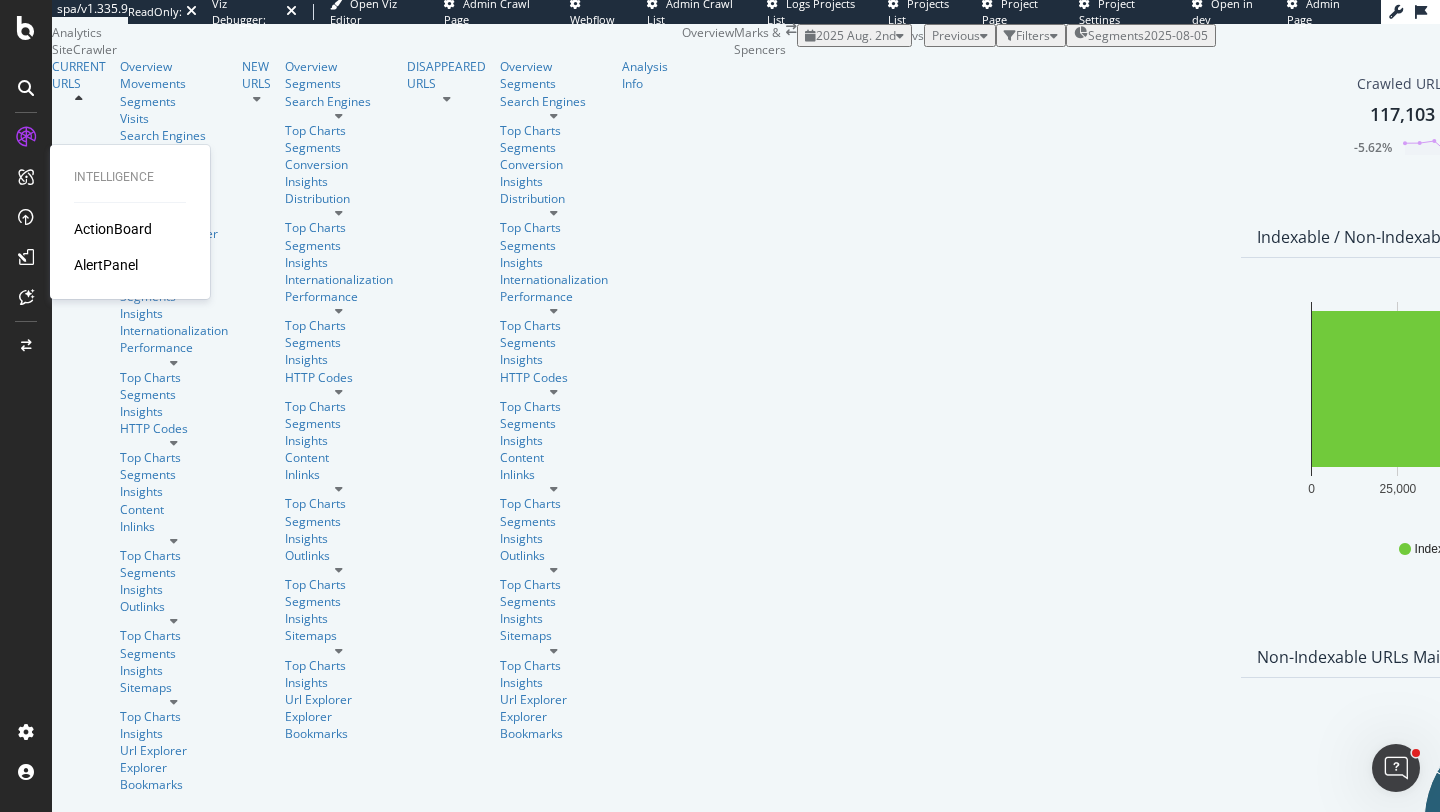 click on "ActionBoard" at bounding box center (113, 229) 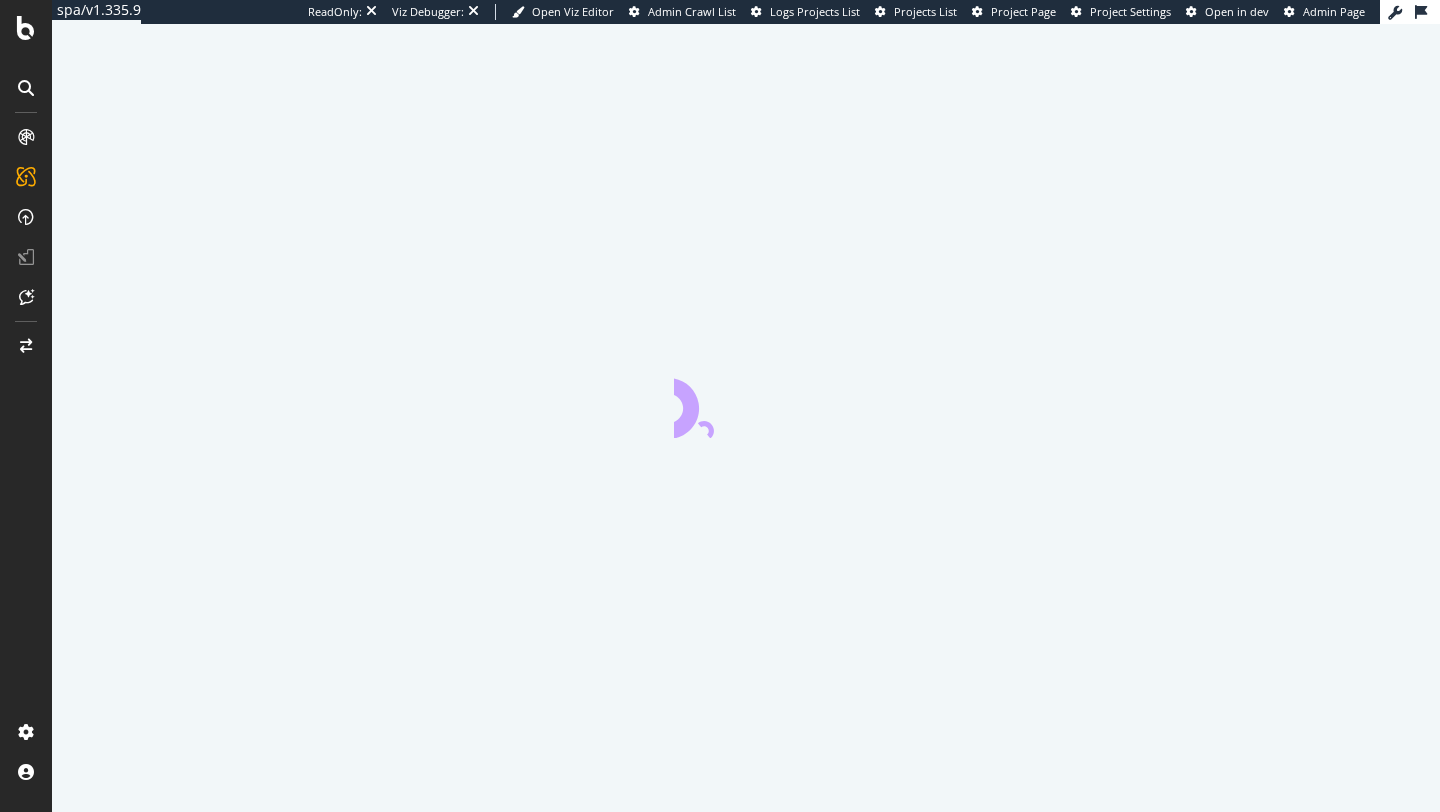 scroll, scrollTop: 0, scrollLeft: 0, axis: both 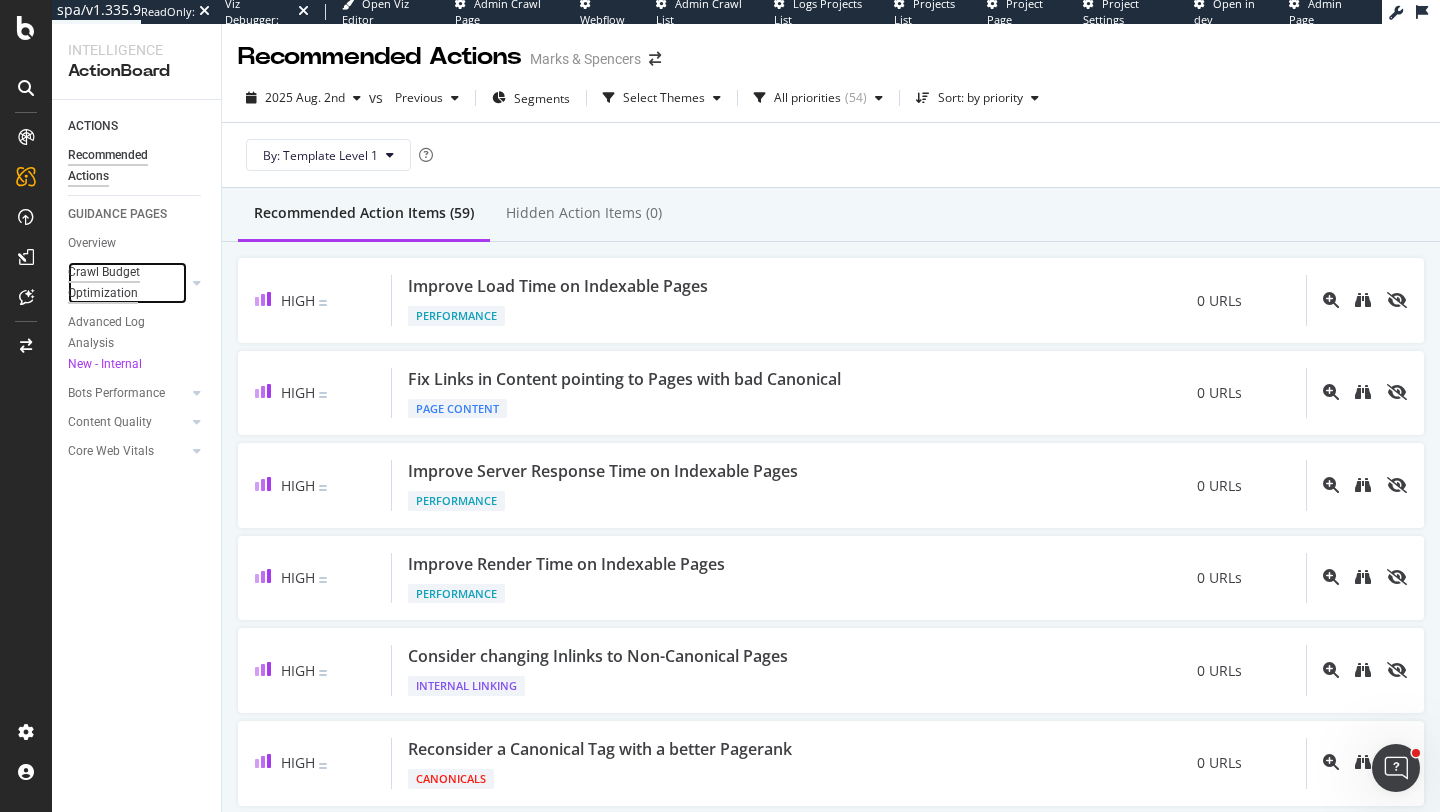 click on "Crawl Budget Optimization" at bounding box center (120, 283) 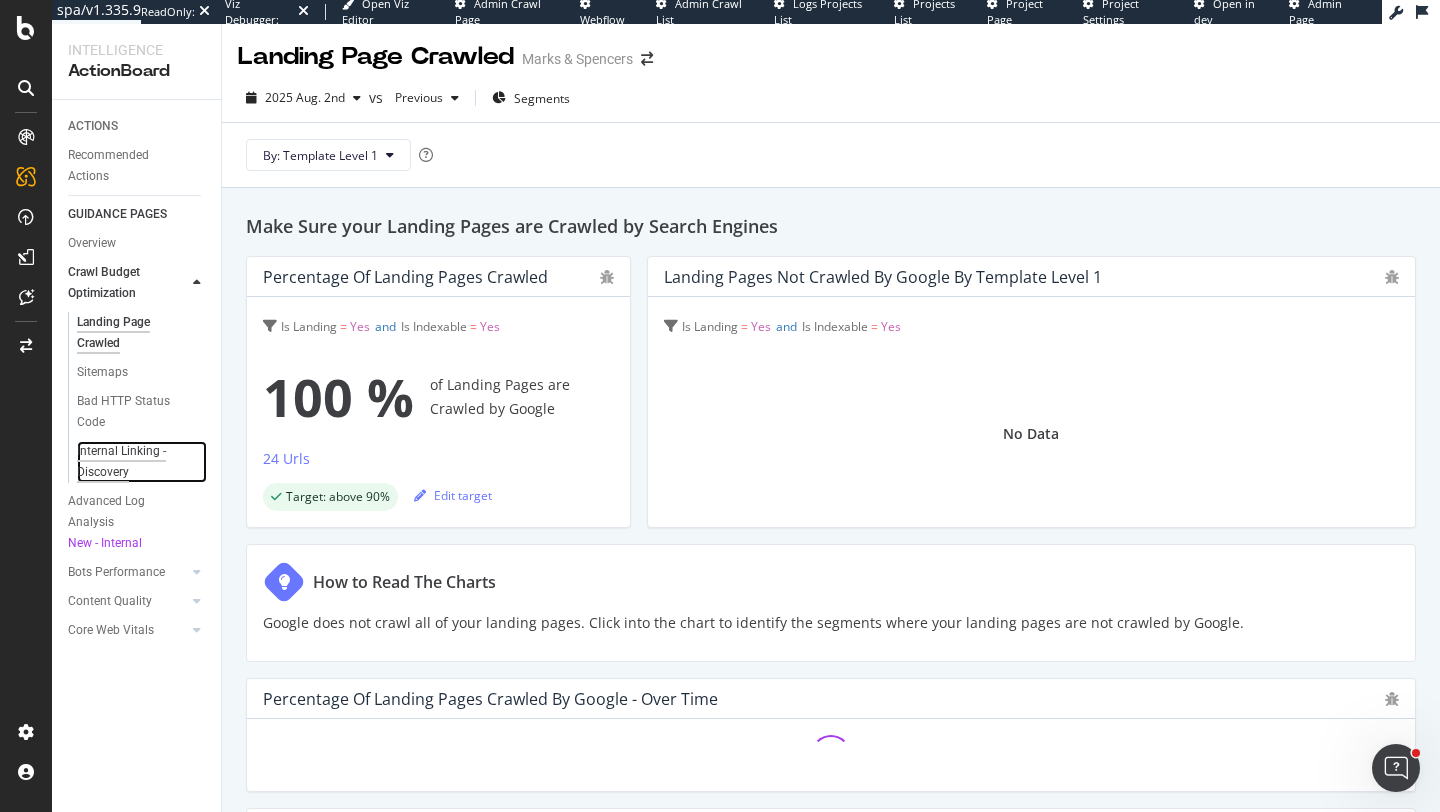 click on "Internal Linking - Discovery" at bounding box center (134, 462) 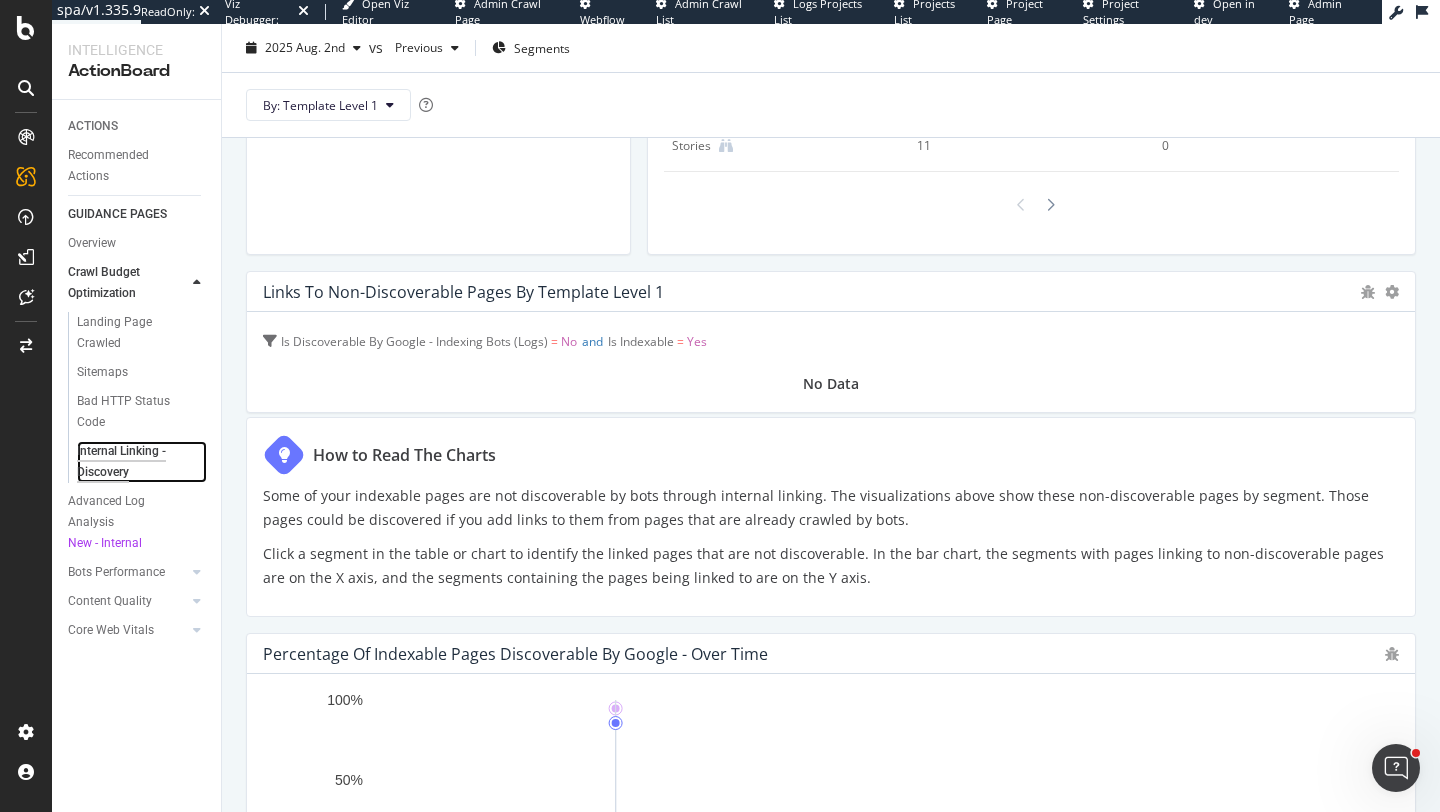scroll, scrollTop: 480, scrollLeft: 0, axis: vertical 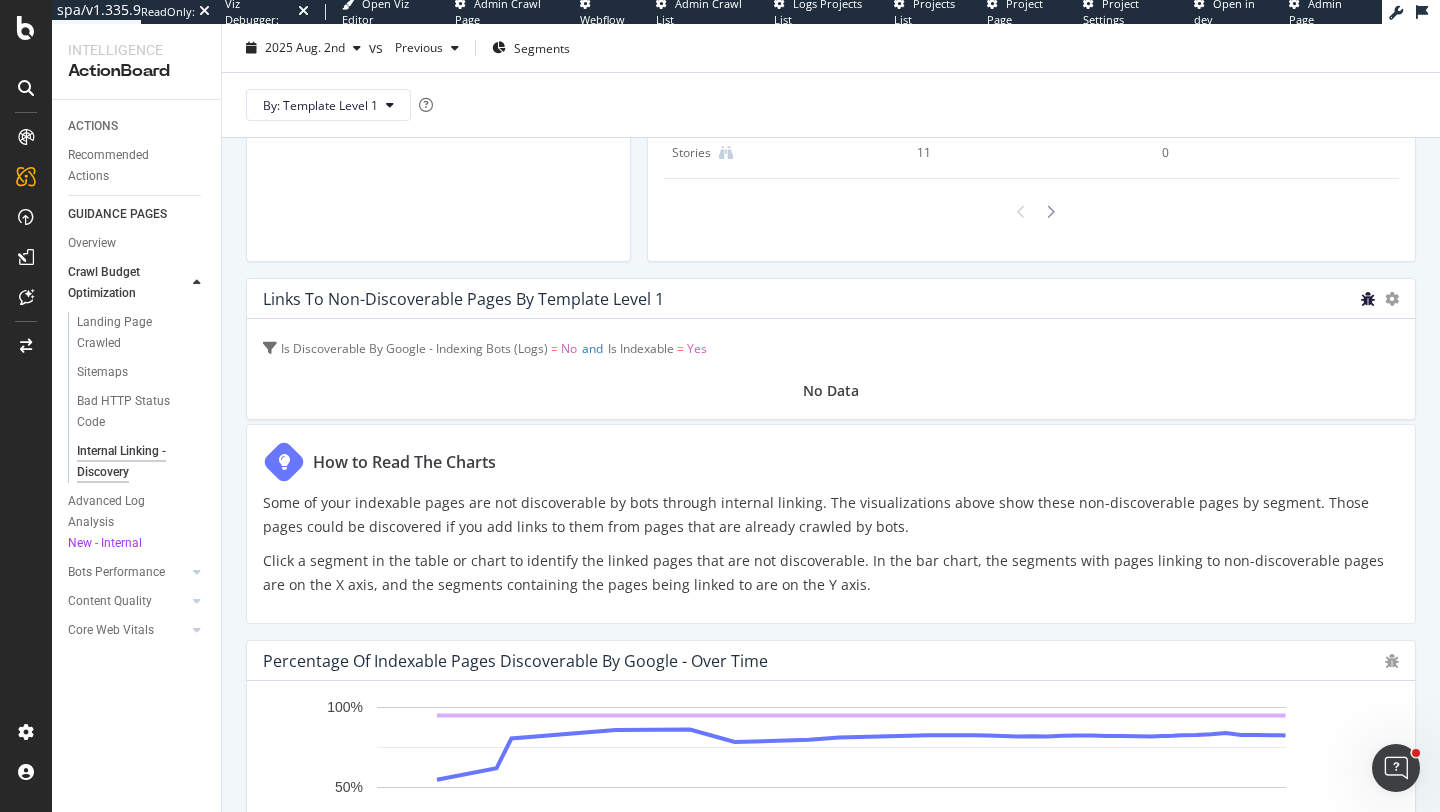click at bounding box center [1368, 299] 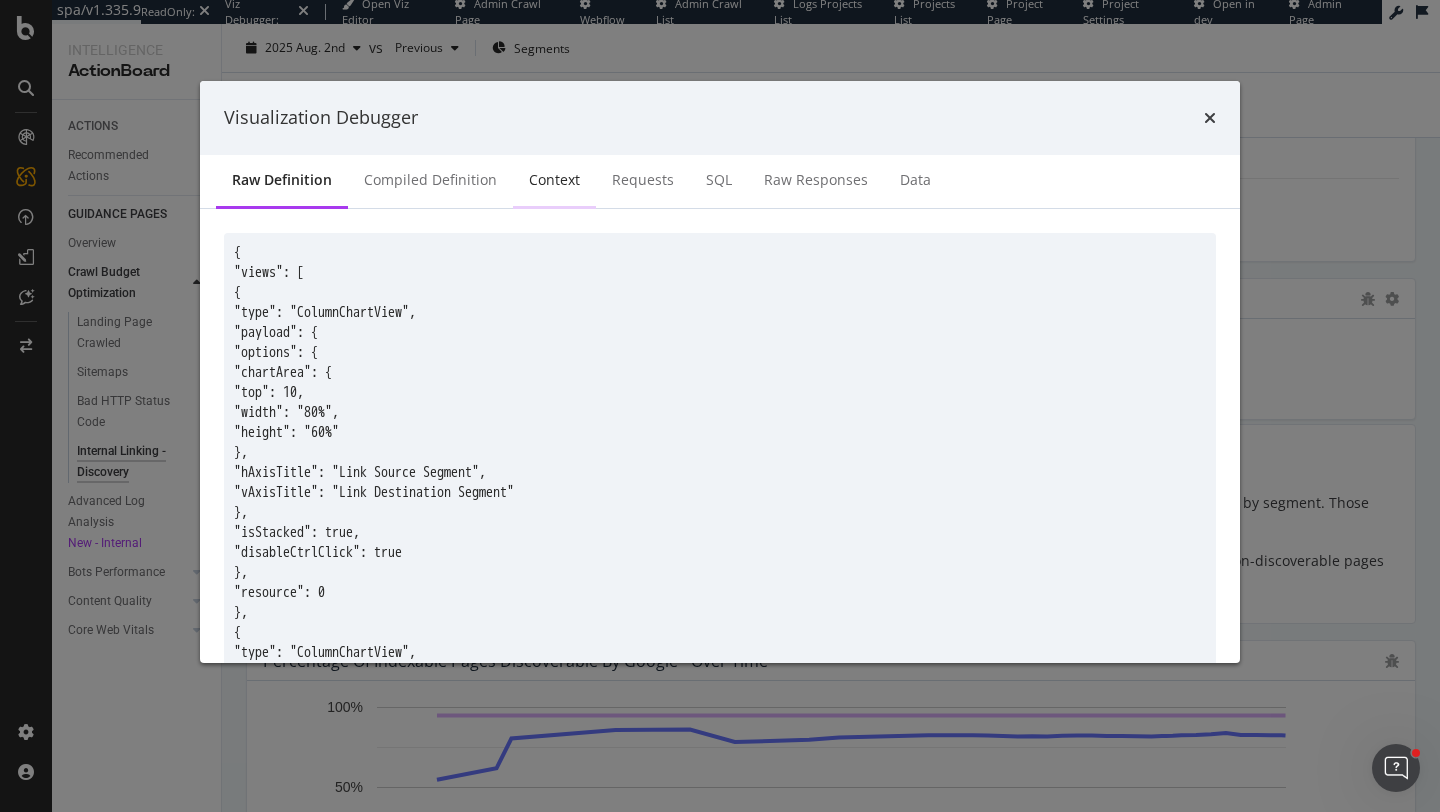 click on "Context" at bounding box center (554, 181) 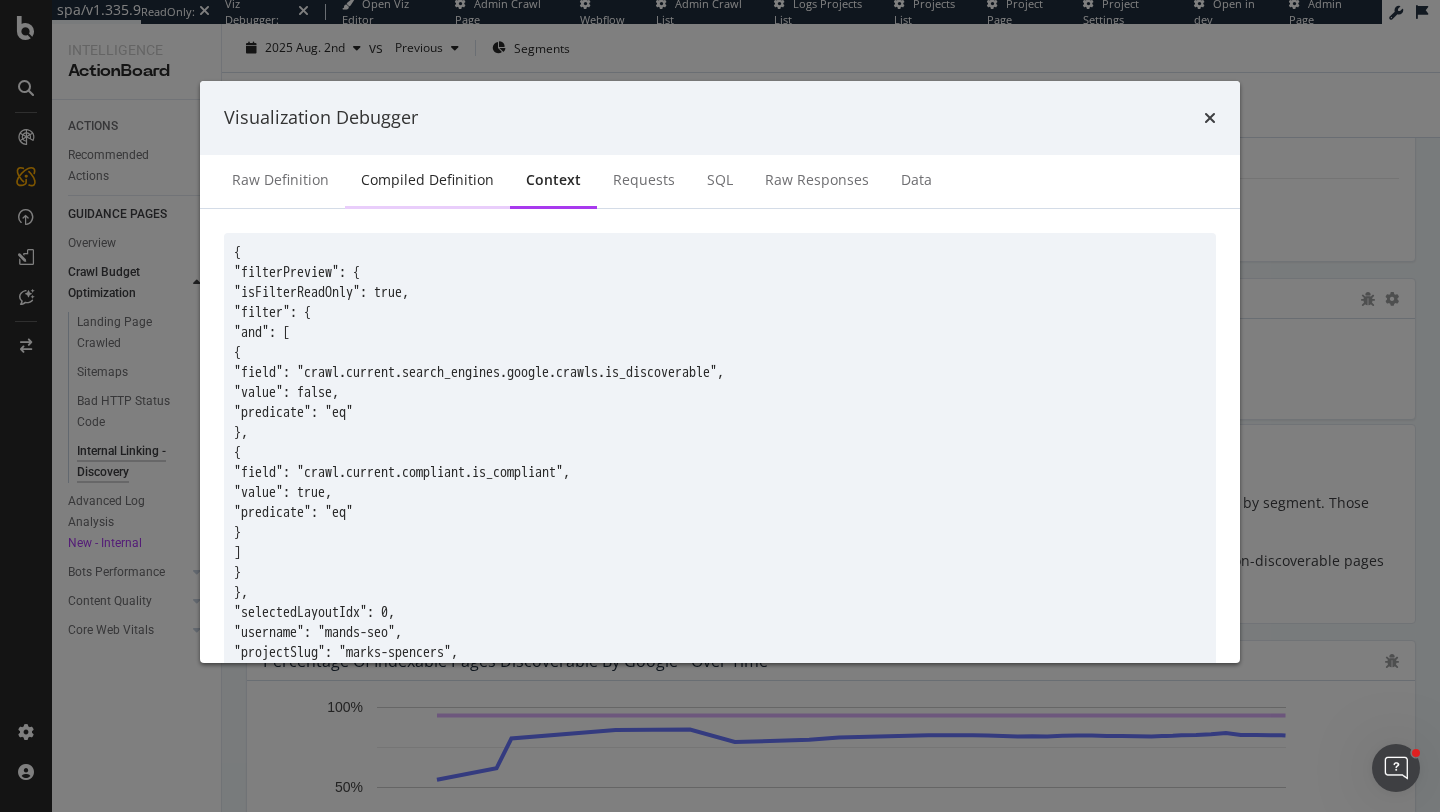 click on "Compiled Definition" at bounding box center [427, 180] 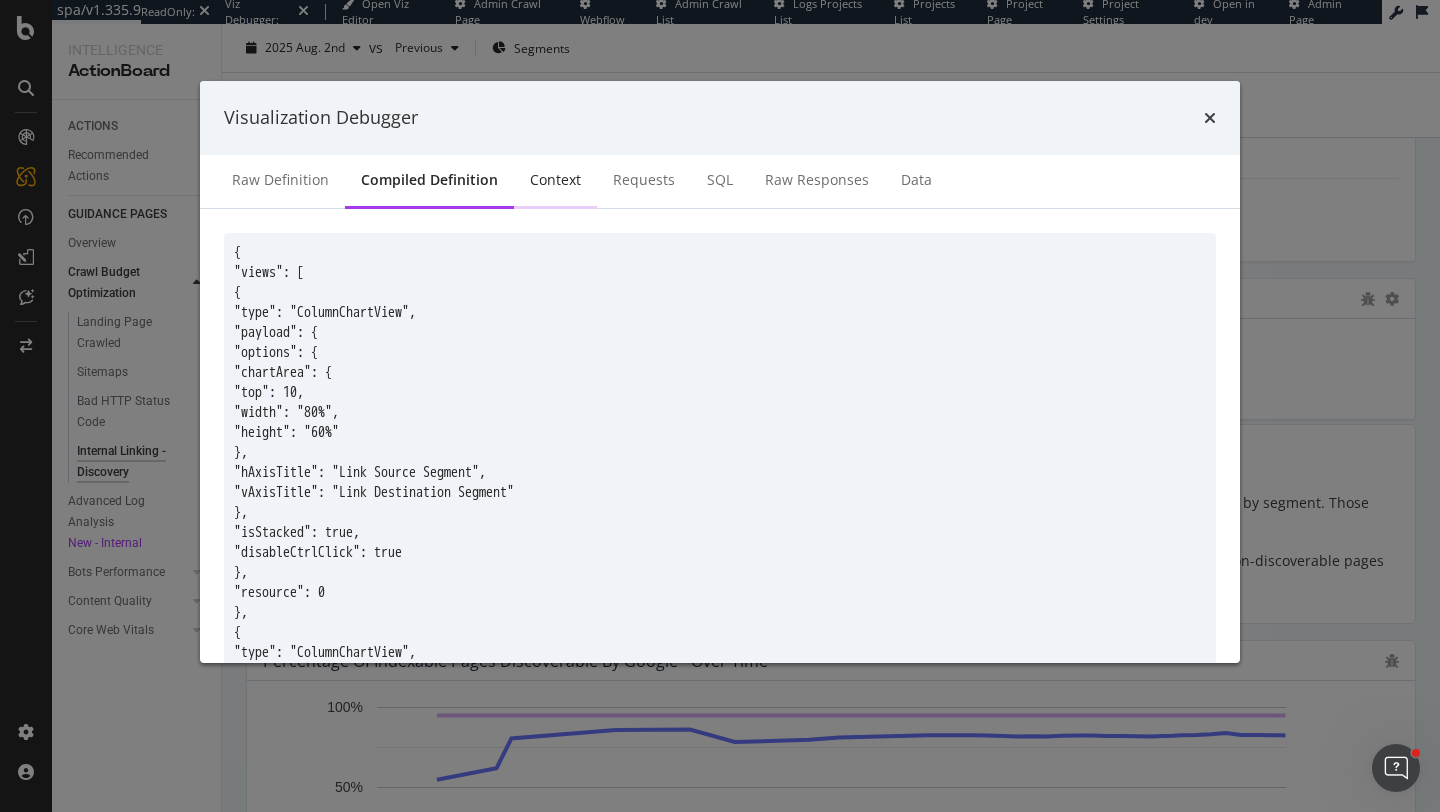 click on "Context" at bounding box center (555, 181) 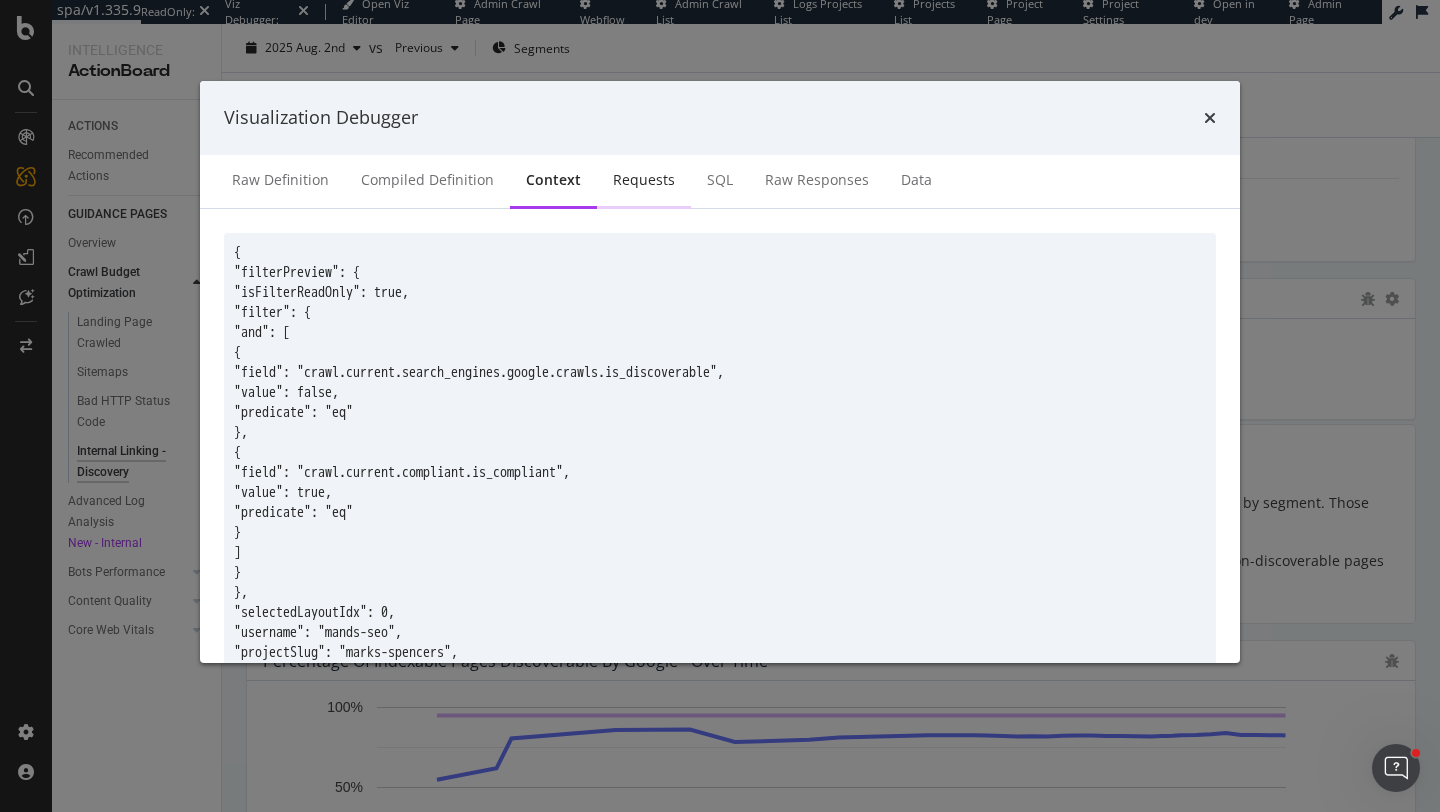 click on "Requests" at bounding box center [644, 181] 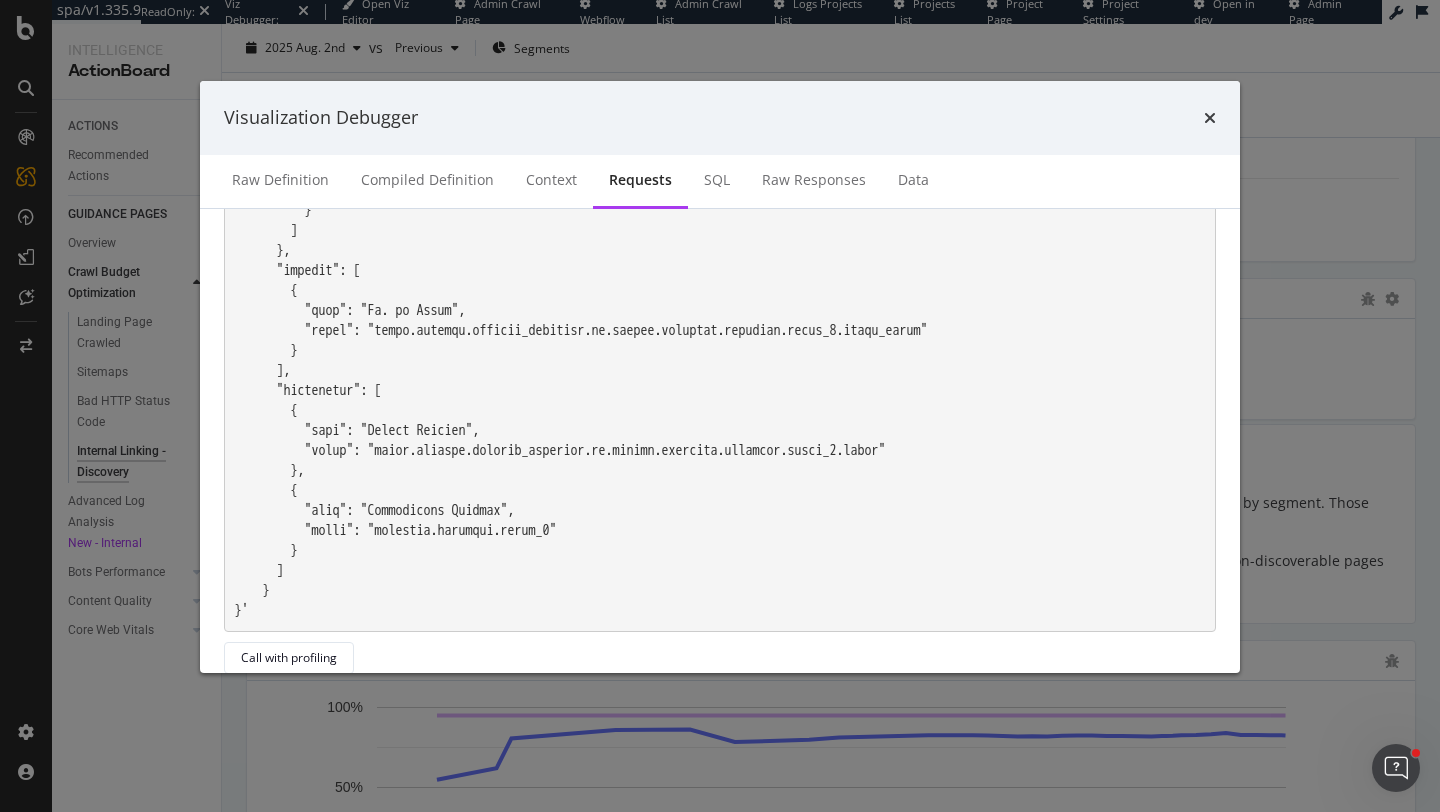 scroll, scrollTop: 982, scrollLeft: 0, axis: vertical 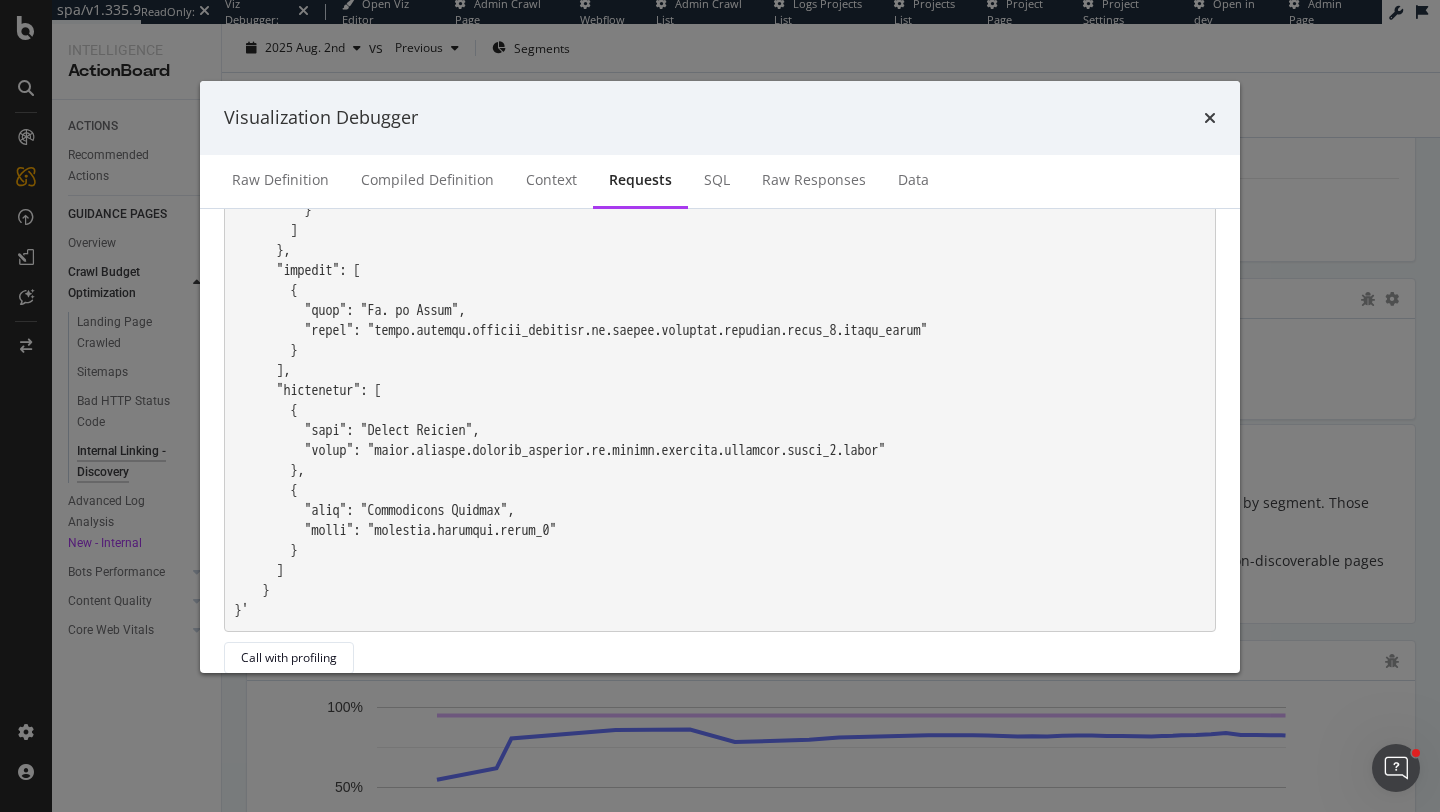 click at bounding box center [720, -39] 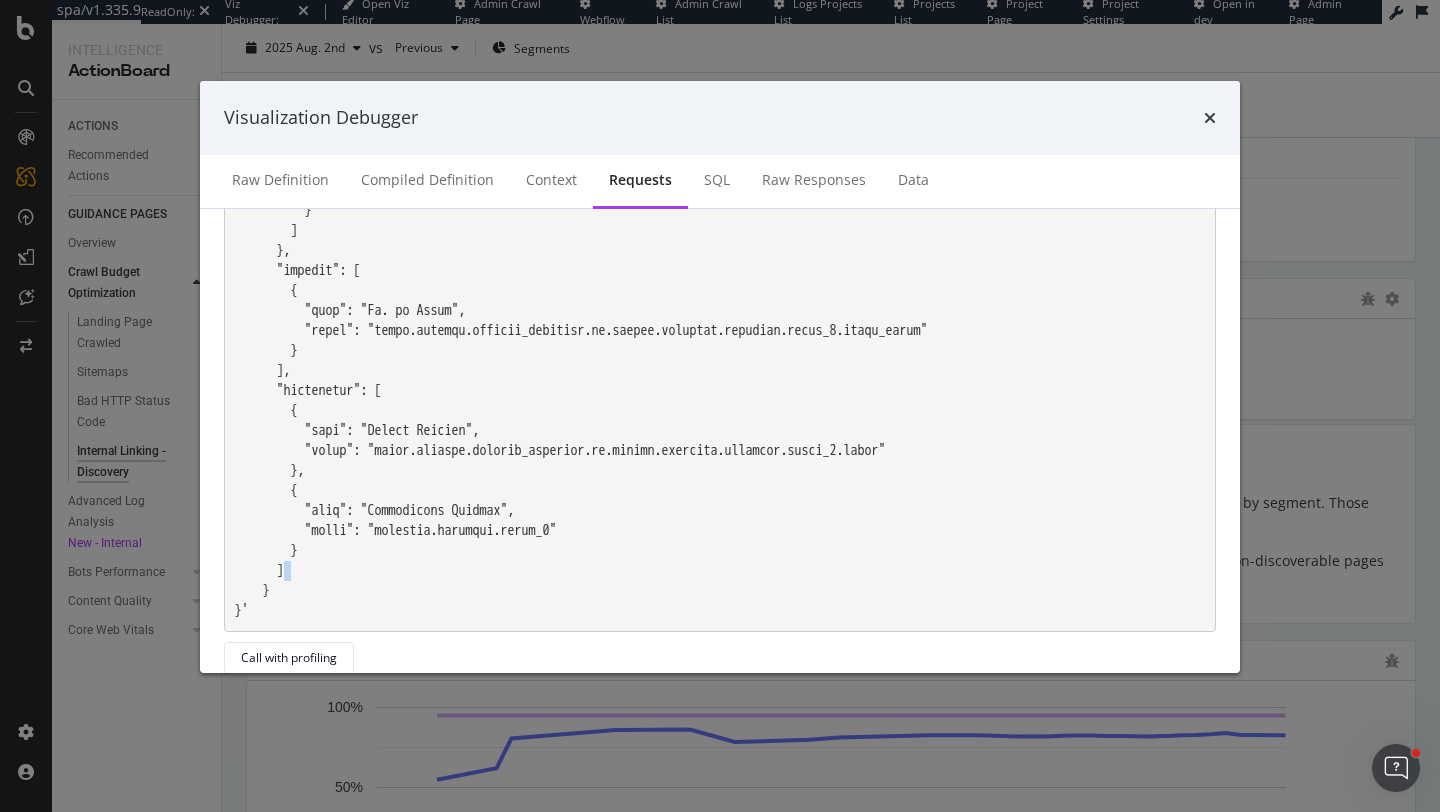 click at bounding box center (720, -39) 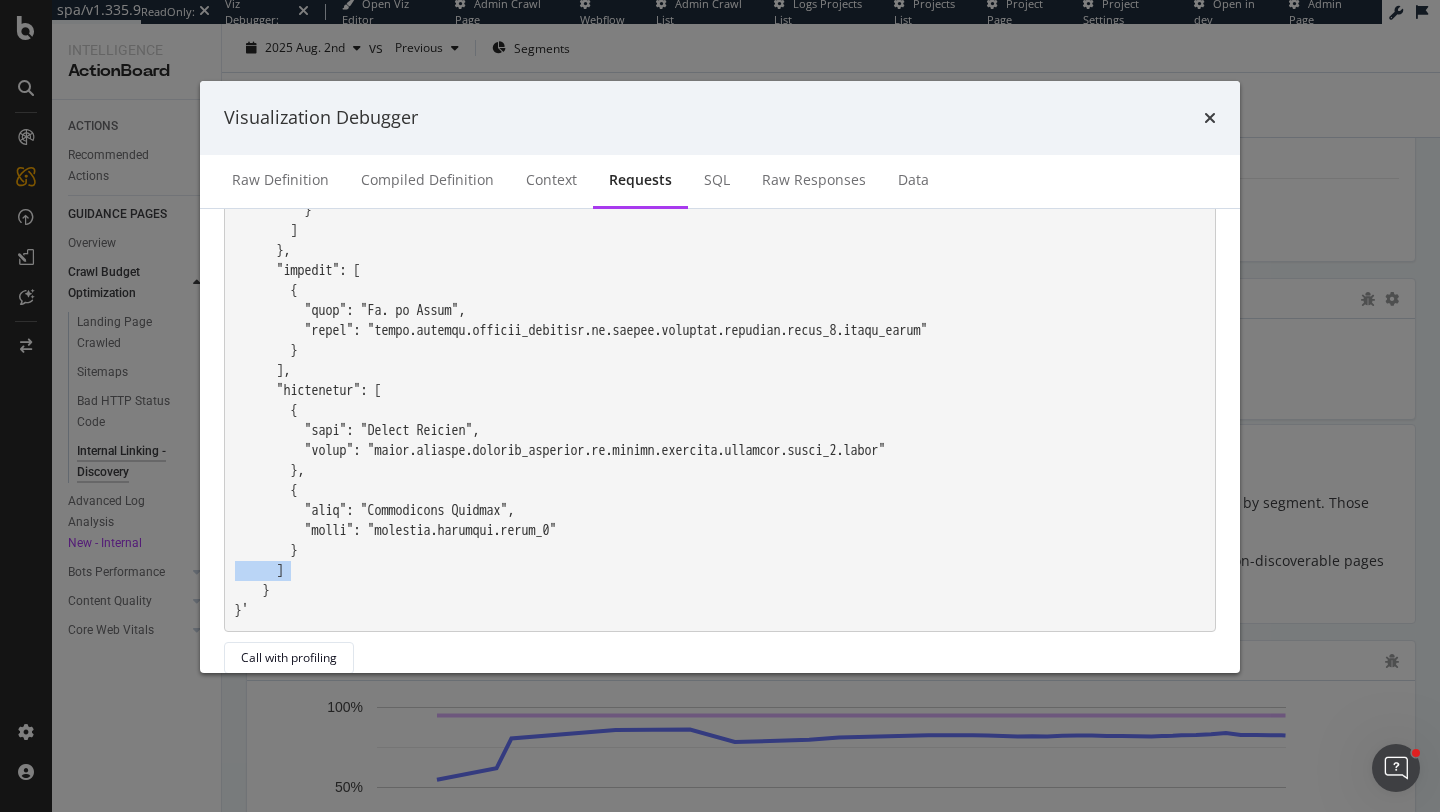 click at bounding box center [720, -39] 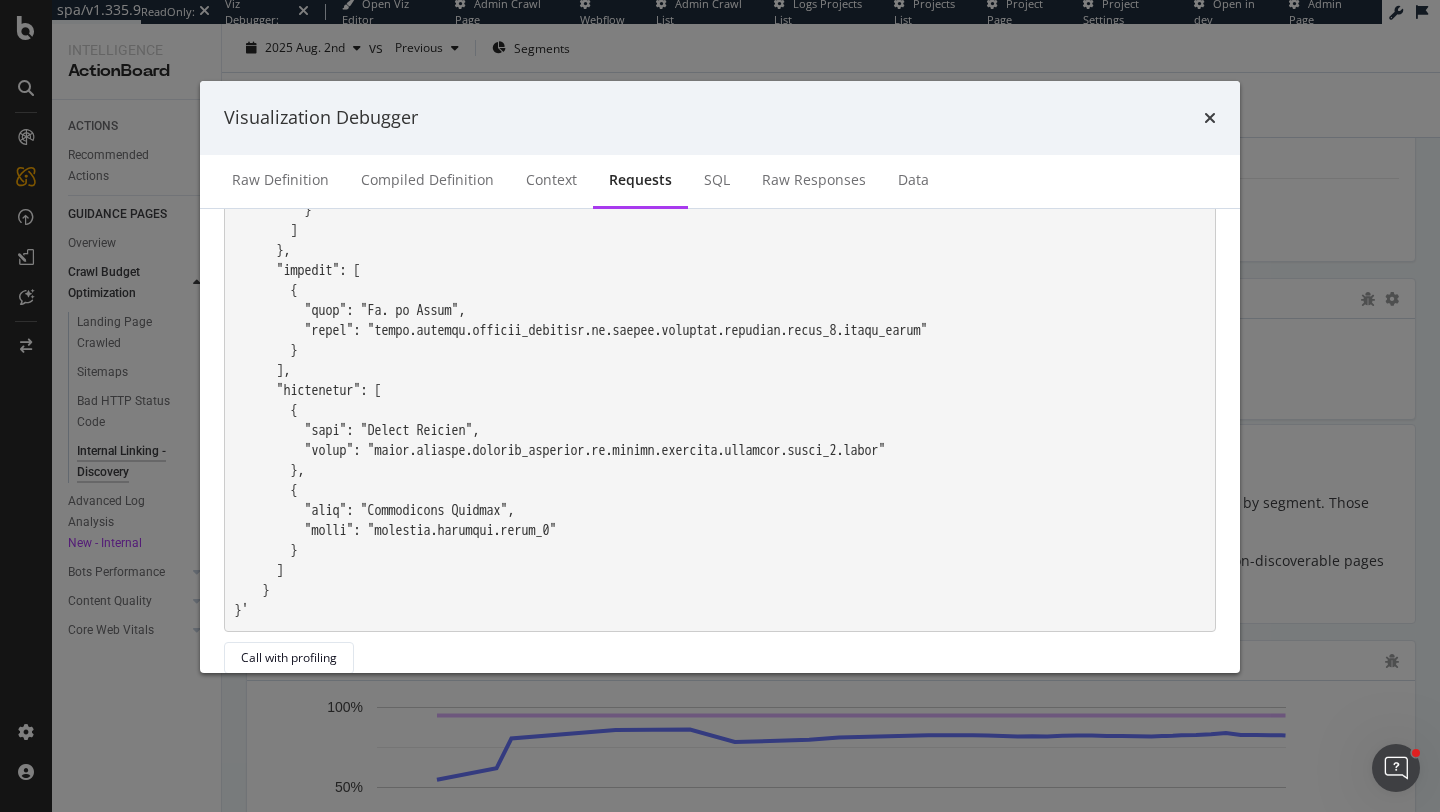 click at bounding box center [720, -39] 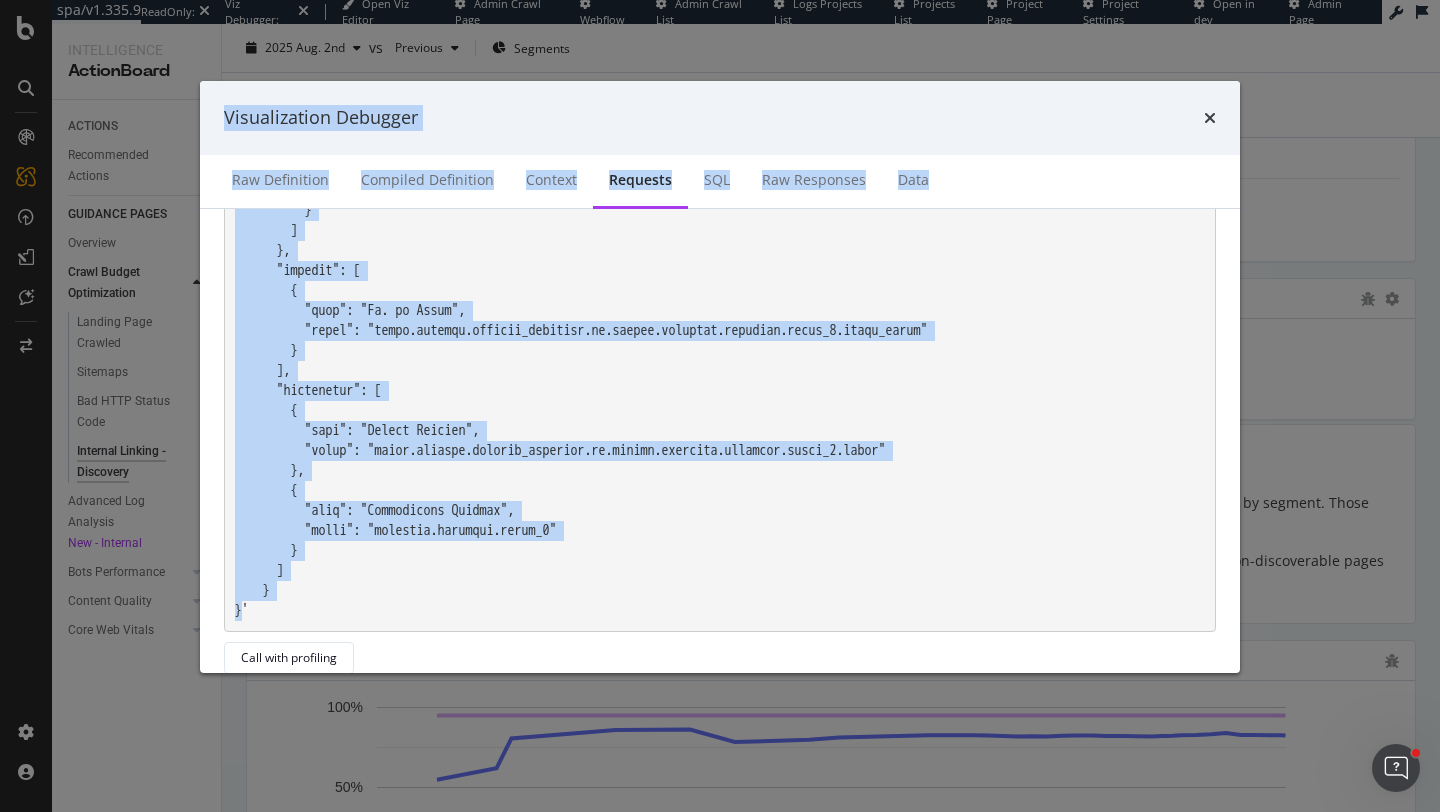 scroll, scrollTop: 0, scrollLeft: 0, axis: both 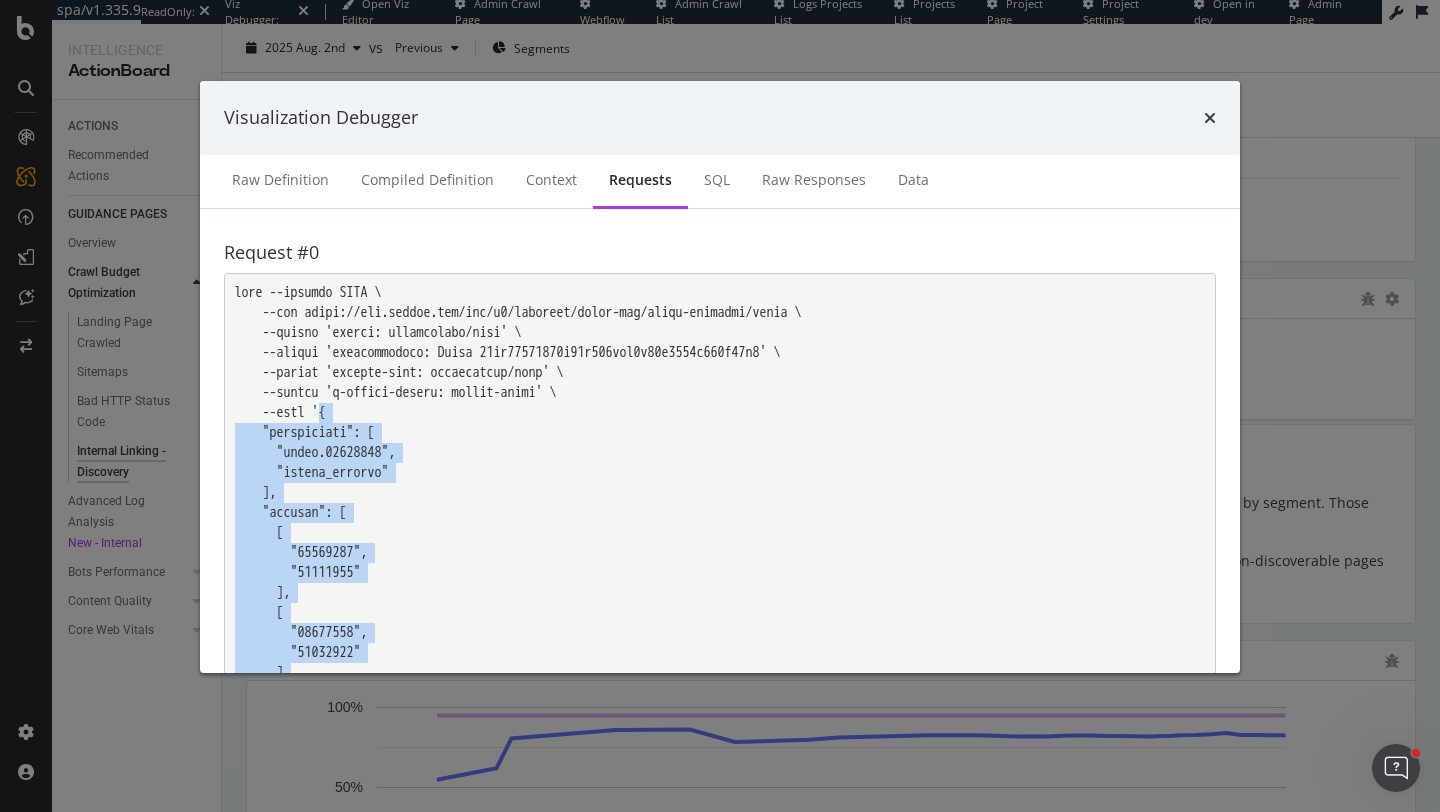drag, startPoint x: 240, startPoint y: 612, endPoint x: 334, endPoint y: 413, distance: 220.08408 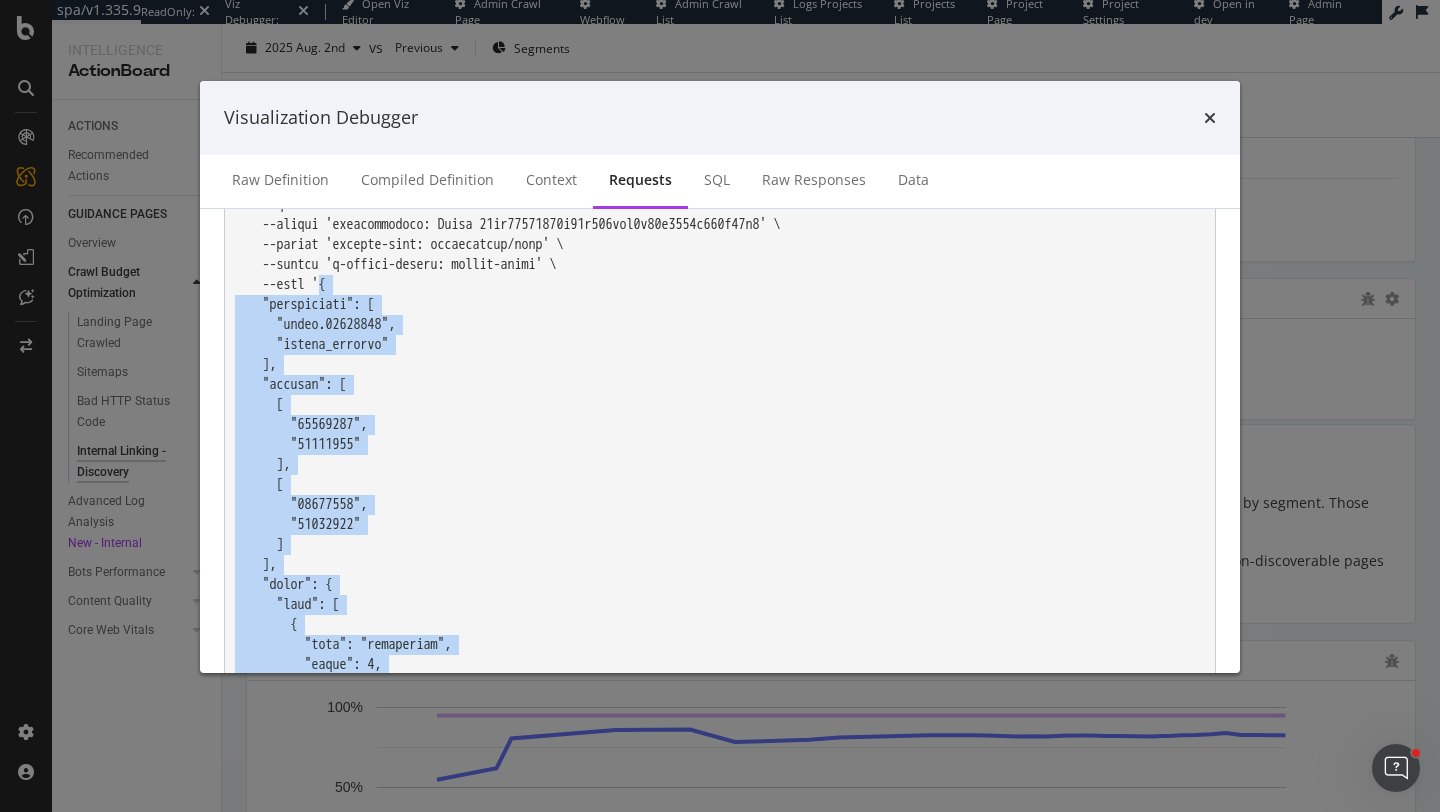 scroll, scrollTop: 132, scrollLeft: 0, axis: vertical 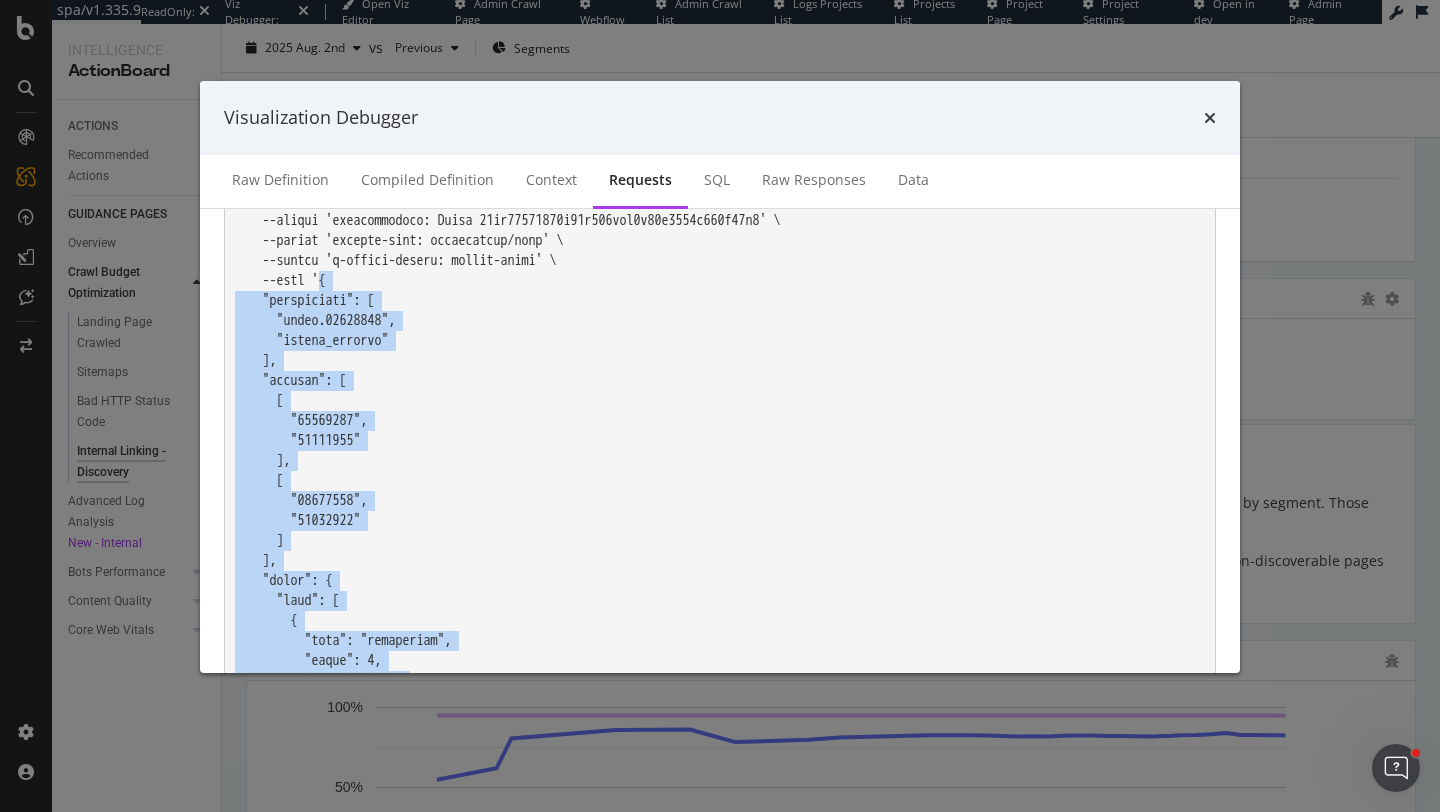 copy on "{
"collections": [
"crawl.20250802",
"search_console"
],
"periods": [
[
"20250703",
"20250801"
],
[
"20250701",
"20250730"
]
],
"query": {
"sort": [
{
"type": "dimensions",
"index": 0,
"order": "asc"
},
{
"type": "dimensions",
"index": 1,
"order": "asc"
}
],
"filters": {
"and": [
{
"field": "crawl.current.search_engines.google.crawls.is_discoverable",
"value": false,
"predicate": "eq"
},
{
"field": "crawl.current.compliant.is_compliant",
"value": true,
"predicate": "eq"
}
]
},
"metrics": [
{
"name": "No. of Links",
"field": "crawl.current.inlinks_internal.nb.unique.segments.template.depth_1.count_total"
}
],
"dimensions": [
..." 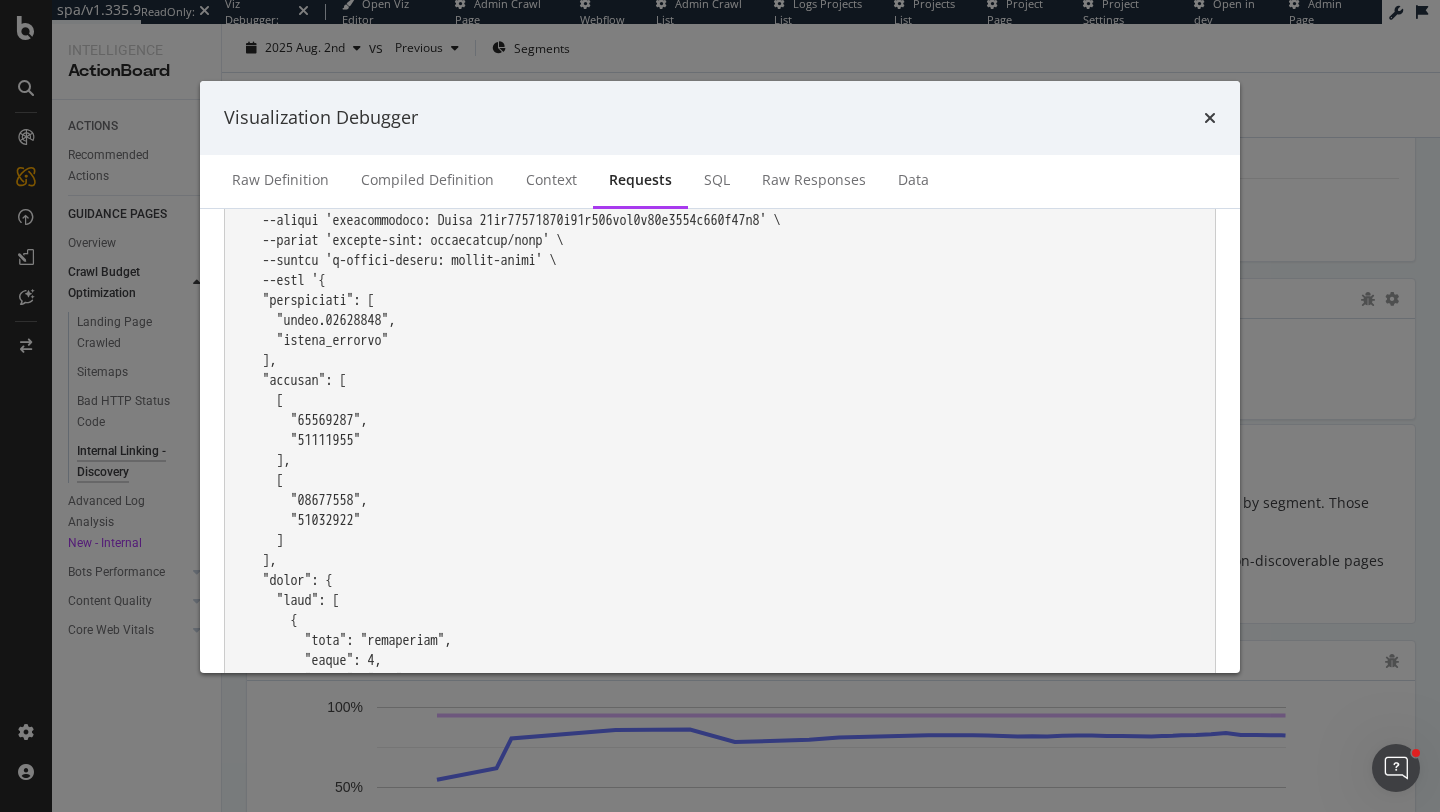 click on "Visualization Debugger" at bounding box center (720, 118) 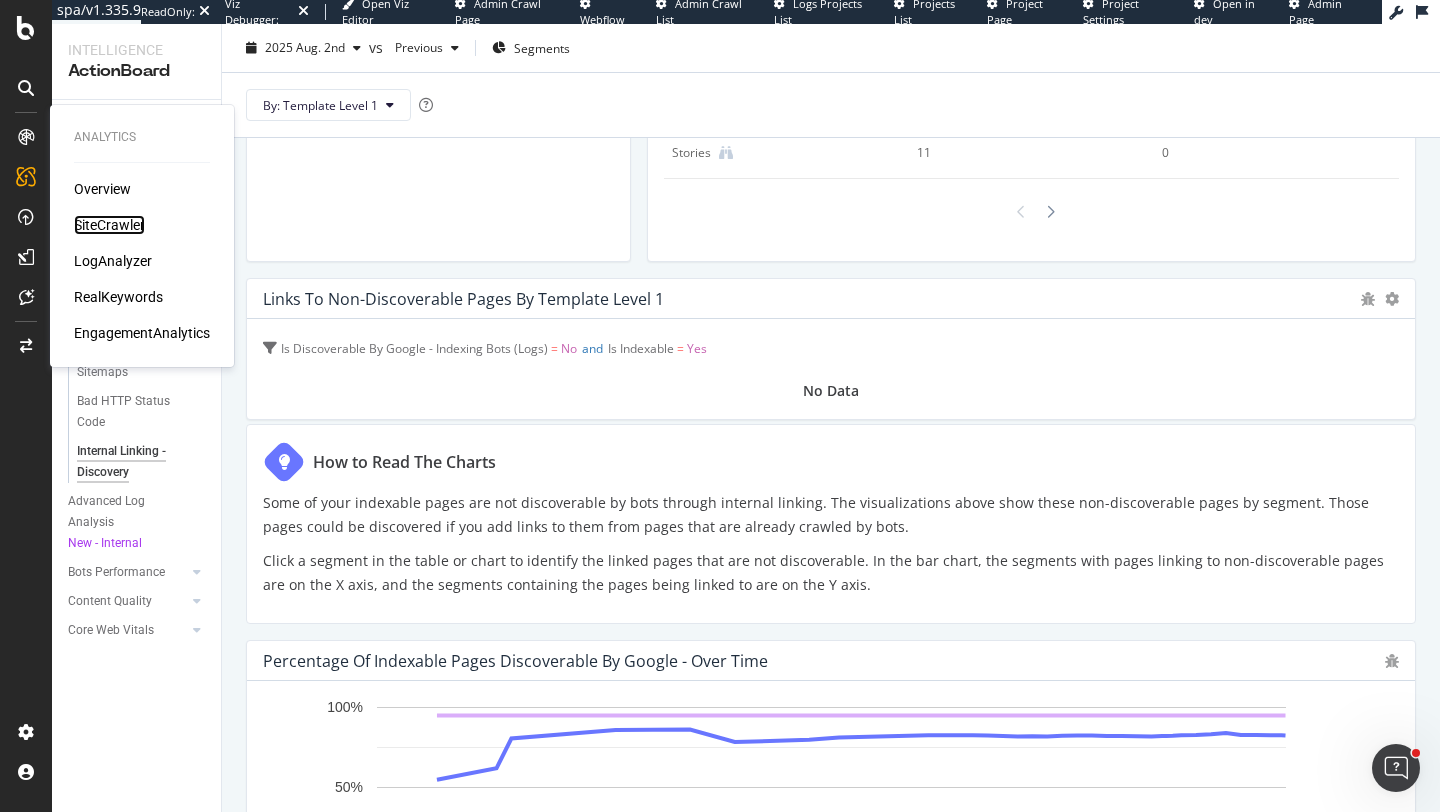 click on "SiteCrawler" at bounding box center (109, 225) 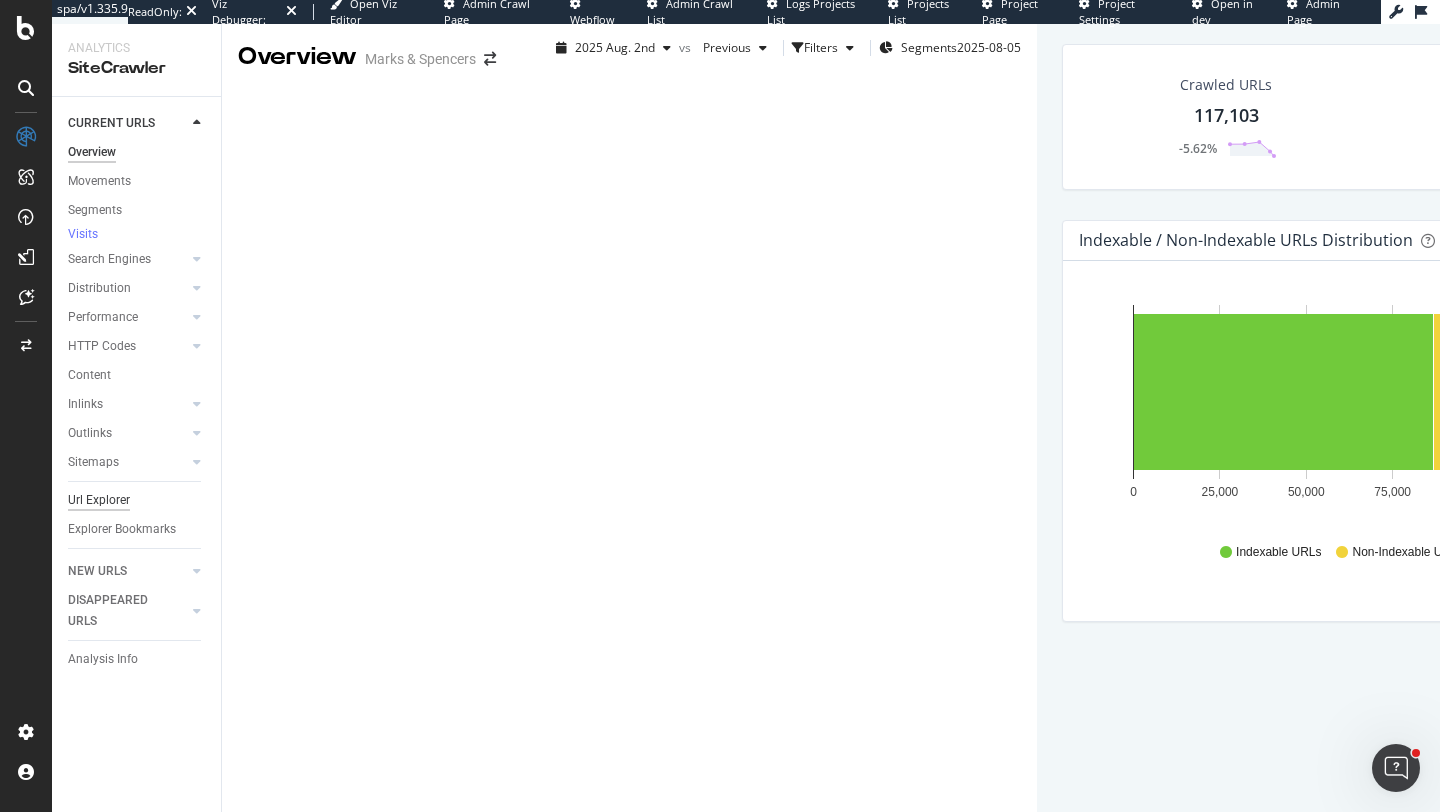 click on "Url Explorer" at bounding box center [99, 500] 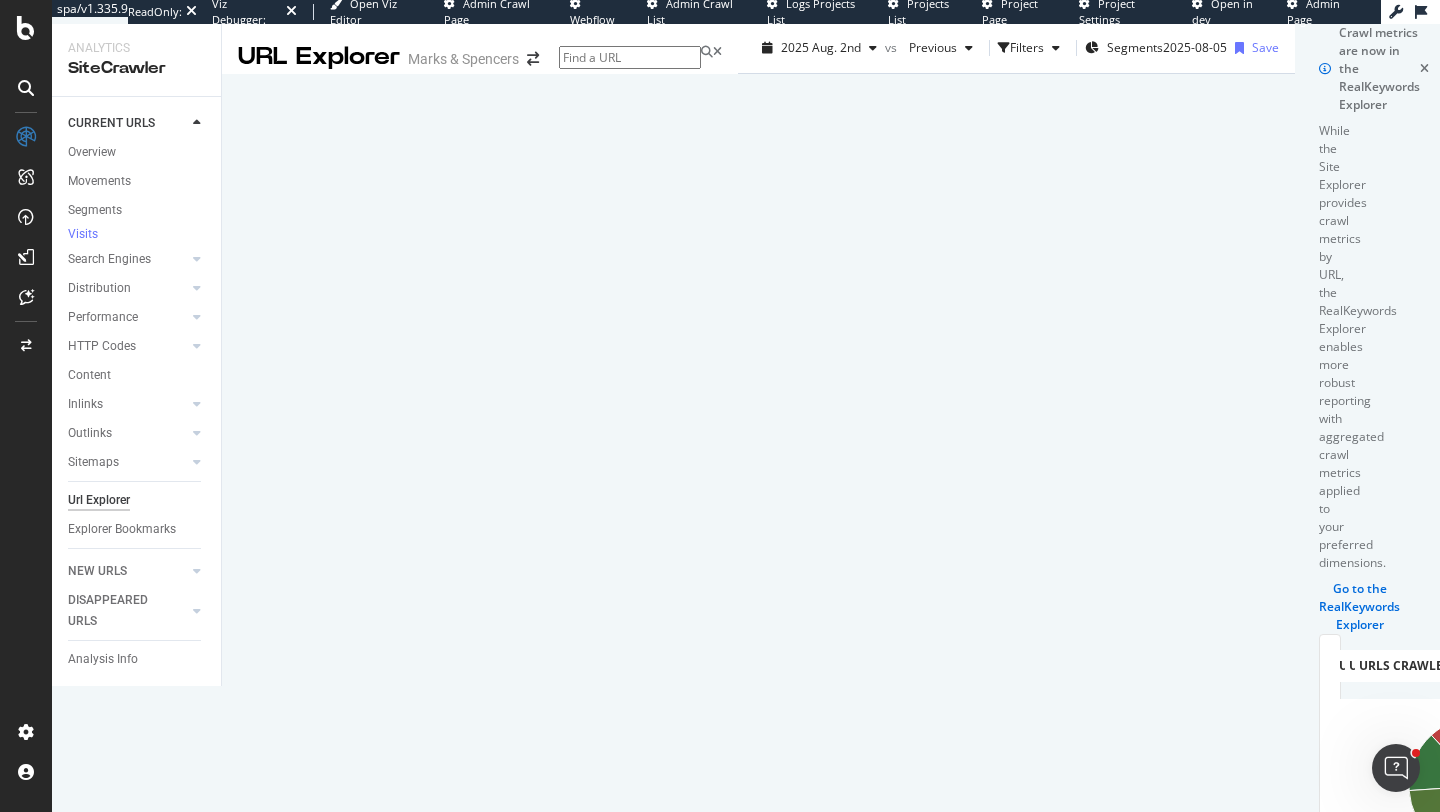 scroll, scrollTop: 0, scrollLeft: 0, axis: both 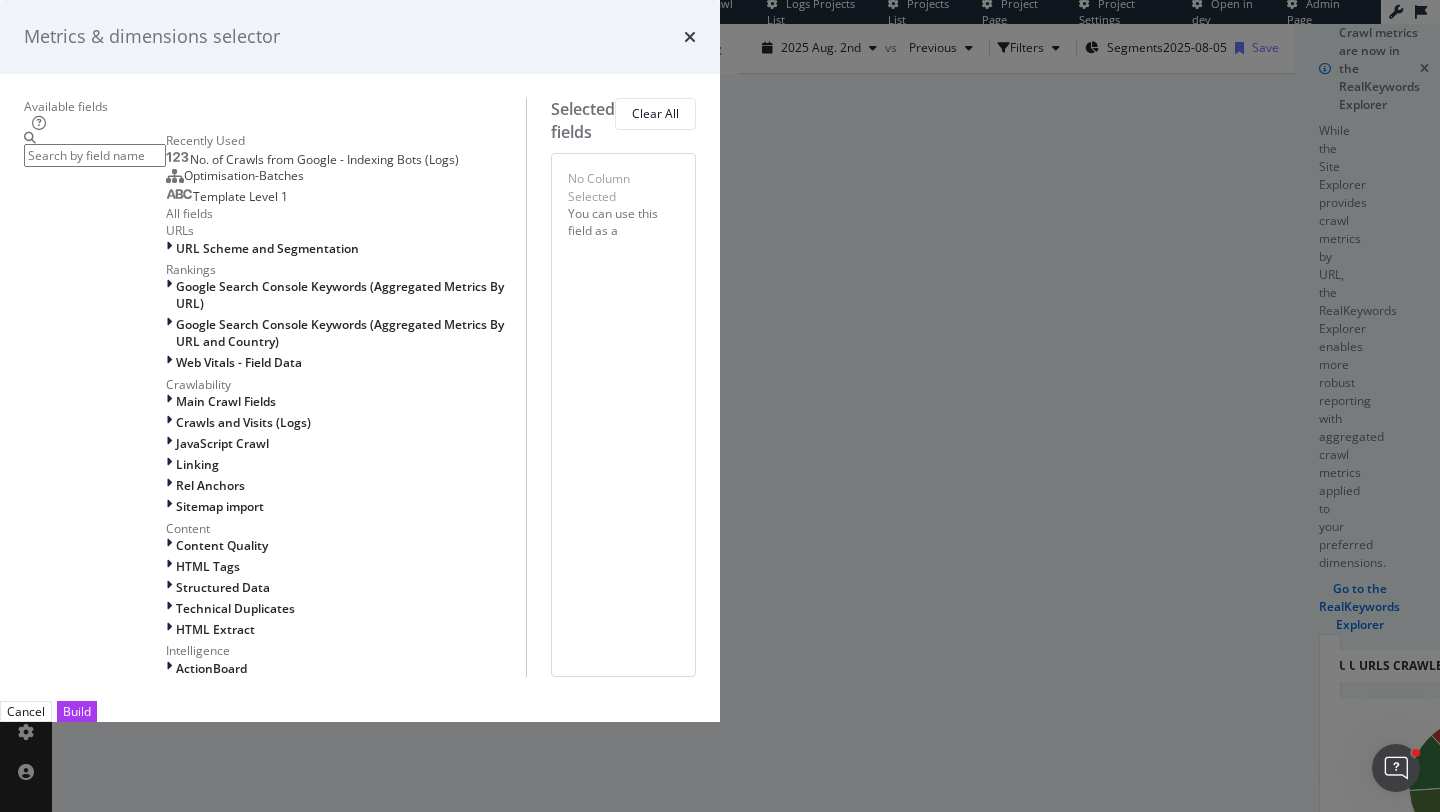 type on "t" 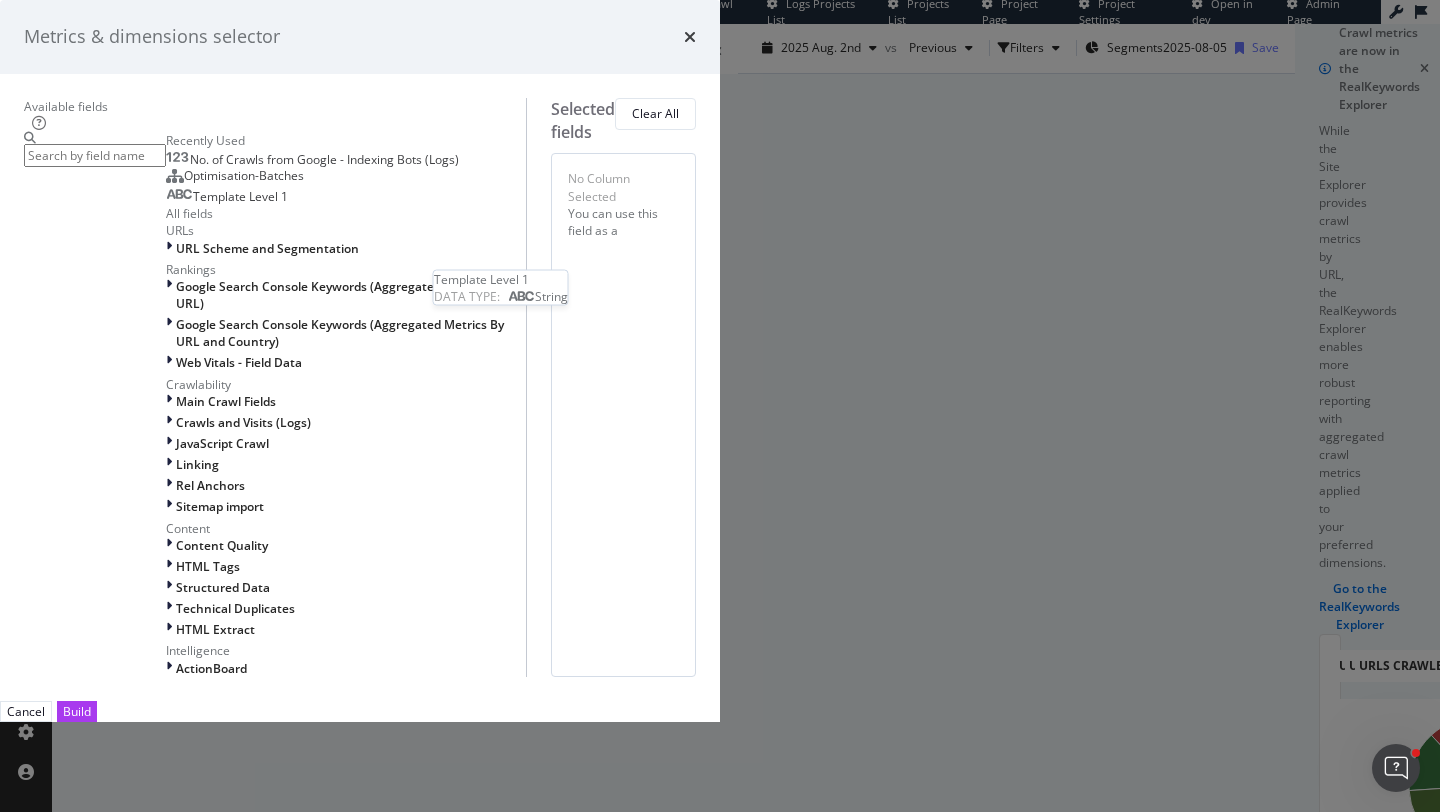 click on "Template Level 1" at bounding box center (227, 197) 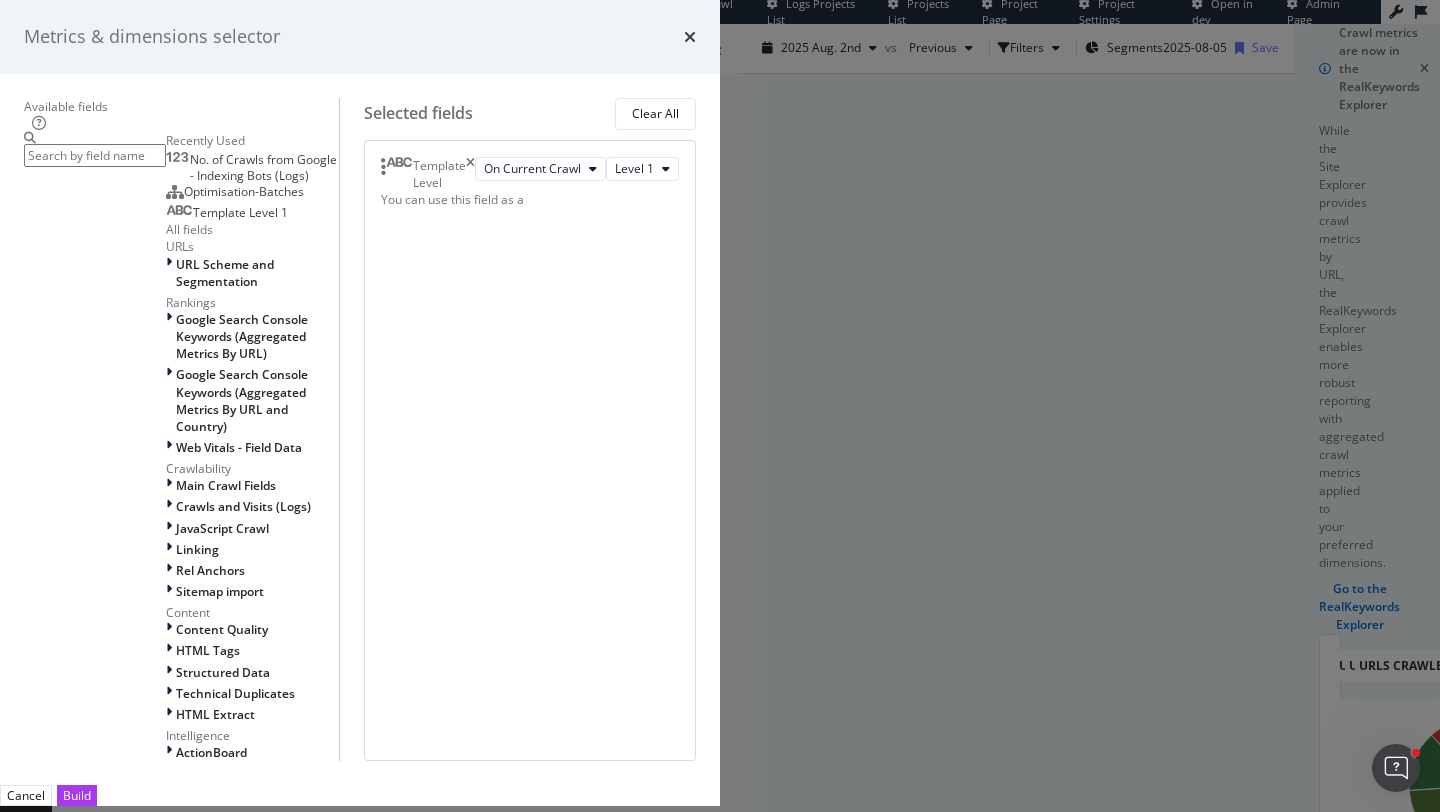 click on "Template Level 1" at bounding box center [227, 213] 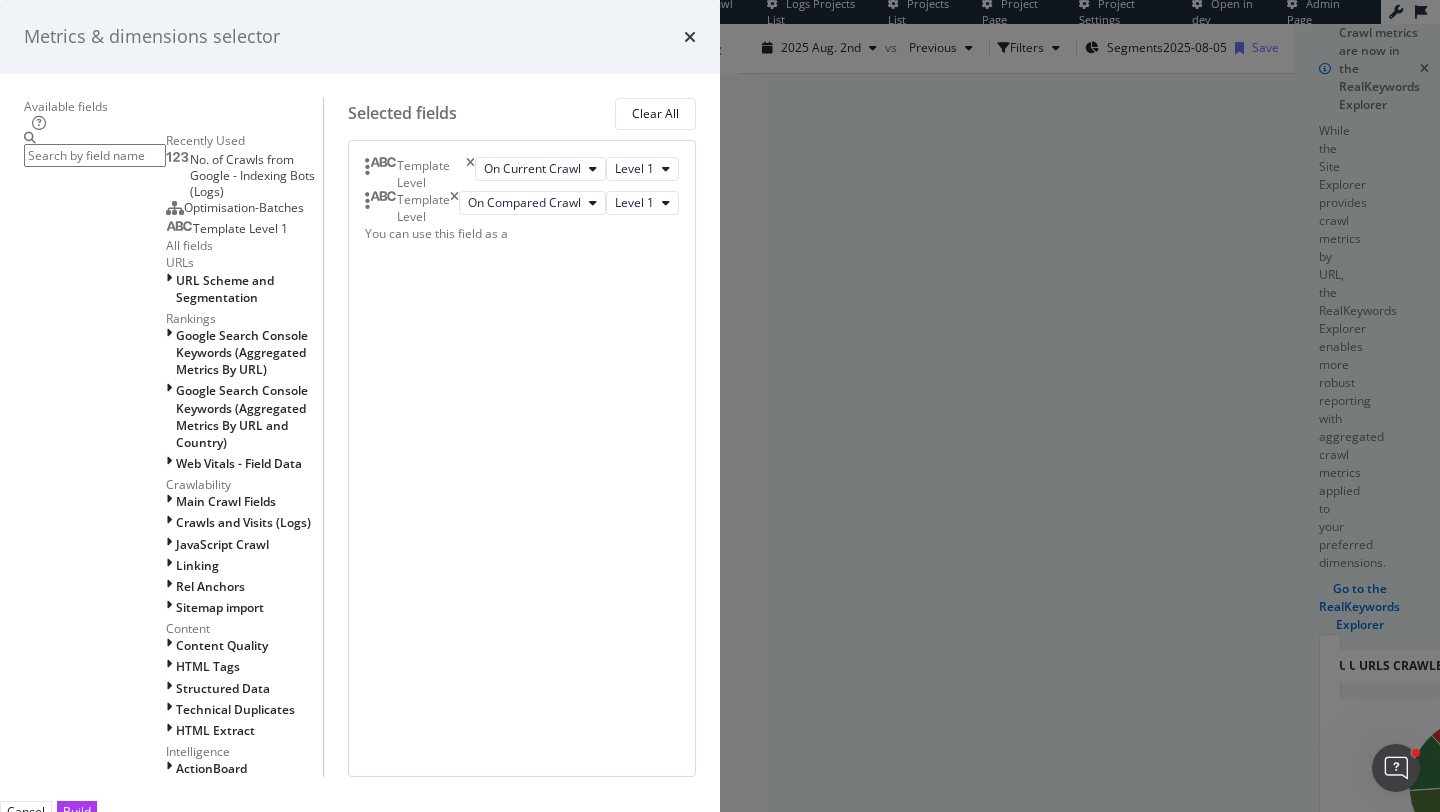 click at bounding box center (454, 208) 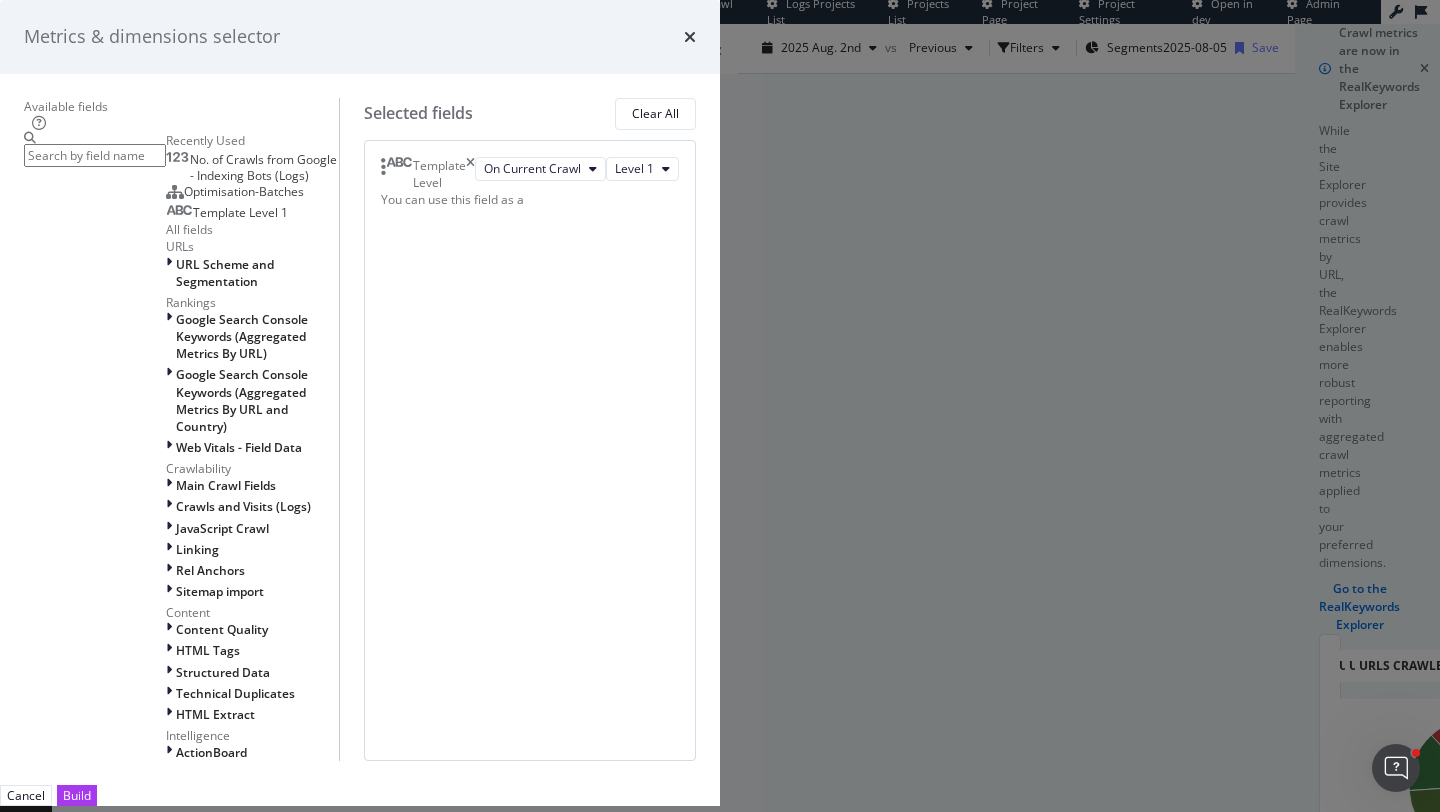 scroll, scrollTop: 218, scrollLeft: 0, axis: vertical 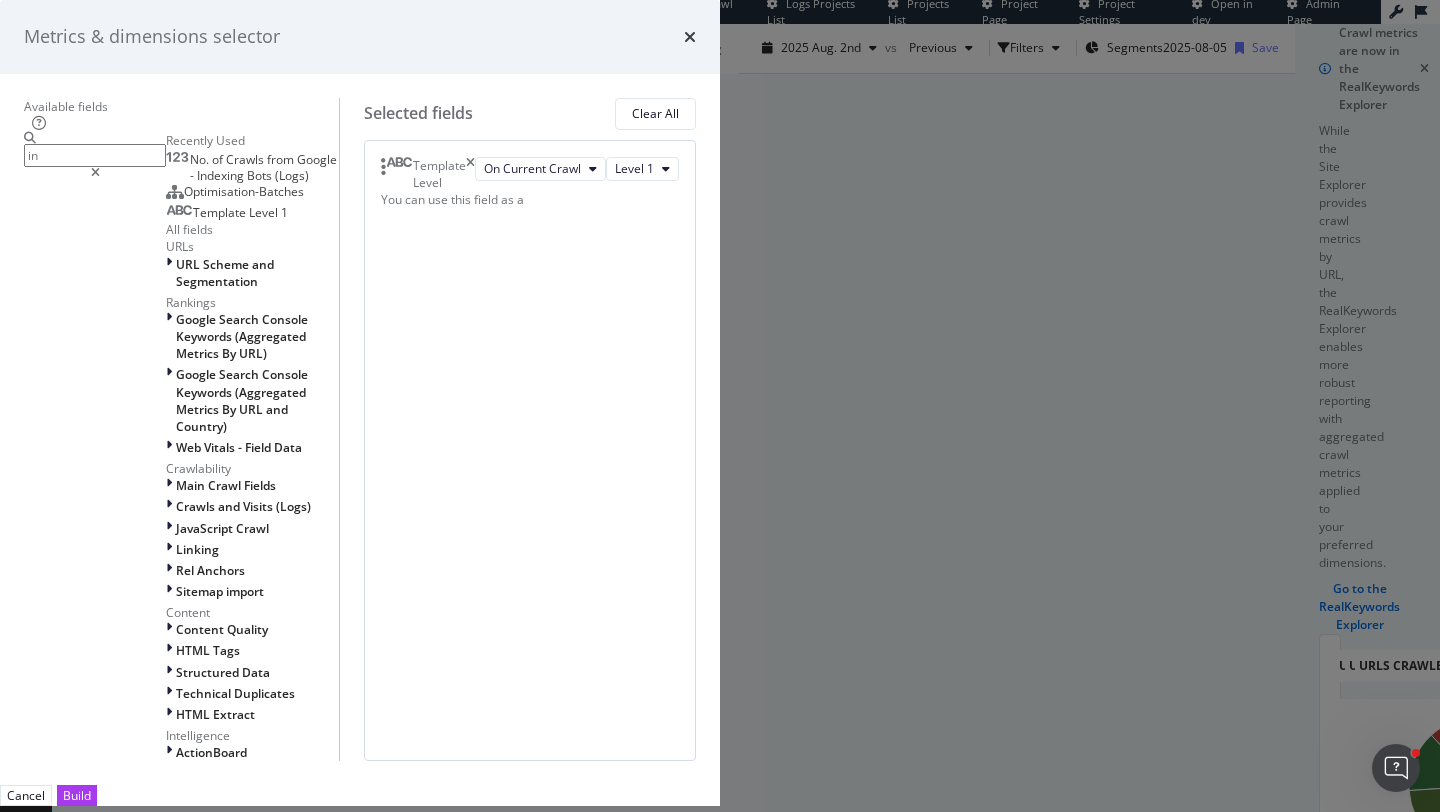 type on "i" 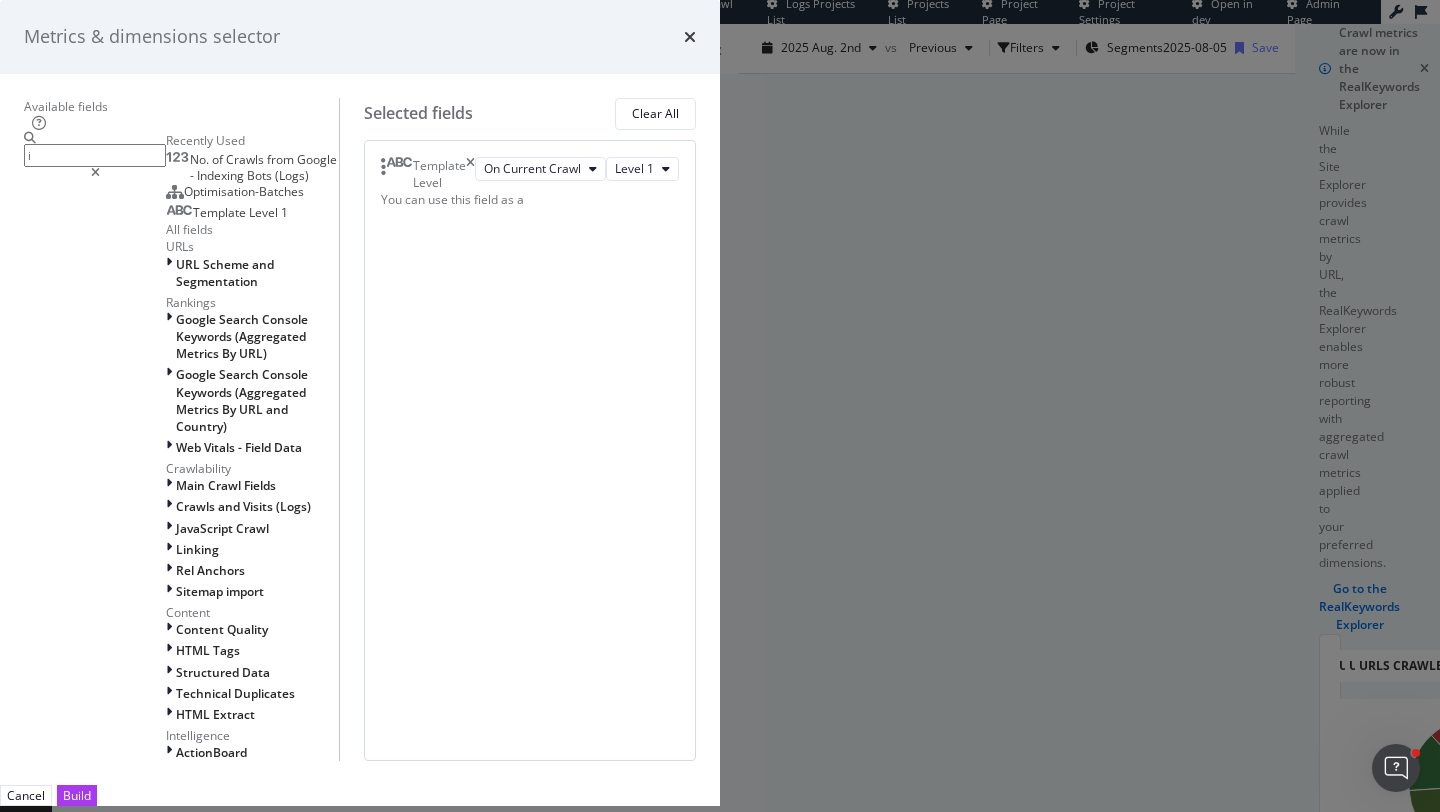 scroll, scrollTop: 0, scrollLeft: 0, axis: both 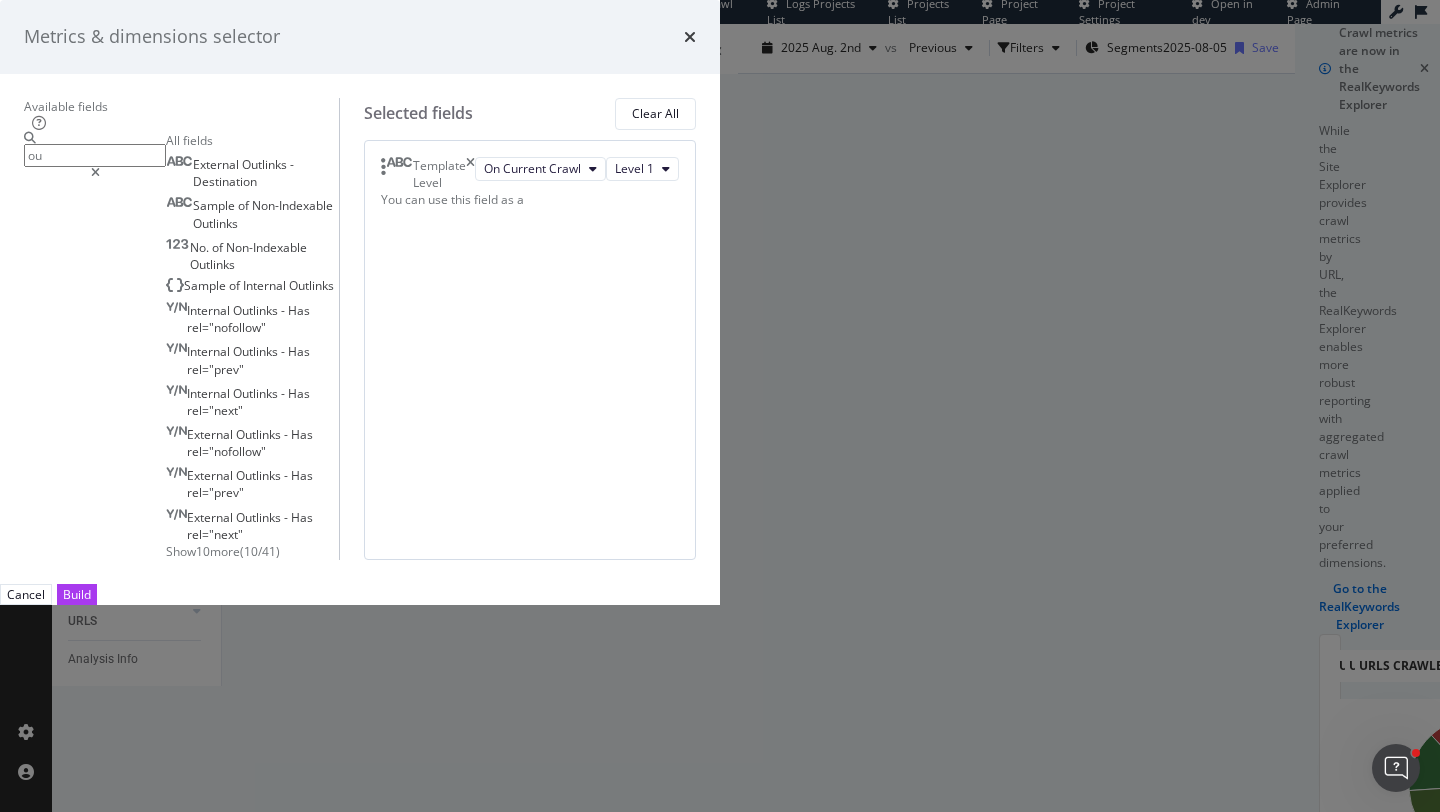 type on "o" 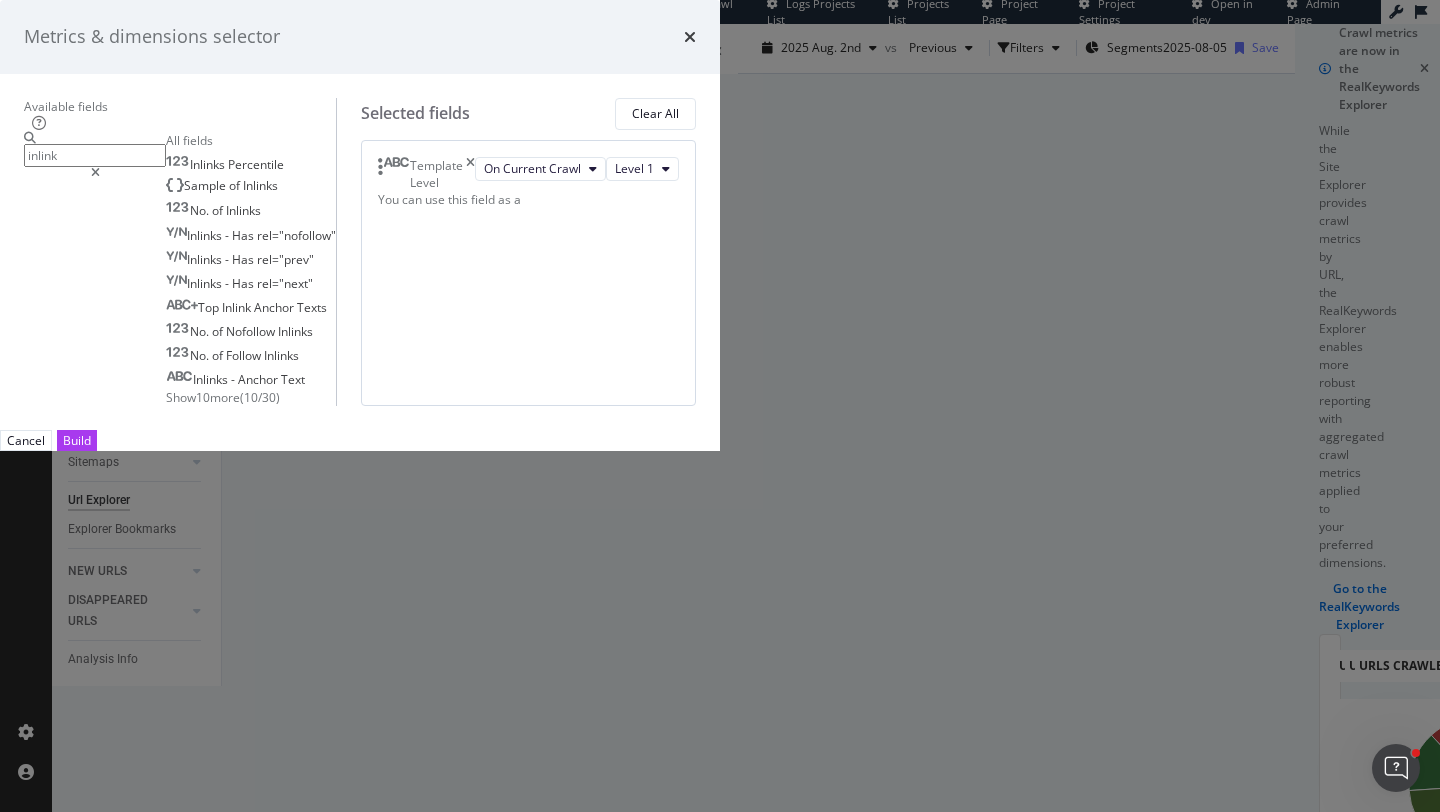 click on "Inlinks   Percentile   Sample   of   Inlinks   No.   of   Inlinks   Inlinks   -   Has   rel="nofollow"   Inlinks   -   Has   rel="prev"   Inlinks   -   Has   rel="next"   Top   Inlink   Anchor   Texts   No.   of   Nofollow   Inlinks   No.   of   Follow   Inlinks   Inlinks   -   Anchor   Text   Show  10  more ( 10 / 30 )" at bounding box center (251, 279) 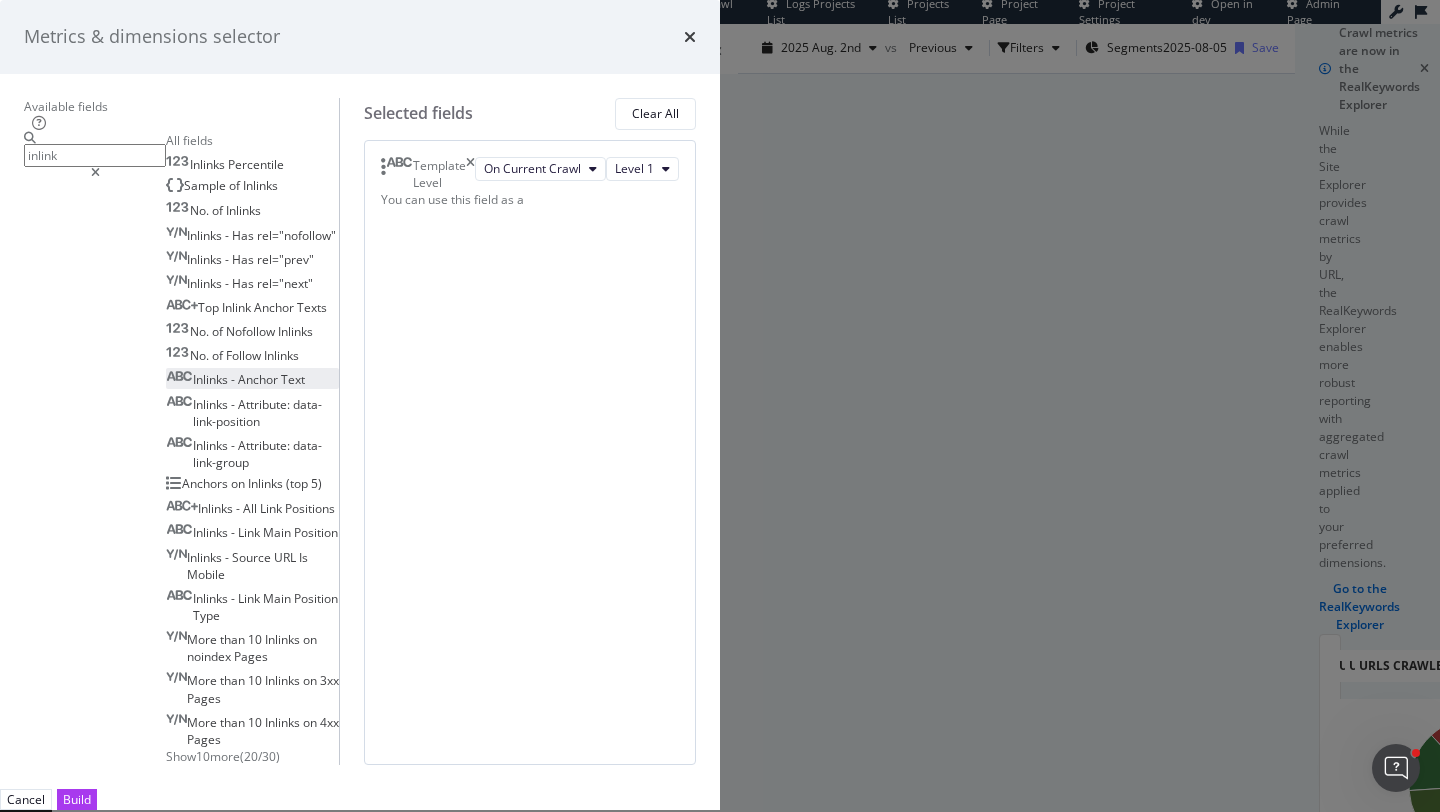 click on "Anchor" at bounding box center [259, 379] 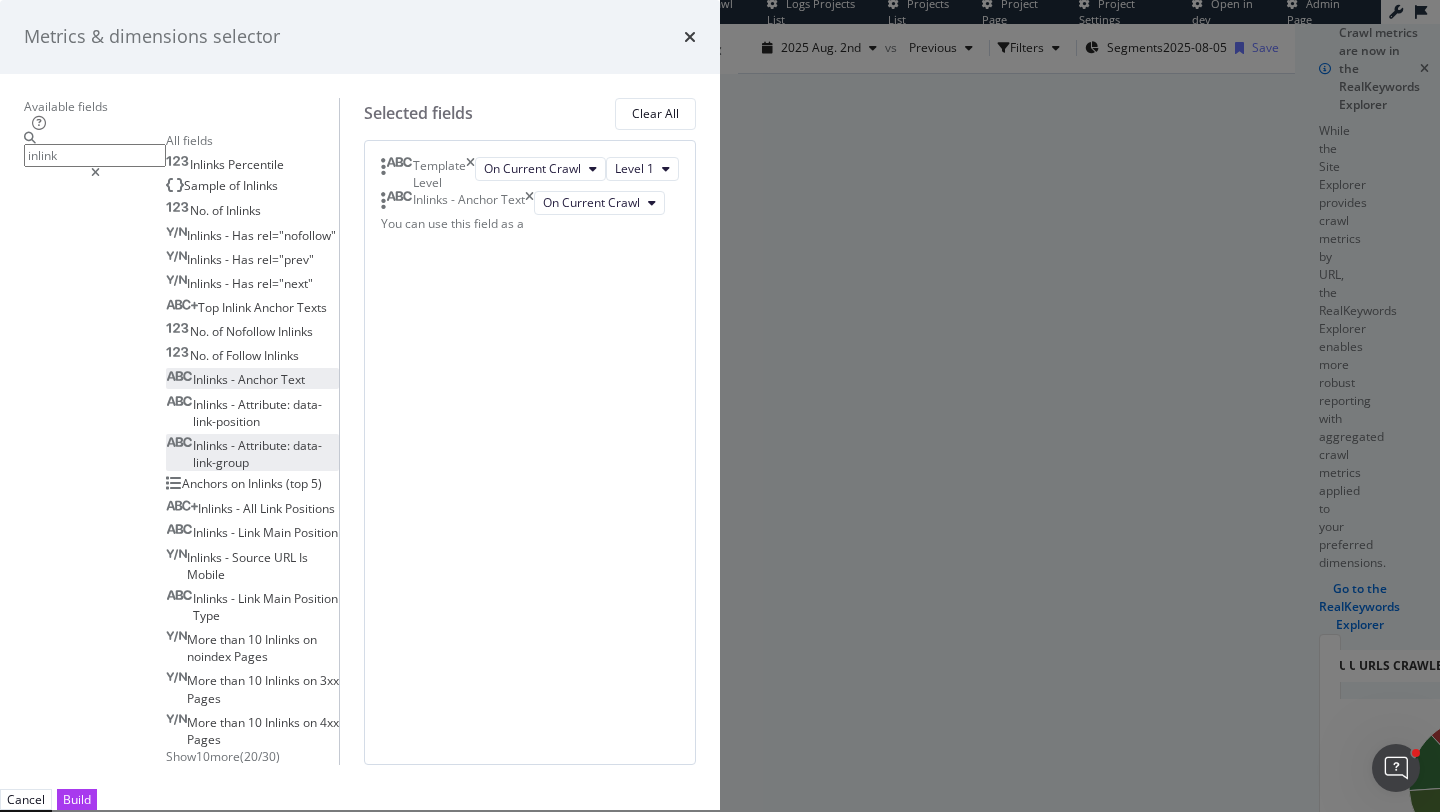 click on "Attribute:" at bounding box center [265, 445] 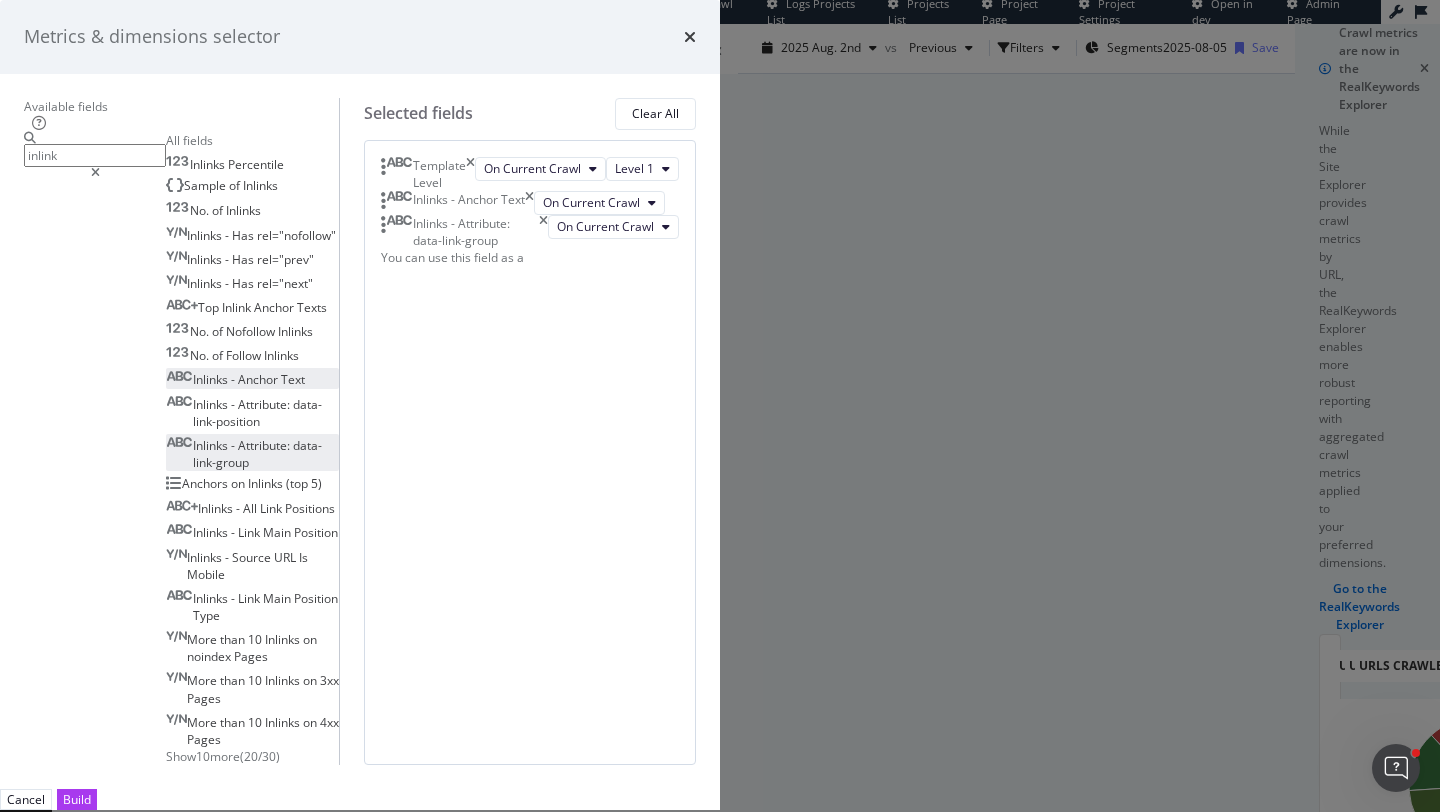 click at bounding box center (529, 203) 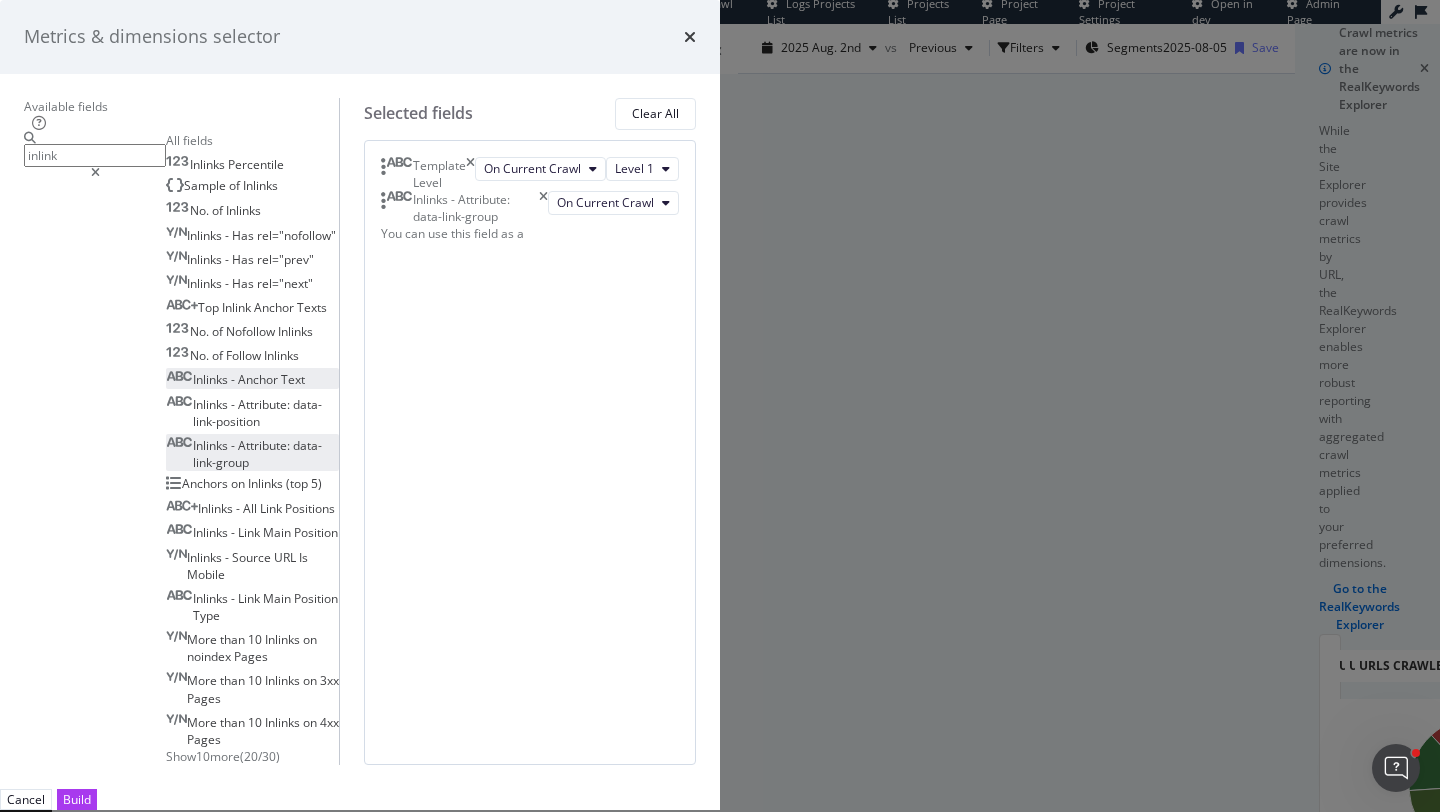 click at bounding box center (470, 174) 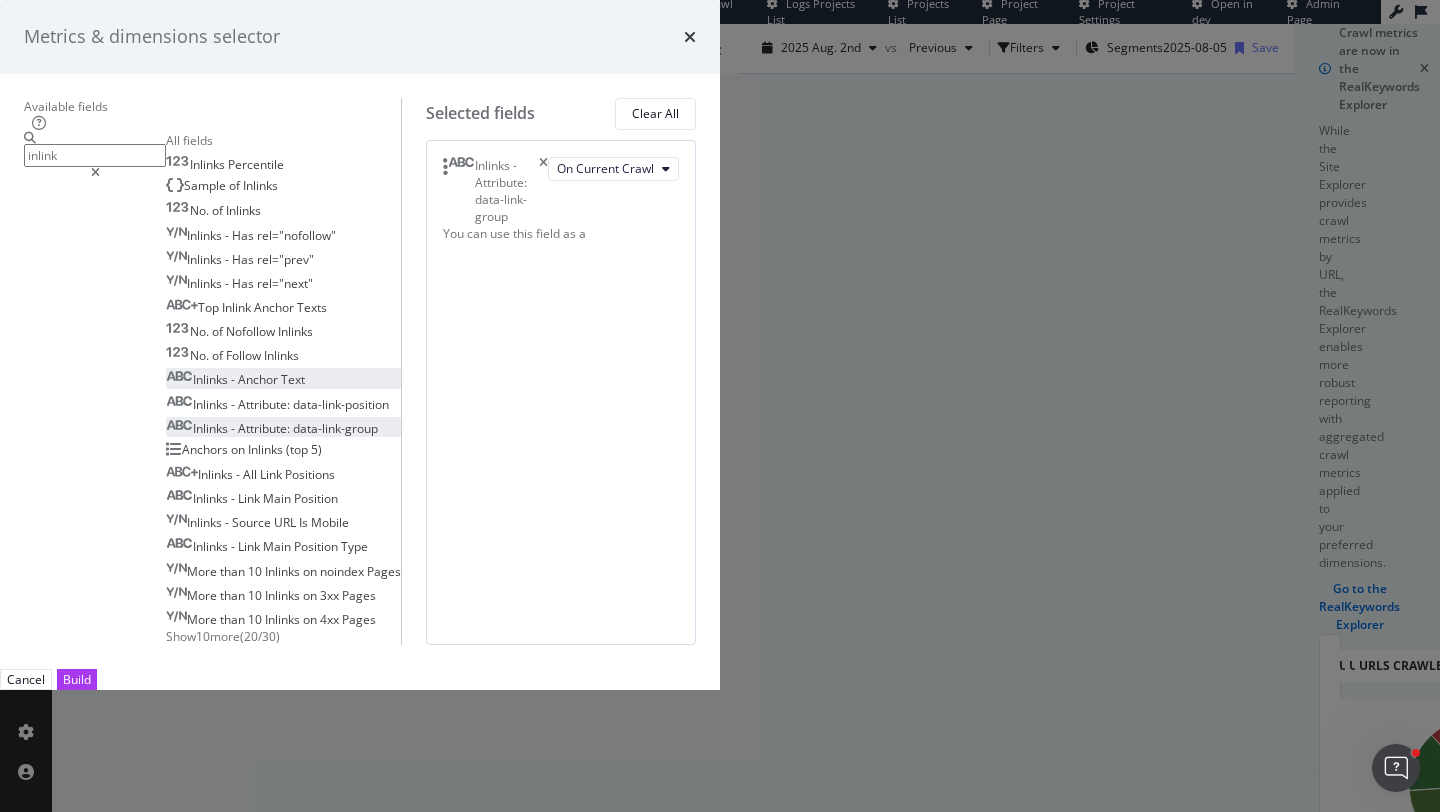 click on "inlink" at bounding box center (95, 155) 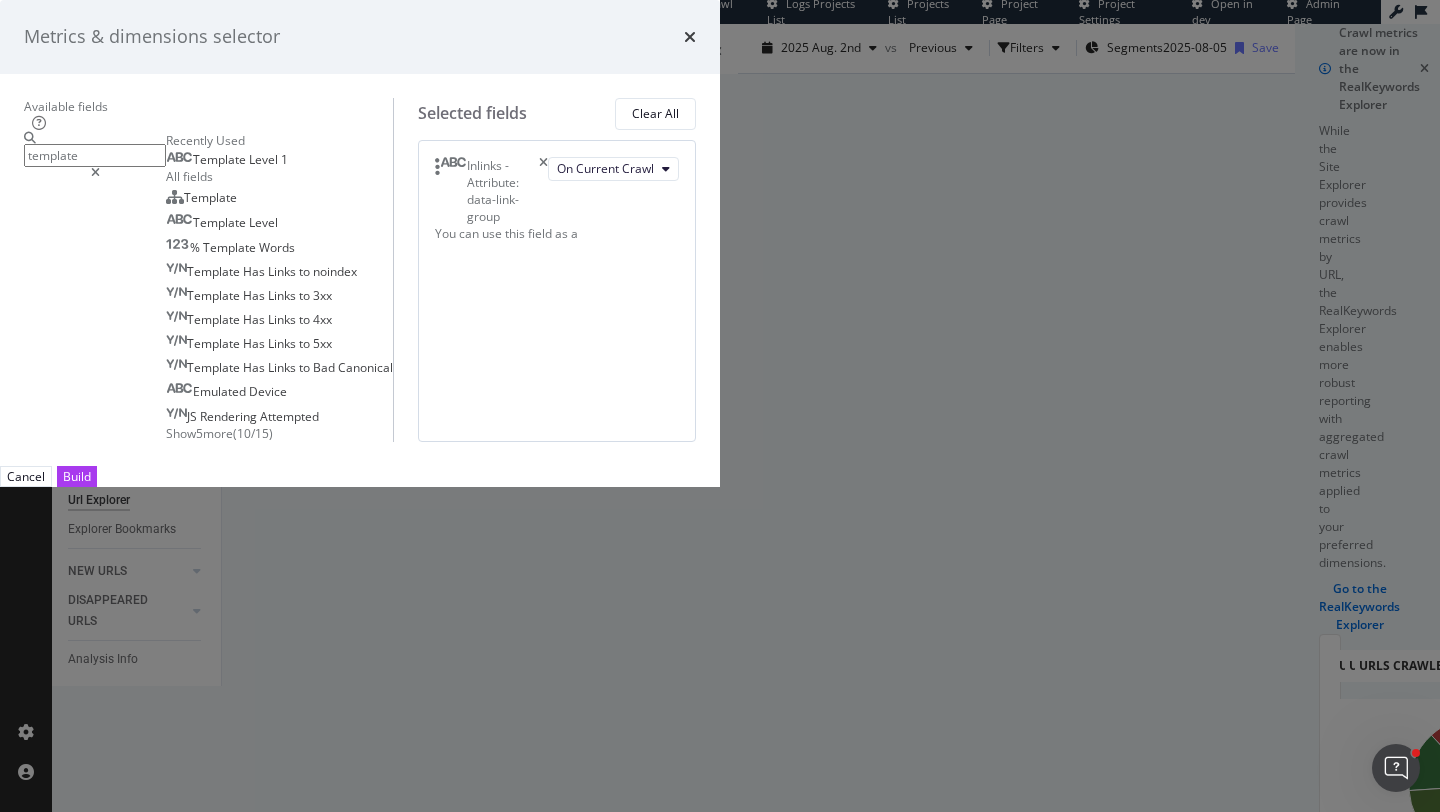 click on "Level" at bounding box center [265, 159] 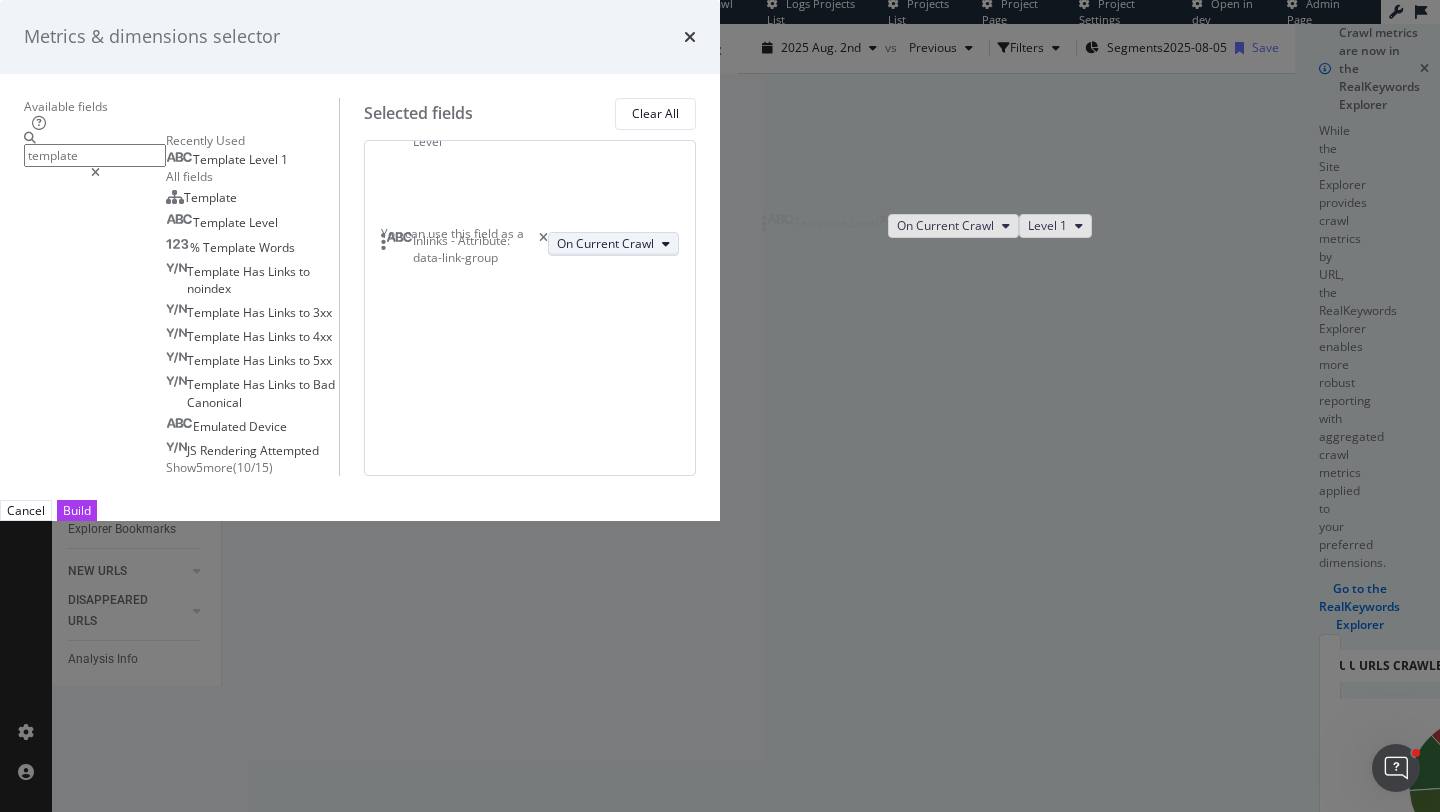 drag, startPoint x: 776, startPoint y: 271, endPoint x: 776, endPoint y: 228, distance: 43 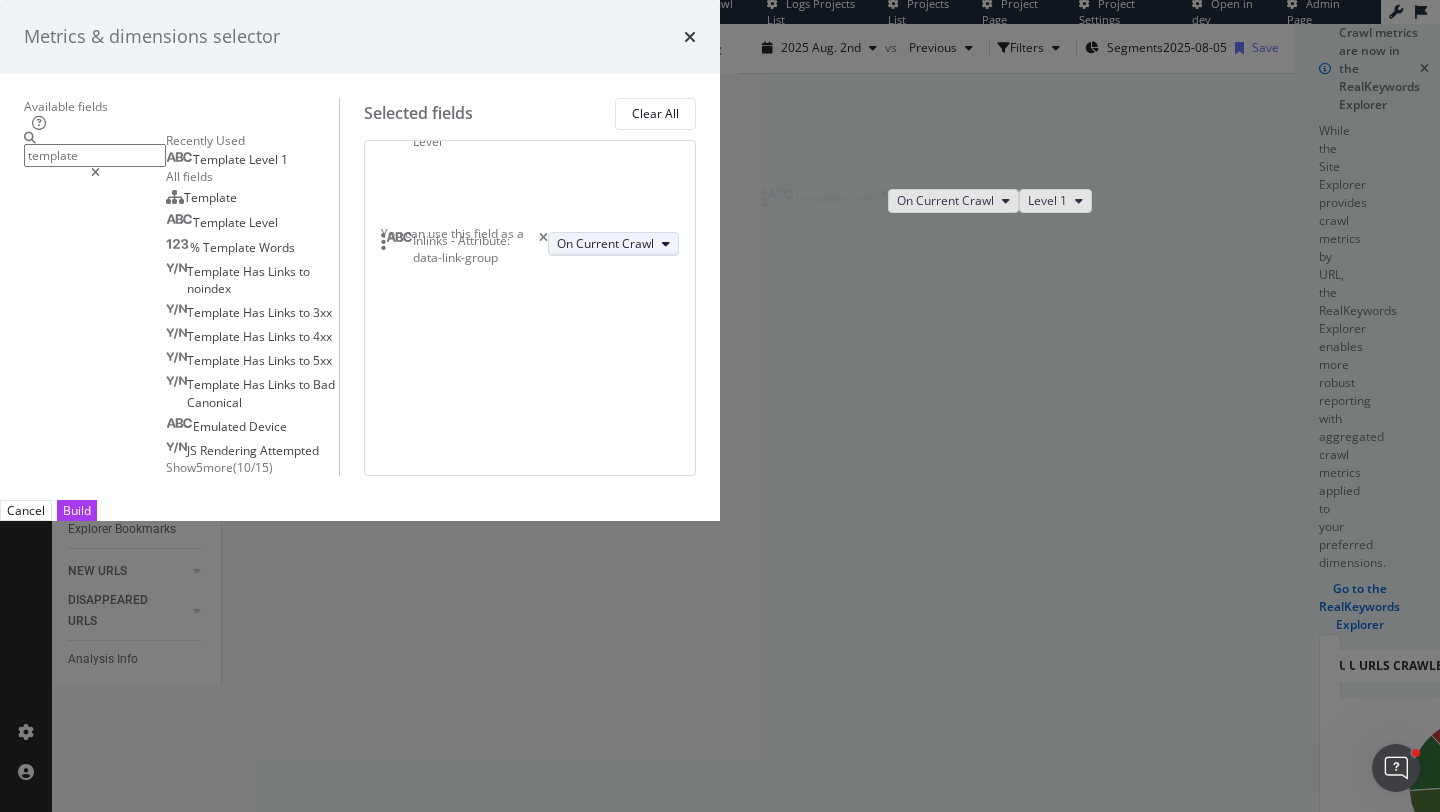click on "spa/v1.335.9 ReadOnly: Viz Debugger: Open Viz Editor Admin Crawl Page Webflow Admin Crawl List Logs Projects List Projects List Project Page Project Settings Open in dev Admin Page Analytics SiteCrawler CURRENT URLS Overview Movements Segments Visits Search Engines Top Charts Segments Conversion Insights Orphans Explorer Distribution Top Charts Segments Insights Internationalization Performance Top Charts Segments Insights HTTP Codes Top Charts Segments Insights Content Inlinks Top Charts Segments Insights Outlinks Top Charts Segments Insights Sitemaps Top Charts Insights Url Explorer Explorer Bookmarks NEW URLS Overview Segments Search Engines Top Charts Segments Conversion Insights Distribution Top Charts Segments Insights Internationalization Performance Top Charts Segments Insights HTTP Codes Top Charts Segments Insights Content Inlinks Top Charts Segments Insights Outlinks Top Charts Segments Insights Sitemaps Top Charts Insights Url Explorer Explorer Bookmarks DISAPPEARED URLS Overview Segments Segments" at bounding box center (720, 406) 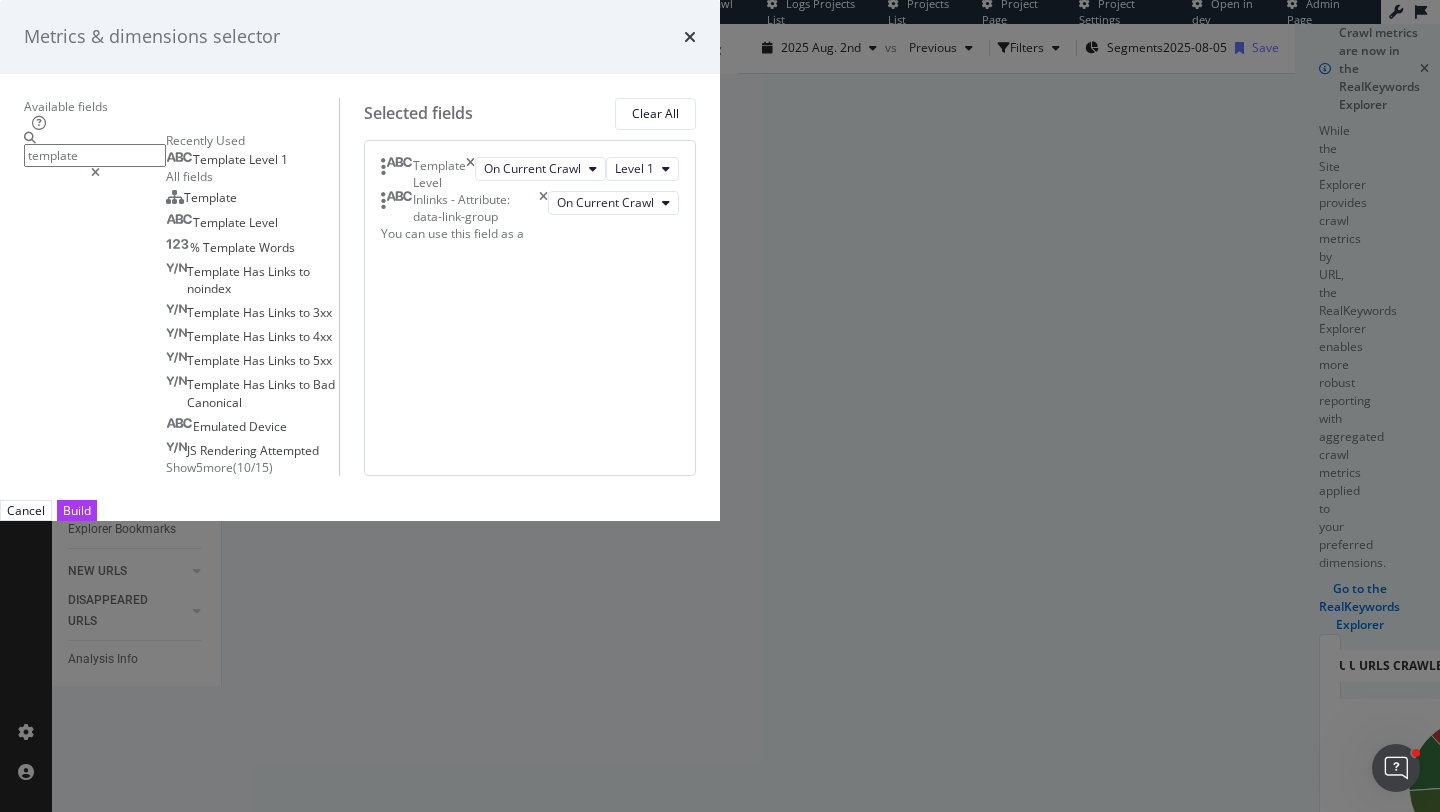 click on "template" at bounding box center (95, 155) 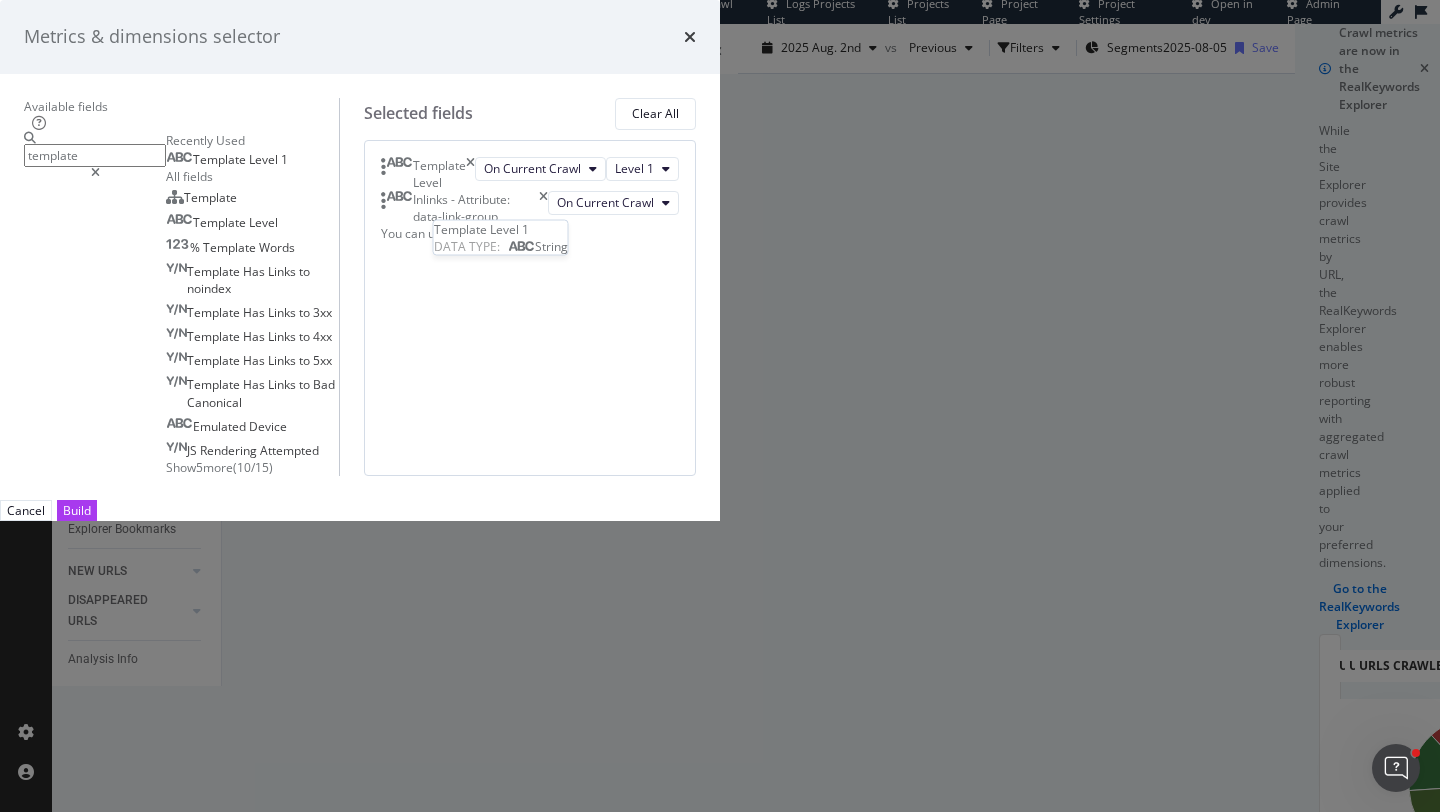 click on "Level" at bounding box center (265, 159) 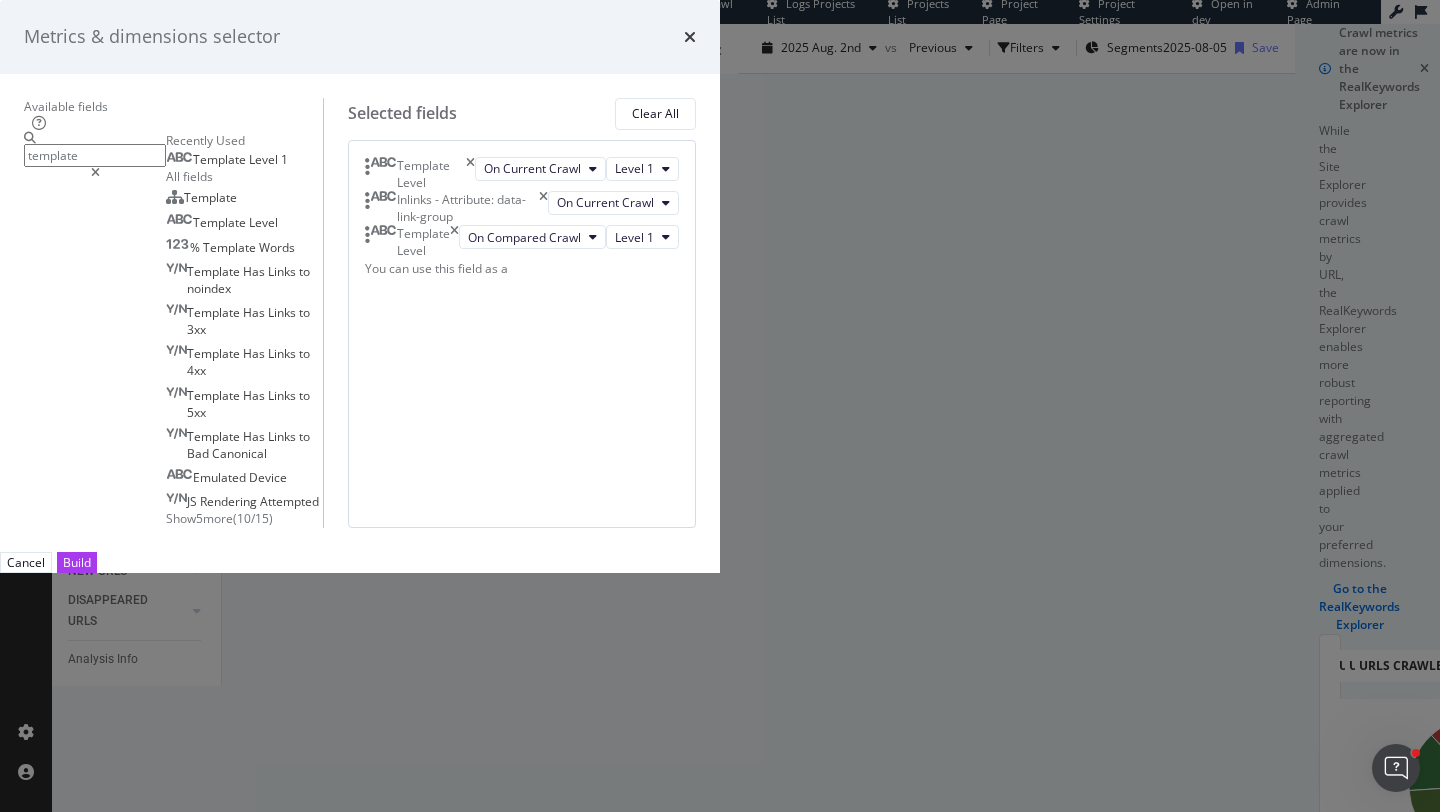 click at bounding box center (454, 242) 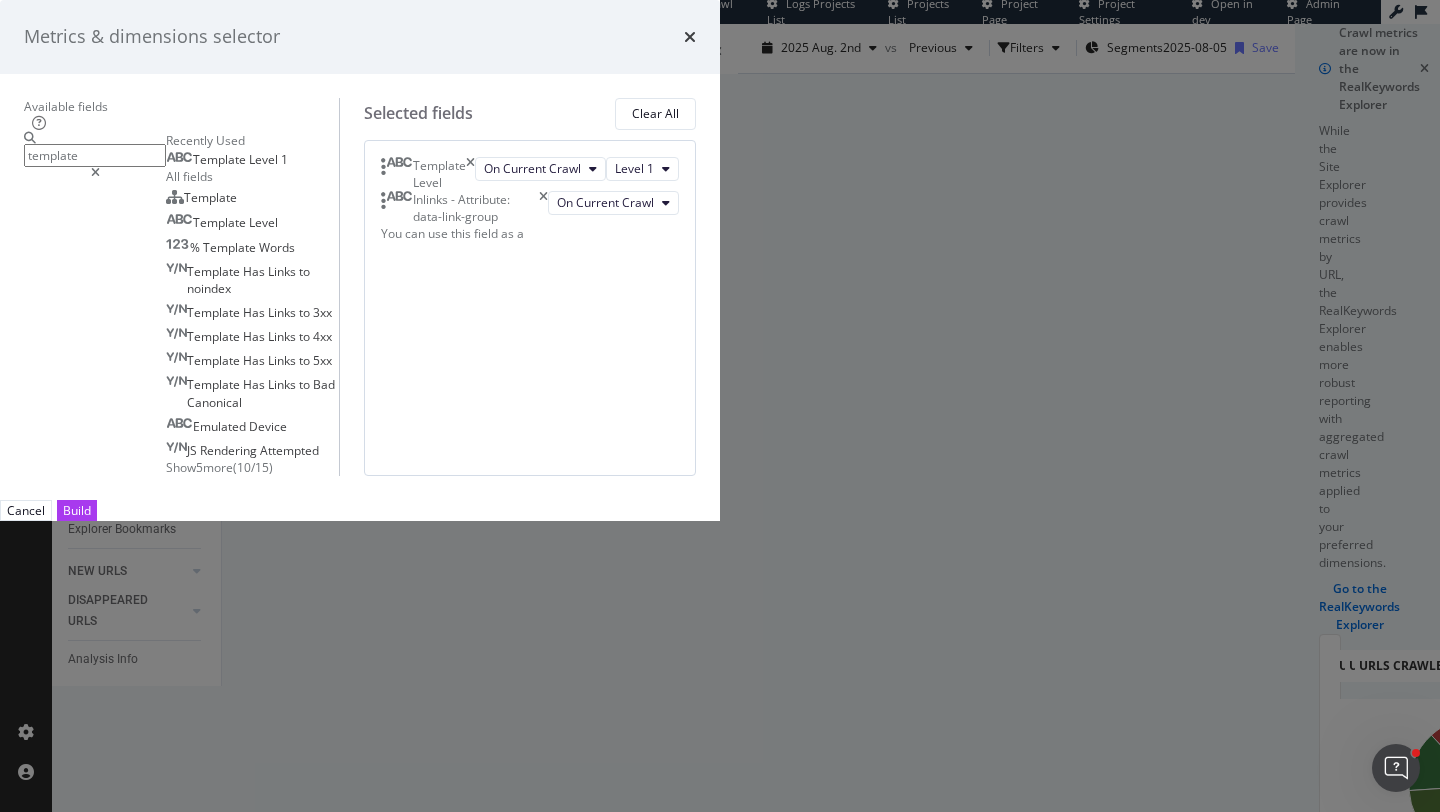click on "template" at bounding box center [95, 155] 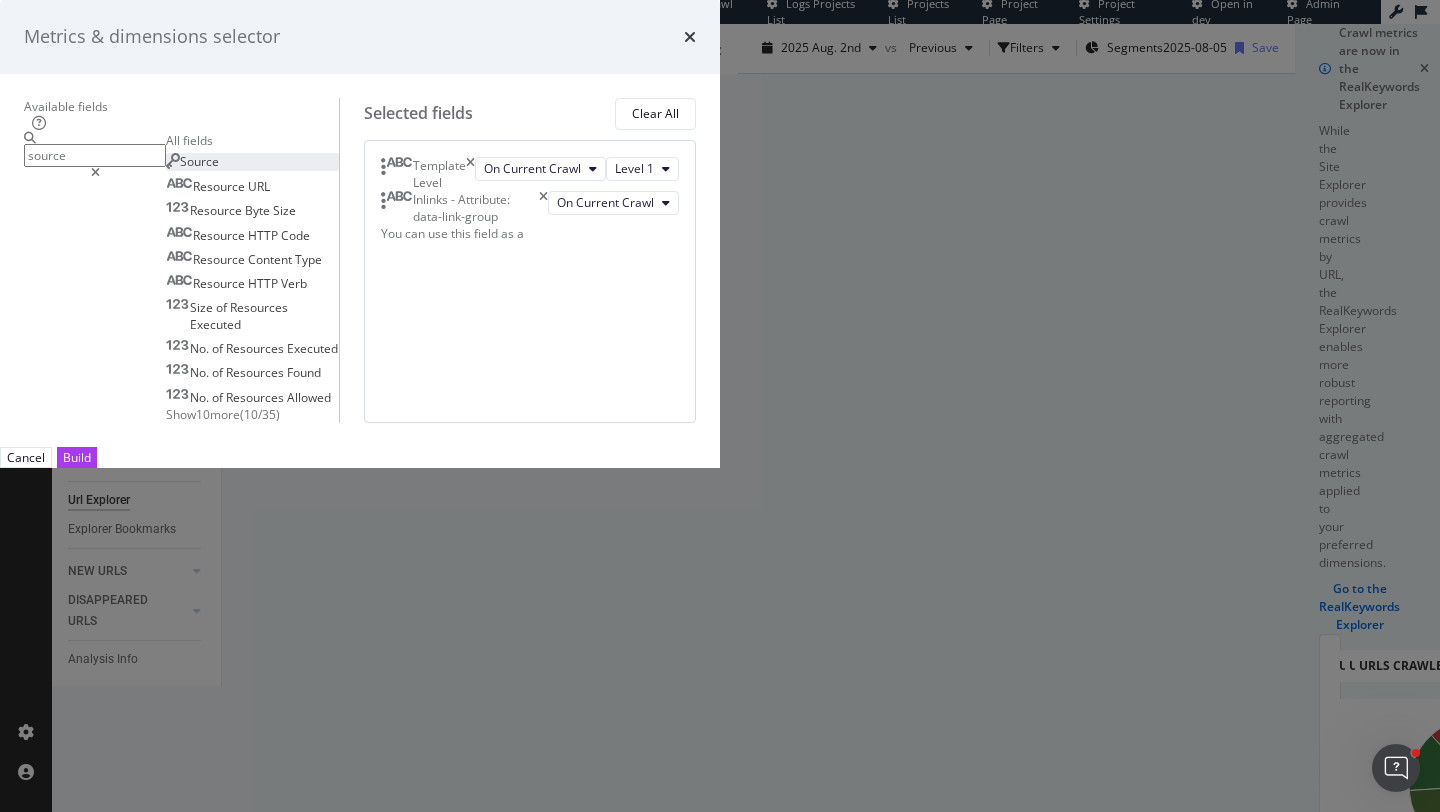 type on "source" 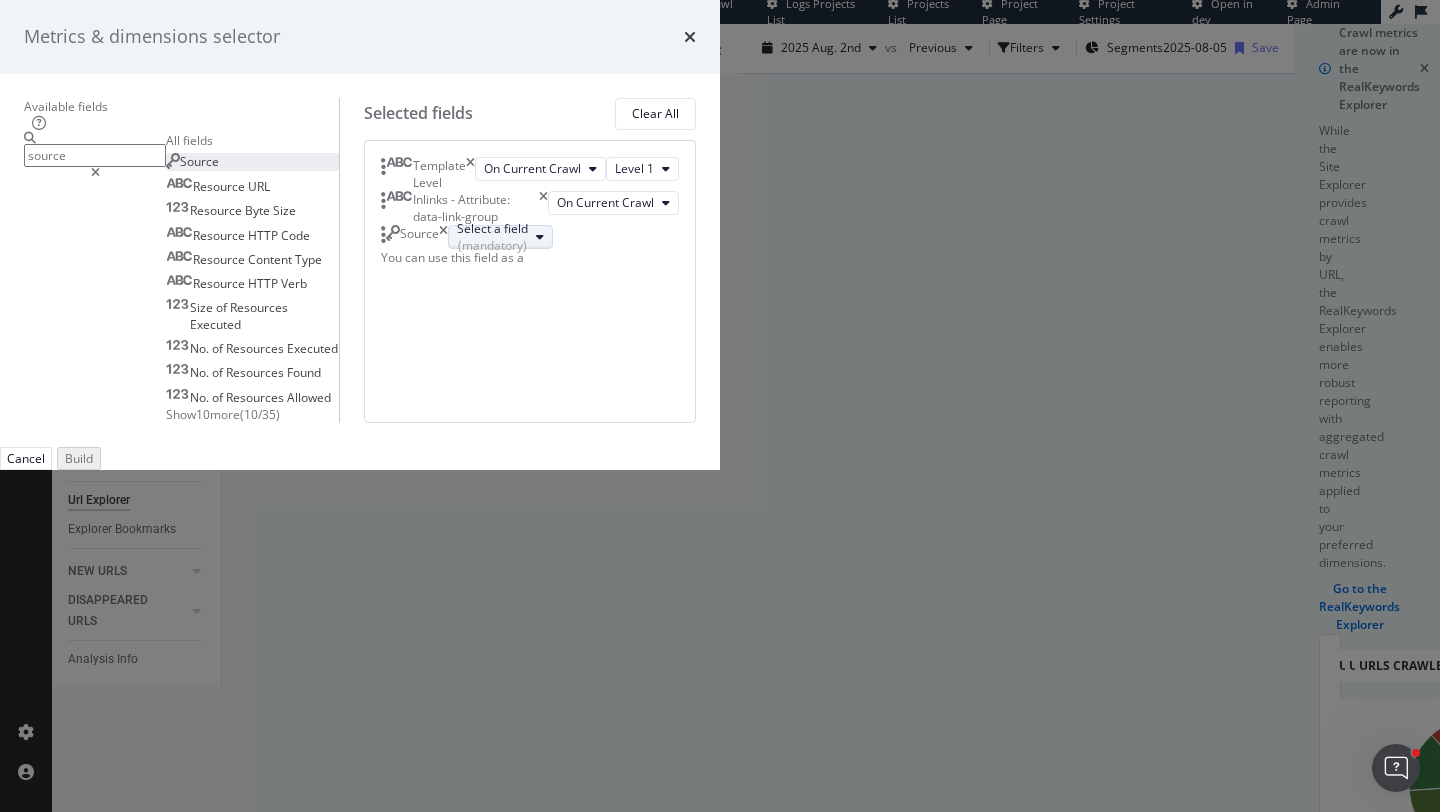 click on "Select a field (mandatory)" at bounding box center (492, 237) 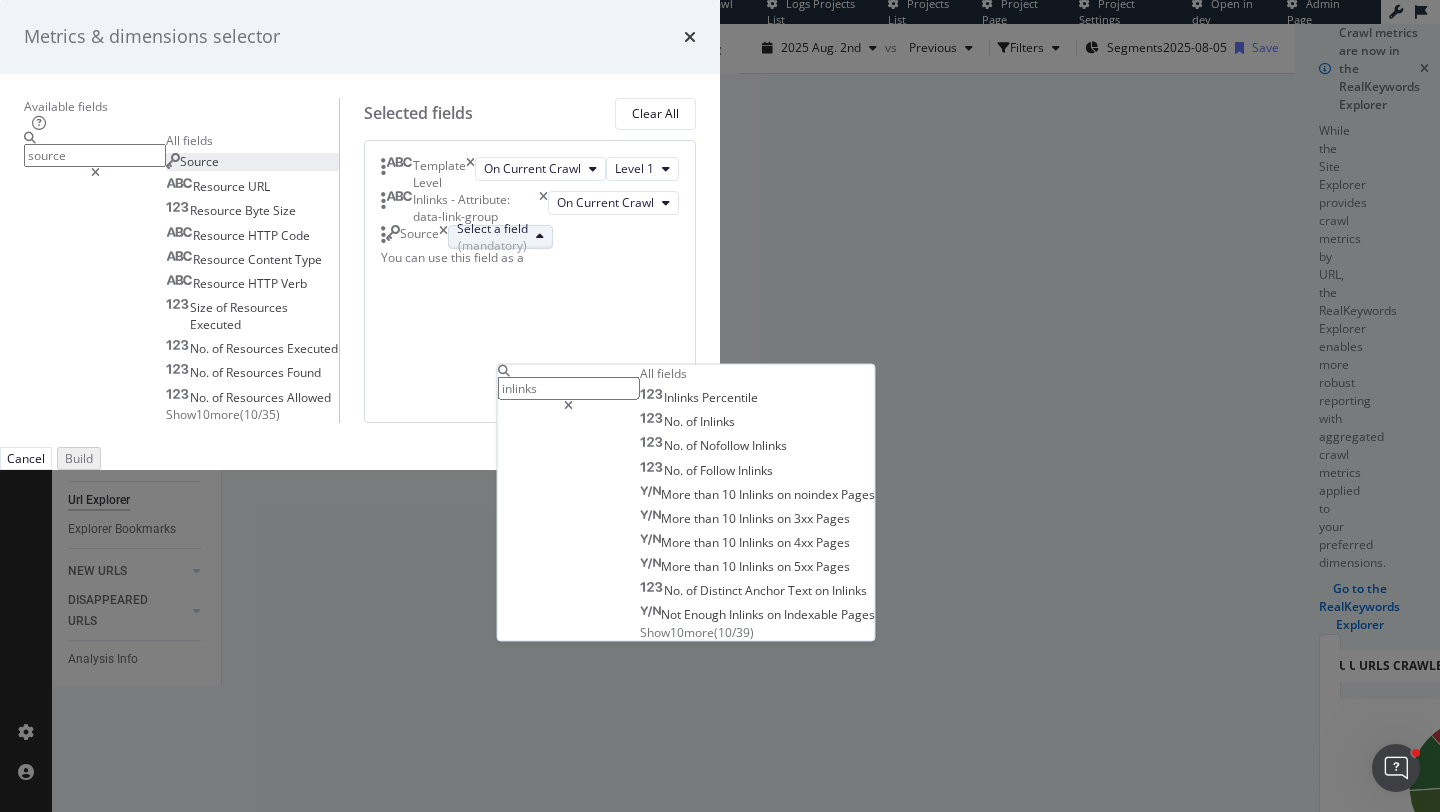click on "inlinks" at bounding box center [569, 388] 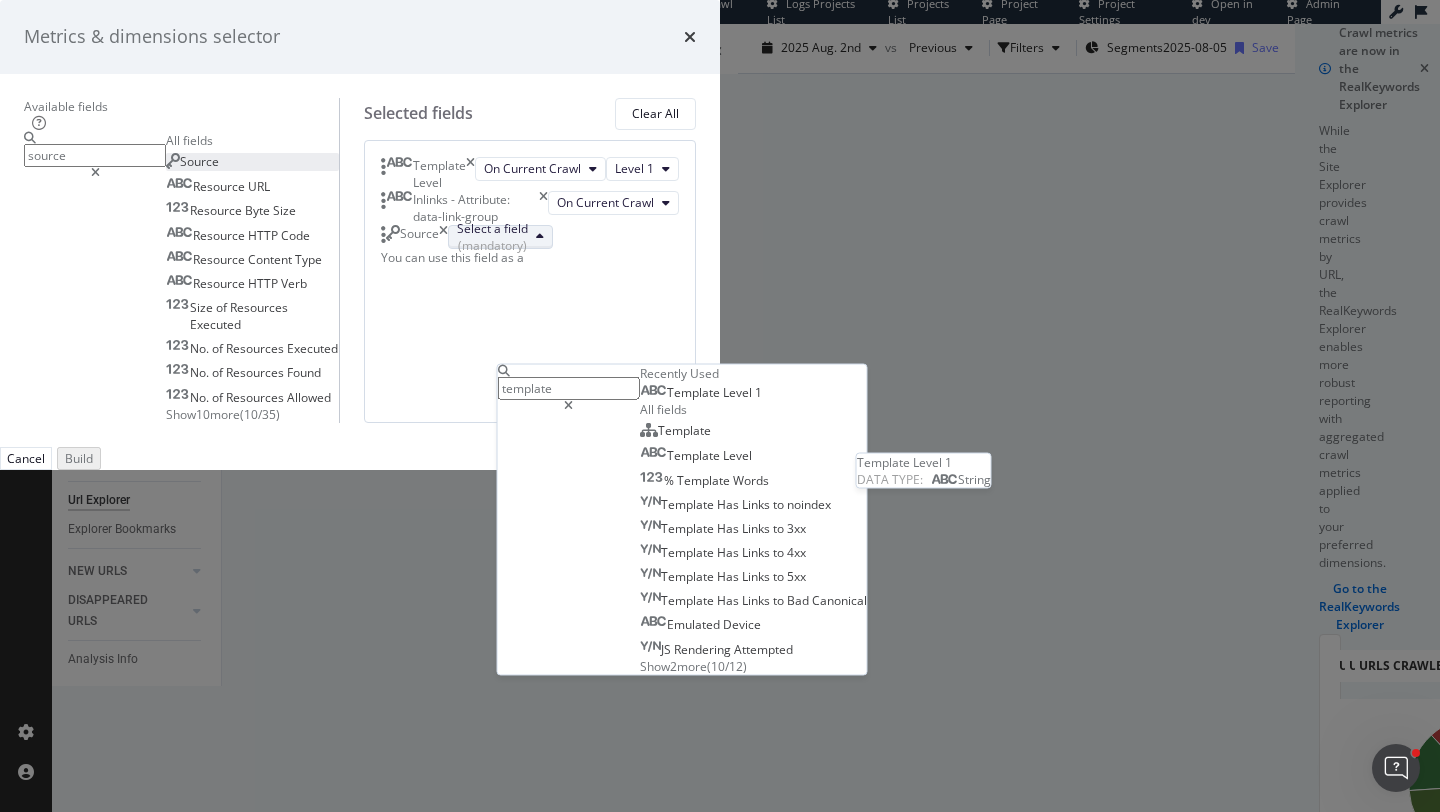 type on "template" 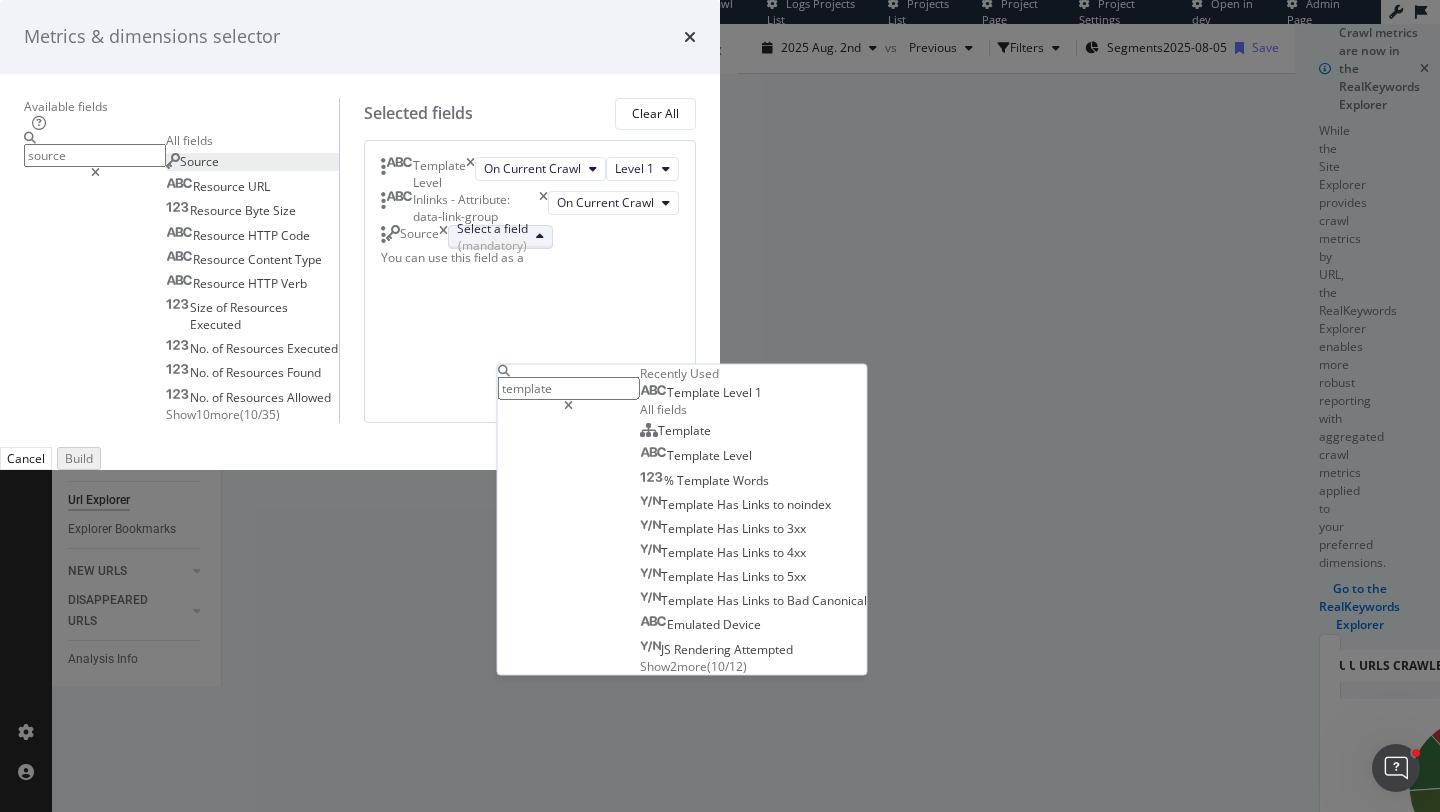 click on "Level" at bounding box center [739, 392] 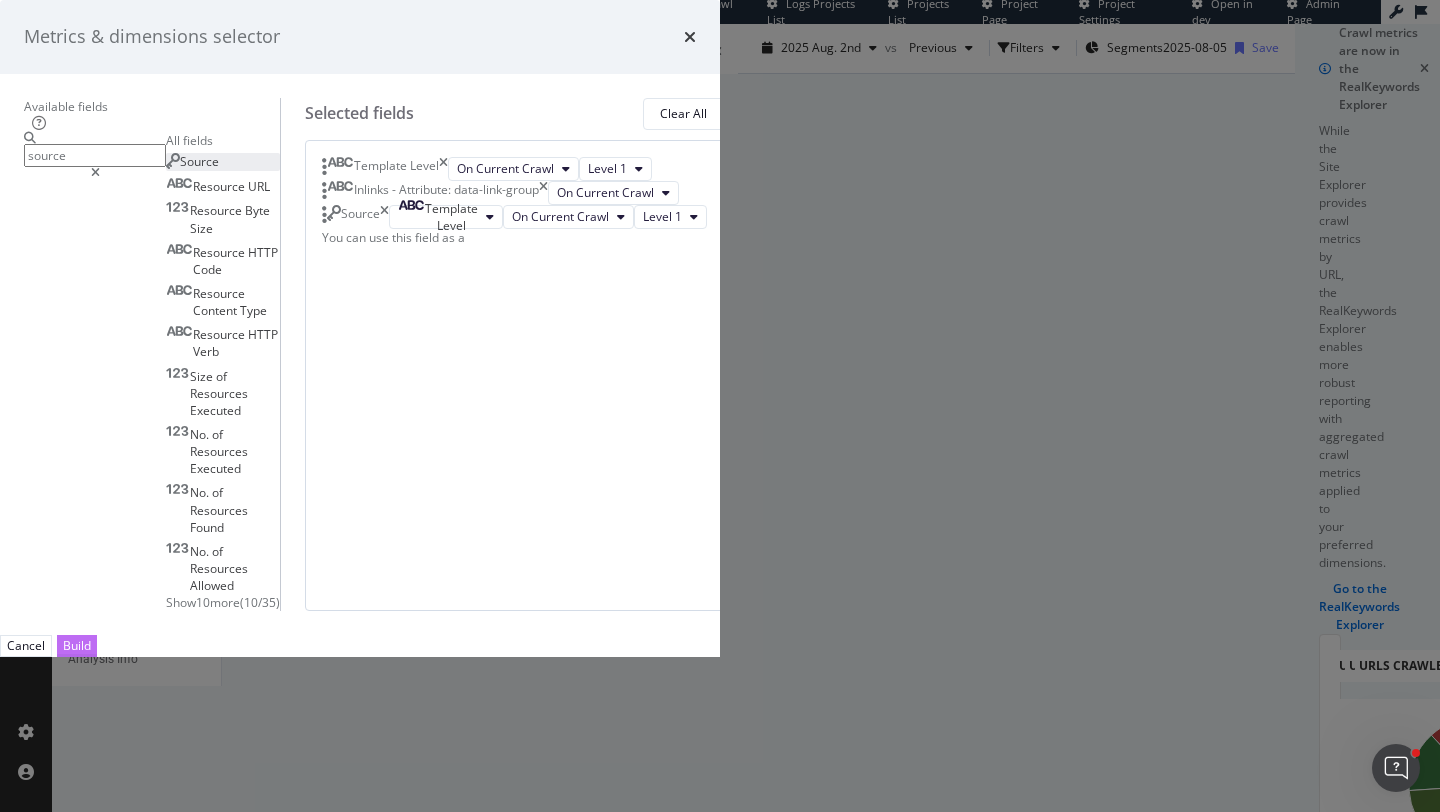 click on "Build" at bounding box center [77, 645] 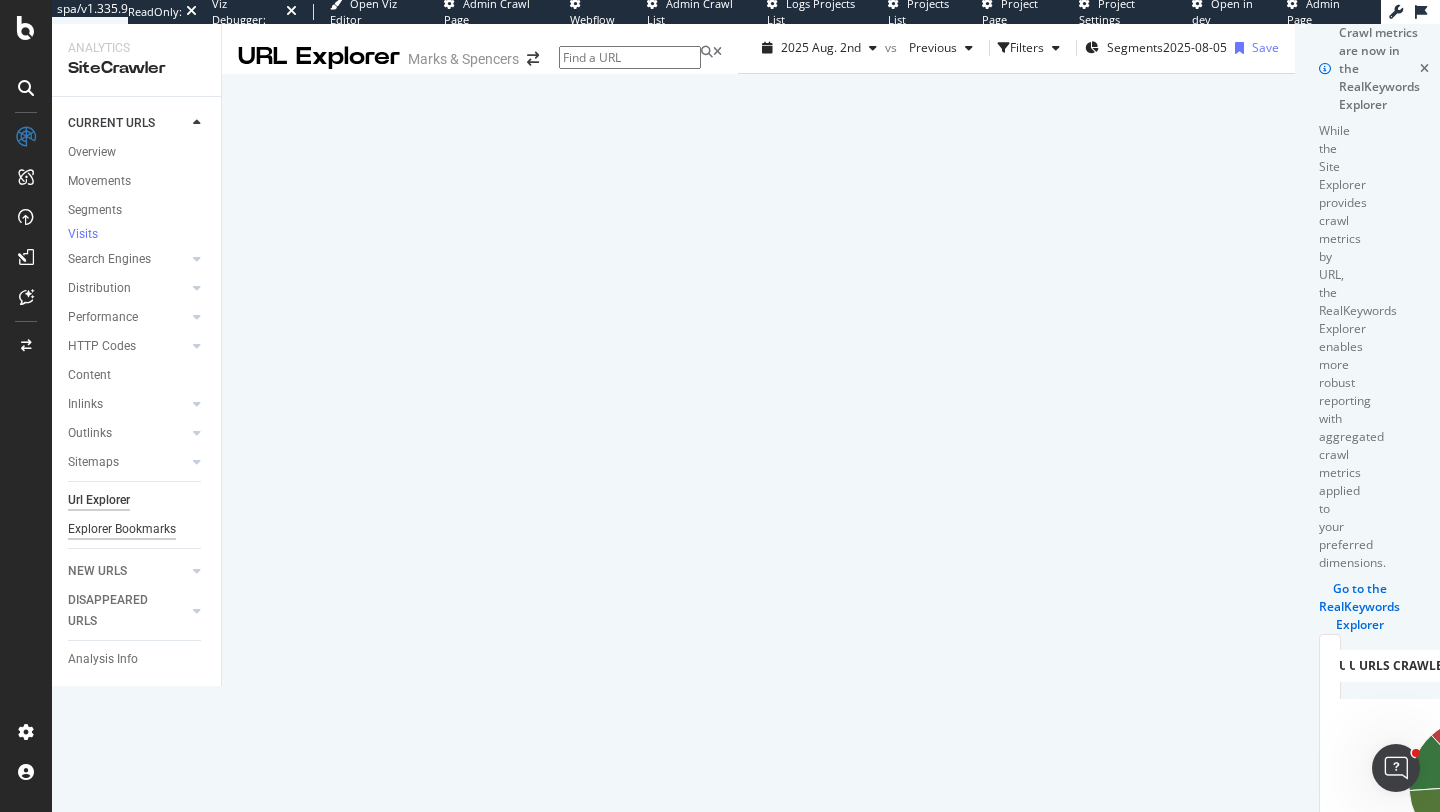 click on "Explorer Bookmarks" at bounding box center (122, 529) 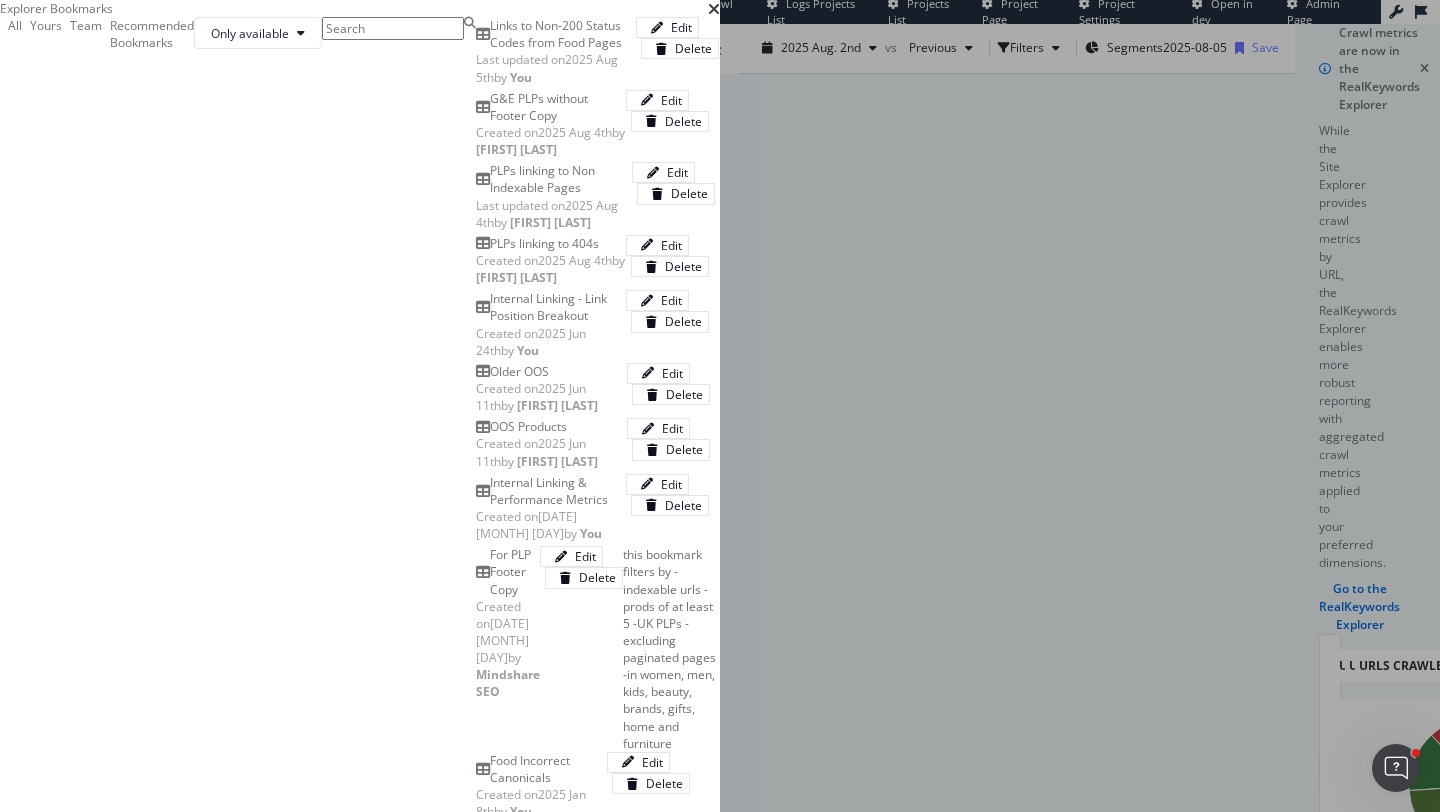 scroll, scrollTop: 13, scrollLeft: 0, axis: vertical 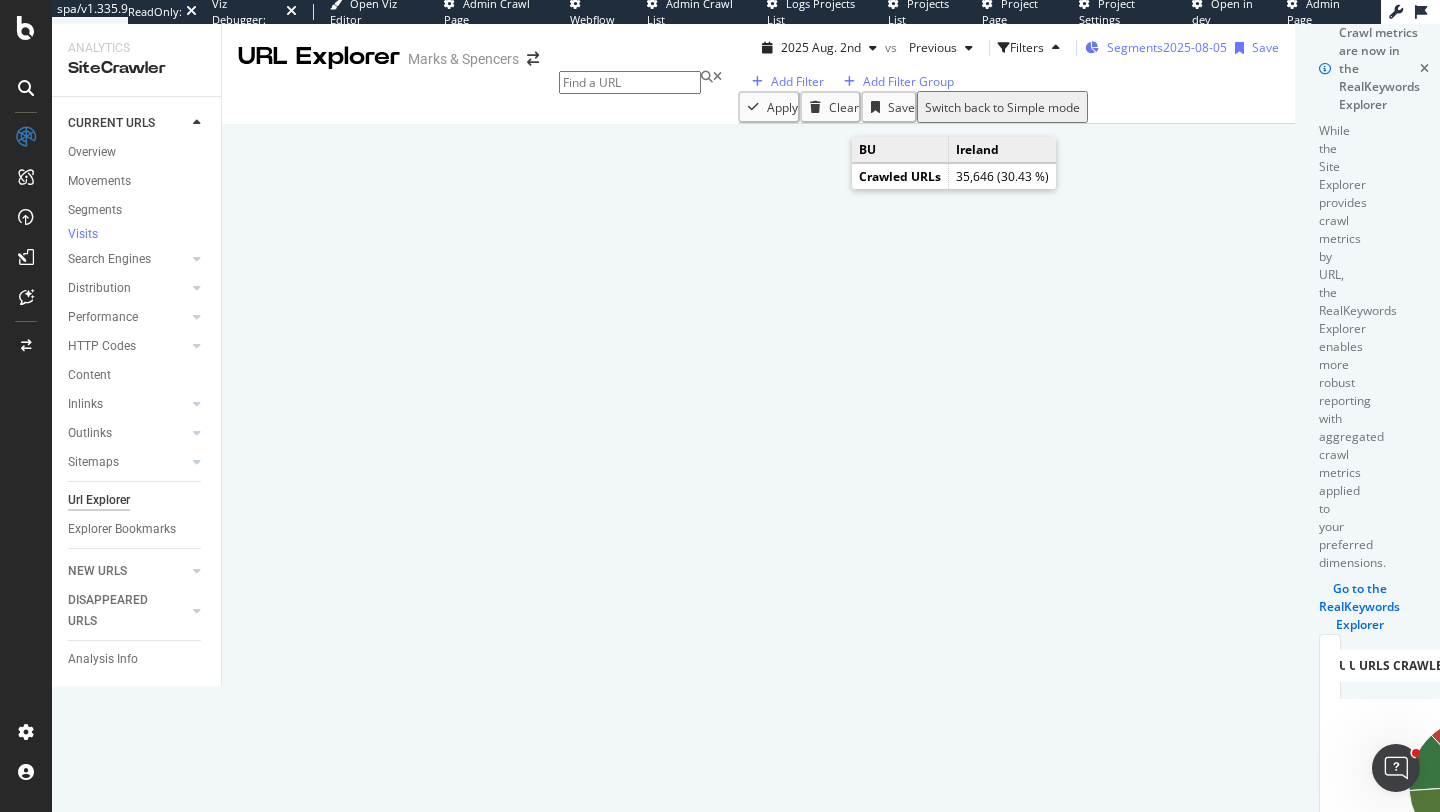 click on "Segments" at bounding box center (1135, 47) 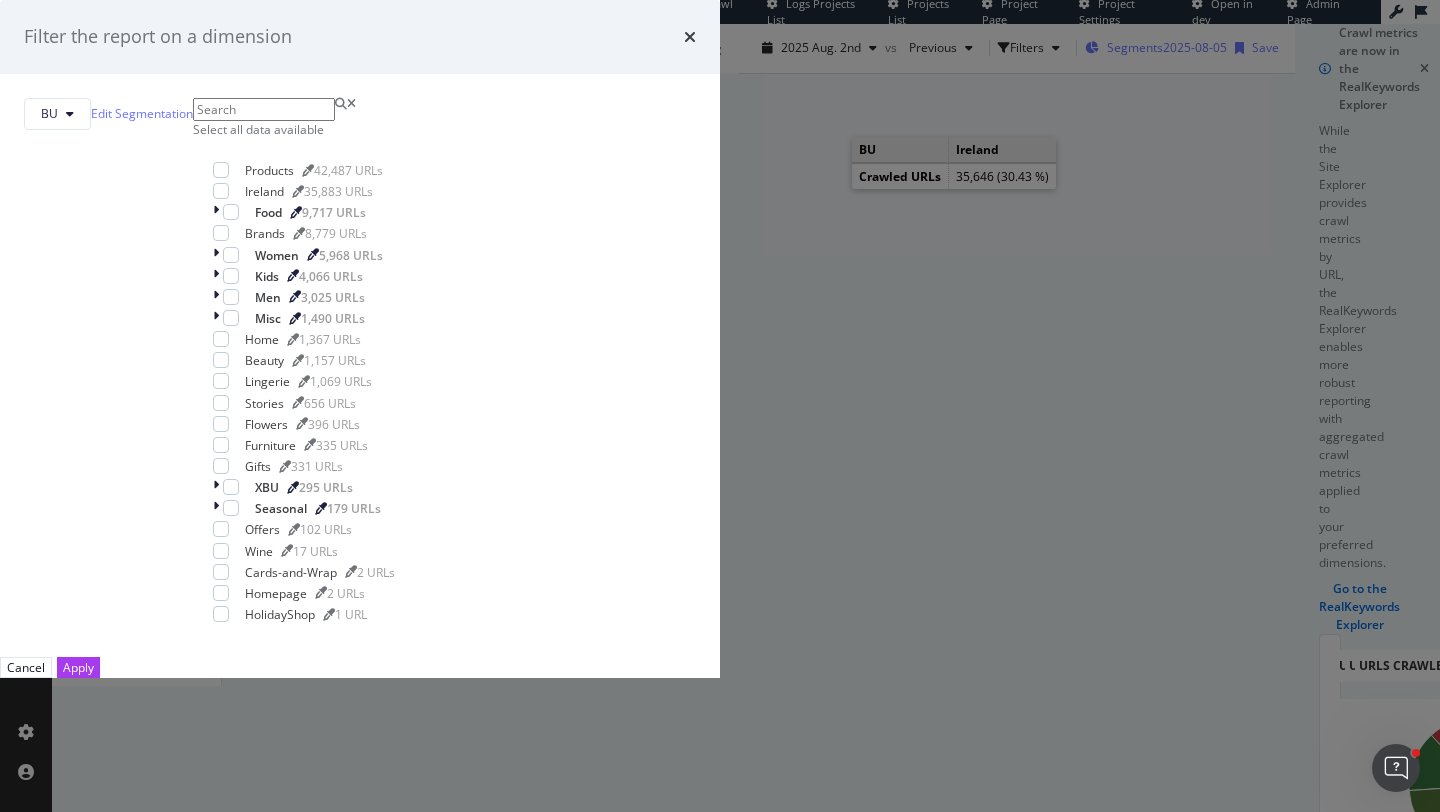 scroll, scrollTop: 307, scrollLeft: 0, axis: vertical 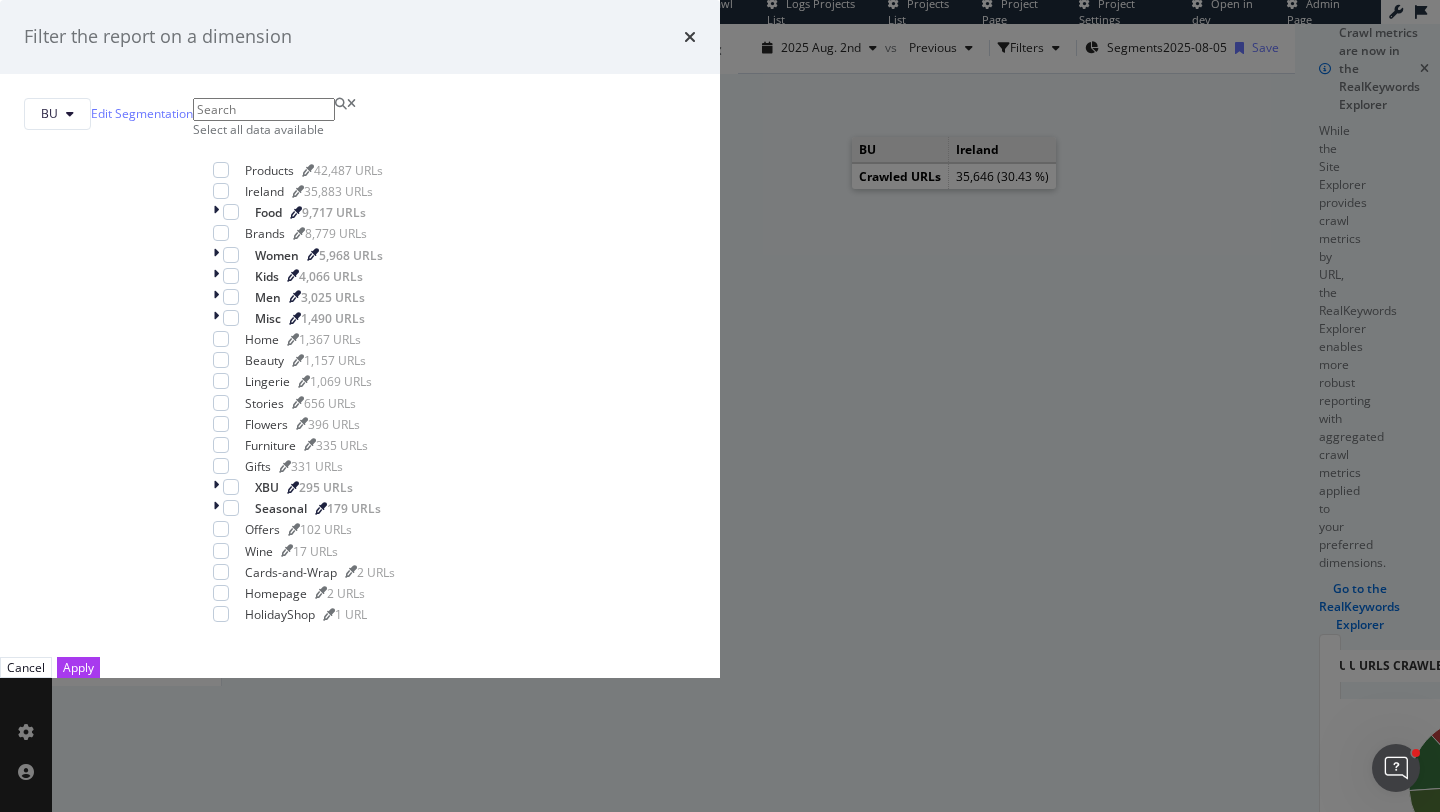 click on "Filter the report on a dimension BU Edit Segmentation Select all data available Products 42,487   URLs Ireland 35,883   URLs Food 9,717   URLs Brands 8,779   URLs Women 5,968   URLs Kids 4,066   URLs Men 3,025   URLs Misc 1,490   URLs Home 1,367   URLs Beauty 1,157   URLs Lingerie 1,069   URLs Stories 656   URLs Flowers 396   URLs Furniture 335   URLs Gifts 331   URLs XBU 295   URLs Seasonal 179   URLs Offers 102   URLs Wine 17   URLs Cards-and-Wrap 2   URLs Homepage 2   URLs HolidayShop 1   URL Cancel Apply" at bounding box center [720, 406] 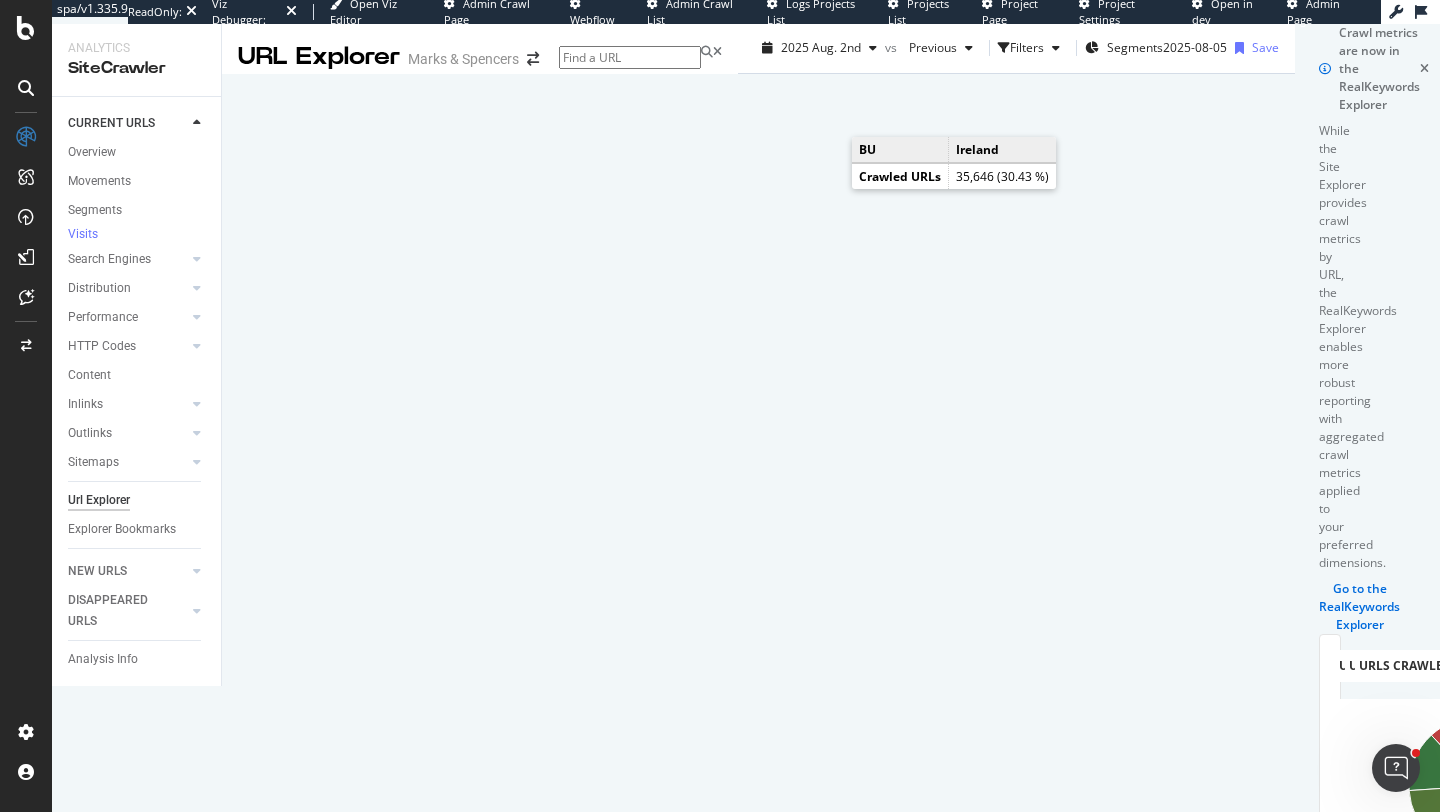 click on "Manage Columns" at bounding box center [1628, 1010] 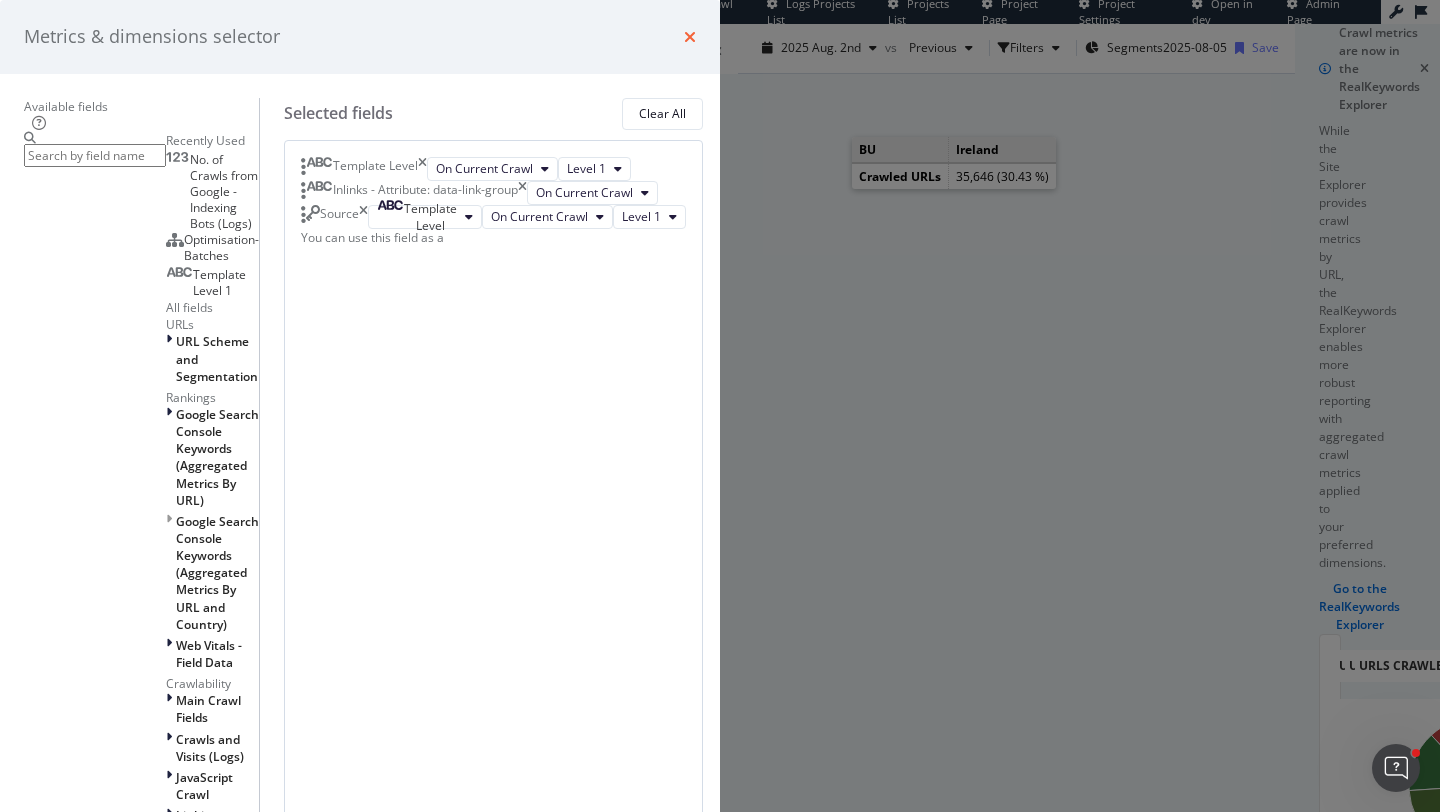 click at bounding box center [690, 37] 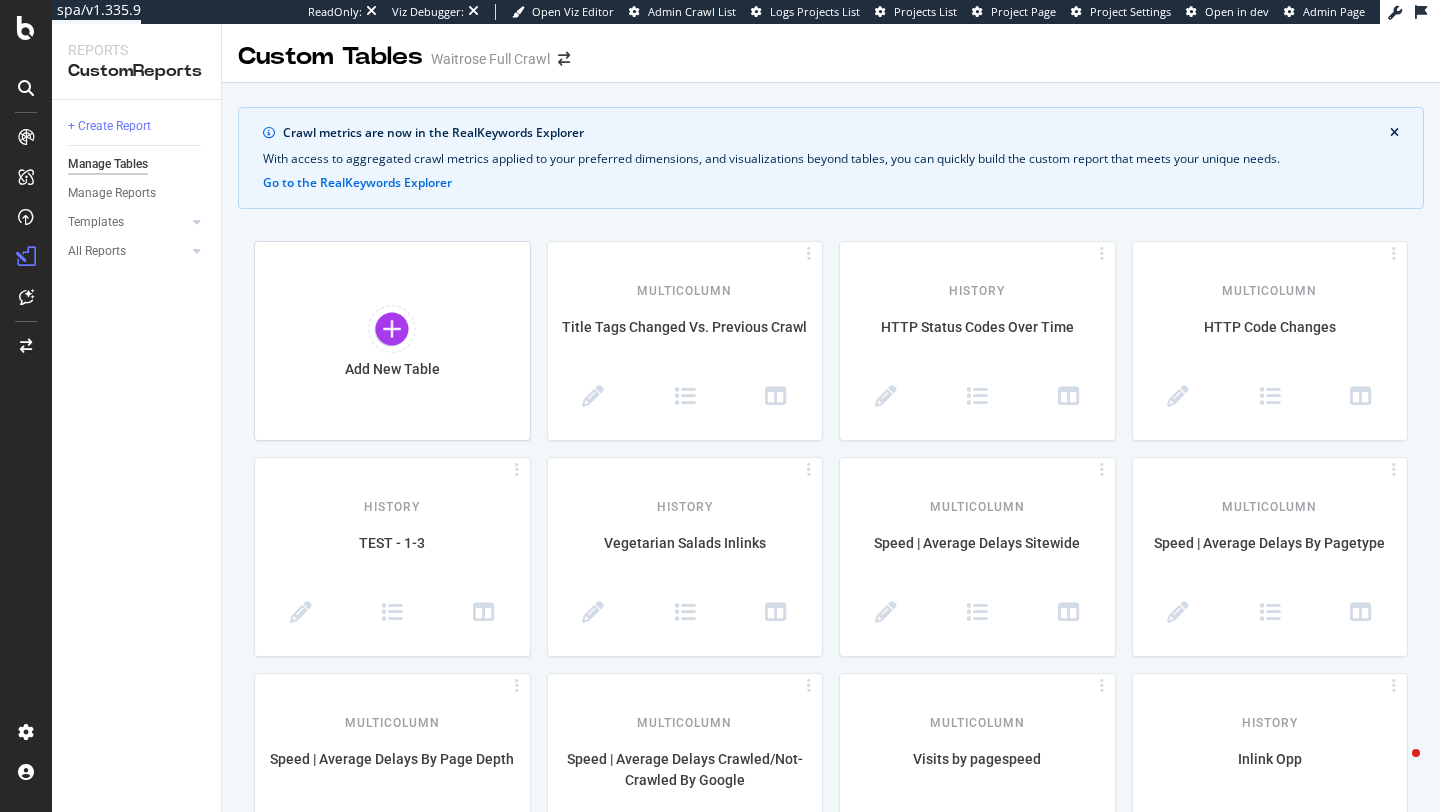 scroll, scrollTop: 0, scrollLeft: 0, axis: both 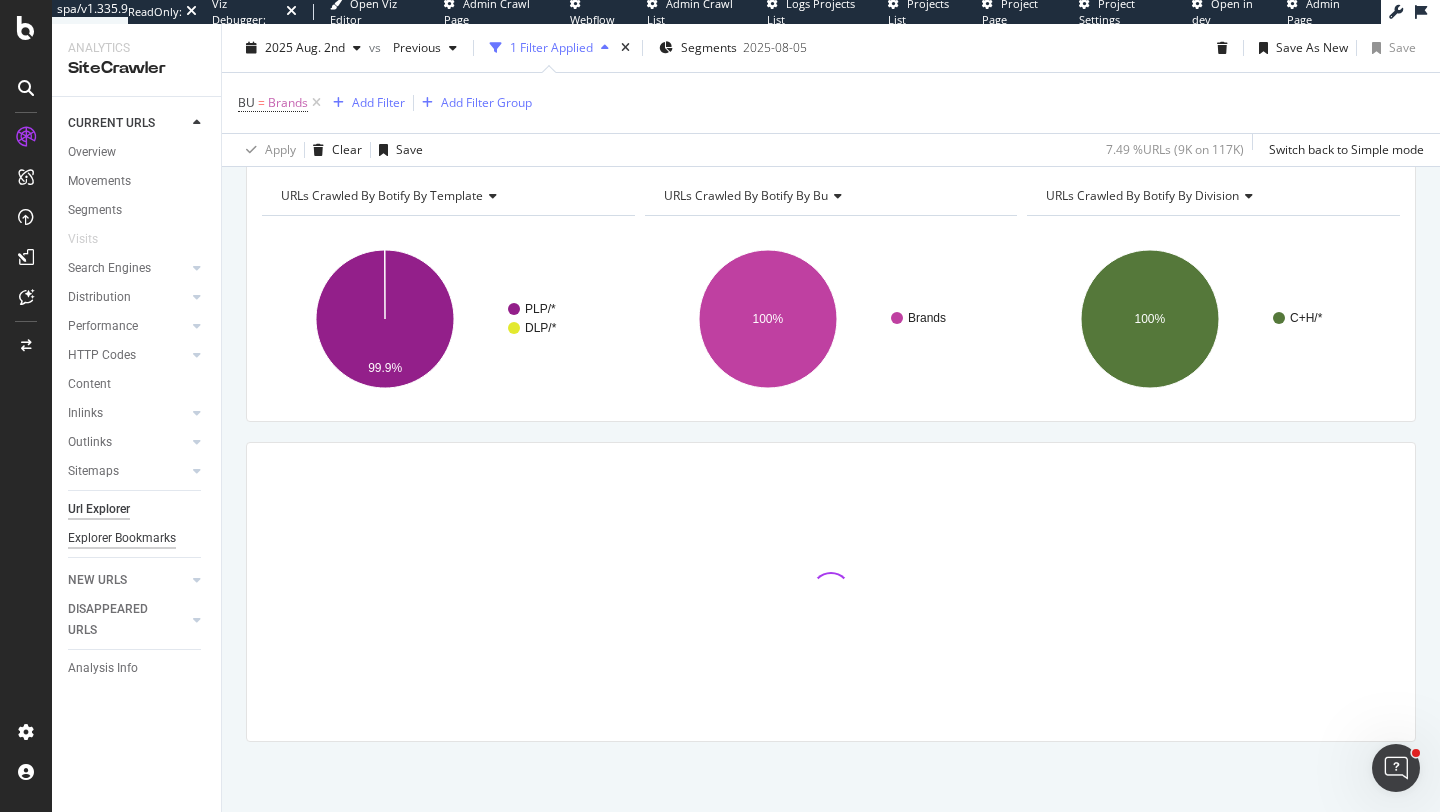 click on "Explorer Bookmarks" at bounding box center [122, 538] 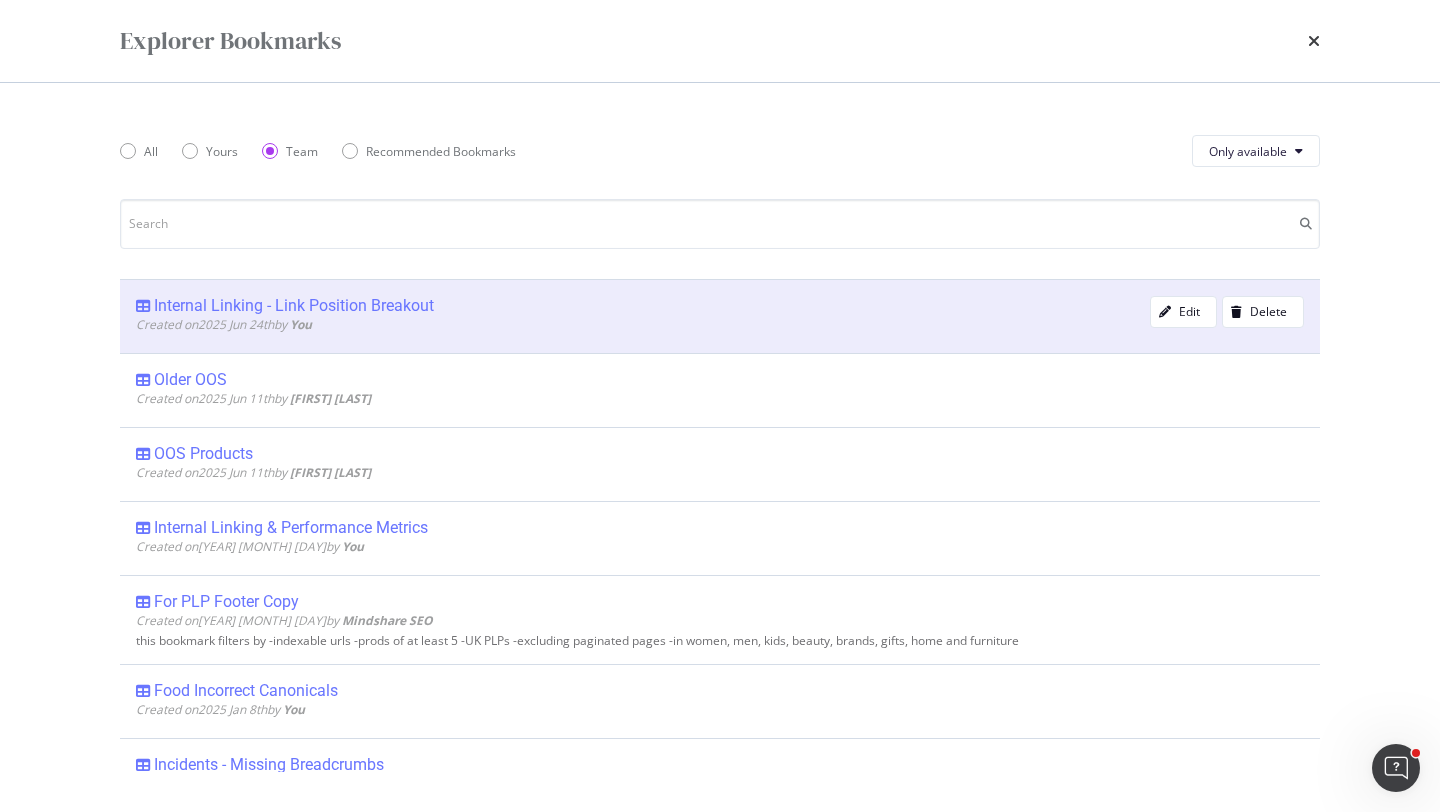 scroll, scrollTop: 293, scrollLeft: 0, axis: vertical 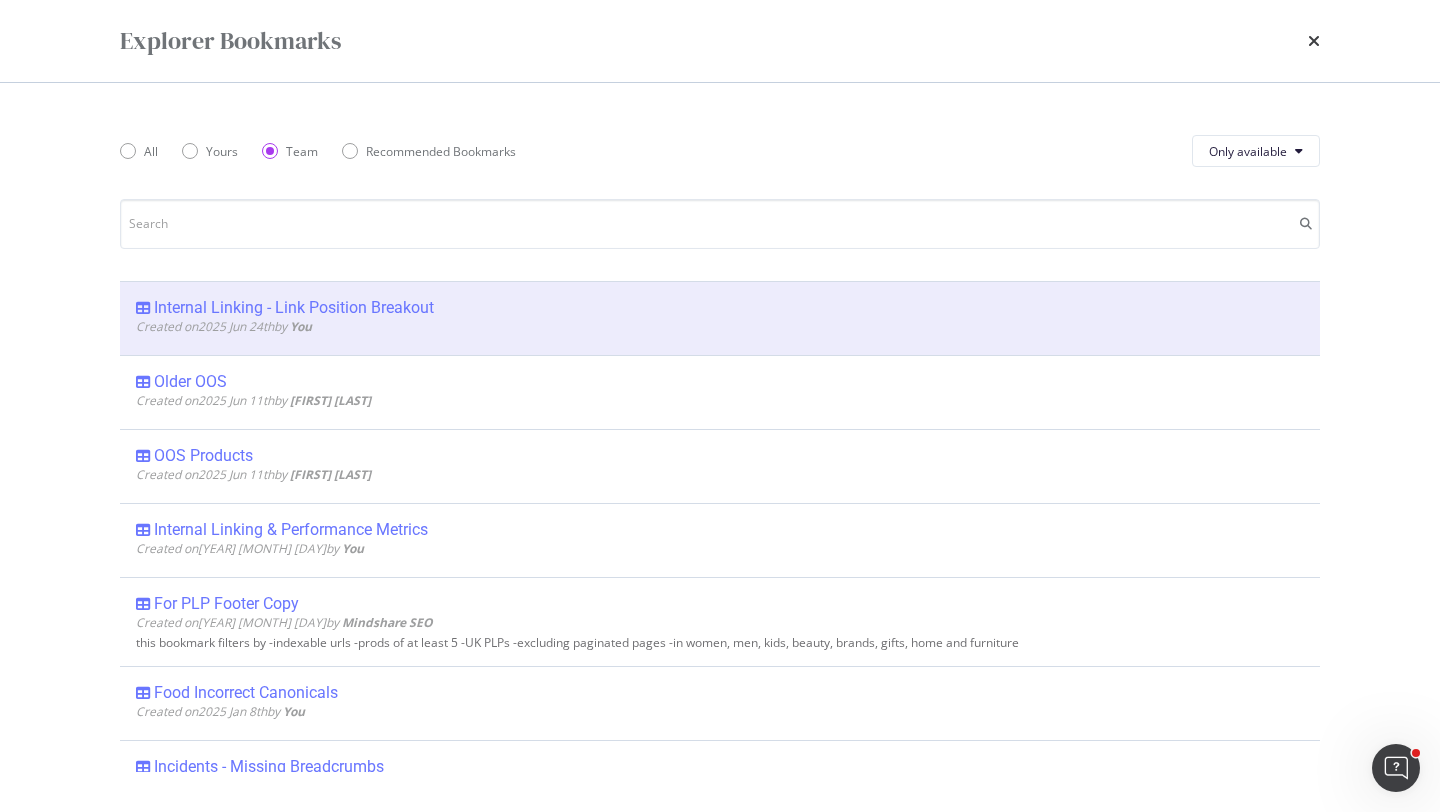 click at bounding box center [1314, 41] 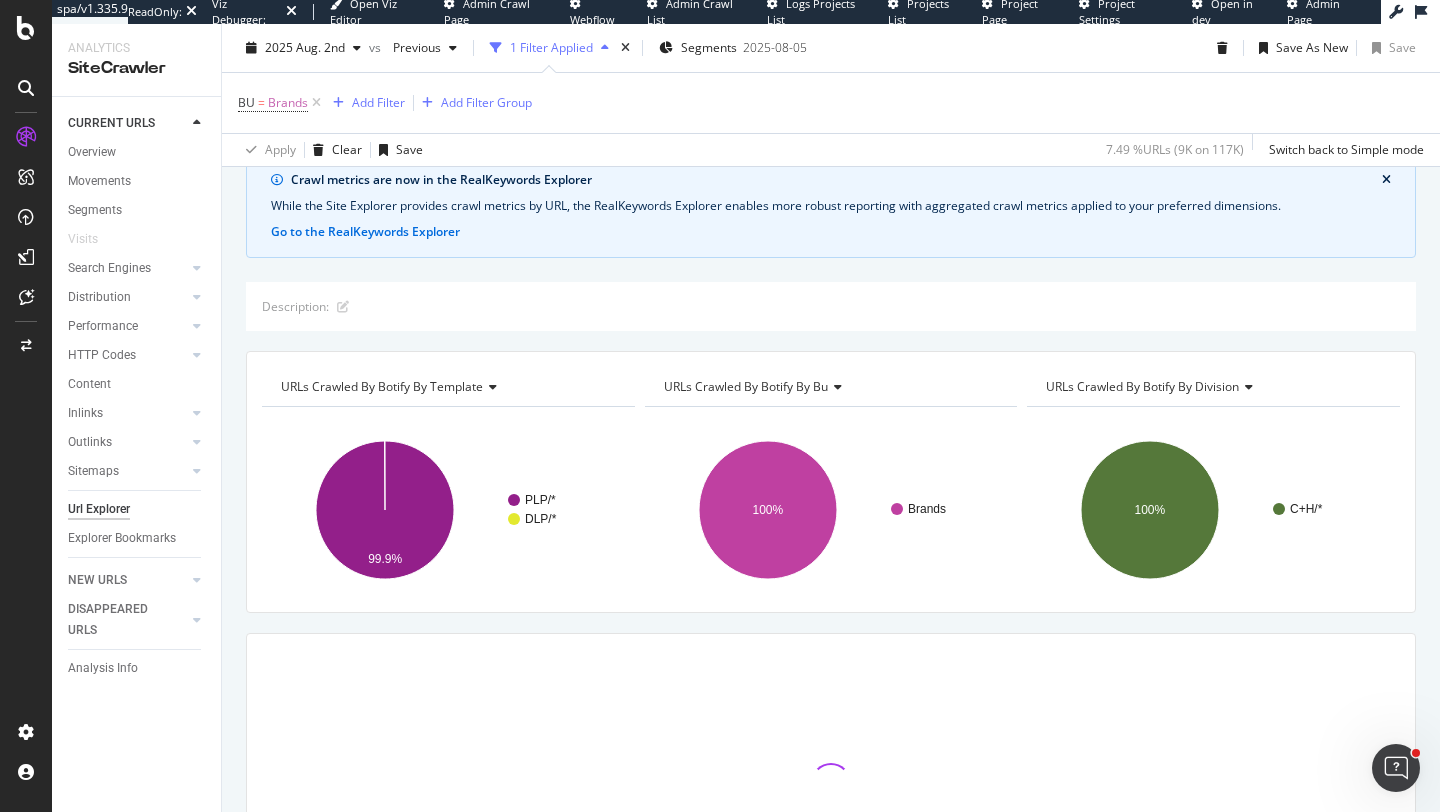 scroll, scrollTop: 0, scrollLeft: 0, axis: both 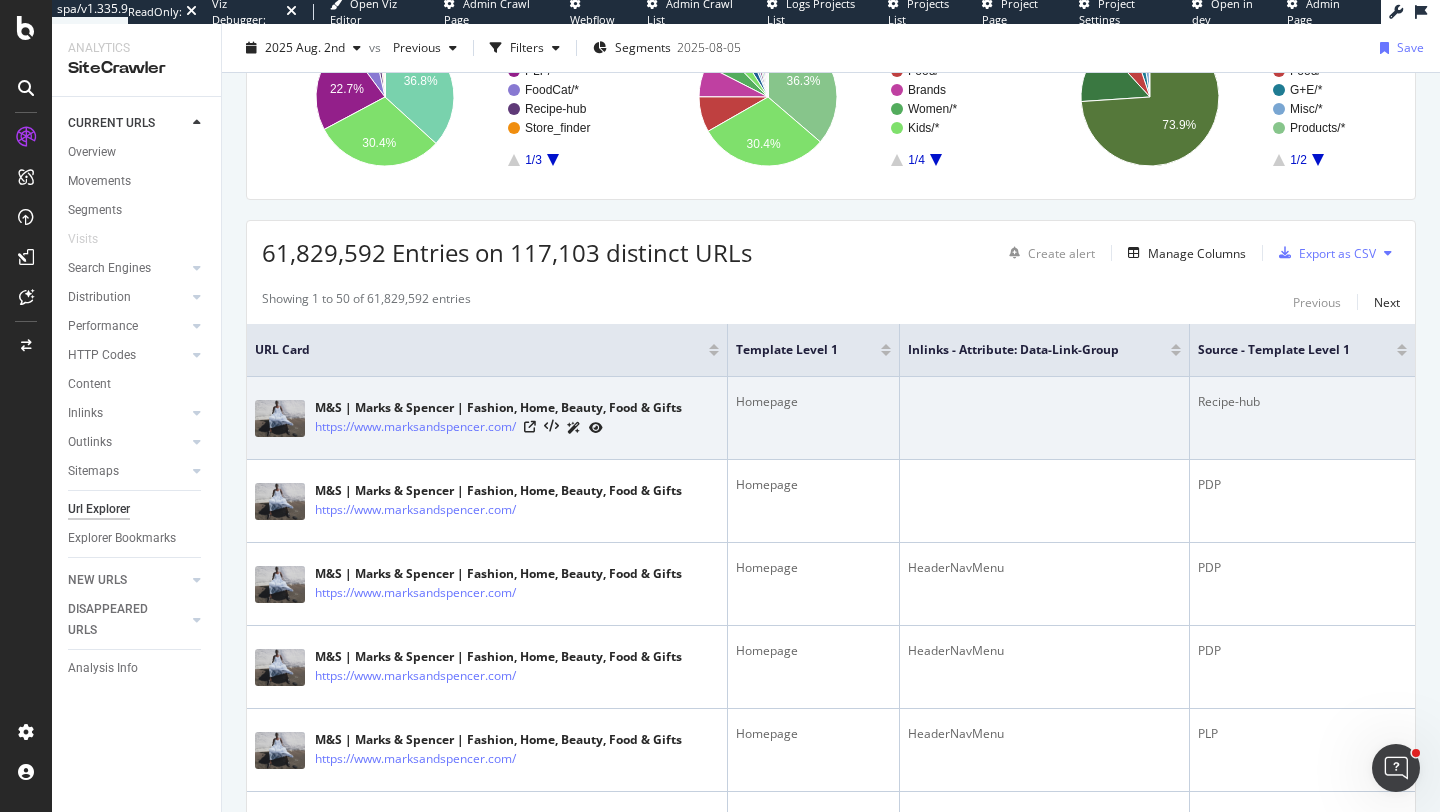 click on "Recipe-hub" at bounding box center (1302, 402) 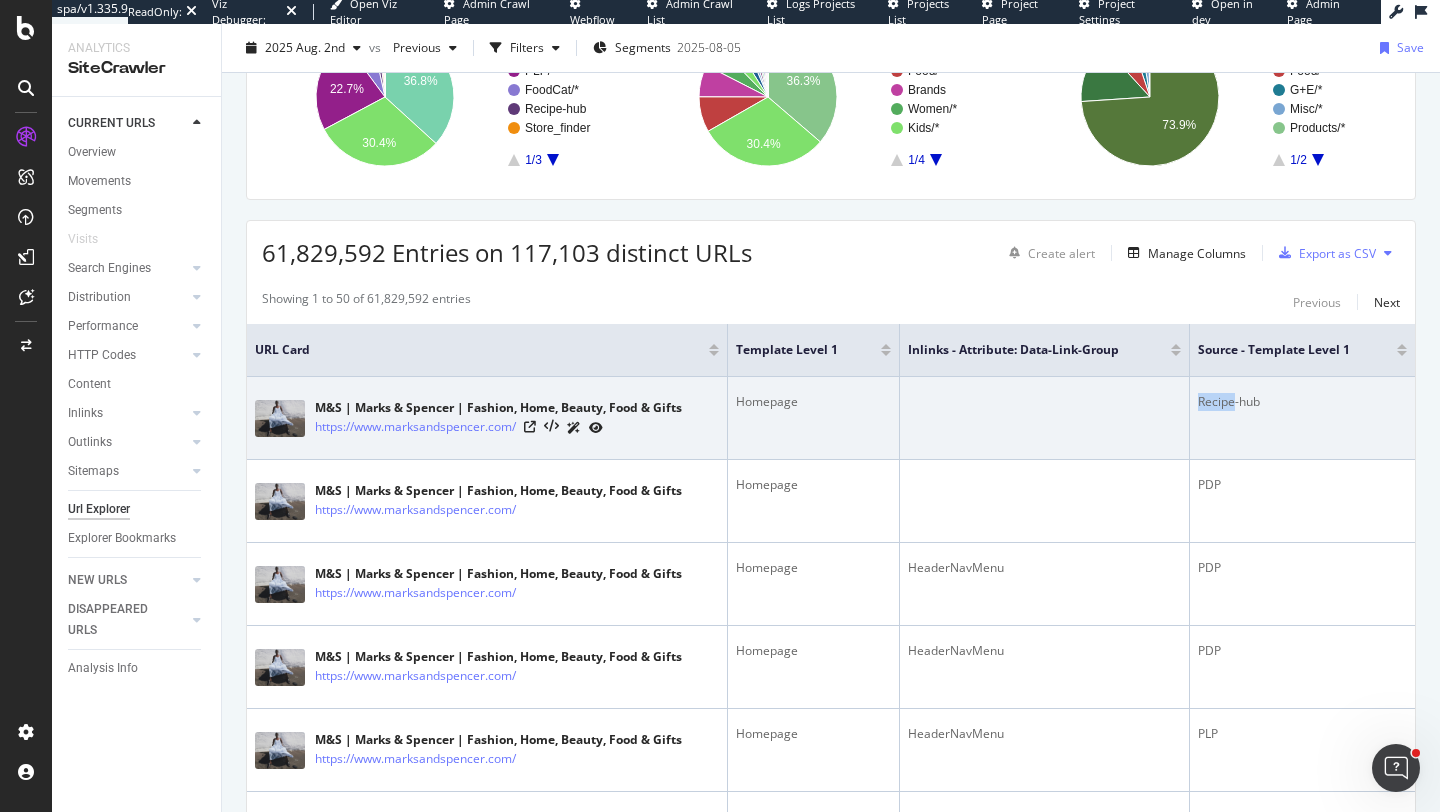 click on "Recipe-hub" at bounding box center [1302, 402] 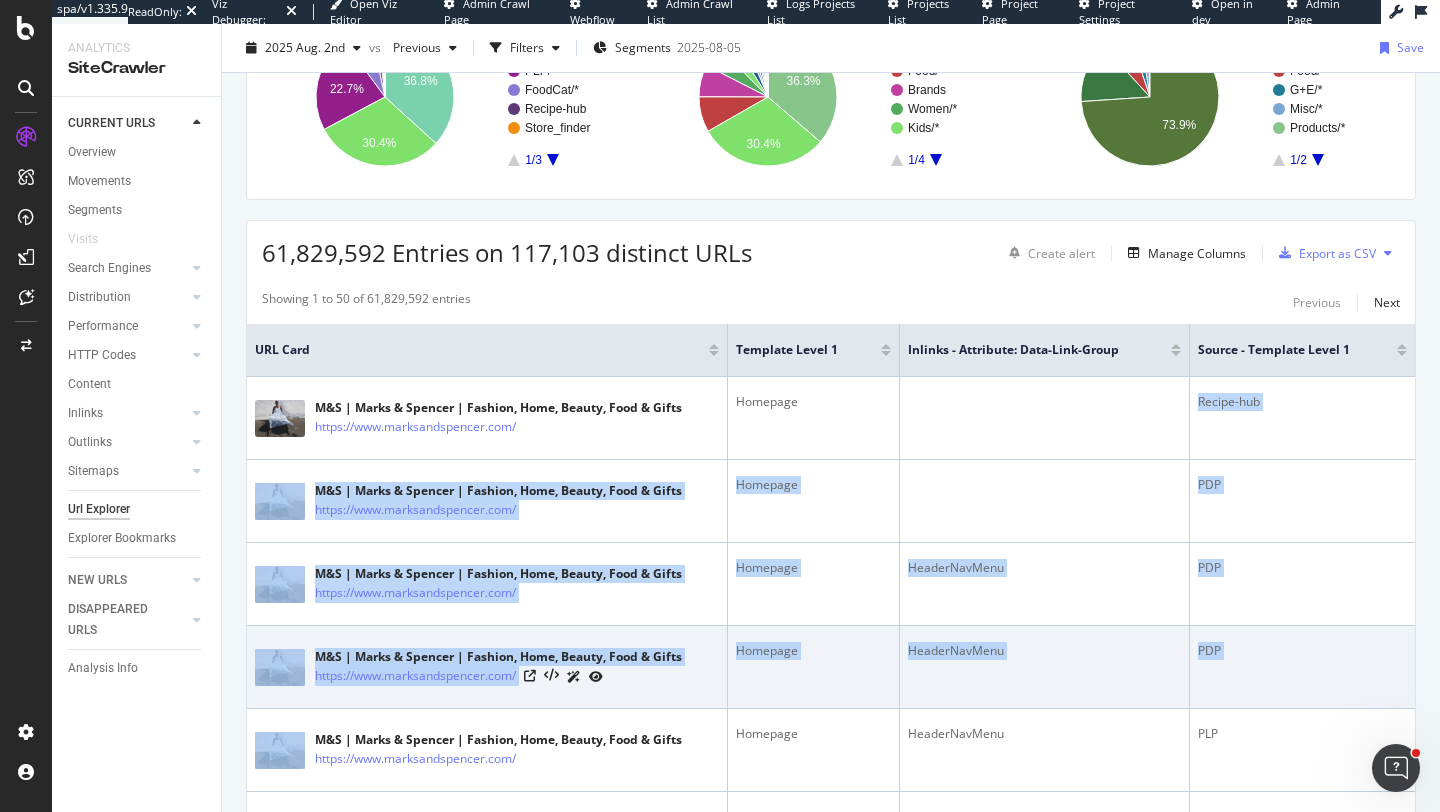 drag, startPoint x: 1230, startPoint y: 397, endPoint x: 1237, endPoint y: 651, distance: 254.09644 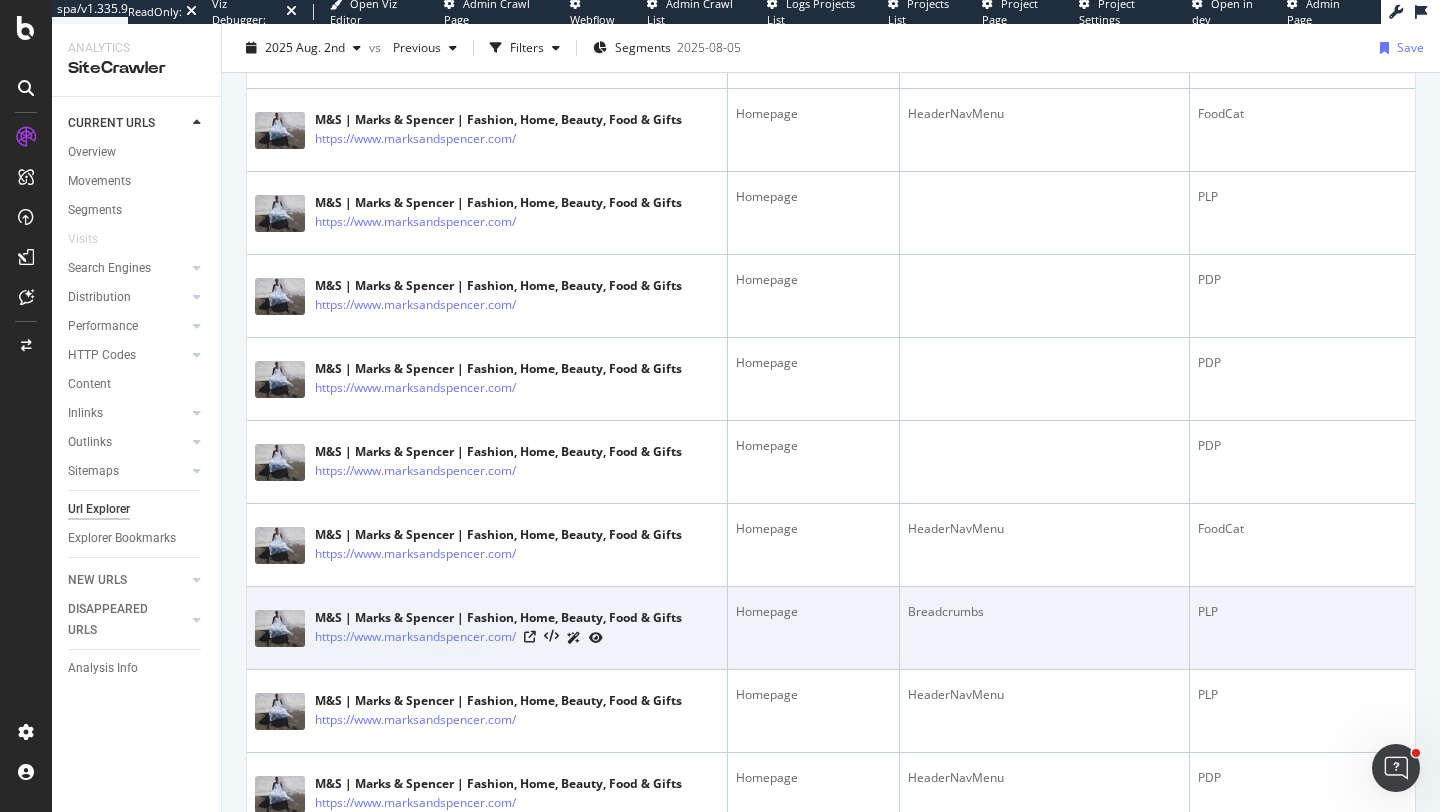 click on "PLP" at bounding box center (1302, 628) 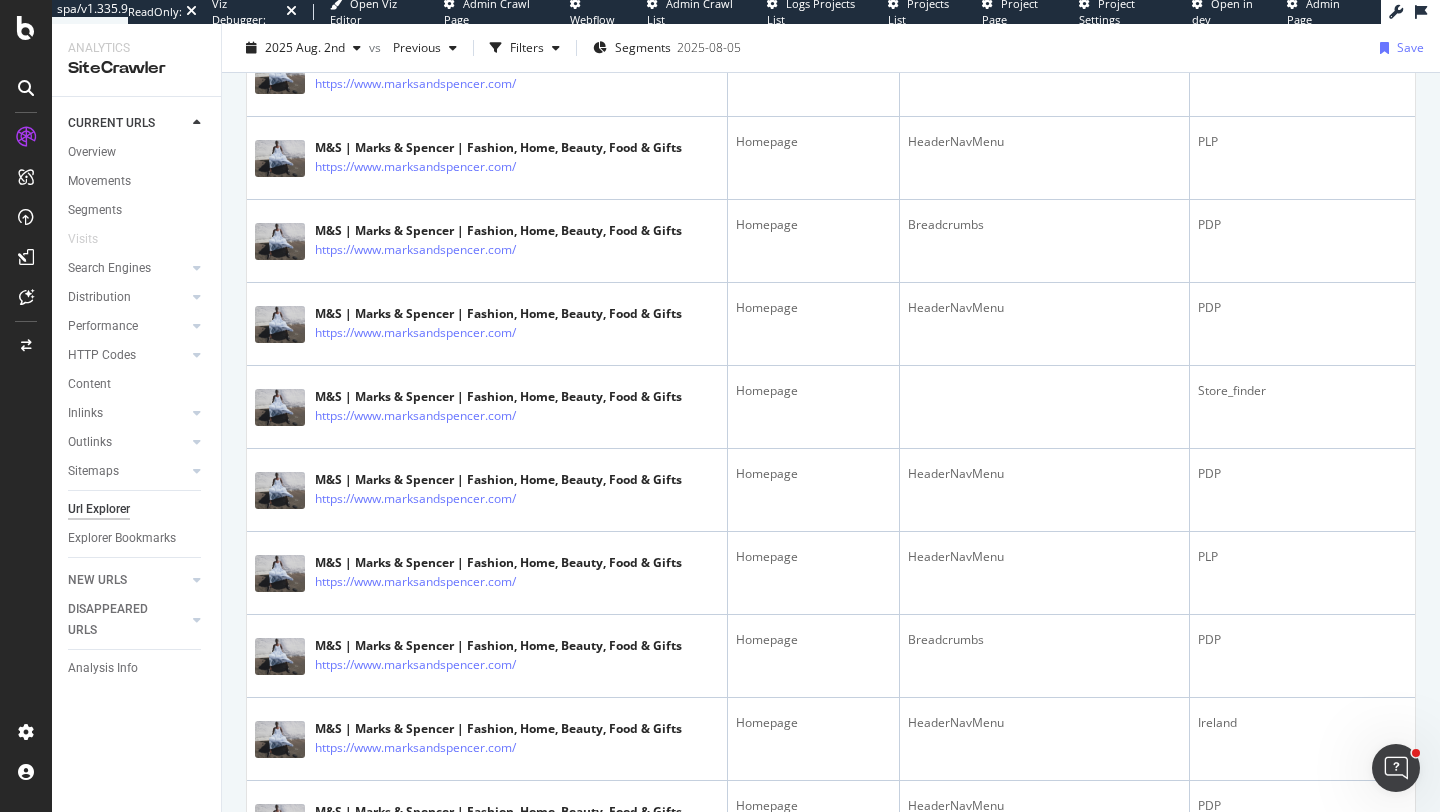 scroll, scrollTop: 3951, scrollLeft: 0, axis: vertical 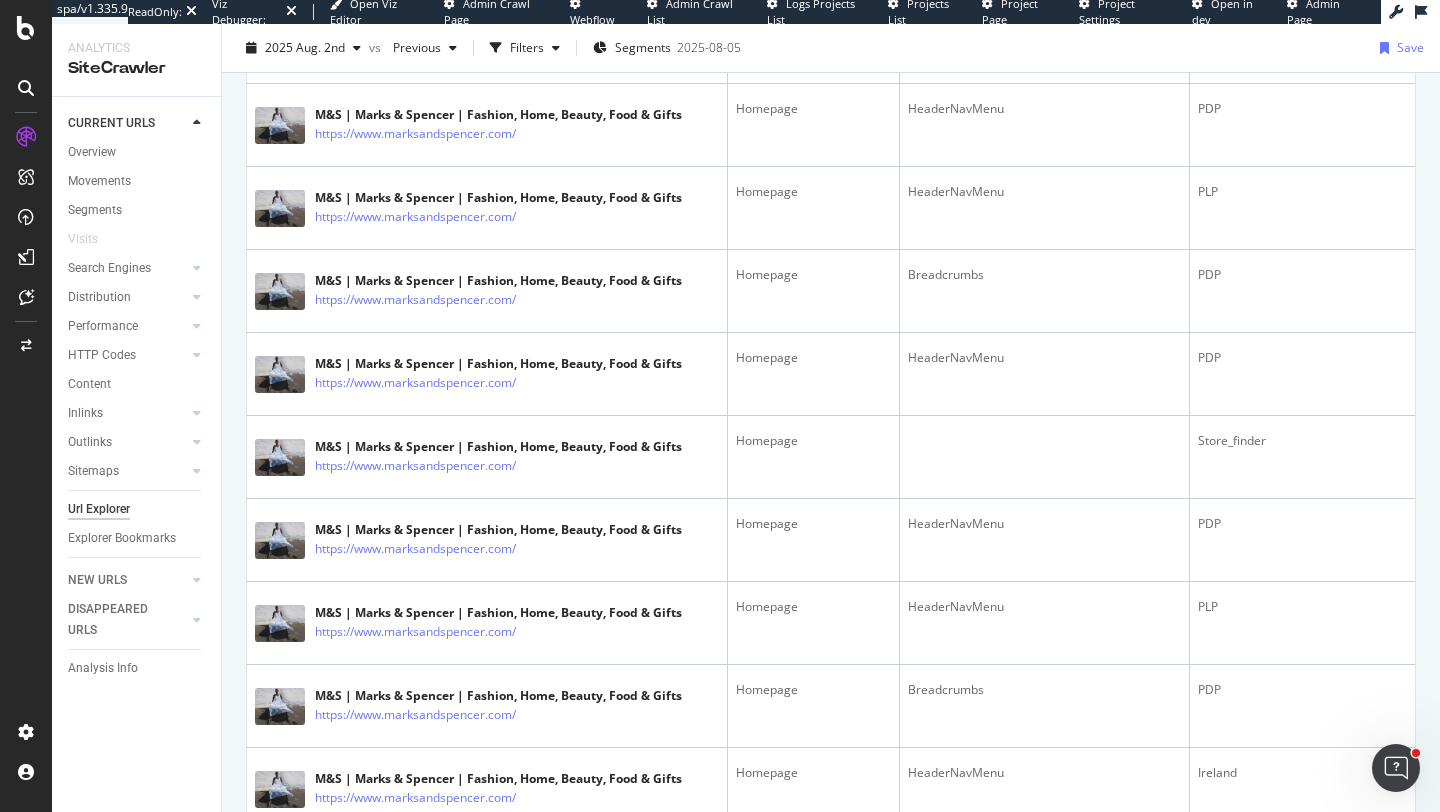 click on "PLP" at bounding box center (1302, 623) 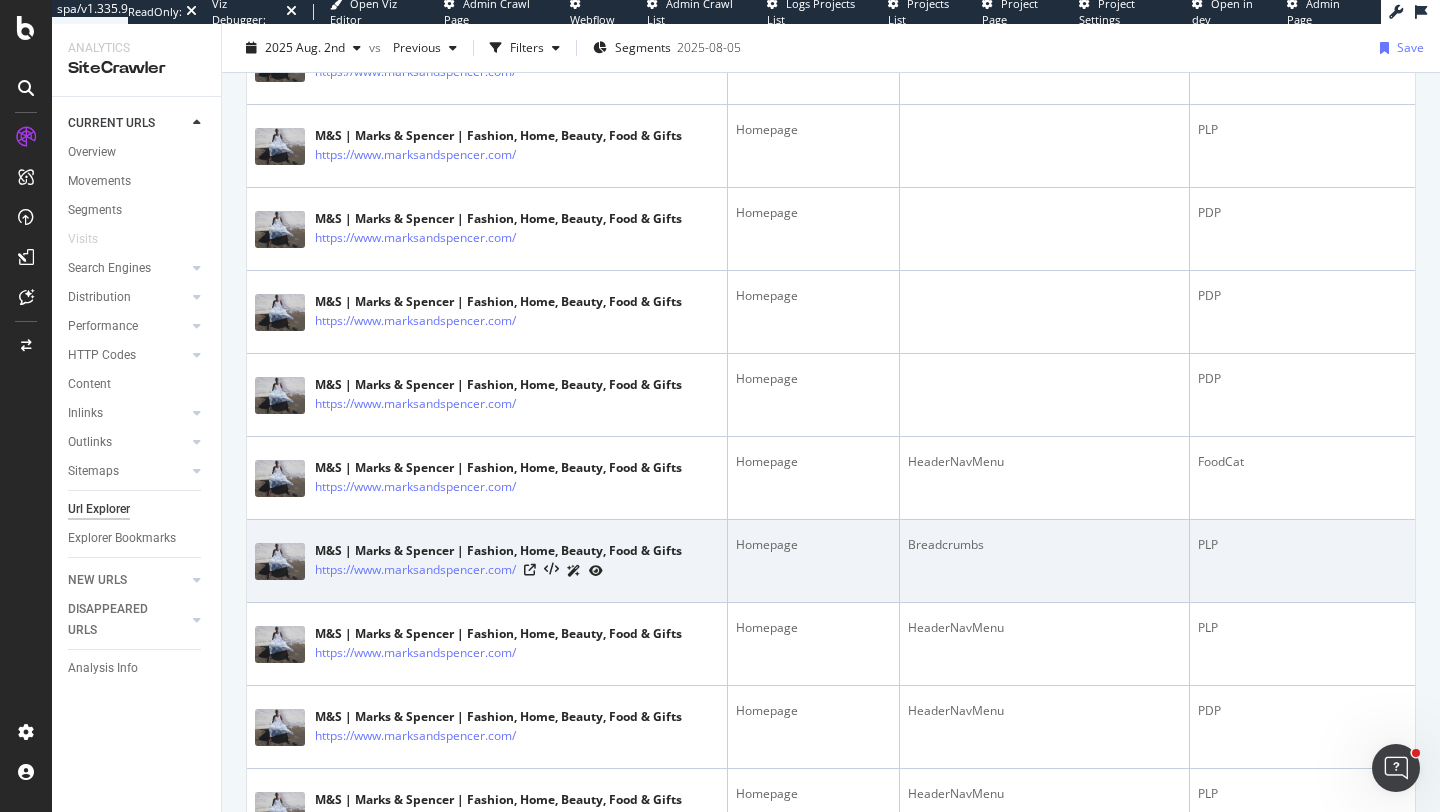 scroll, scrollTop: 1682, scrollLeft: 0, axis: vertical 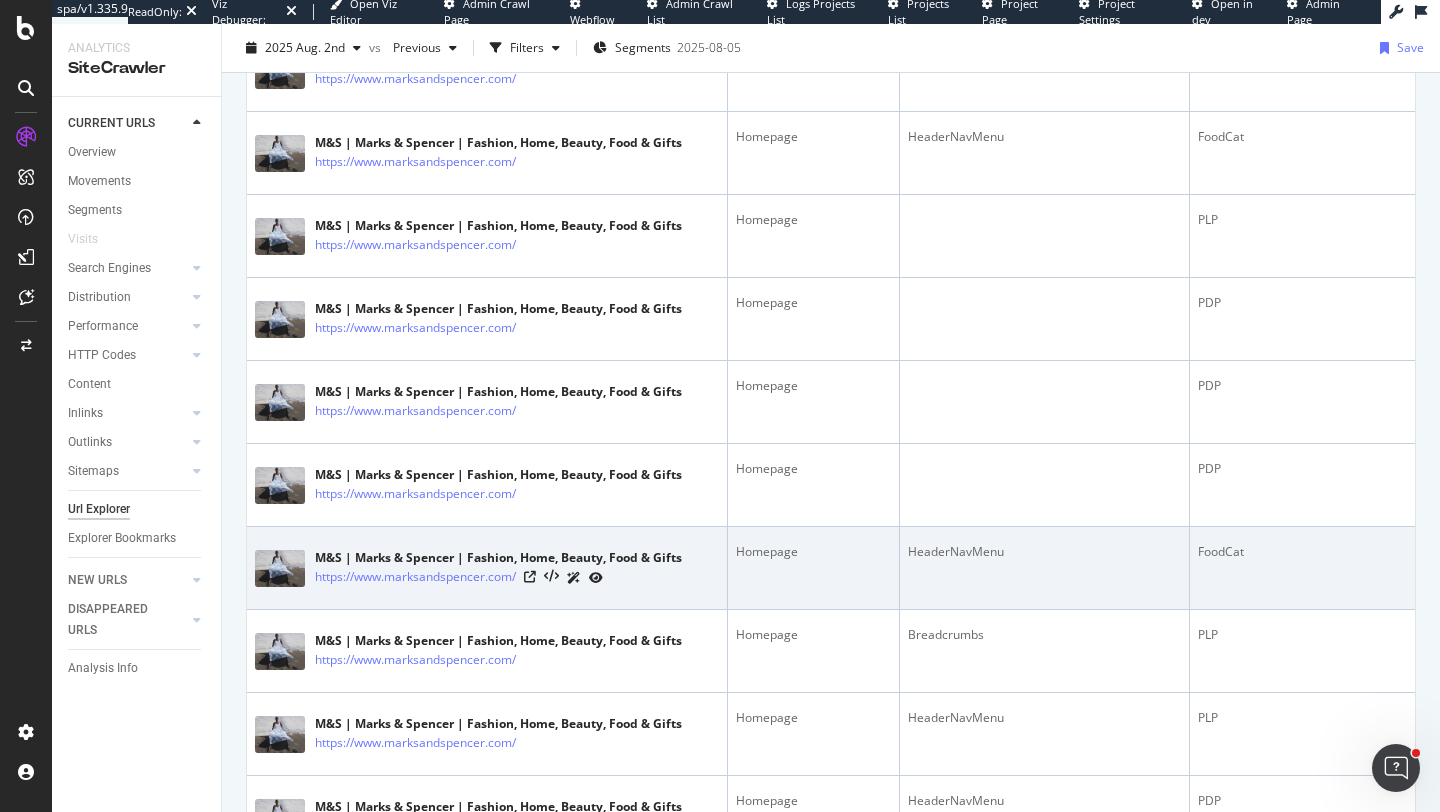 click on "FoodCat" at bounding box center (1302, 568) 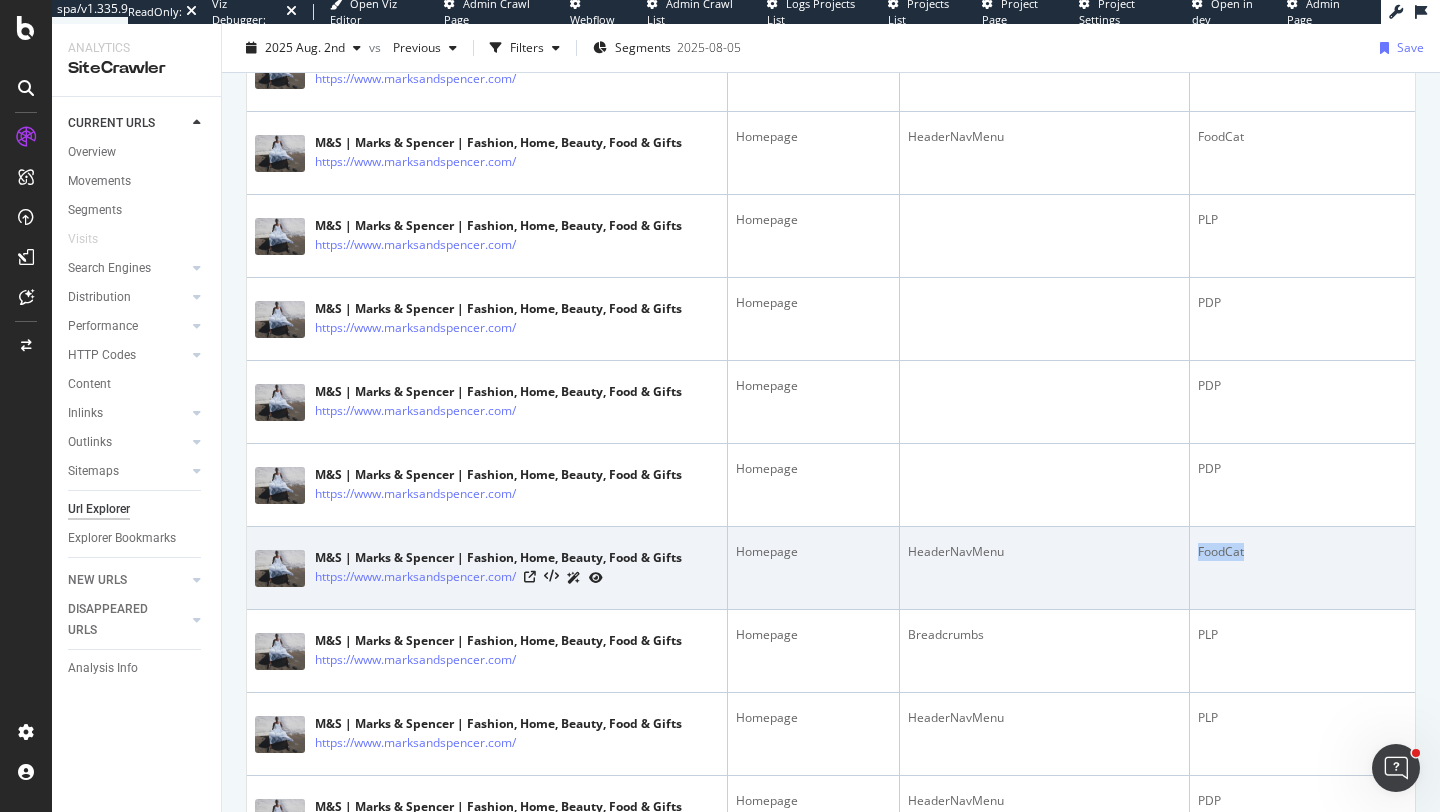 click on "FoodCat" at bounding box center [1302, 568] 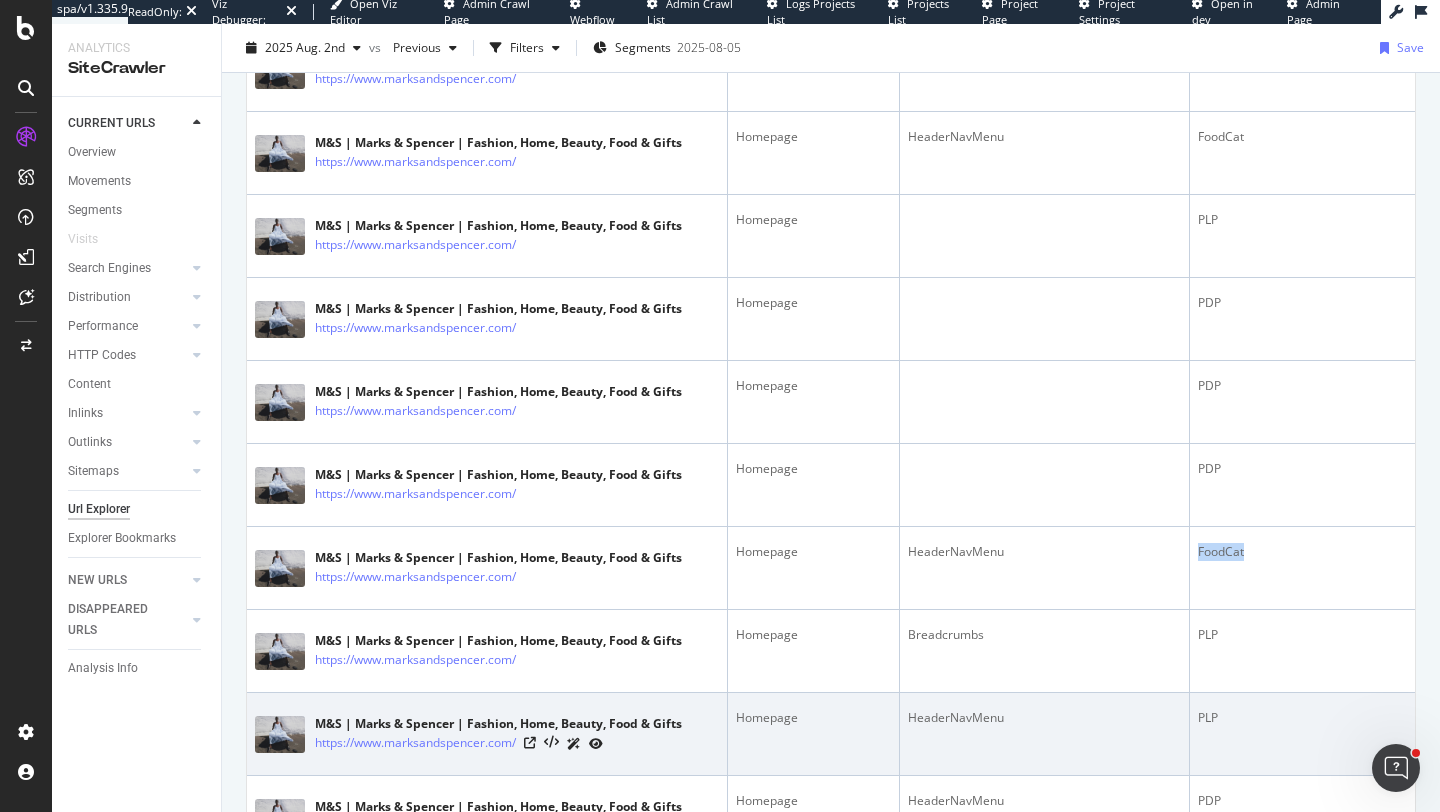click on "spa/v1.335.9 ReadOnly: Viz Debugger: Open Viz Editor Admin Crawl Page Webflow Admin Crawl List Logs Projects List Projects List Project Page Project Settings Open in dev Admin Page Analytics SiteCrawler CURRENT URLS Overview Movements Segments Visits Search Engines Top Charts Segments Conversion Insights Orphans Explorer Distribution Top Charts Segments Insights Internationalization Performance Top Charts Segments Insights HTTP Codes Top Charts Segments Insights Content Inlinks Top Charts Segments Insights Outlinks Top Charts Segments Insights Sitemaps Top Charts Insights Url Explorer Explorer Bookmarks NEW URLS Overview Segments Search Engines Top Charts Segments Conversion Insights Distribution Top Charts Segments Insights Internationalization Performance Top Charts Segments Insights HTTP Codes Top Charts Segments Insights Content Inlinks Top Charts Segments Insights Outlinks Top Charts Segments Insights Sitemaps Top Charts Insights Url Explorer Explorer Bookmarks DISAPPEARED URLS Overview Segments Segments" at bounding box center (720, 406) 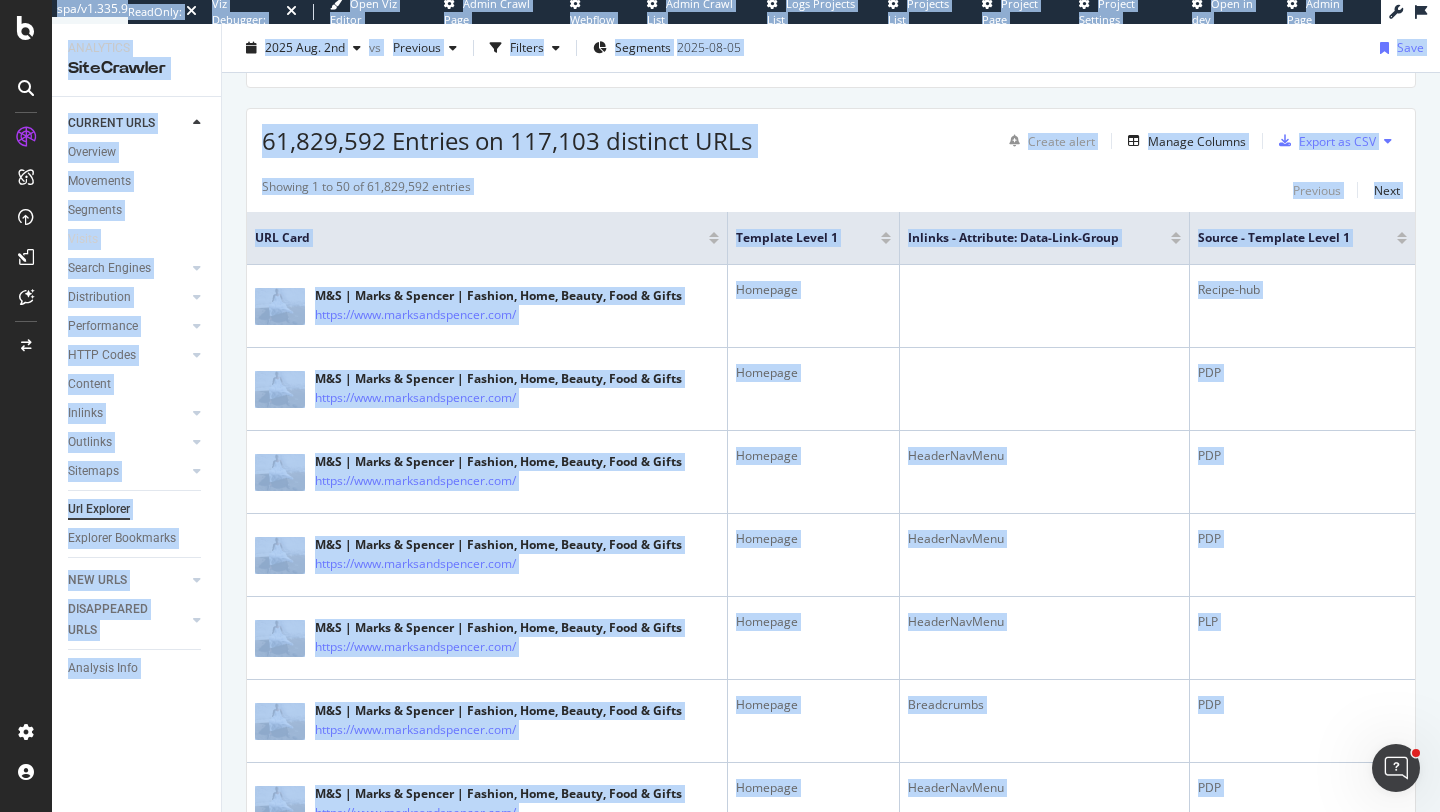 scroll, scrollTop: 0, scrollLeft: 0, axis: both 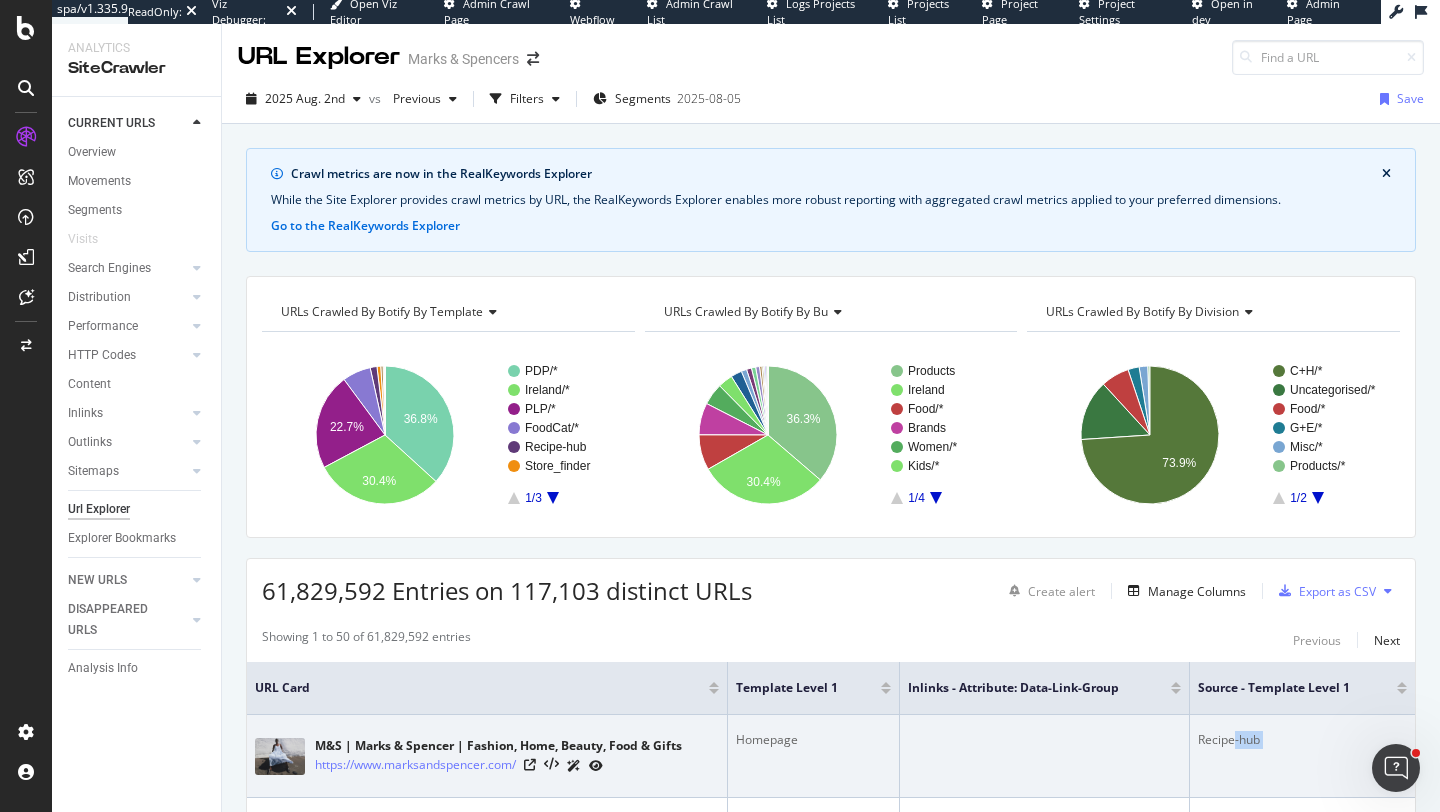 drag, startPoint x: 1303, startPoint y: 760, endPoint x: 1235, endPoint y: 738, distance: 71.470276 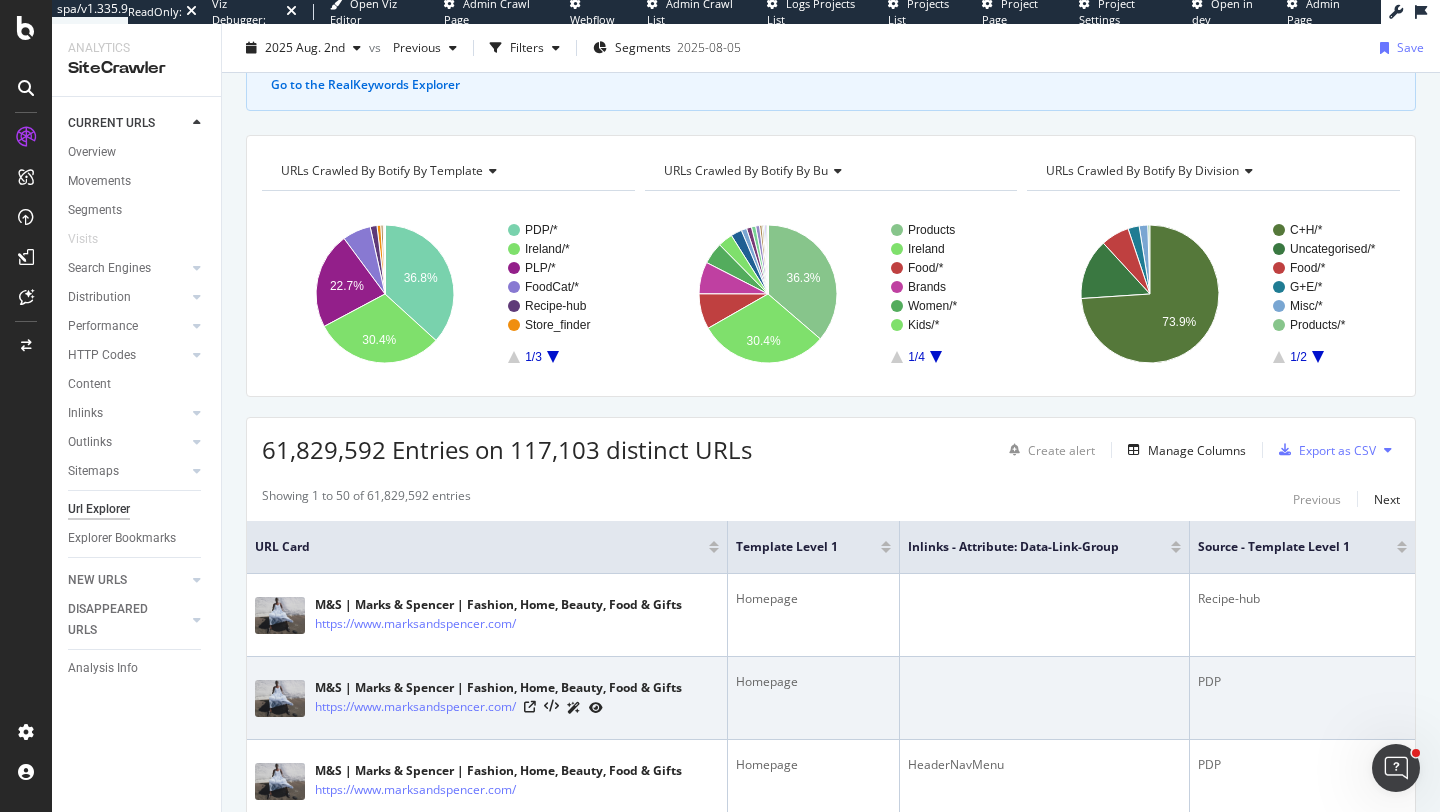 scroll, scrollTop: 106, scrollLeft: 0, axis: vertical 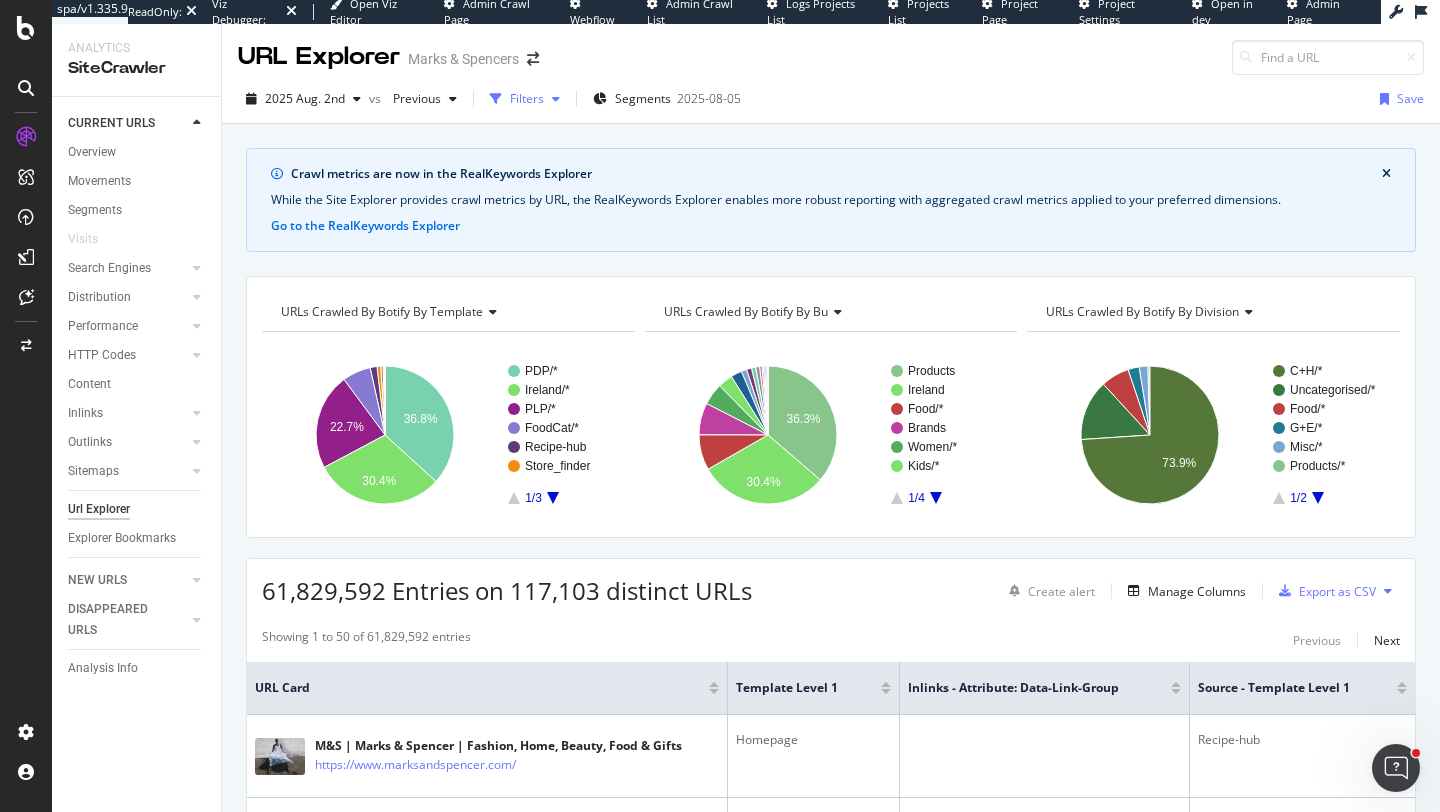 click on "Filters" at bounding box center [527, 98] 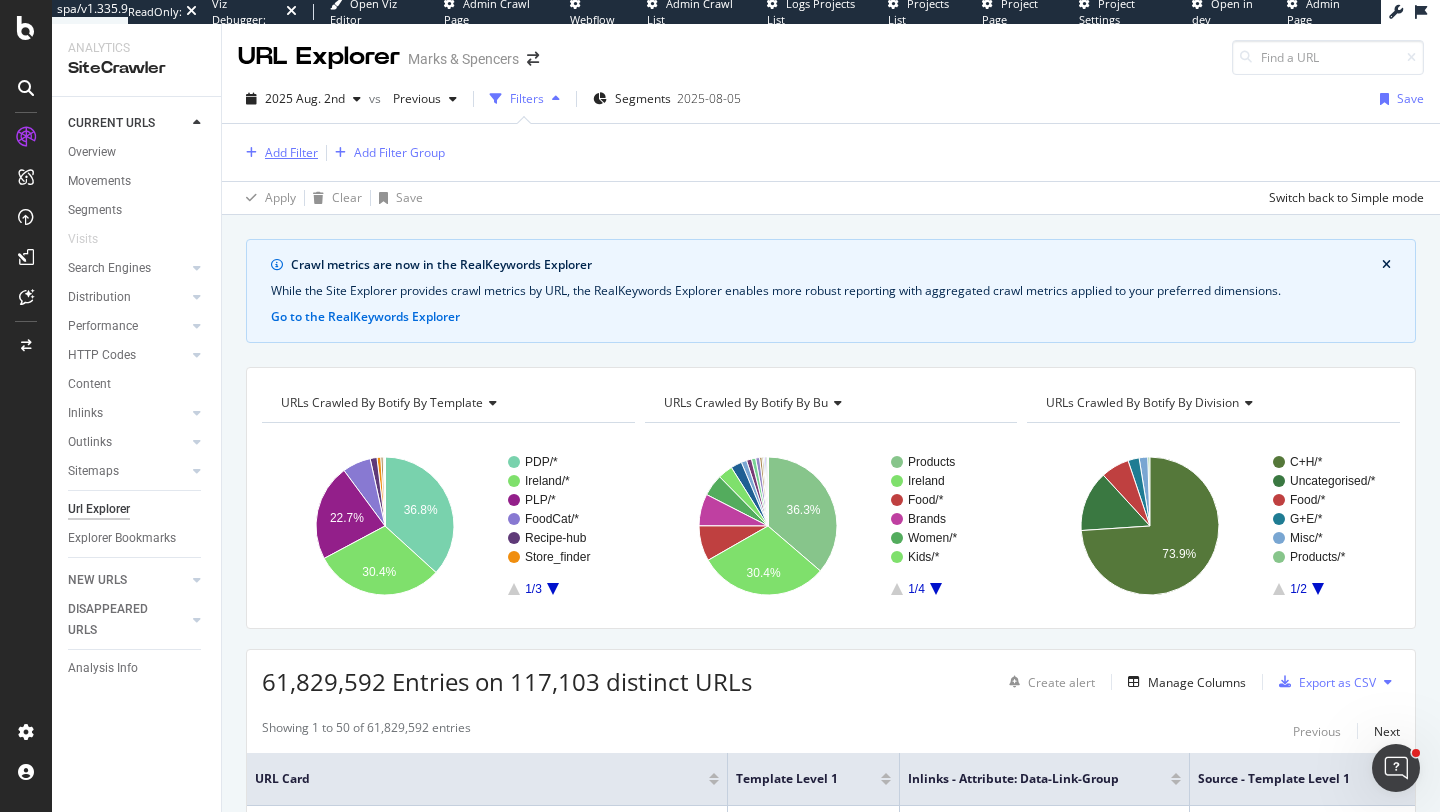 click on "Add Filter" at bounding box center (291, 152) 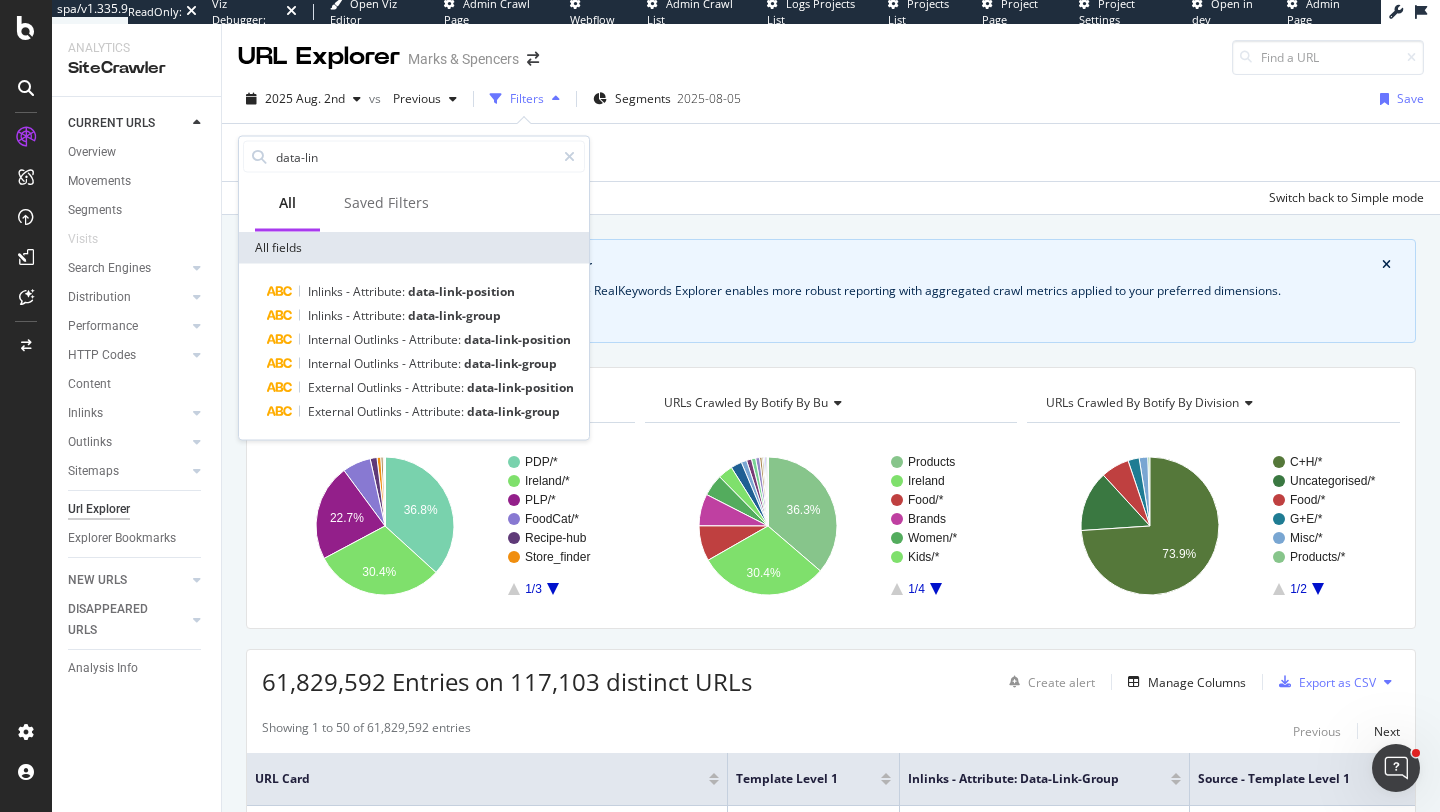 type on "data-link" 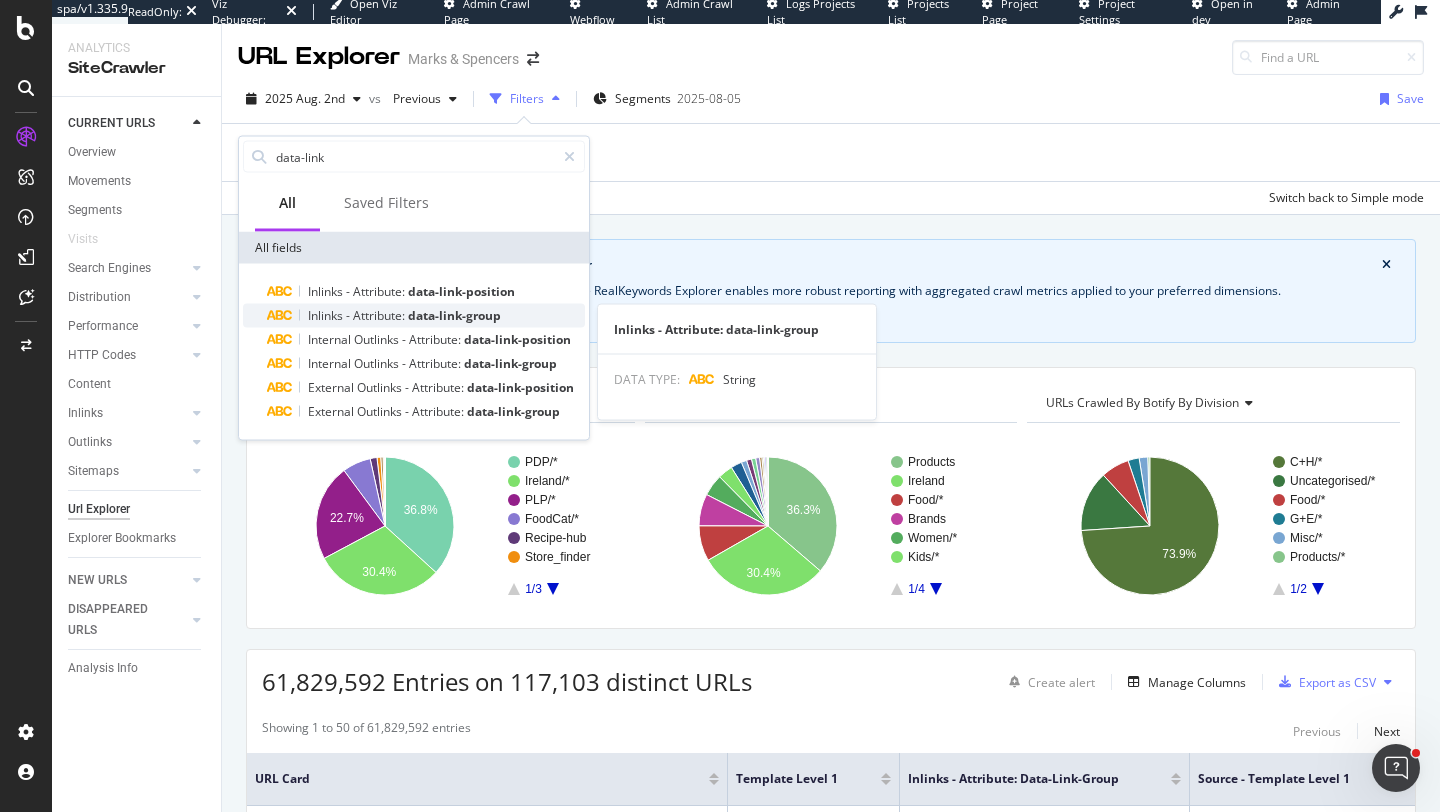 click on "Attribute:" at bounding box center (380, 315) 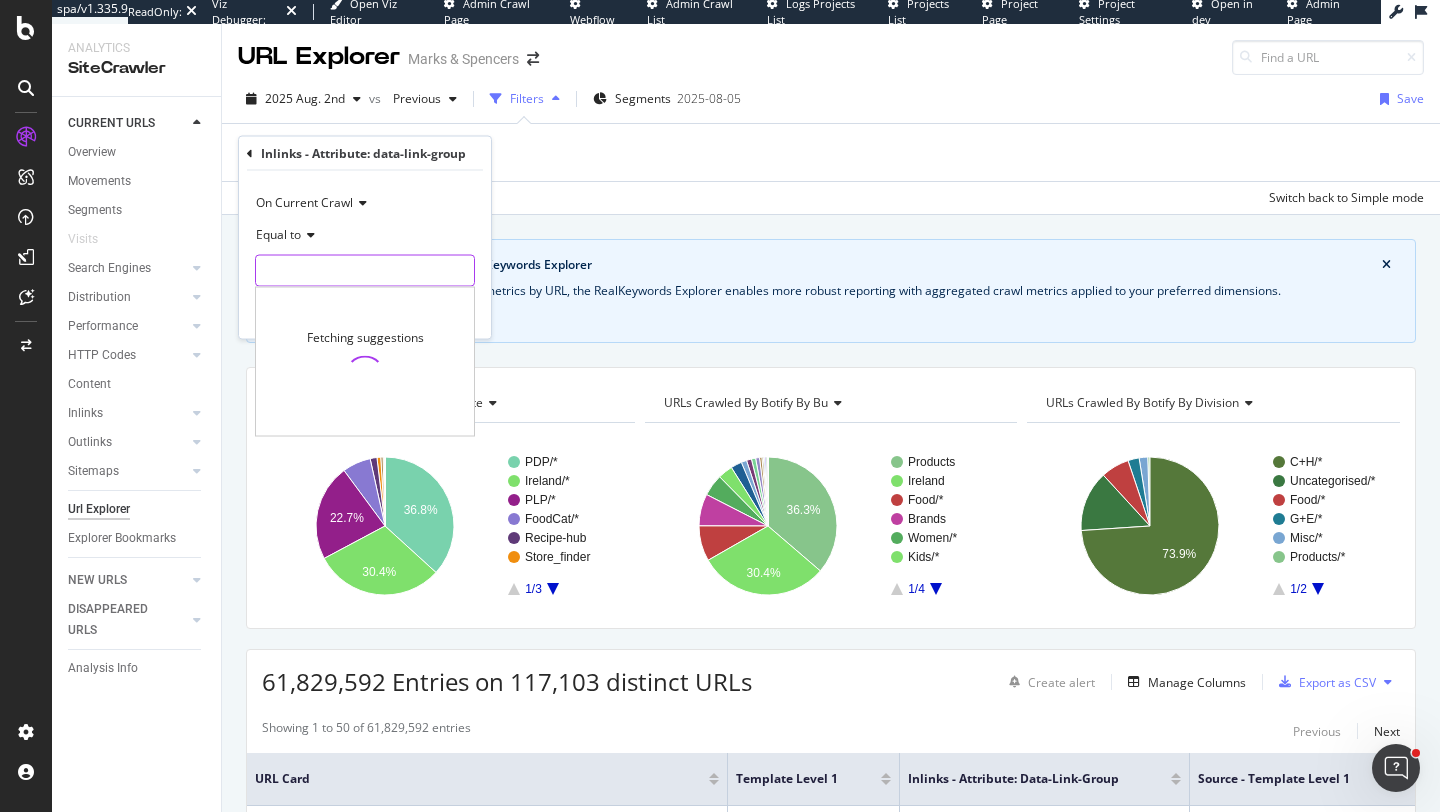click at bounding box center (365, 271) 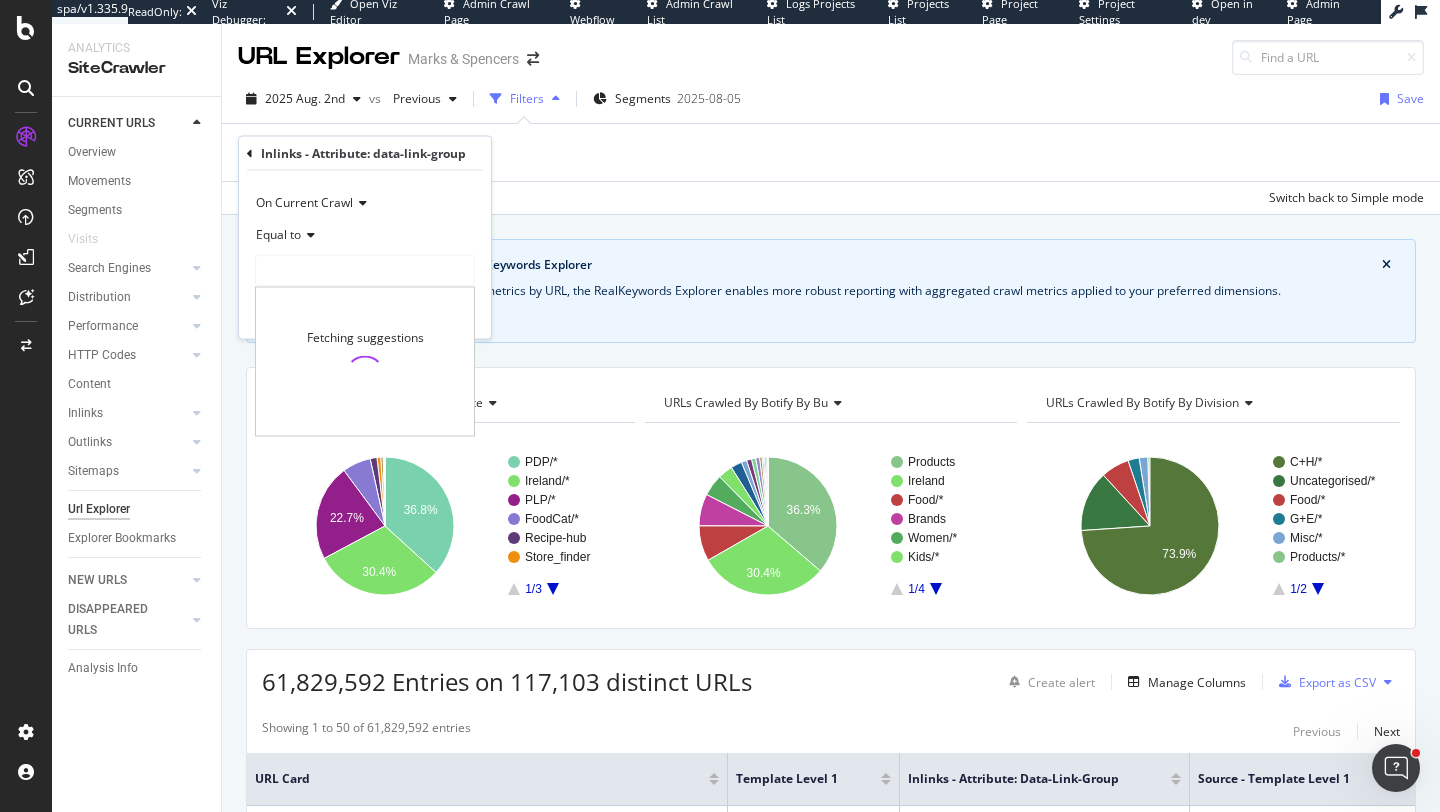 click on "Equal to" at bounding box center [365, 235] 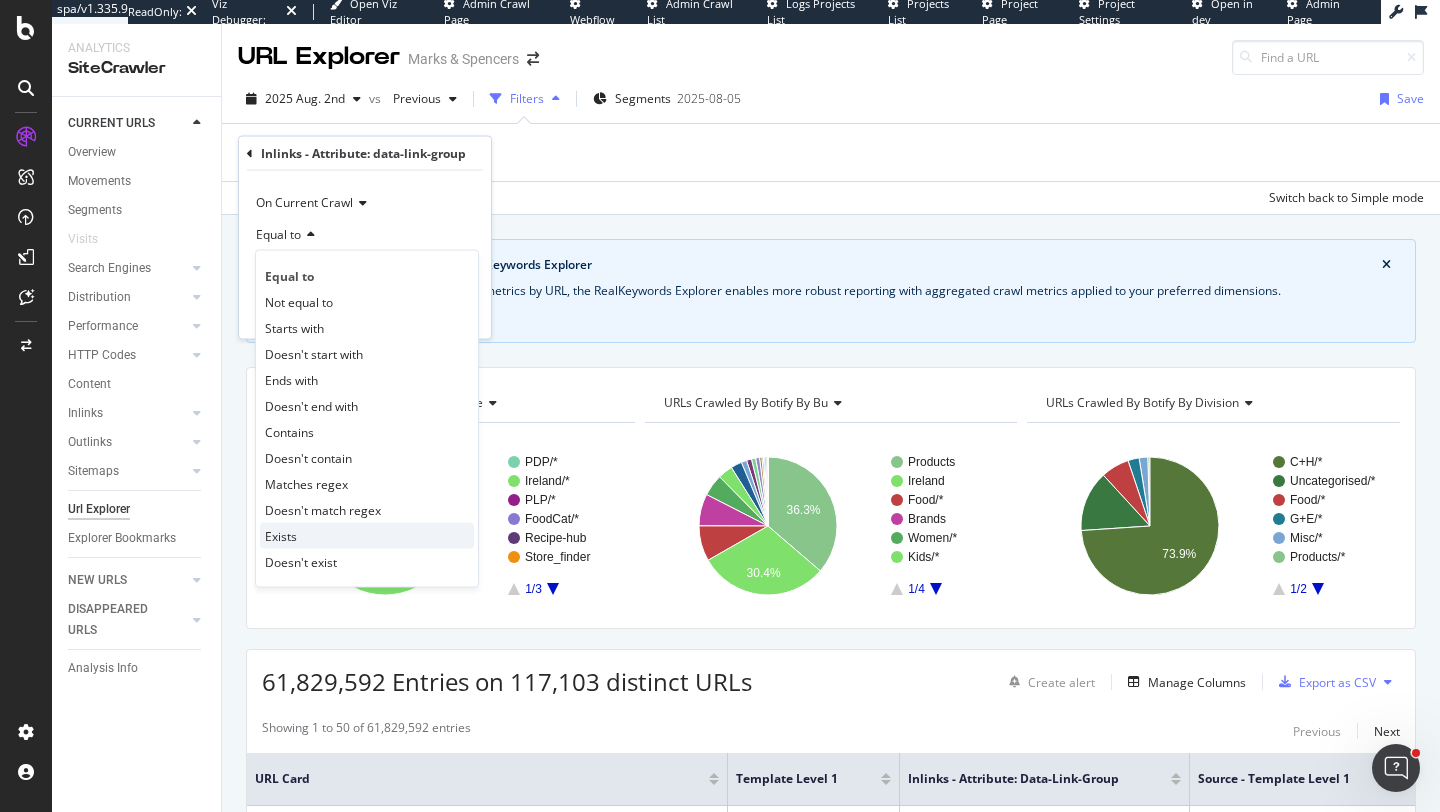 click on "Exists" at bounding box center (367, 536) 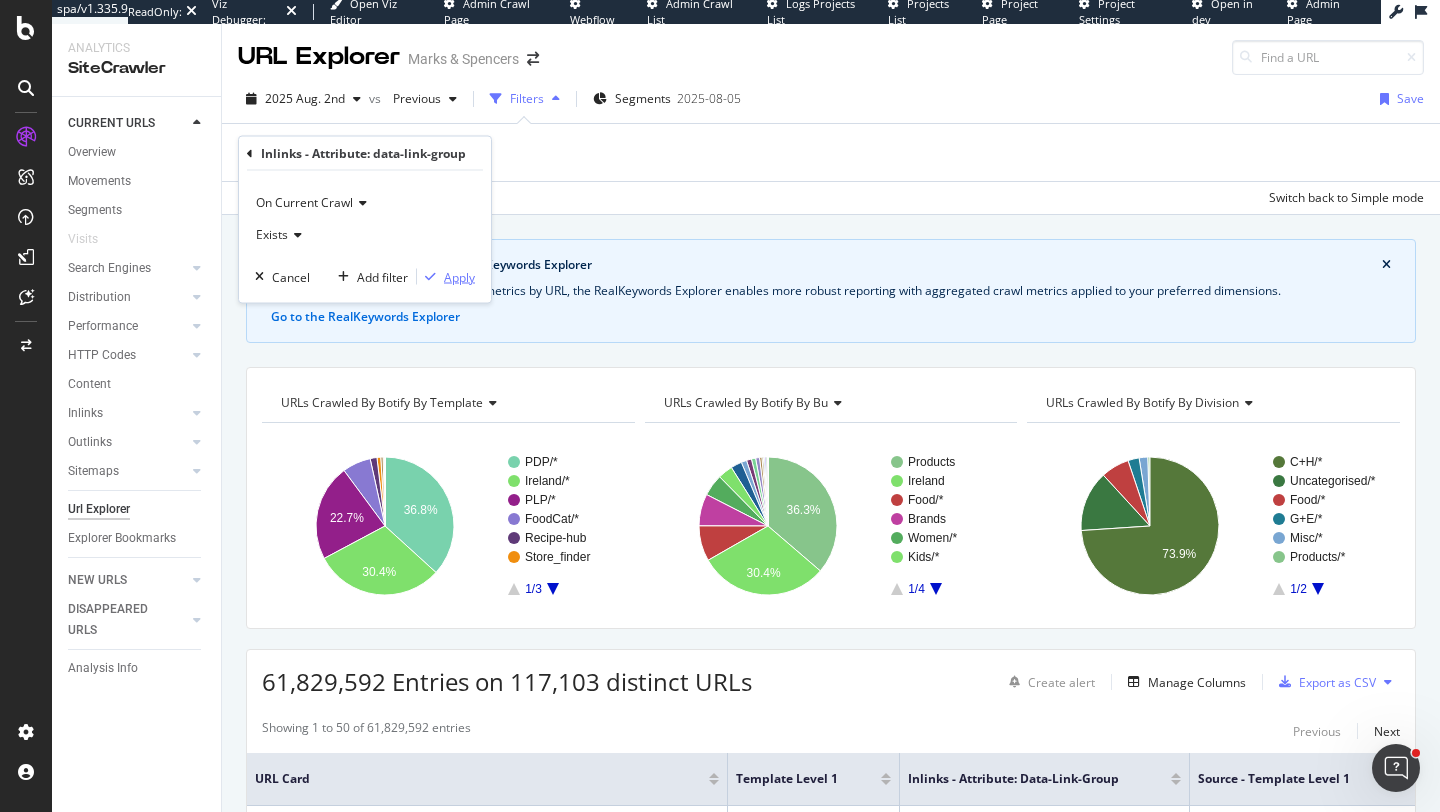 click on "Apply" at bounding box center [459, 276] 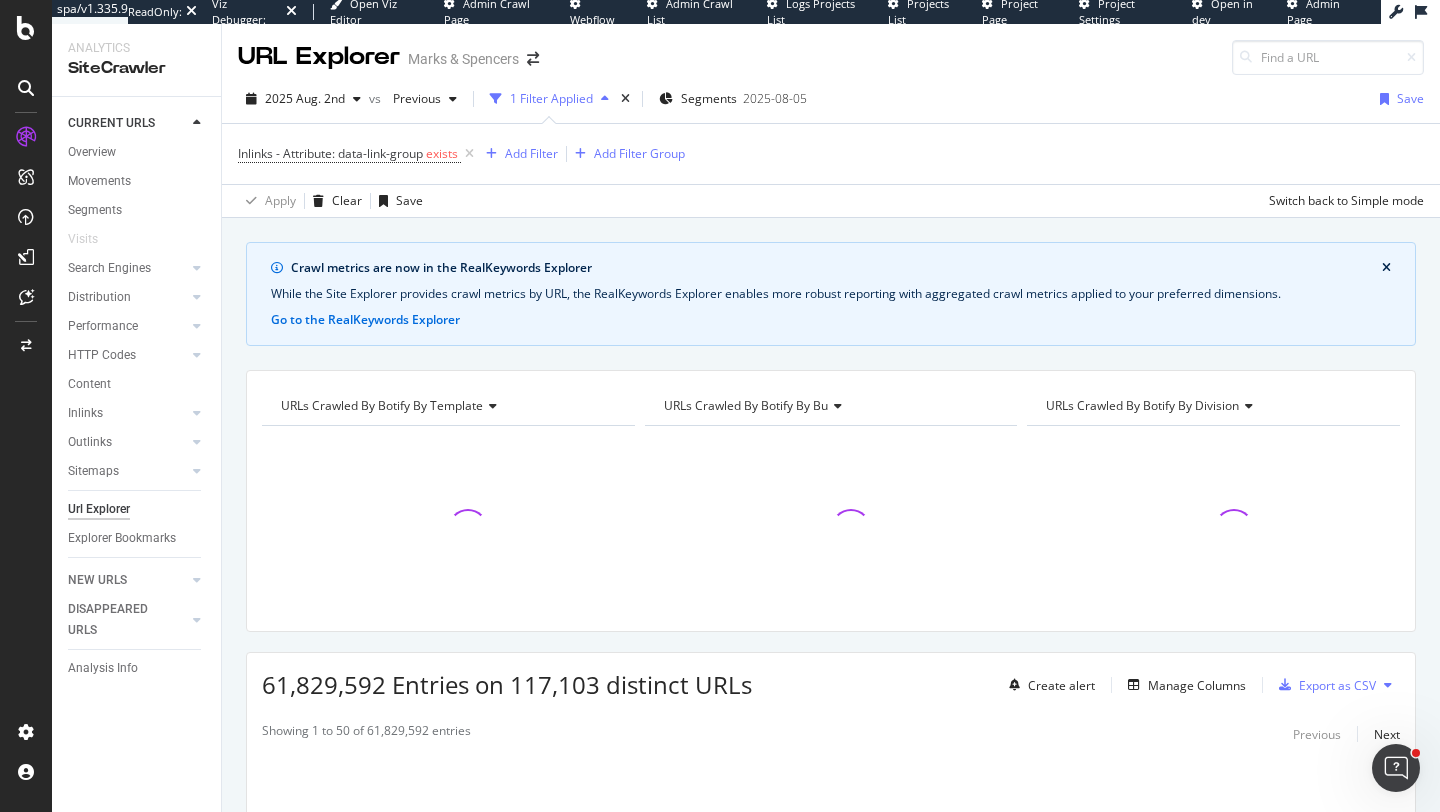 click on "Admin Crawl Page" at bounding box center (487, 11) 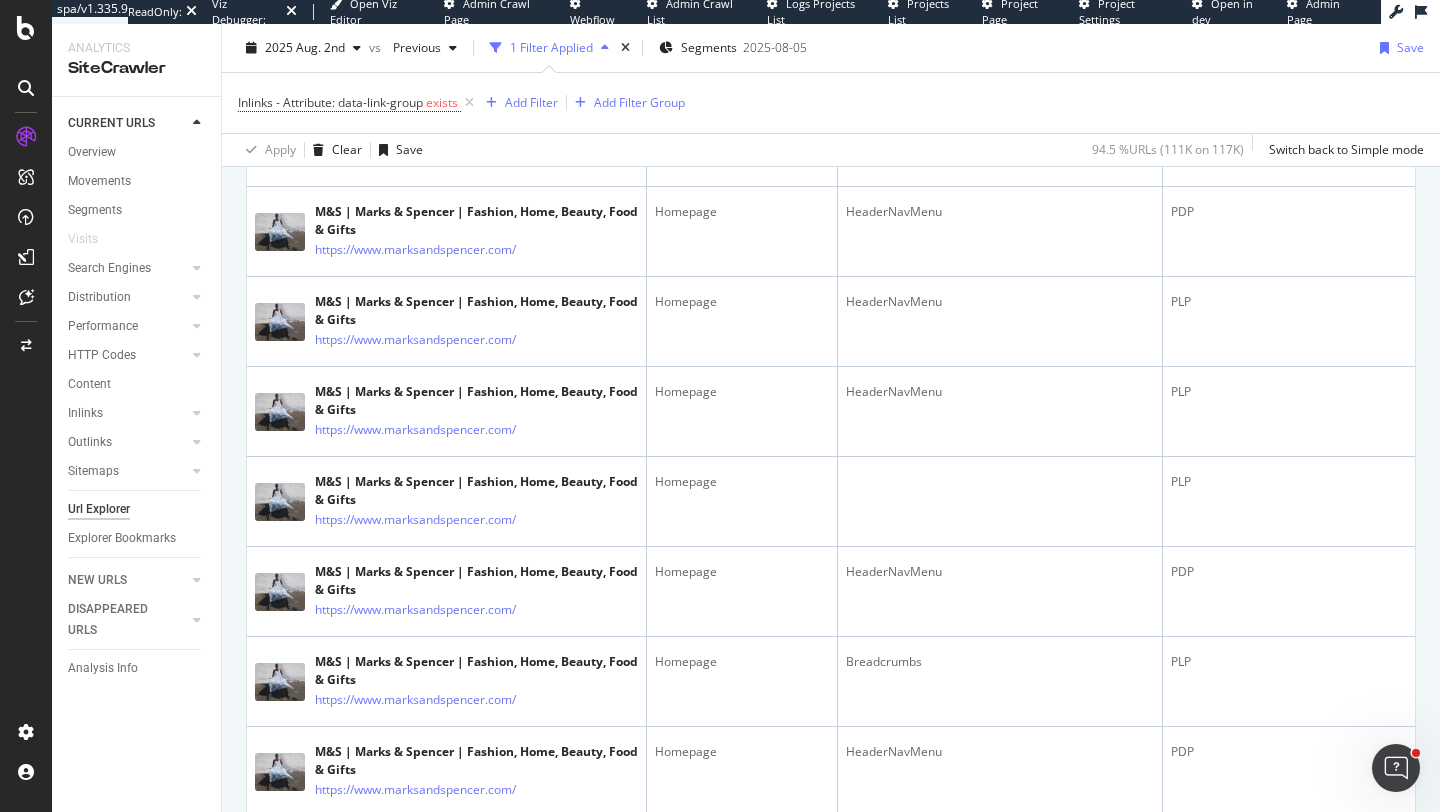 scroll, scrollTop: 1936, scrollLeft: 0, axis: vertical 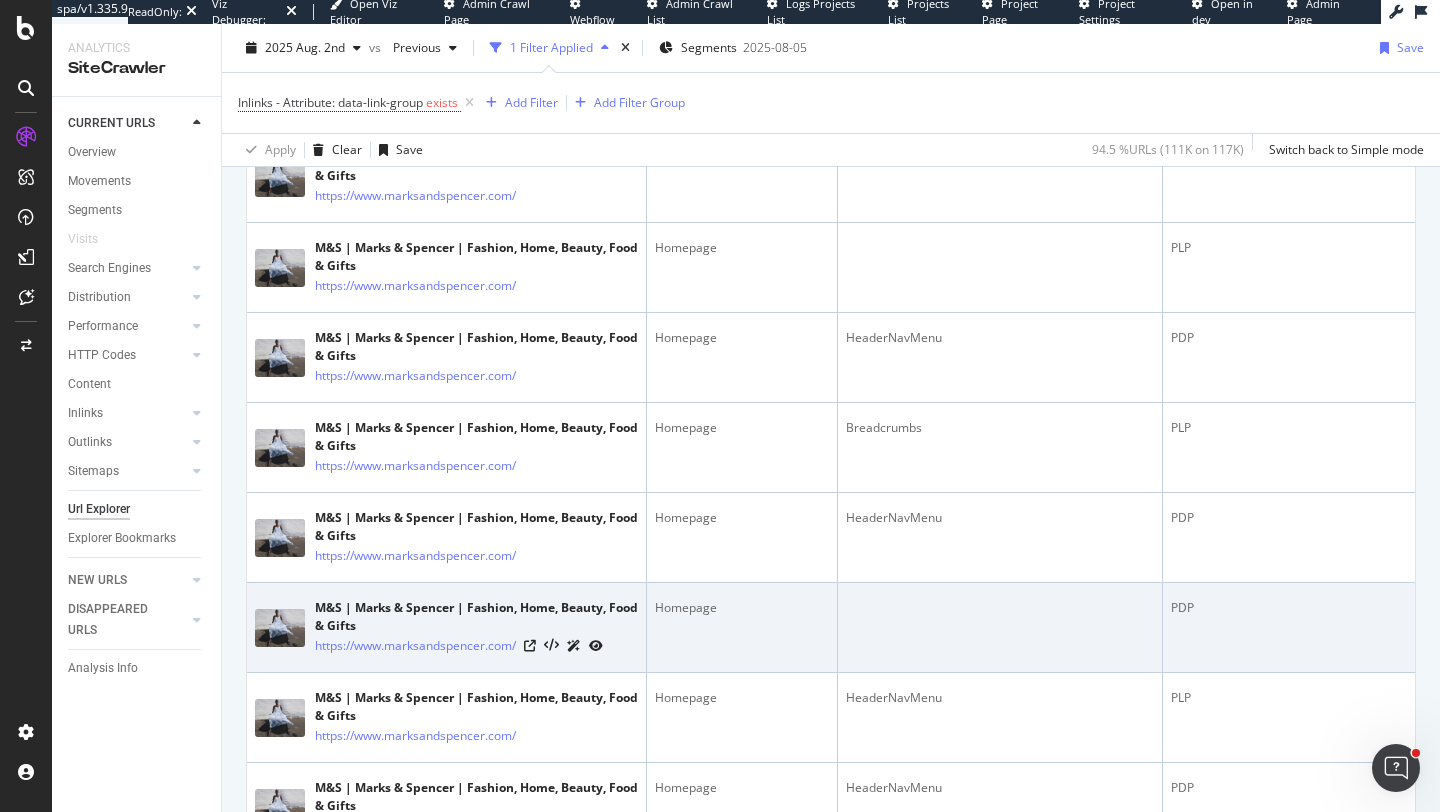 click at bounding box center [1000, 628] 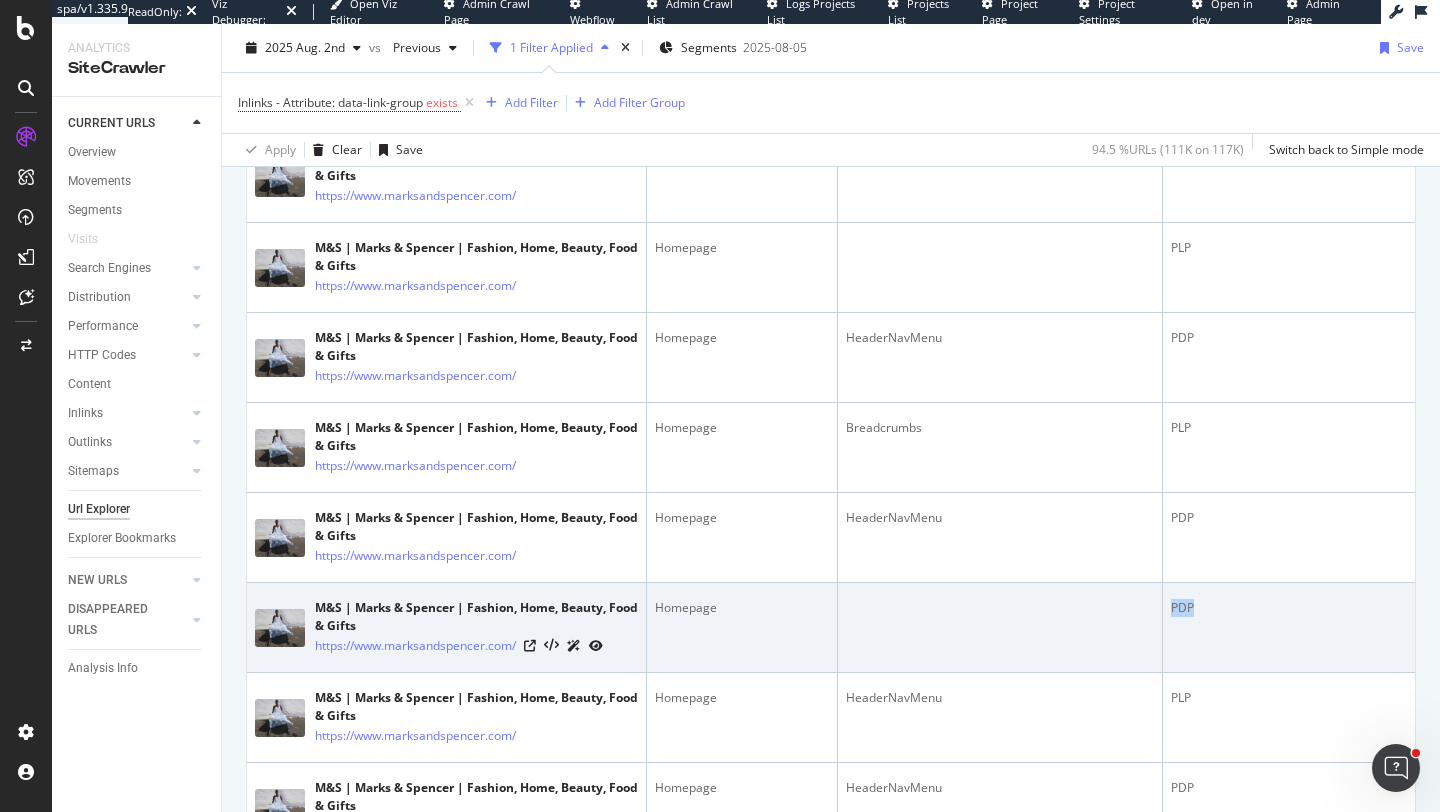 click at bounding box center (1000, 628) 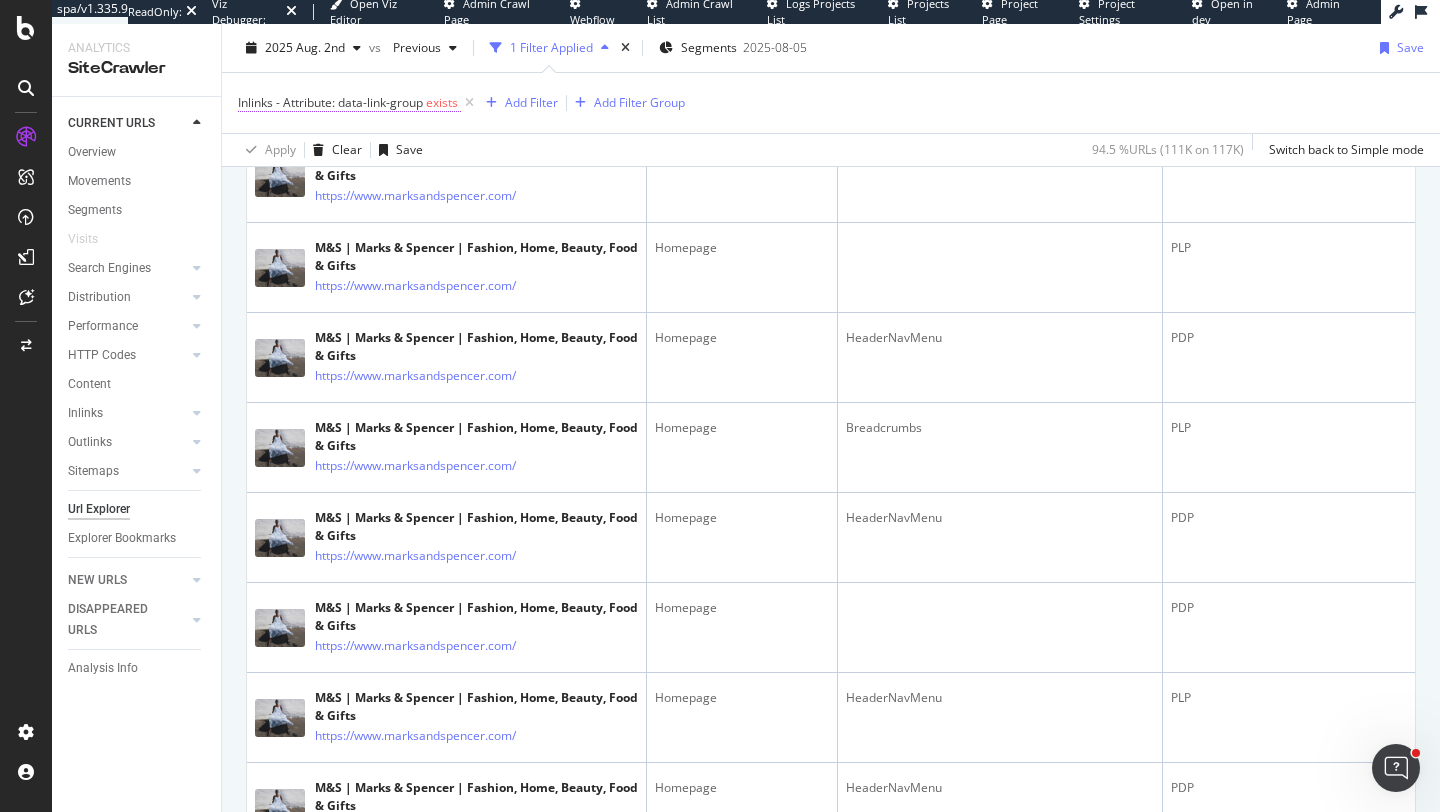 click on "exists" at bounding box center (442, 102) 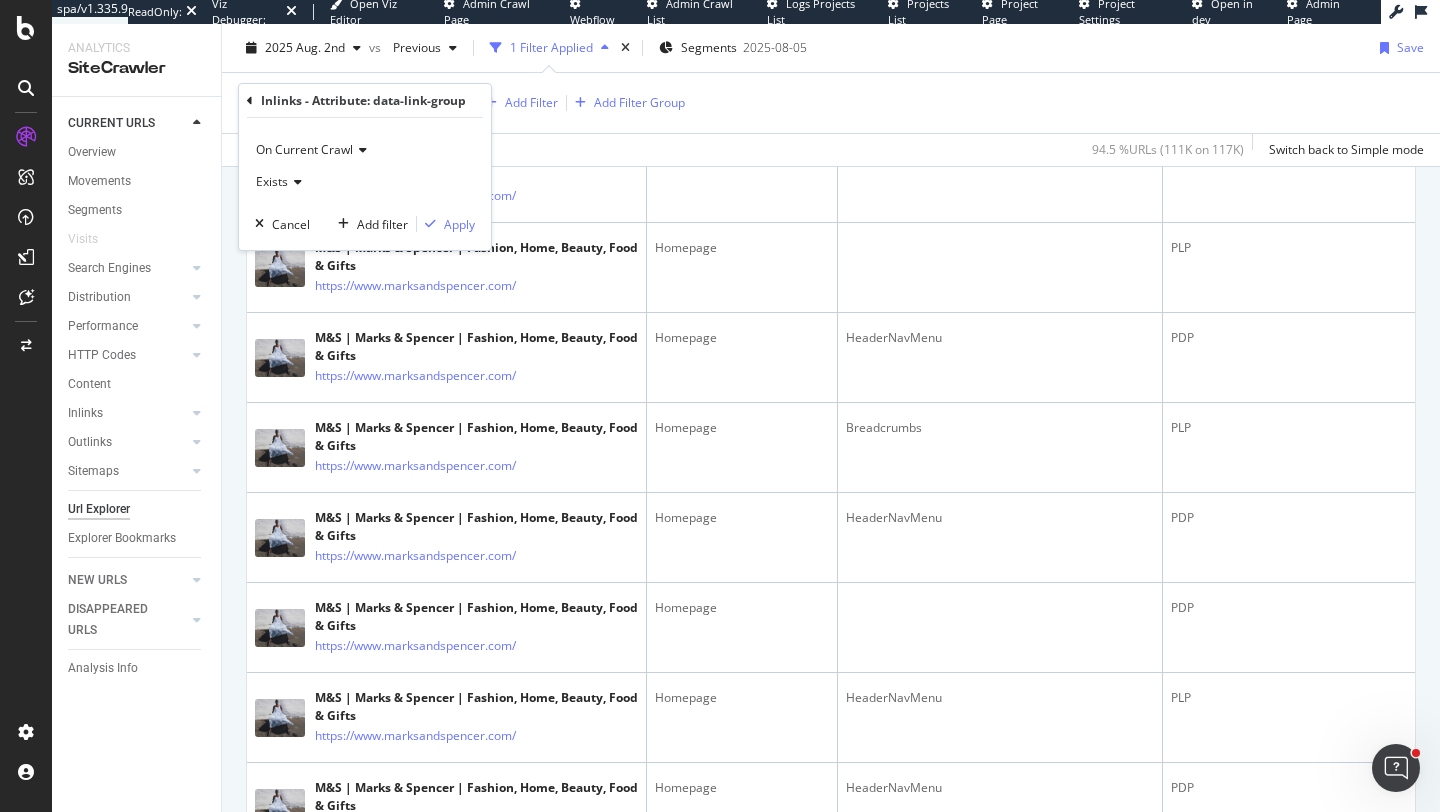click on "Exists" at bounding box center [365, 182] 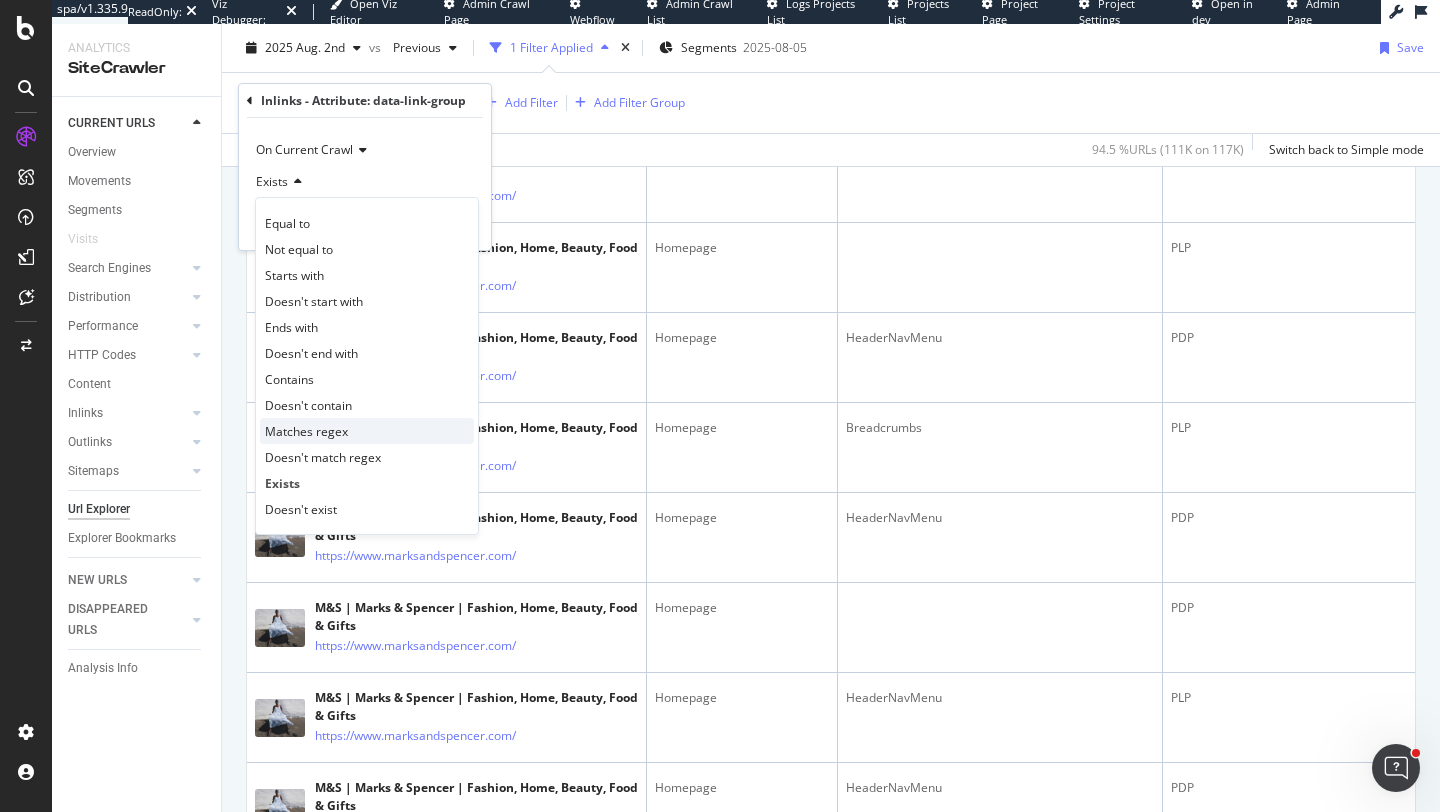 click on "Matches regex" at bounding box center [306, 431] 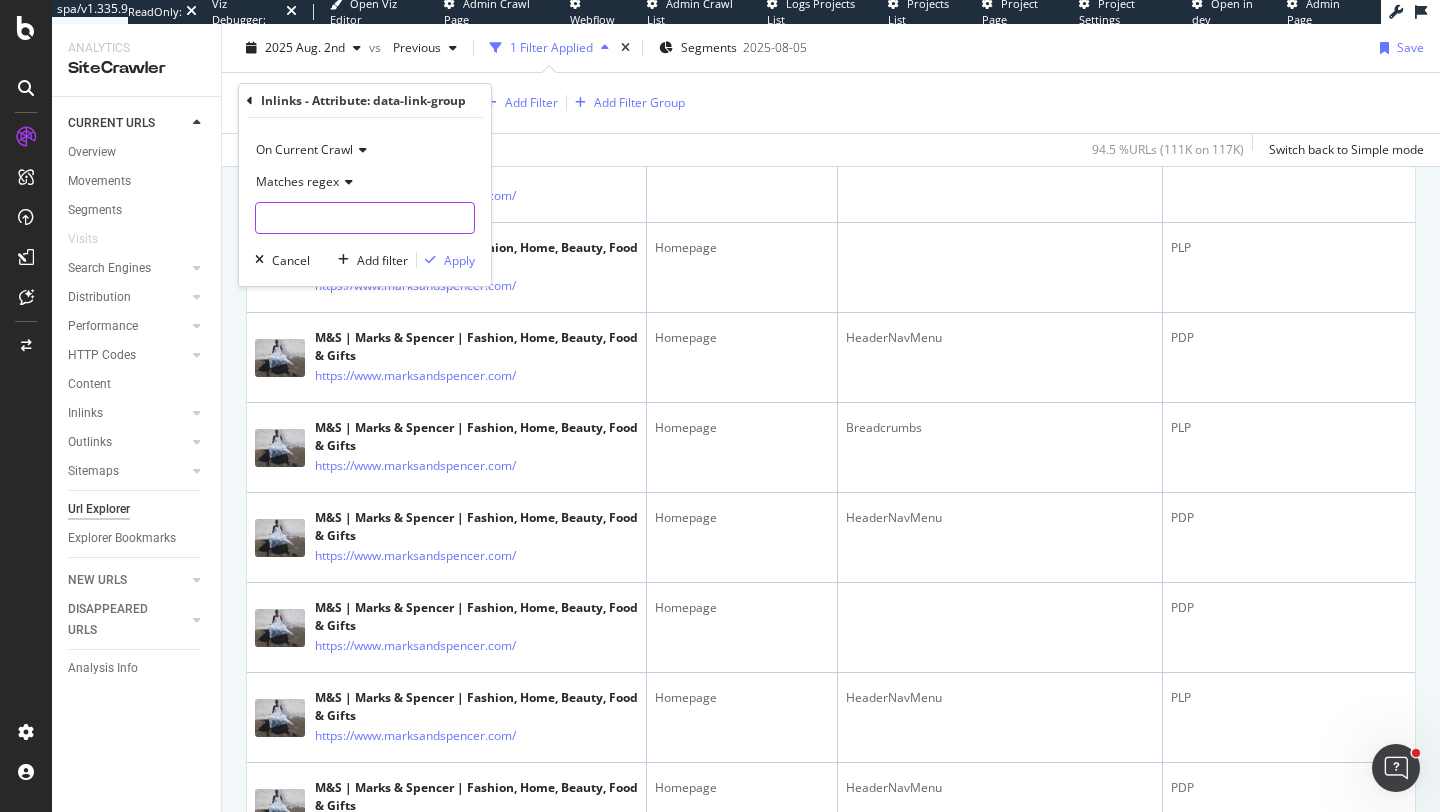click at bounding box center (365, 218) 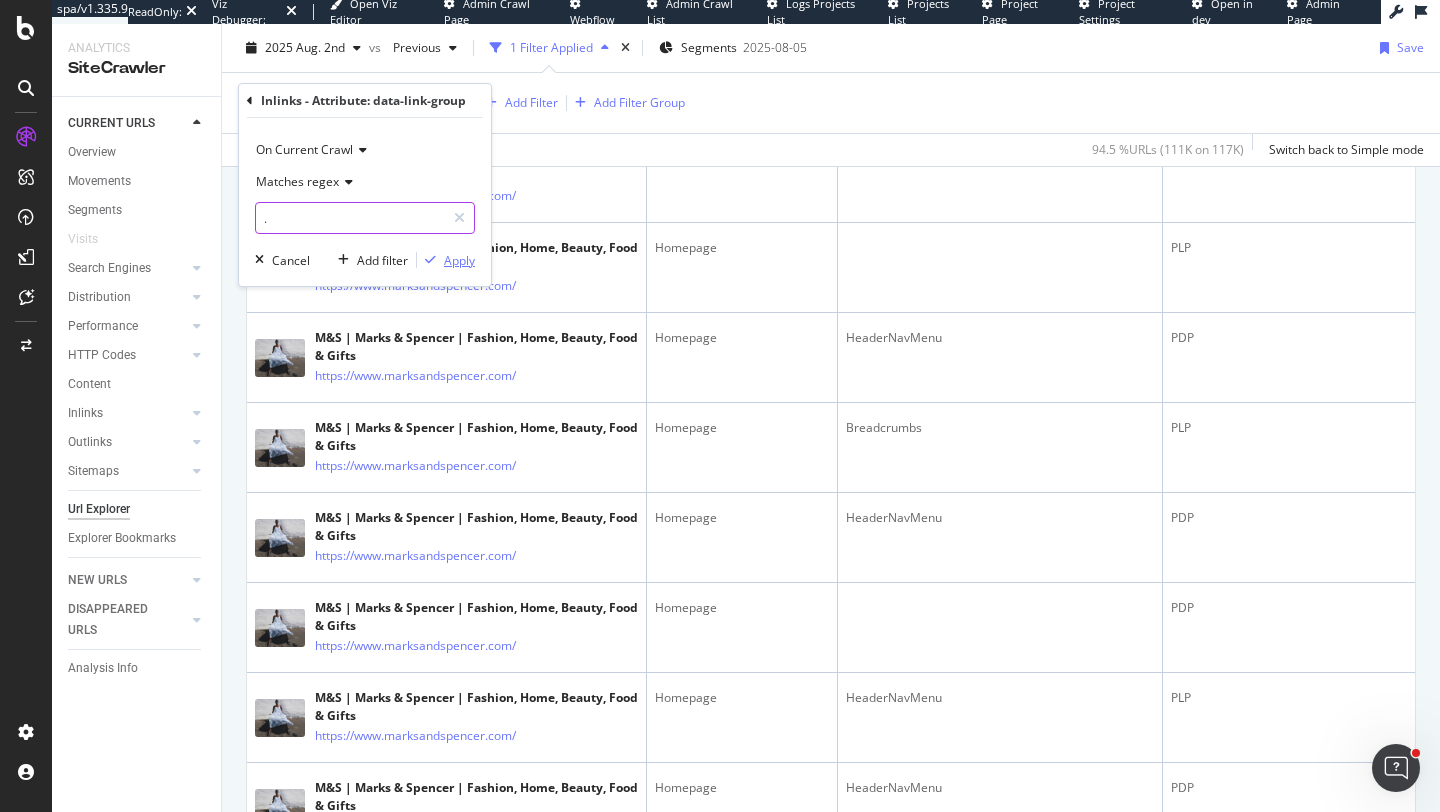 type on "." 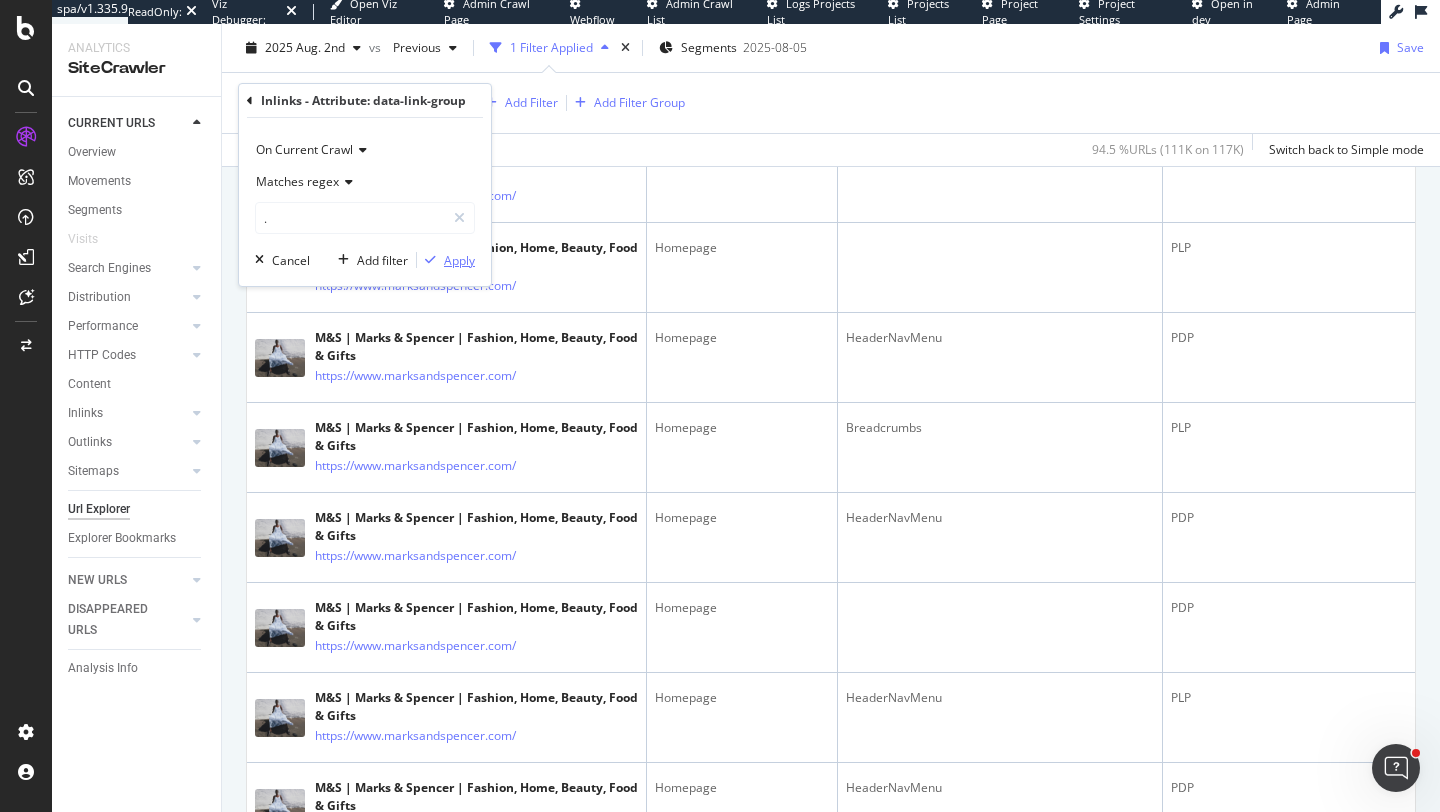 click on "Apply" at bounding box center (459, 260) 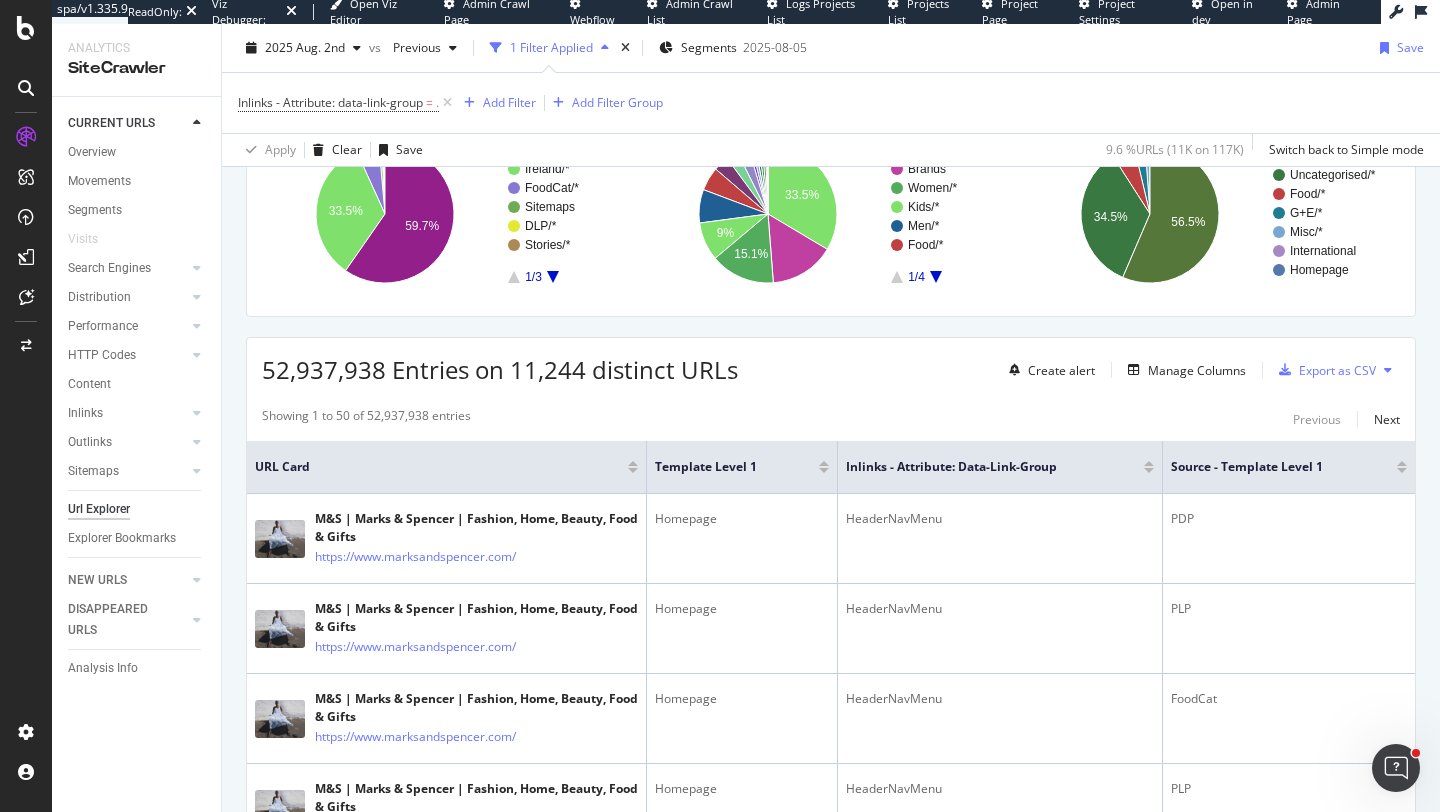 scroll, scrollTop: 450, scrollLeft: 0, axis: vertical 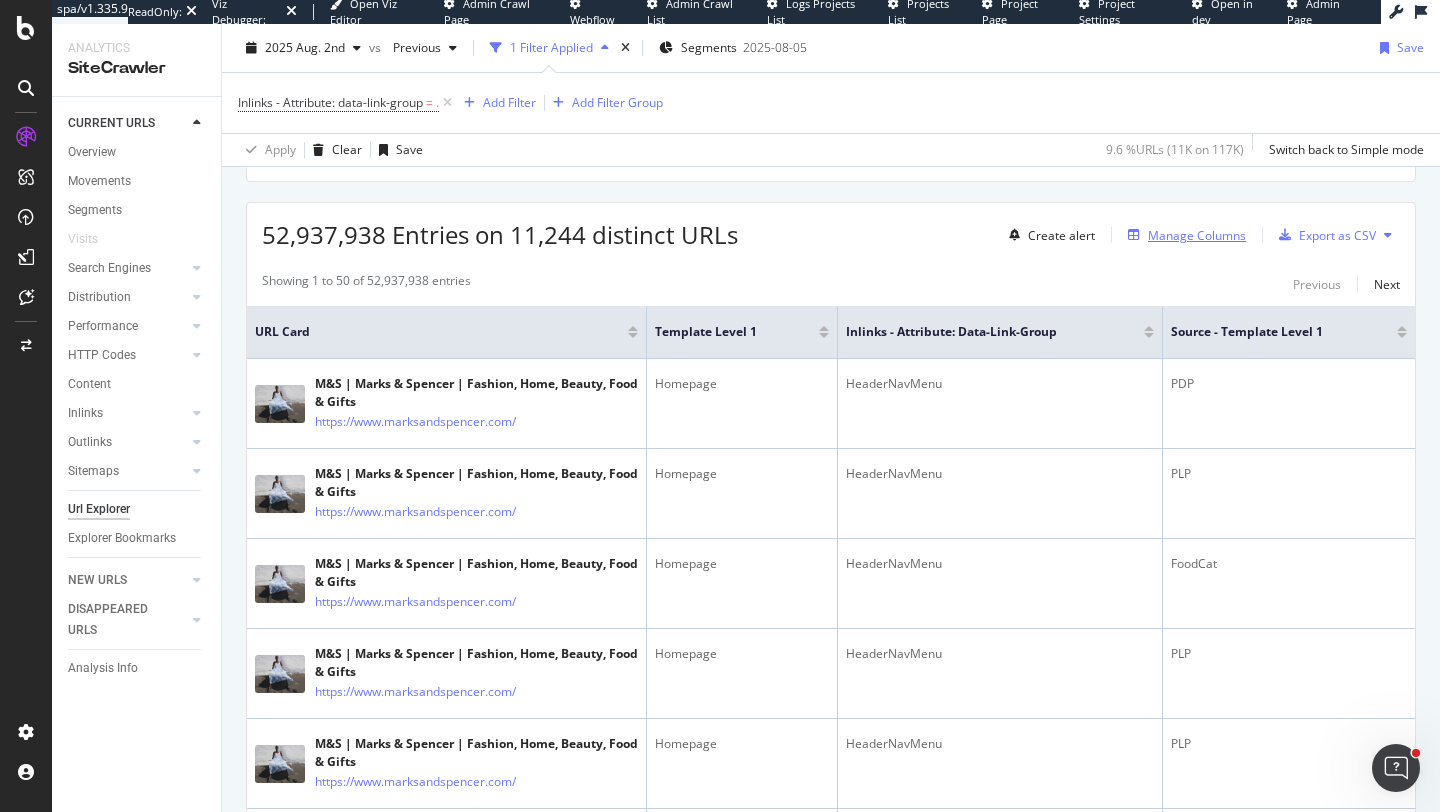 click on "Manage Columns" at bounding box center [1183, 235] 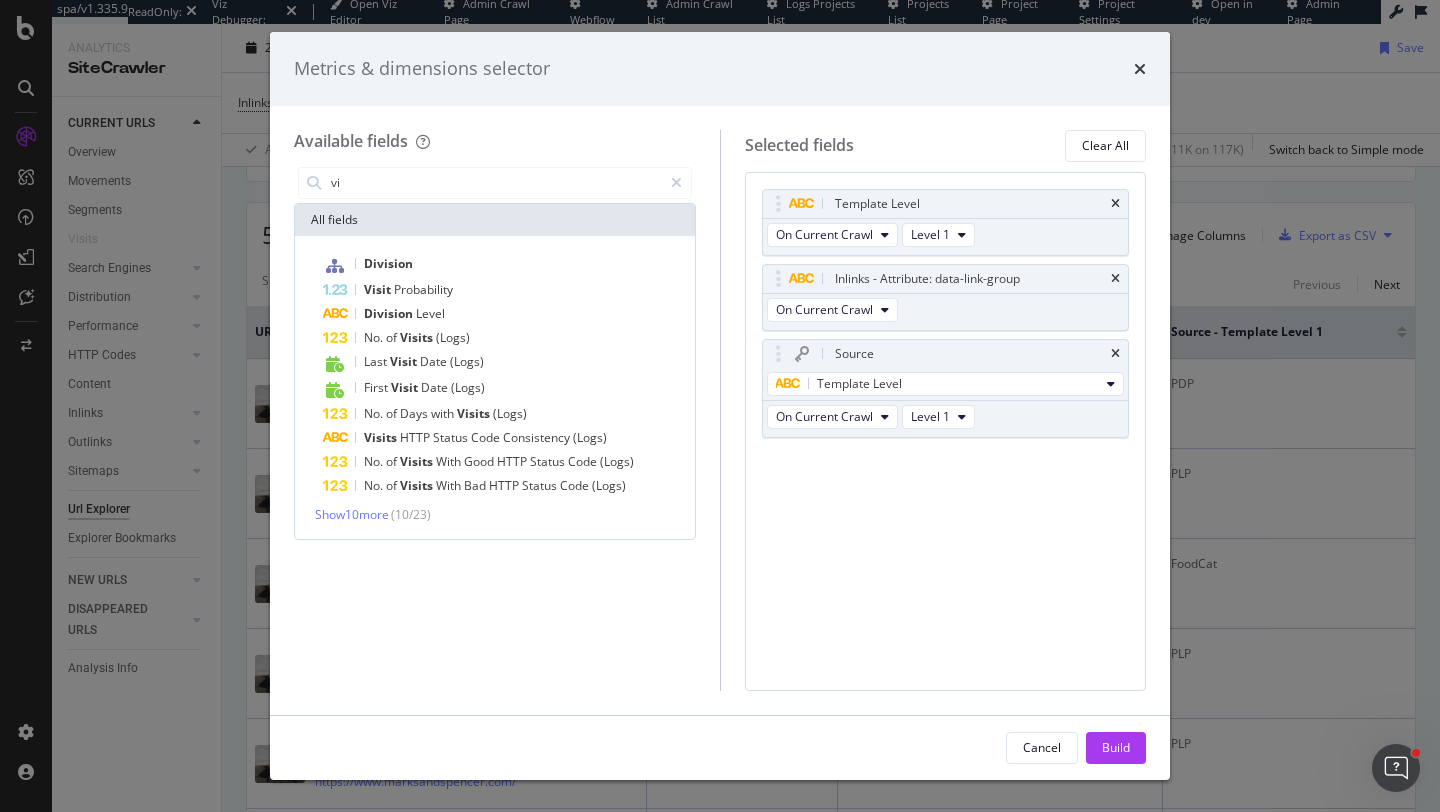 type on "v" 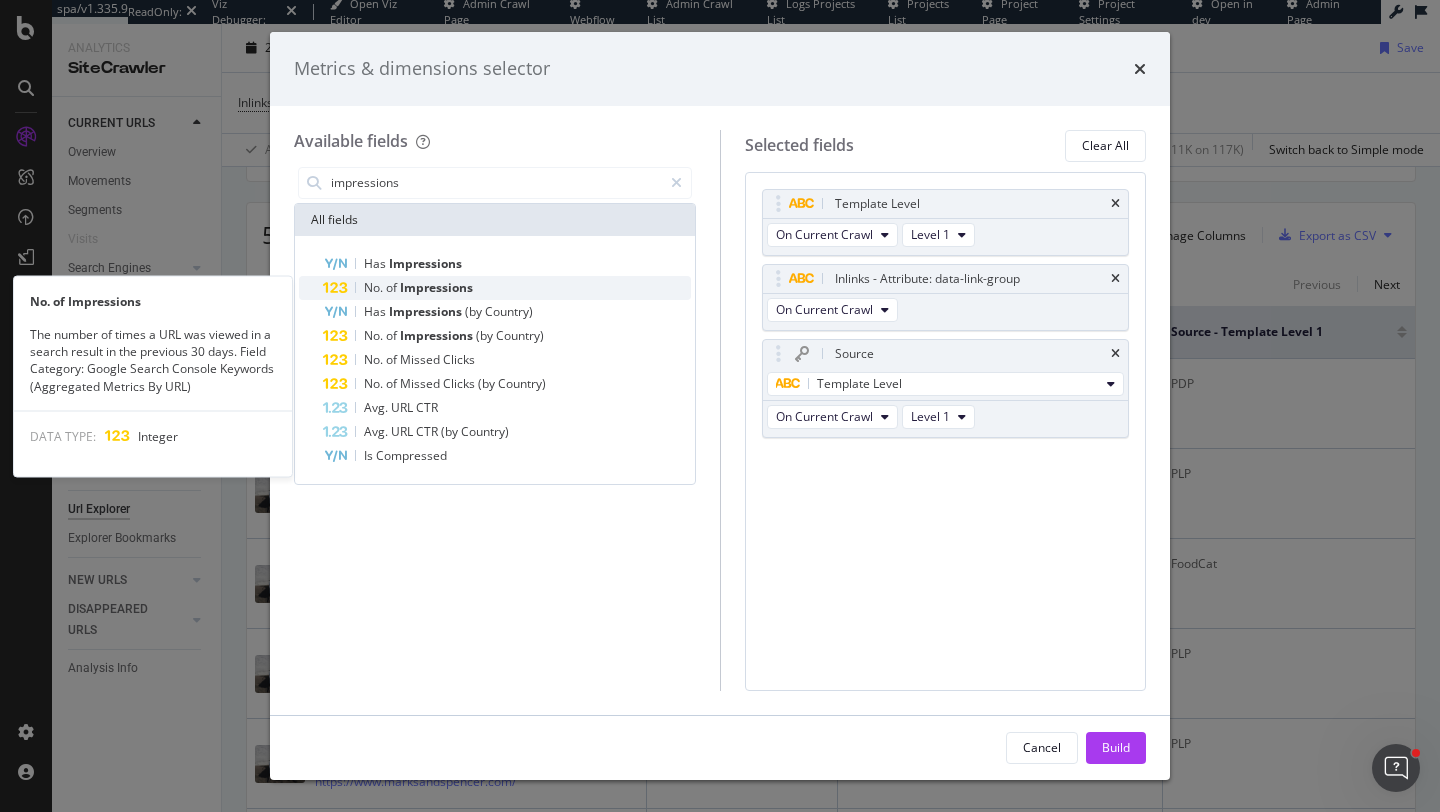 click on "Impressions" at bounding box center [436, 287] 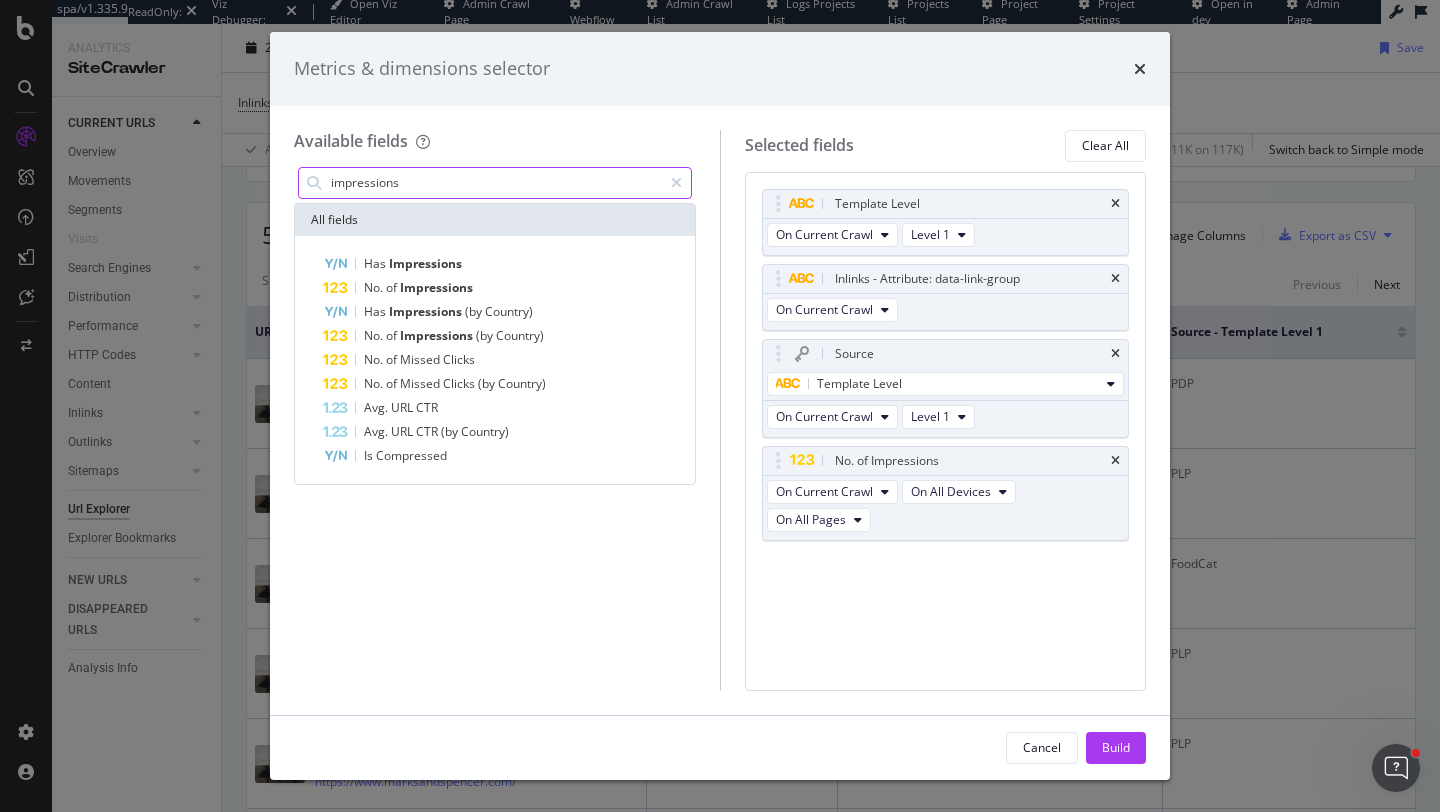 click on "impressions" at bounding box center (495, 183) 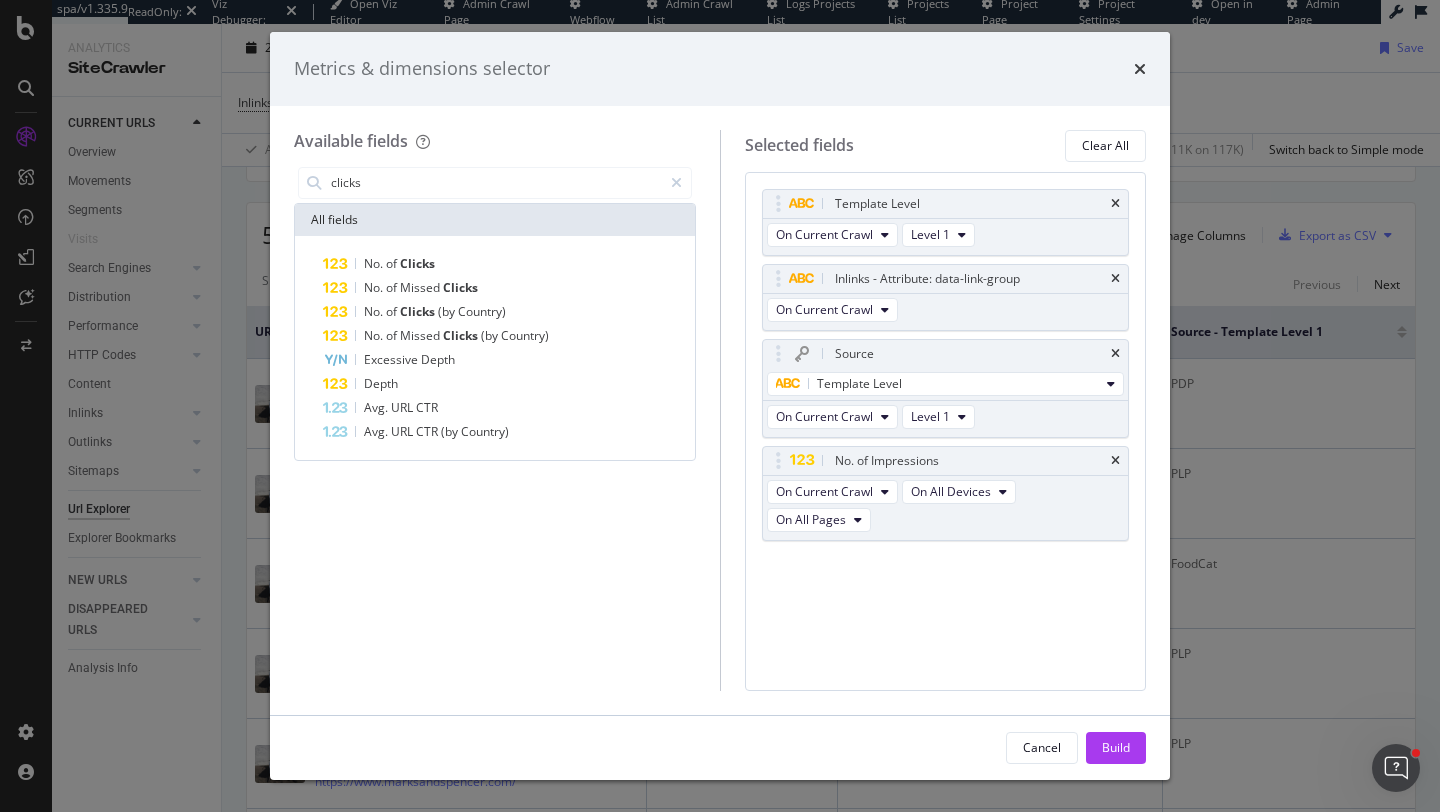 click on "No.   of   Clicks   No.   of   Missed   Clicks   No.   of   Clicks   (by   Country)   No.   of   Missed   Clicks   (by   Country)   Excessive   Depth   Depth   Avg.   URL   CTR   Avg.   URL   CTR   (by   Country)" at bounding box center [495, 348] 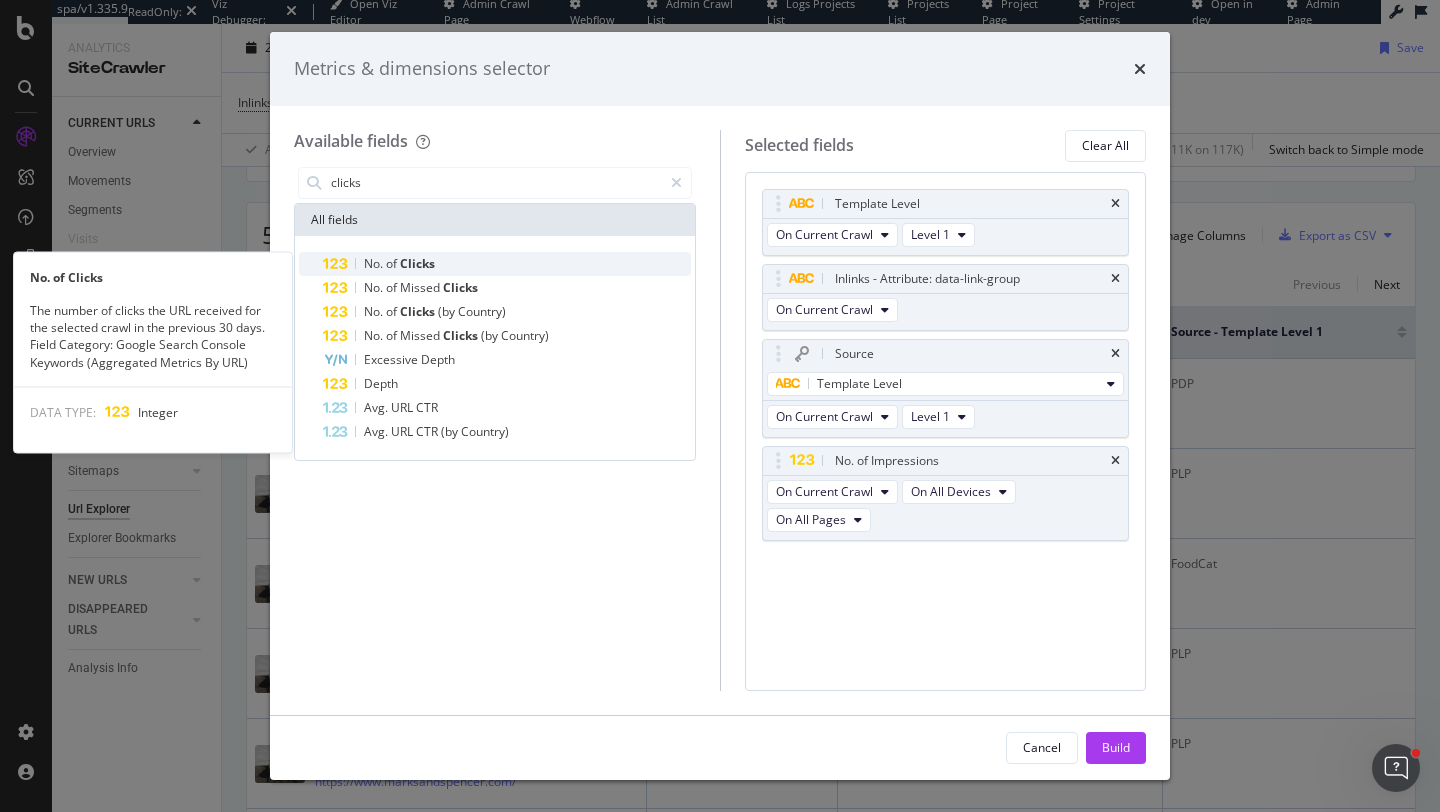 click on "No." at bounding box center (375, 263) 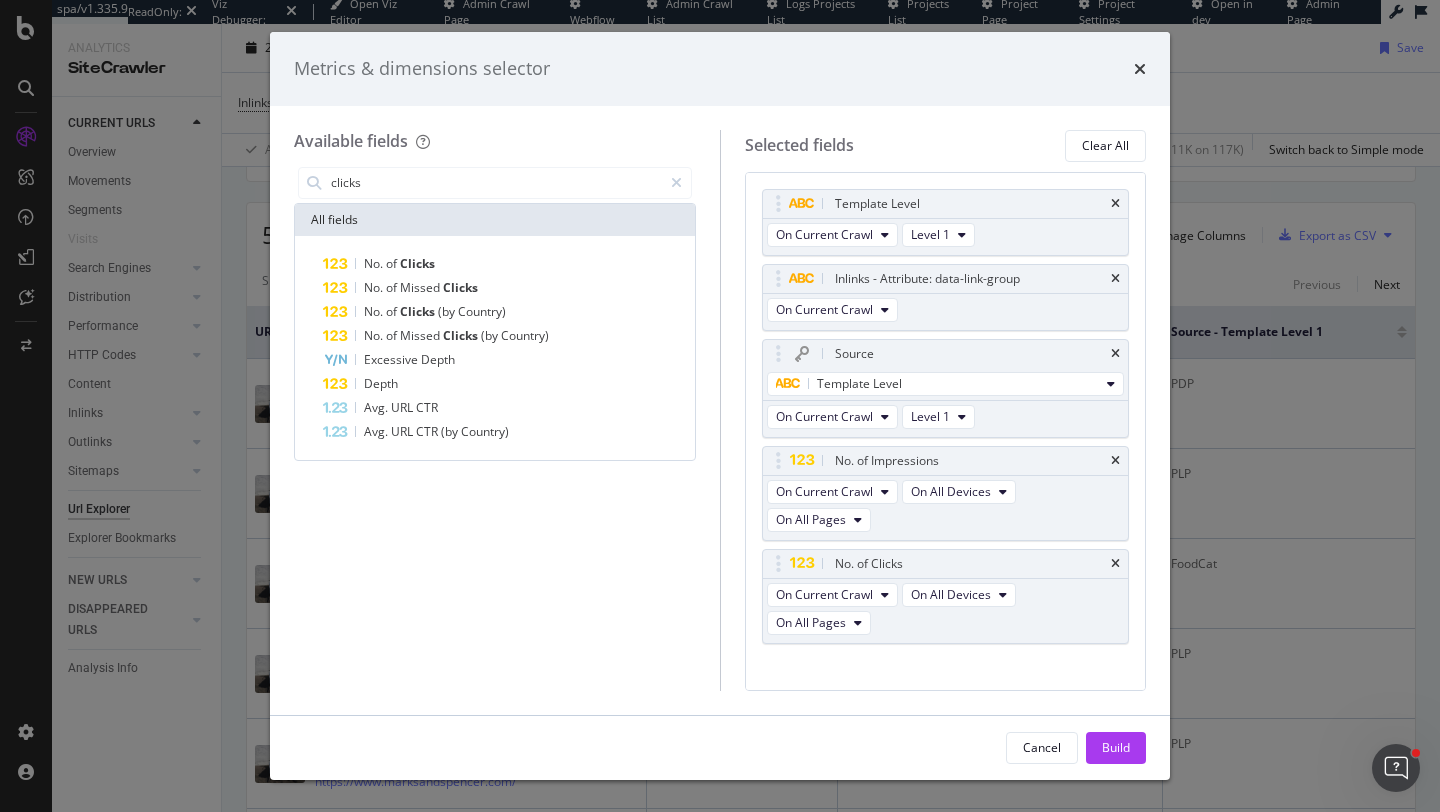 click on "All fields" at bounding box center [495, 220] 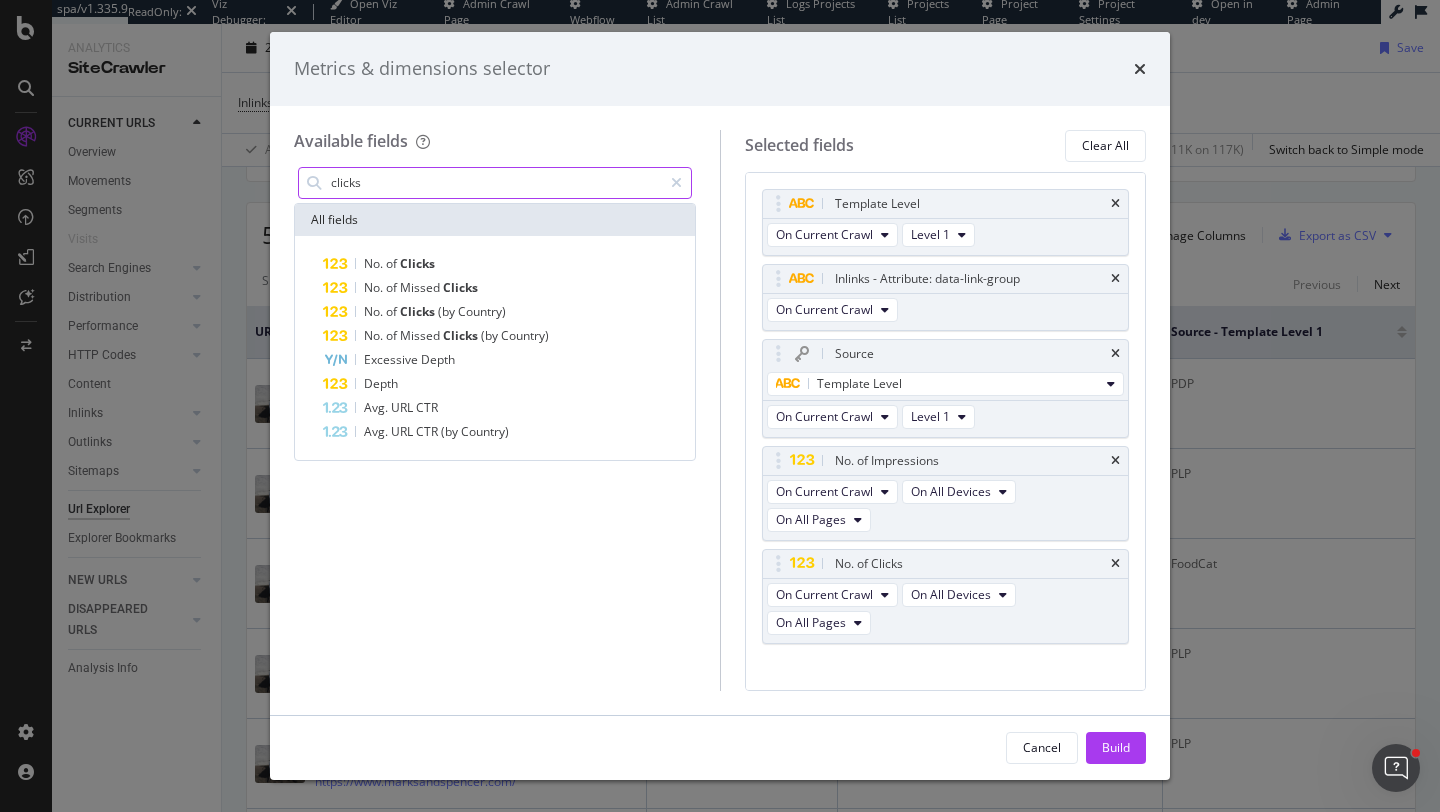 click on "clicks" at bounding box center [495, 183] 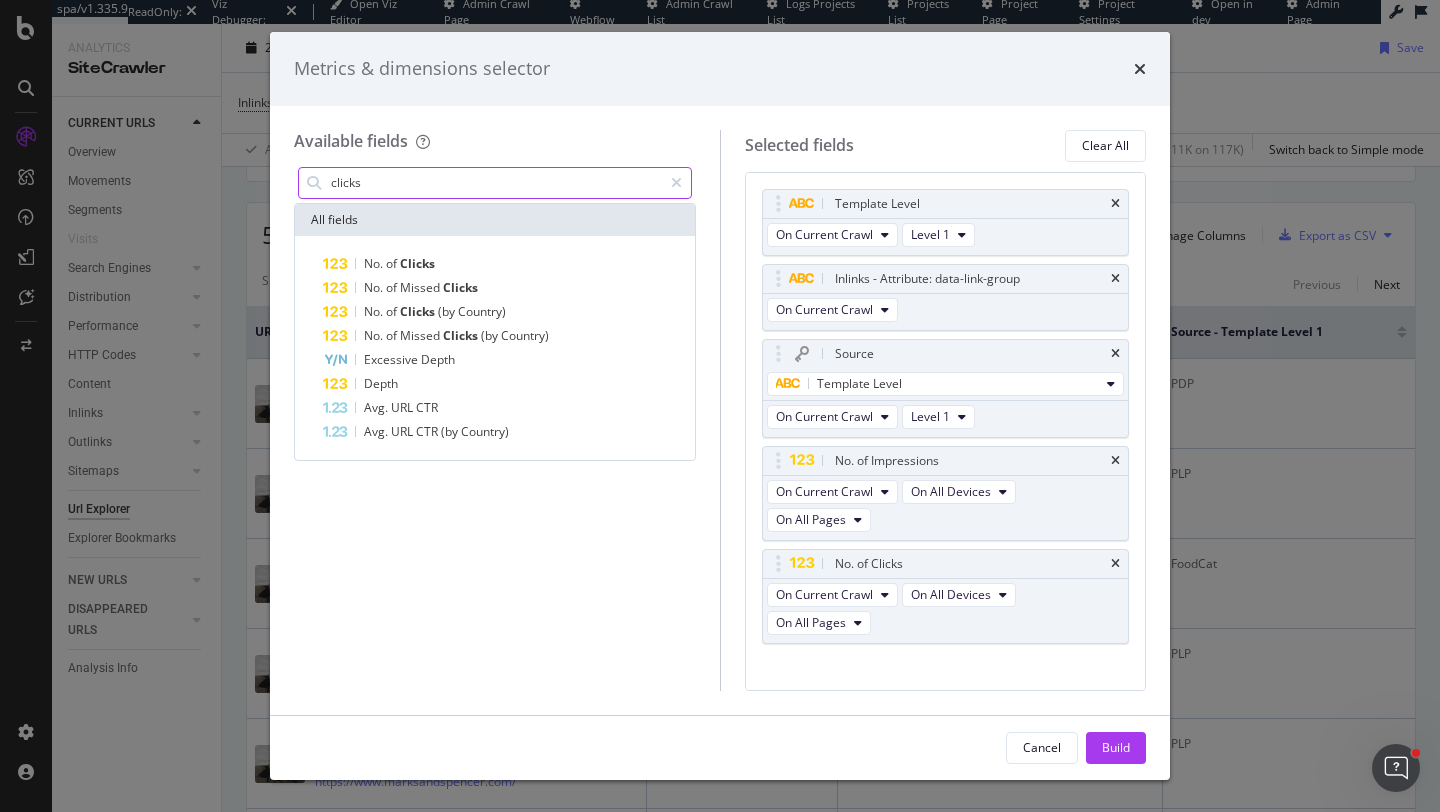 type on "s" 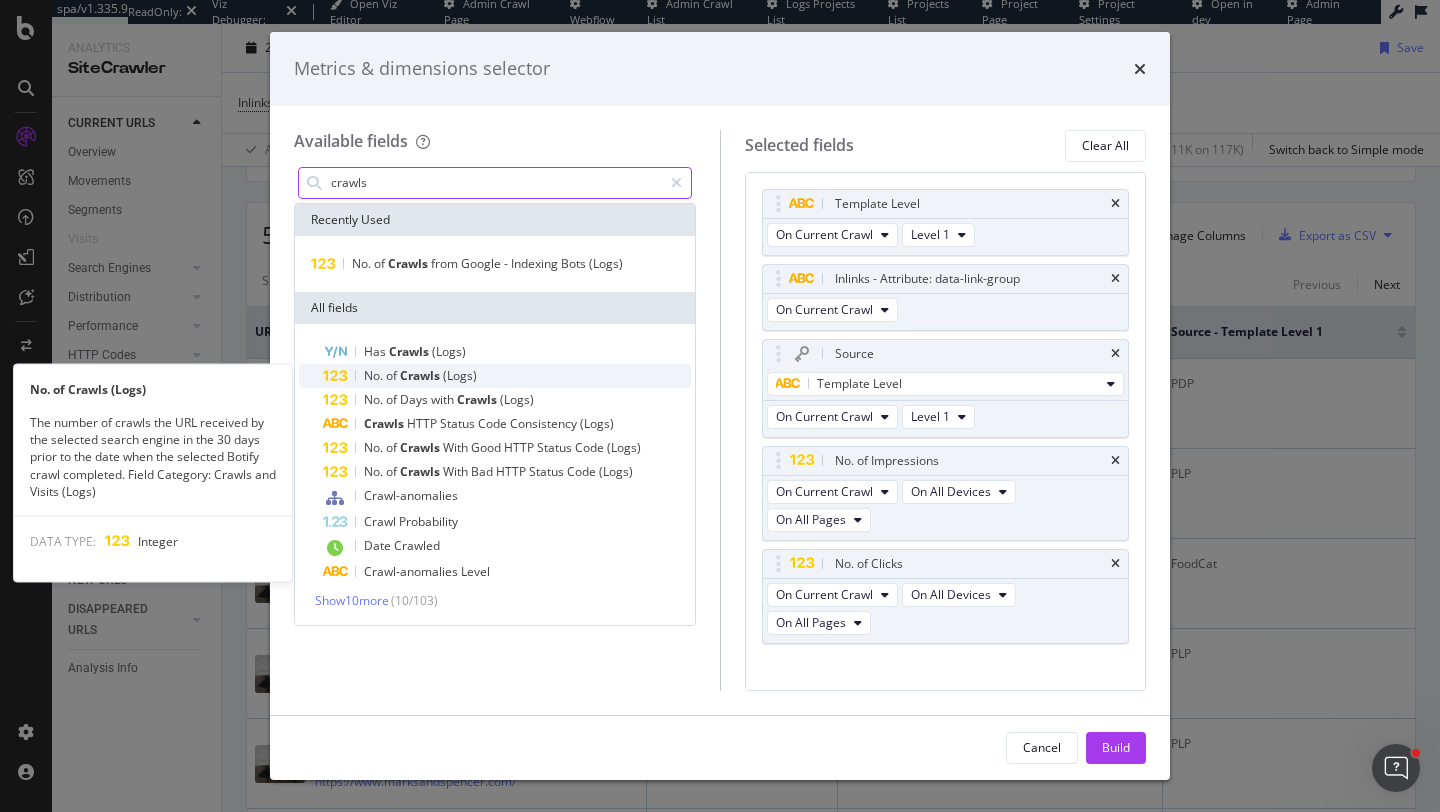 type on "crawls" 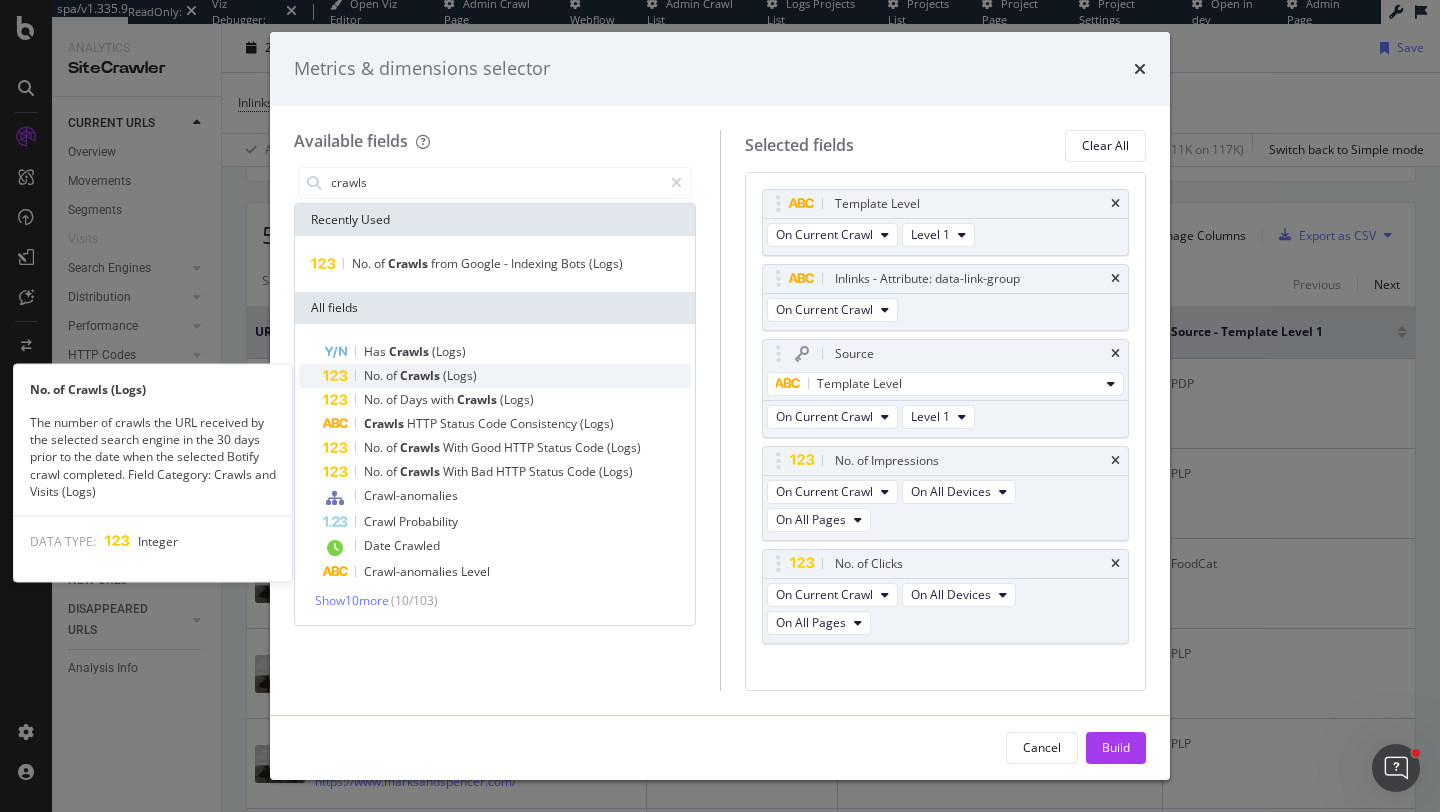 click on "Crawls" at bounding box center (421, 375) 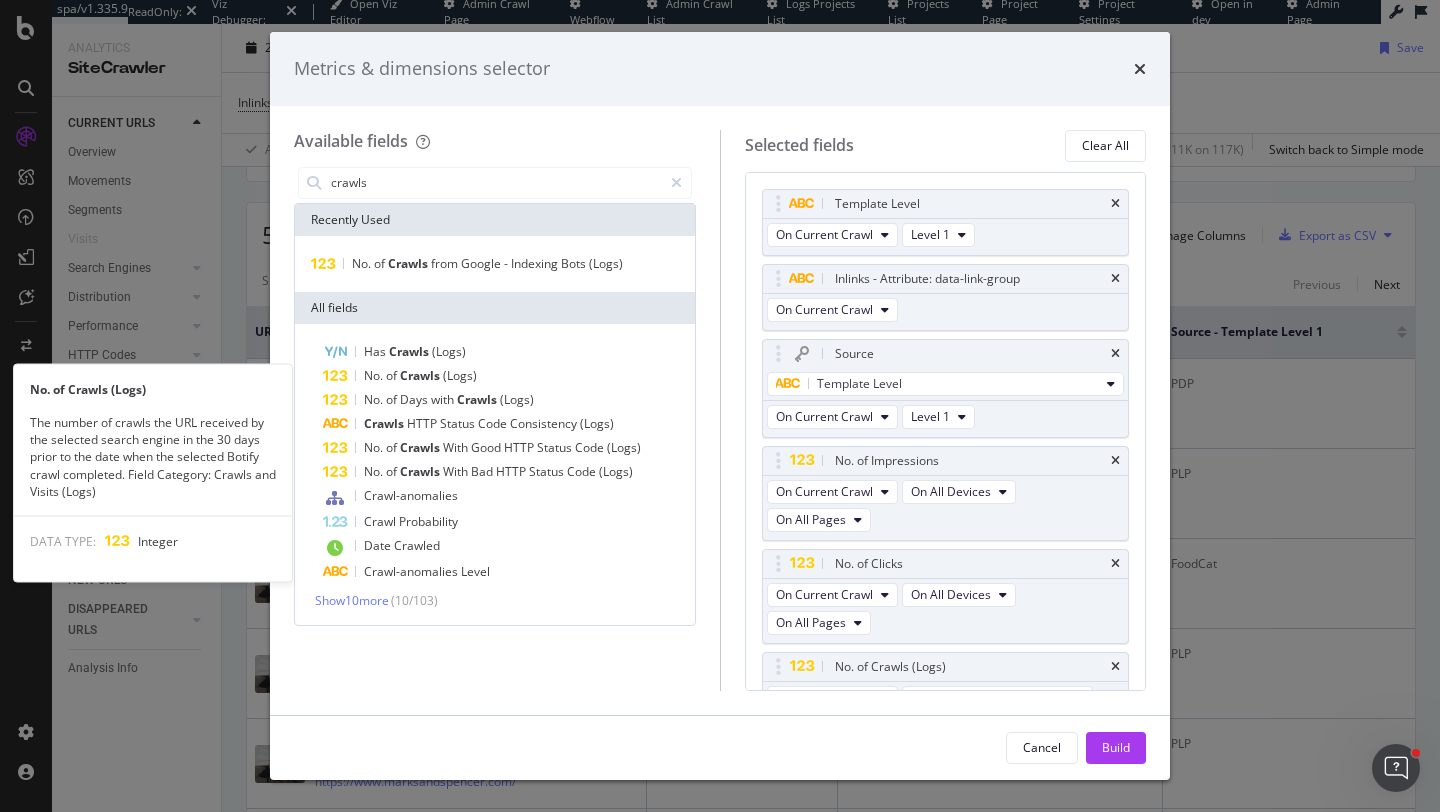 scroll, scrollTop: 28, scrollLeft: 0, axis: vertical 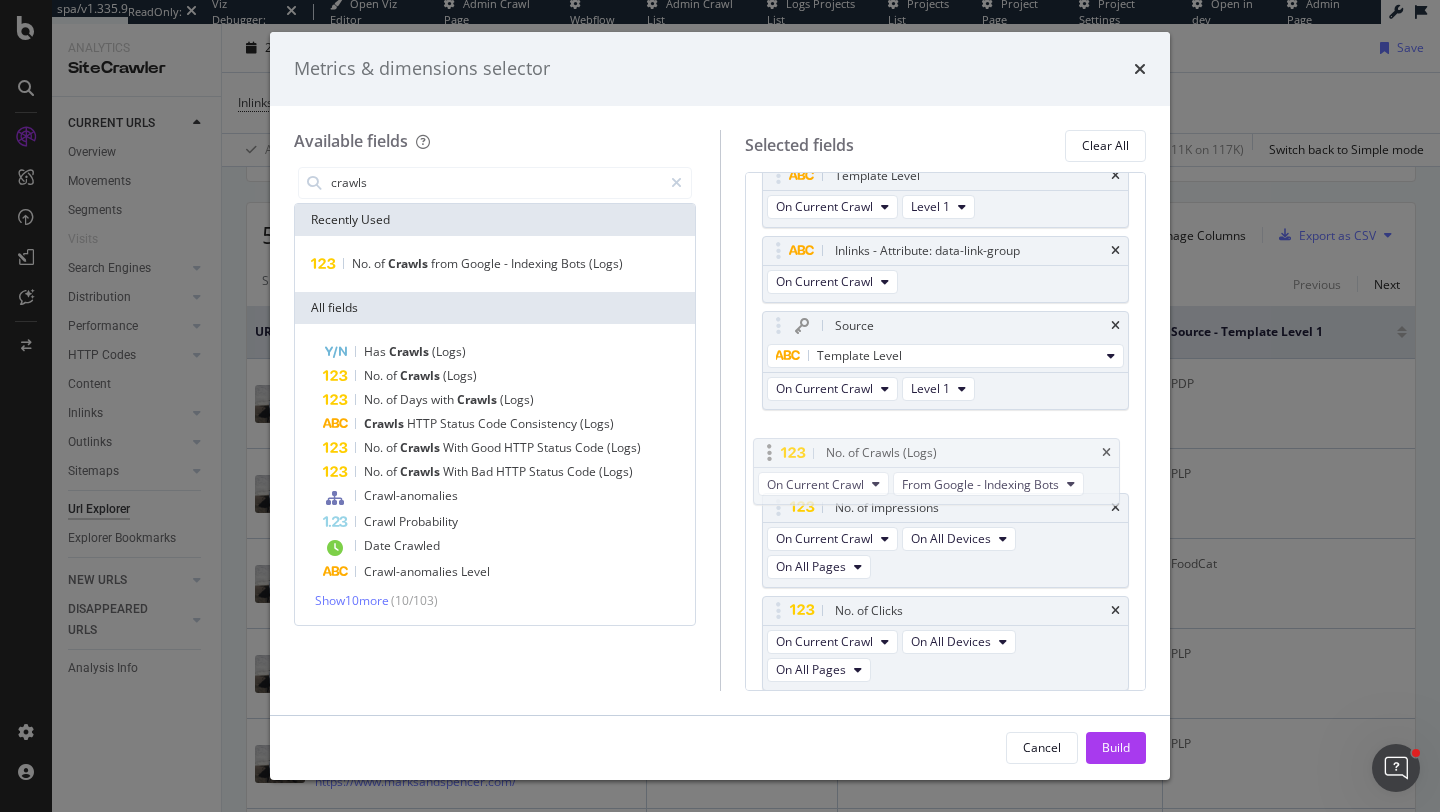 drag, startPoint x: 770, startPoint y: 636, endPoint x: 759, endPoint y: 451, distance: 185.32674 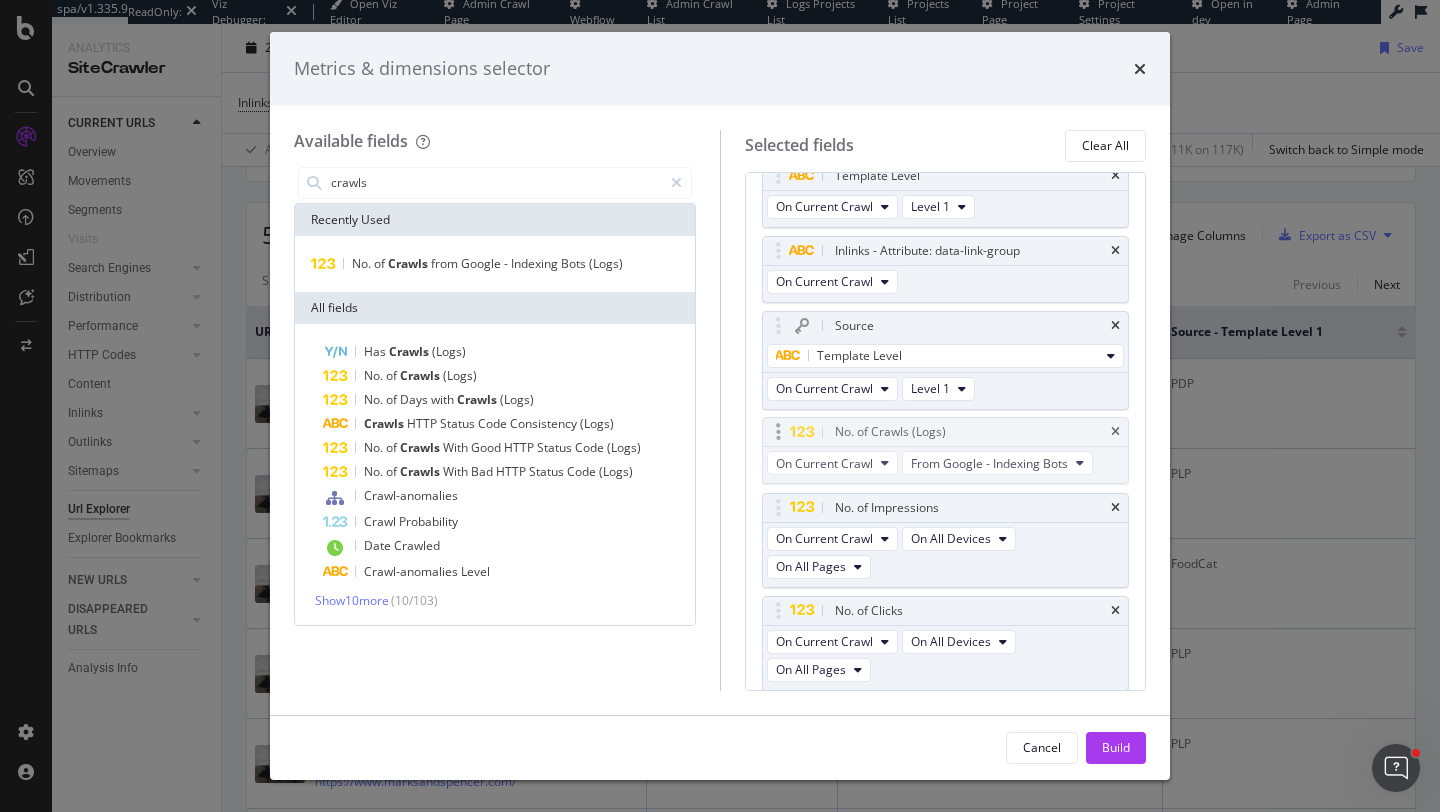 click on "spa/v1.335.9 ReadOnly: Viz Debugger: Open Viz Editor Admin Crawl Page Webflow Admin Crawl List Logs Projects List Projects List Project Page Project Settings Open in dev Admin Page Analytics SiteCrawler CURRENT URLS Overview Movements Segments Visits Search Engines Top Charts Segments Conversion Insights Orphans Explorer Distribution Top Charts Segments Insights Internationalization Performance Top Charts Segments Insights HTTP Codes Top Charts Segments Insights Content Inlinks Top Charts Segments Insights Outlinks Top Charts Segments Insights Sitemaps Top Charts Insights Url Explorer Explorer Bookmarks NEW URLS Overview Segments Search Engines Top Charts Segments Conversion Insights Distribution Top Charts Segments Insights Internationalization Performance Top Charts Segments Insights HTTP Codes Top Charts Segments Insights Content Inlinks Top Charts Segments Insights Outlinks Top Charts Segments Insights Sitemaps Top Charts Insights Url Explorer Explorer Bookmarks DISAPPEARED URLS Overview Segments Segments" at bounding box center (720, 406) 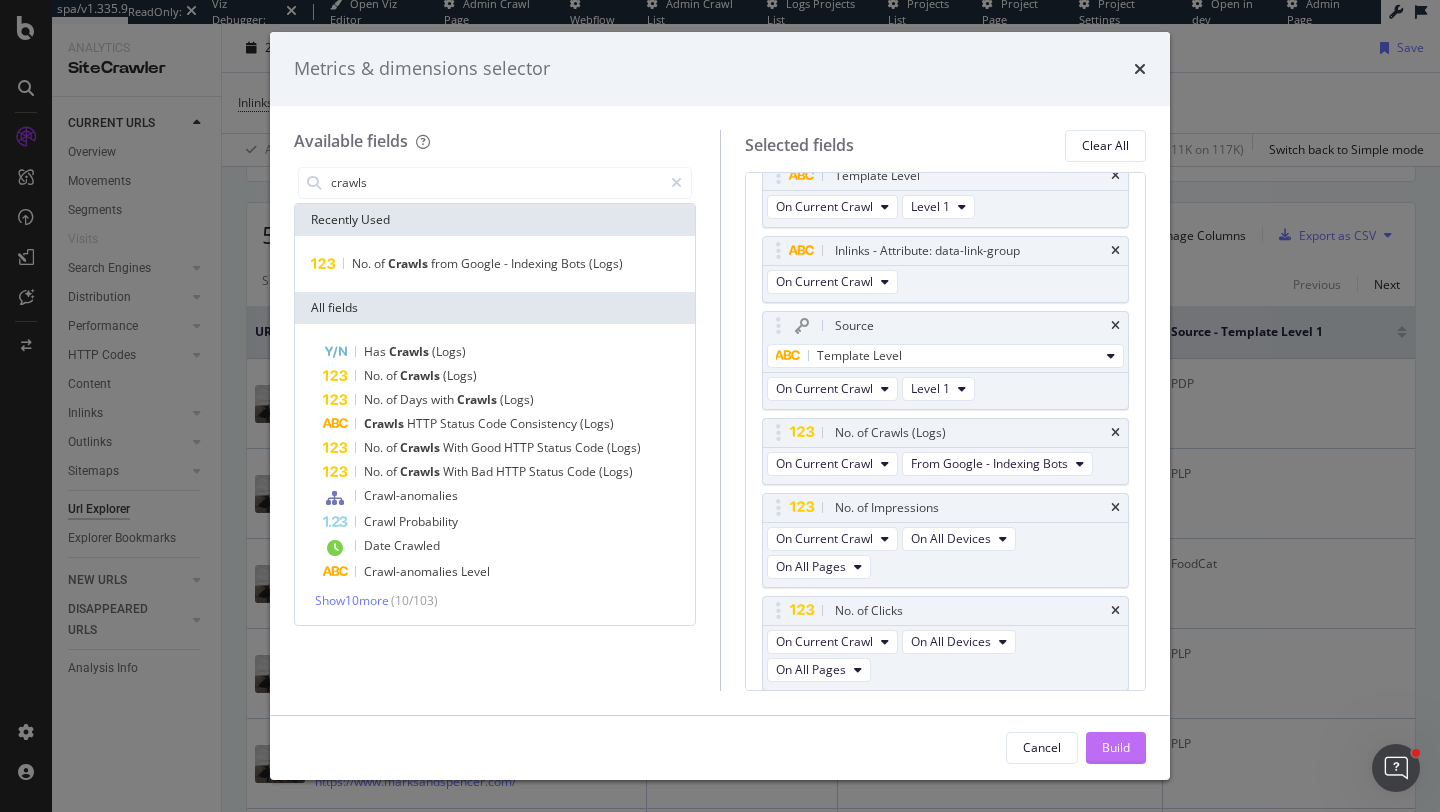 click on "Build" at bounding box center (1116, 748) 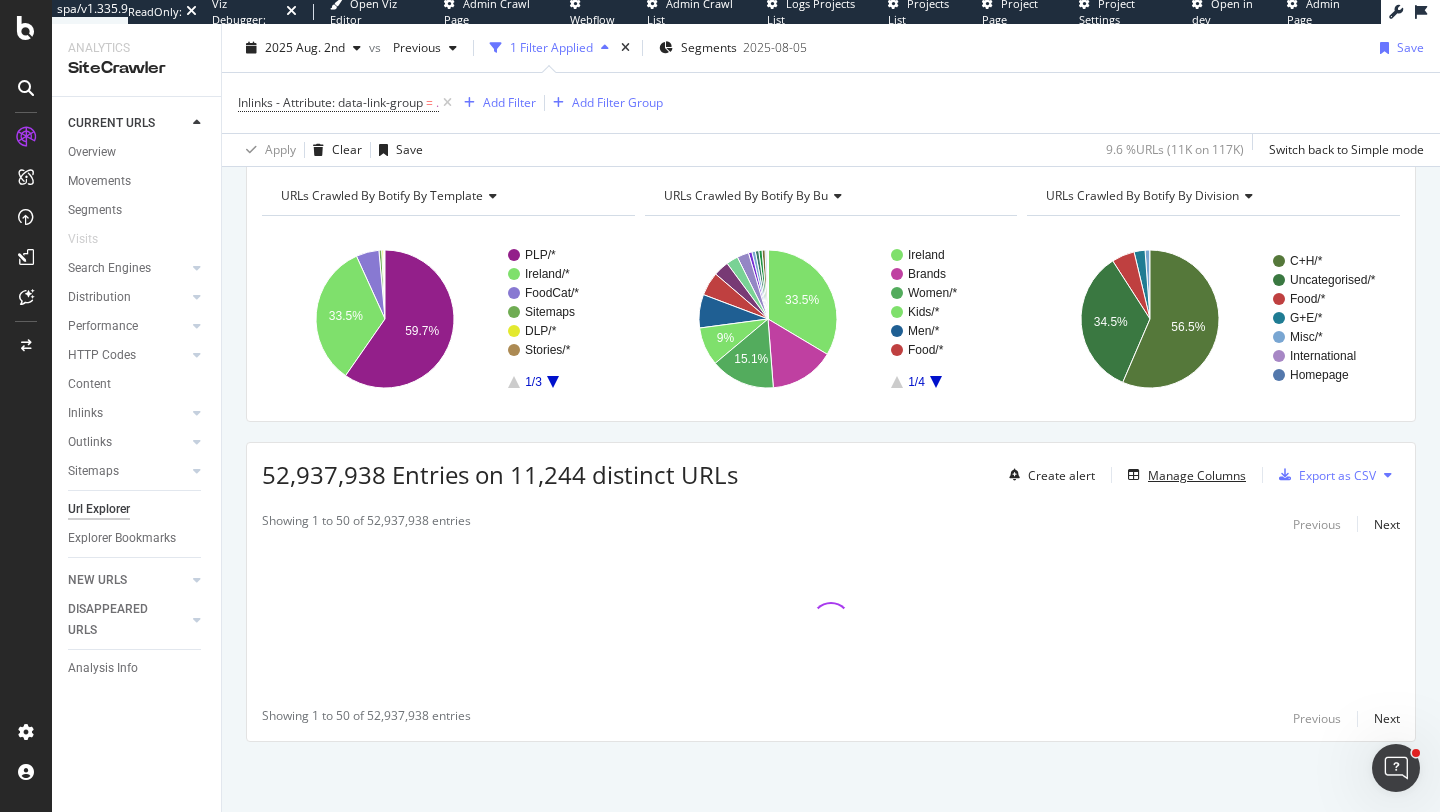 scroll, scrollTop: 210, scrollLeft: 0, axis: vertical 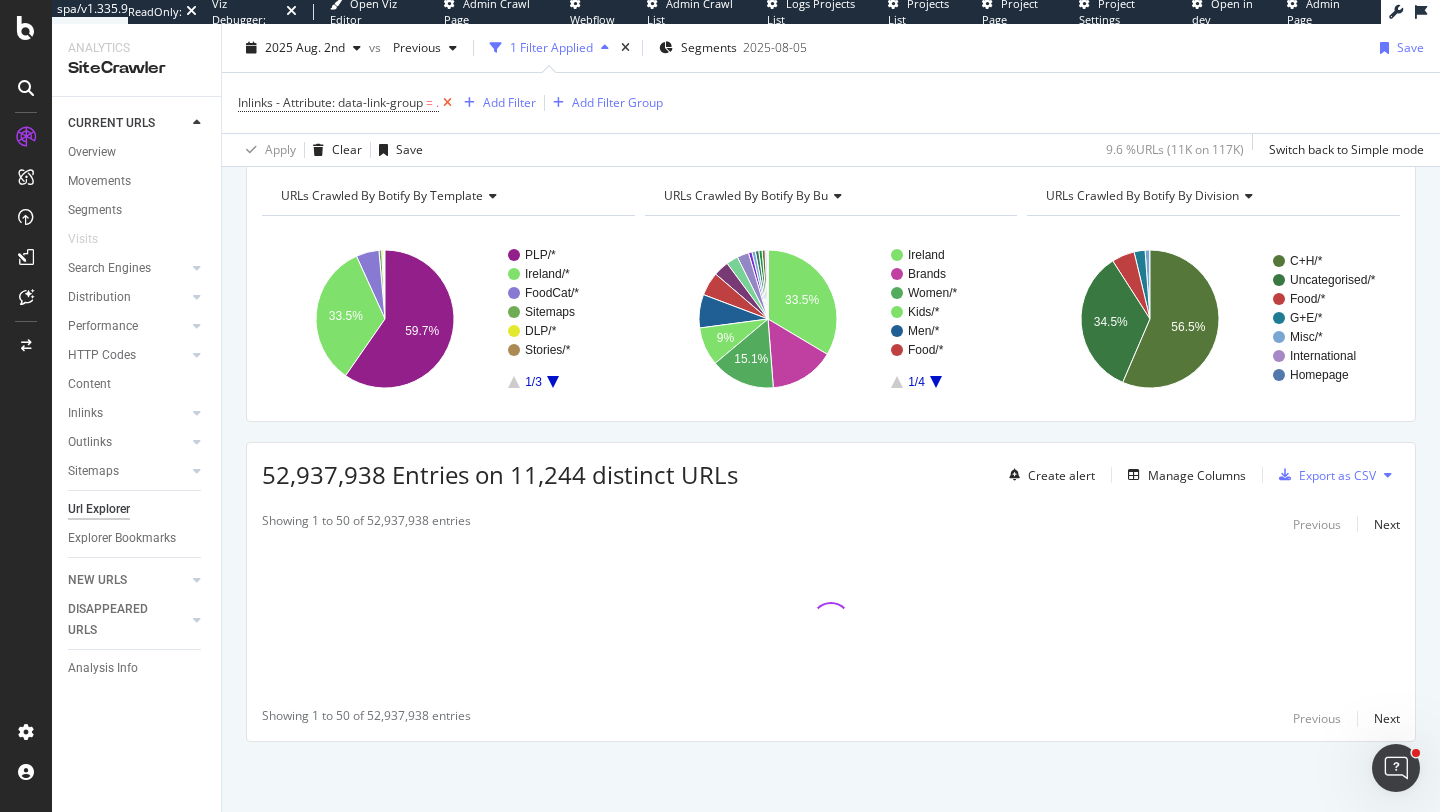 click at bounding box center [447, 103] 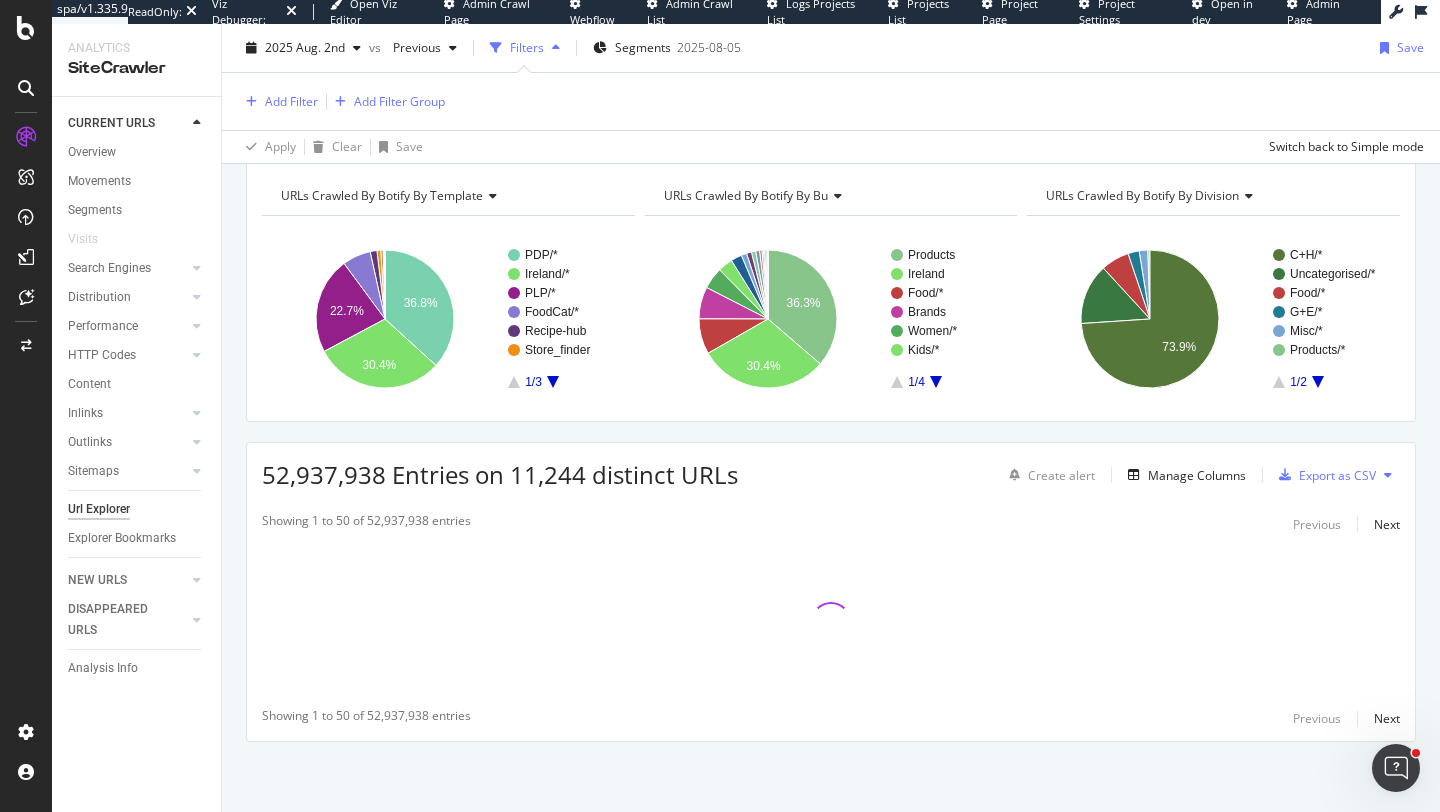 scroll, scrollTop: 0, scrollLeft: 0, axis: both 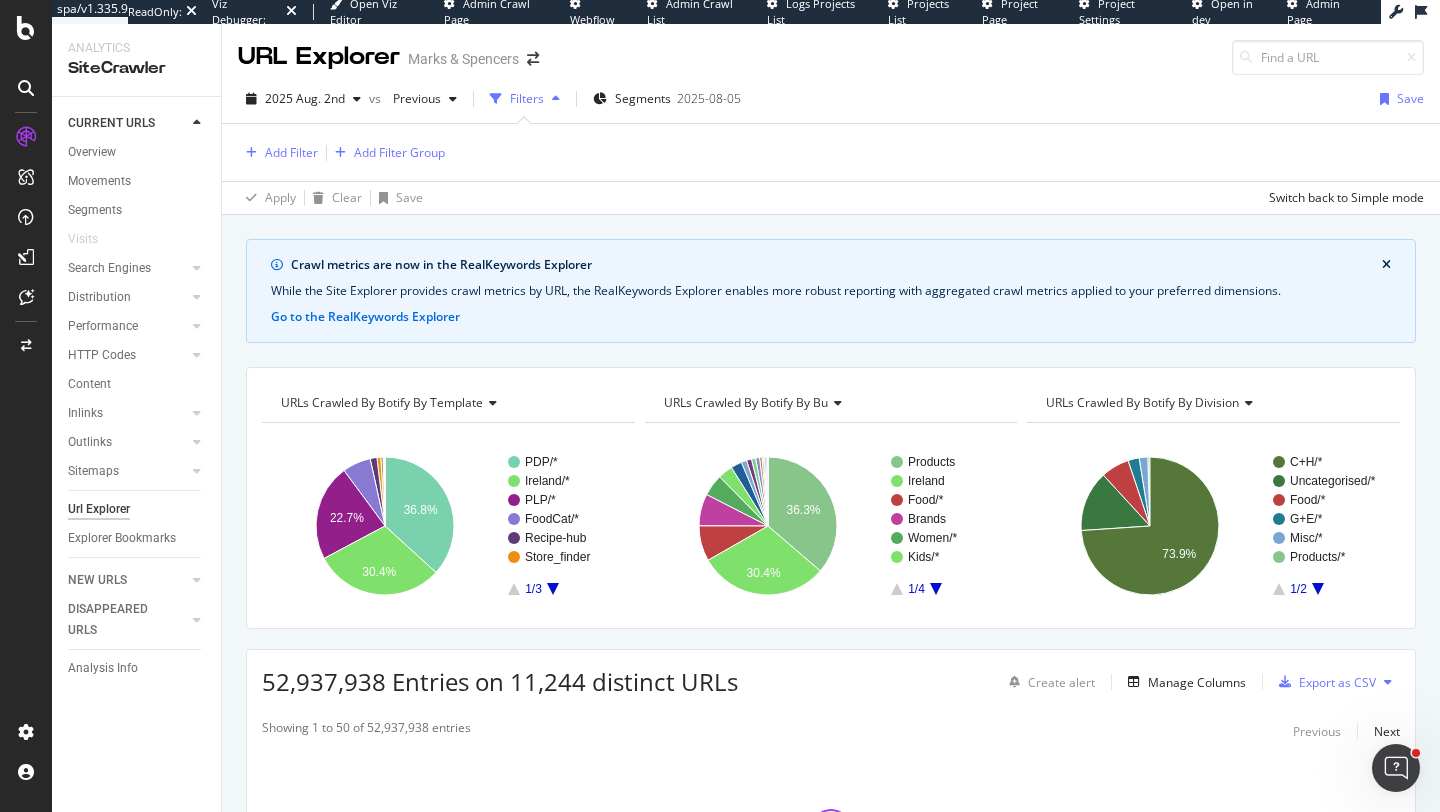 click on "Apply Clear Save Switch back to Simple mode" at bounding box center (831, 197) 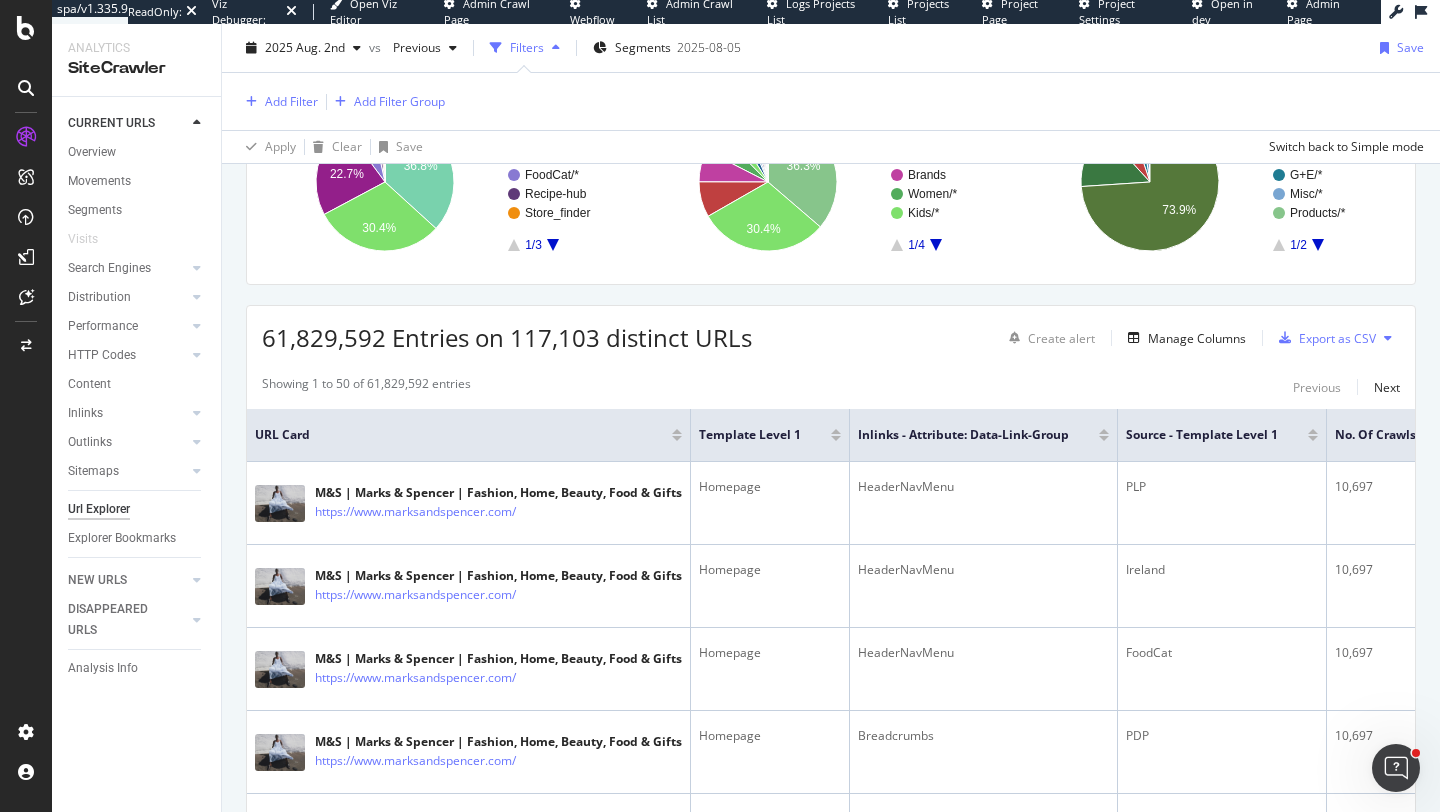 click on "URL Card" at bounding box center [461, 435] 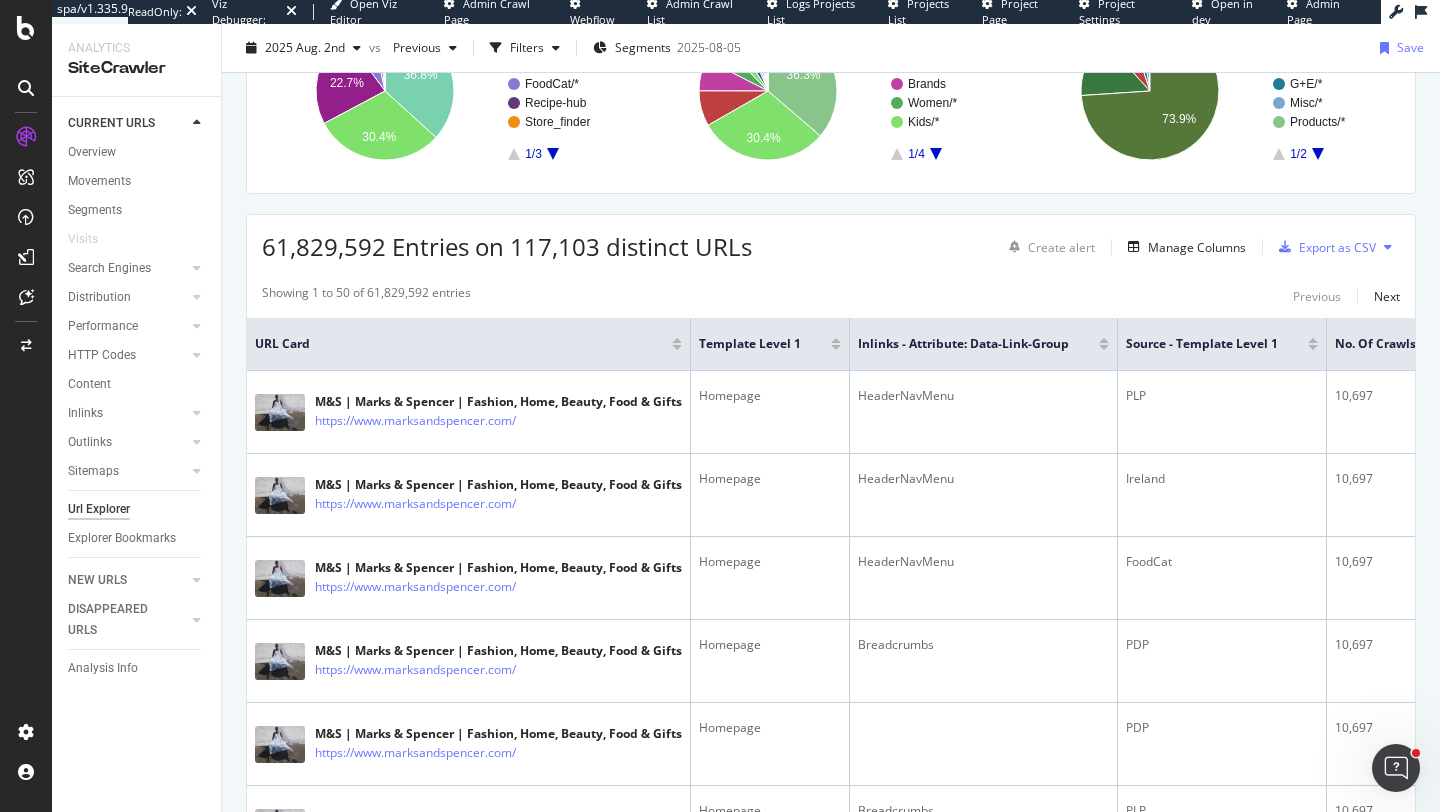 scroll, scrollTop: 253, scrollLeft: 0, axis: vertical 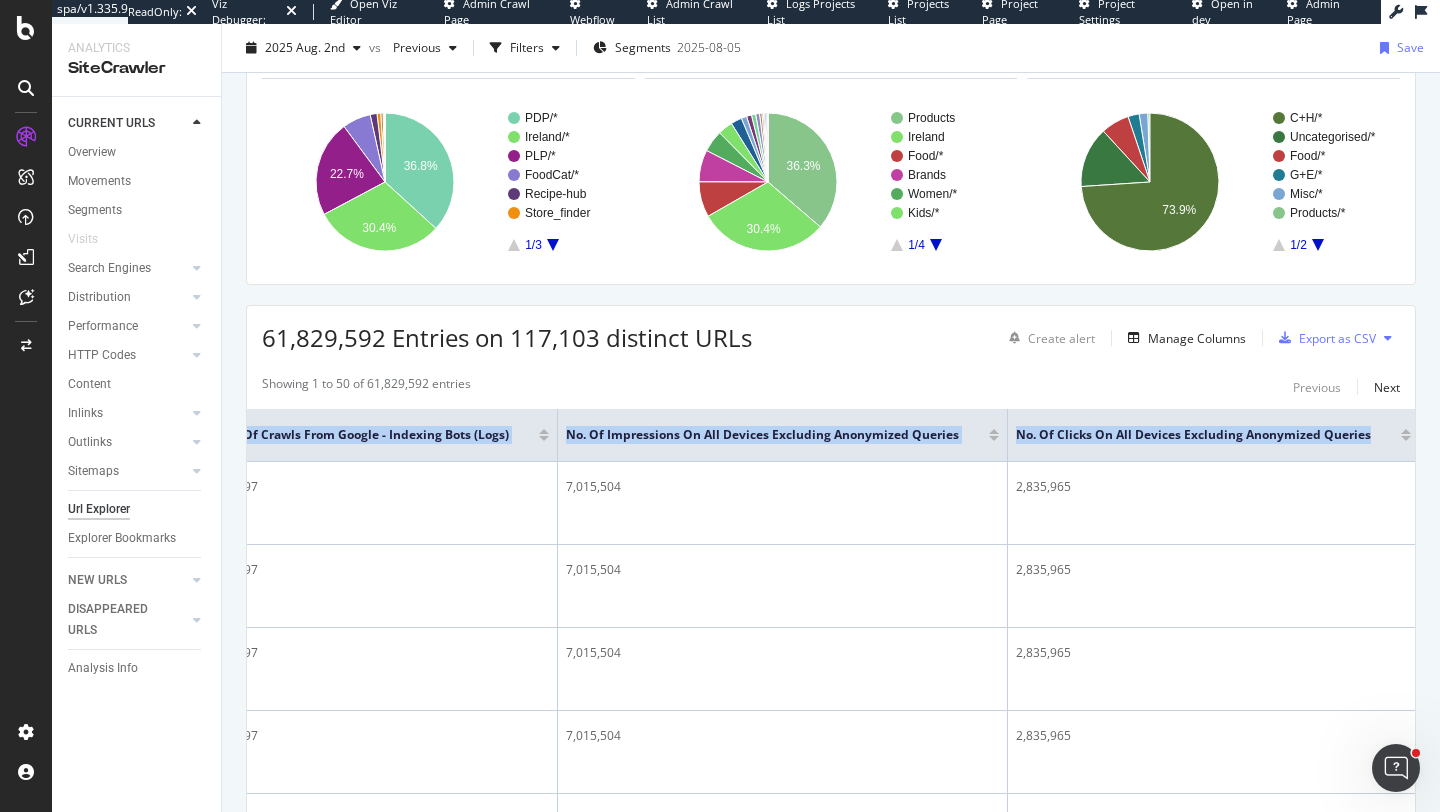 drag, startPoint x: 256, startPoint y: 437, endPoint x: 1343, endPoint y: 450, distance: 1087.0778 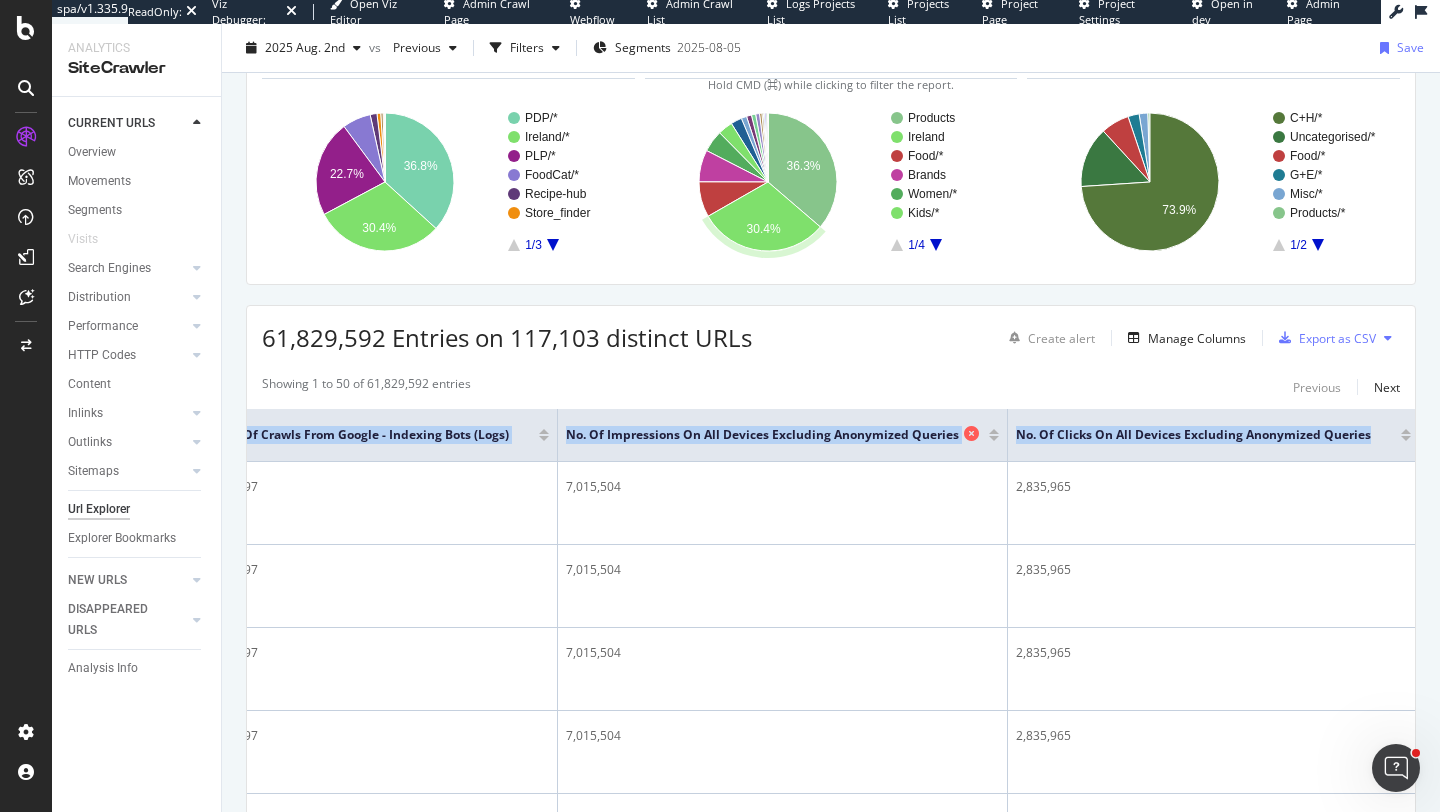 click on "No. of Impressions On All Devices excluding anonymized queries" at bounding box center [777, 435] 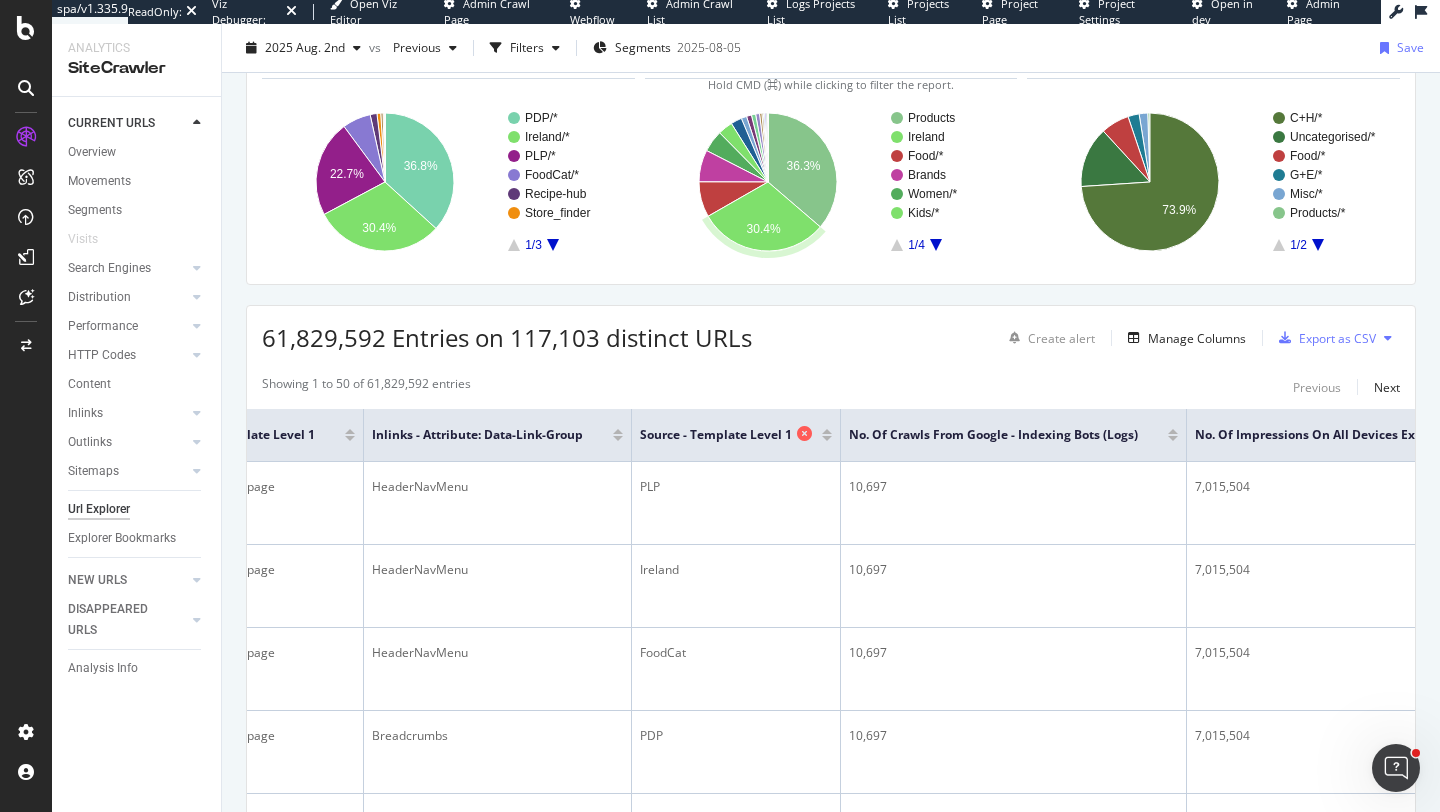 scroll, scrollTop: 0, scrollLeft: 456, axis: horizontal 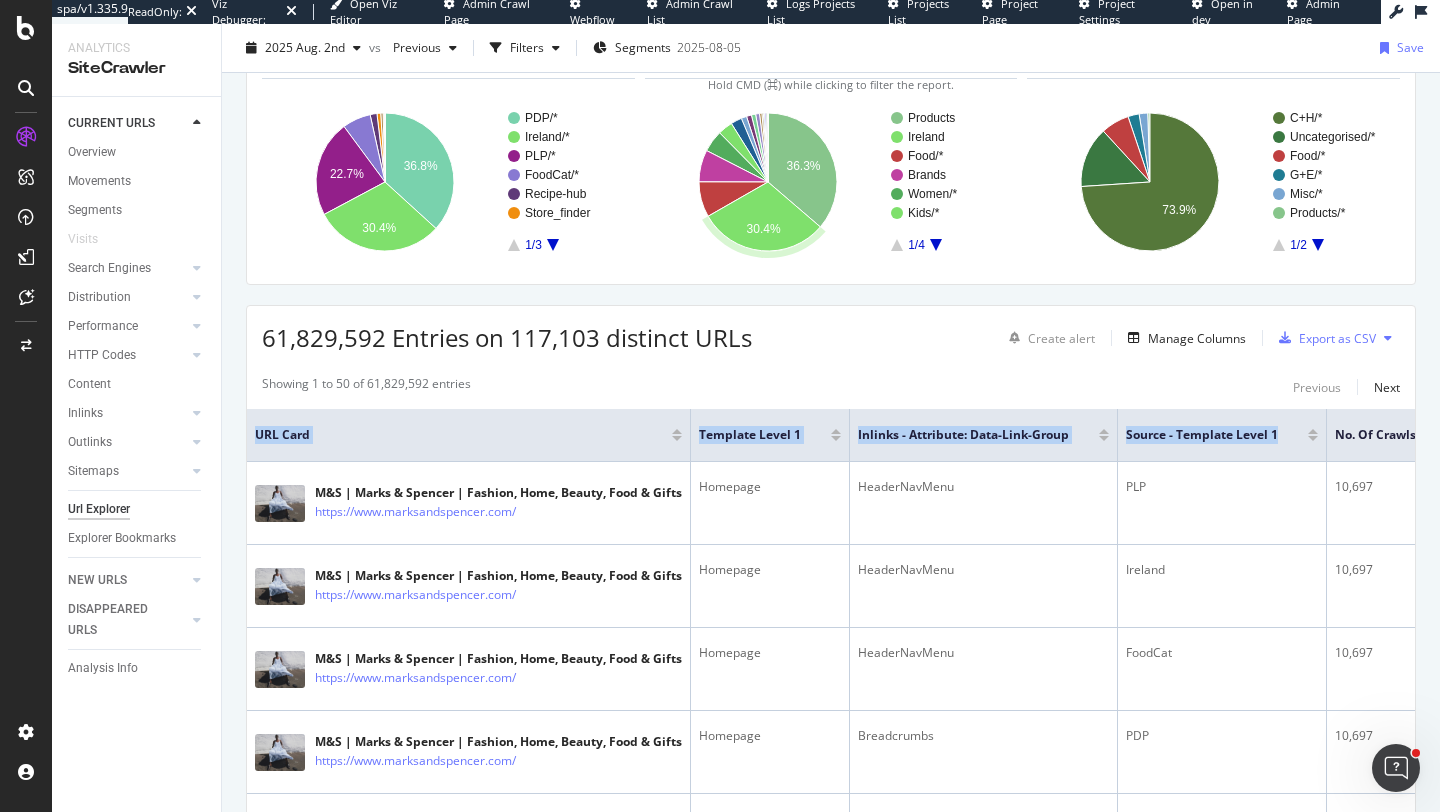copy on "URL Card Template Level 1 Inlinks - Attribute: data-link-group Source - Template Level 1" 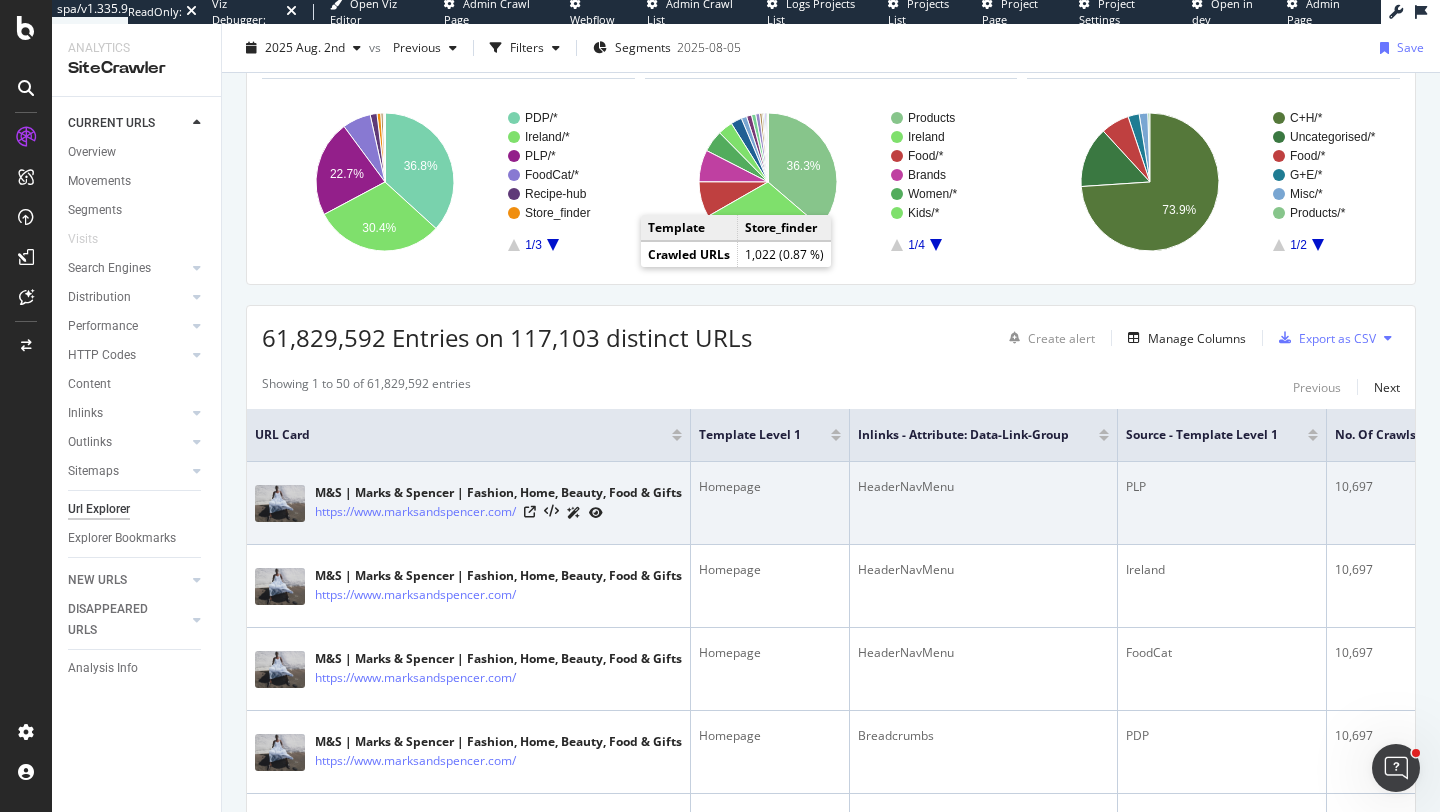 click on "HeaderNavMenu" at bounding box center (984, 503) 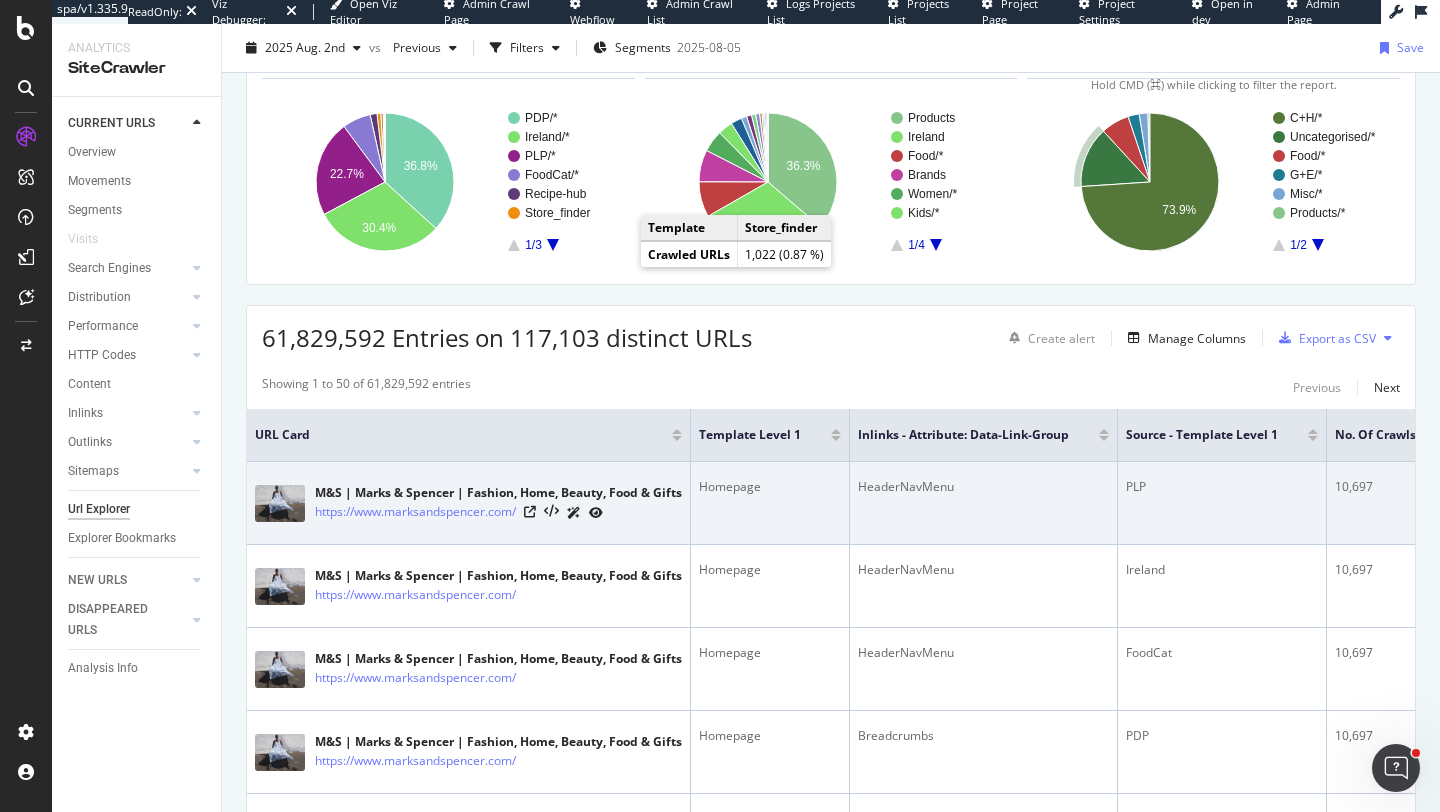 scroll, scrollTop: 0, scrollLeft: 0, axis: both 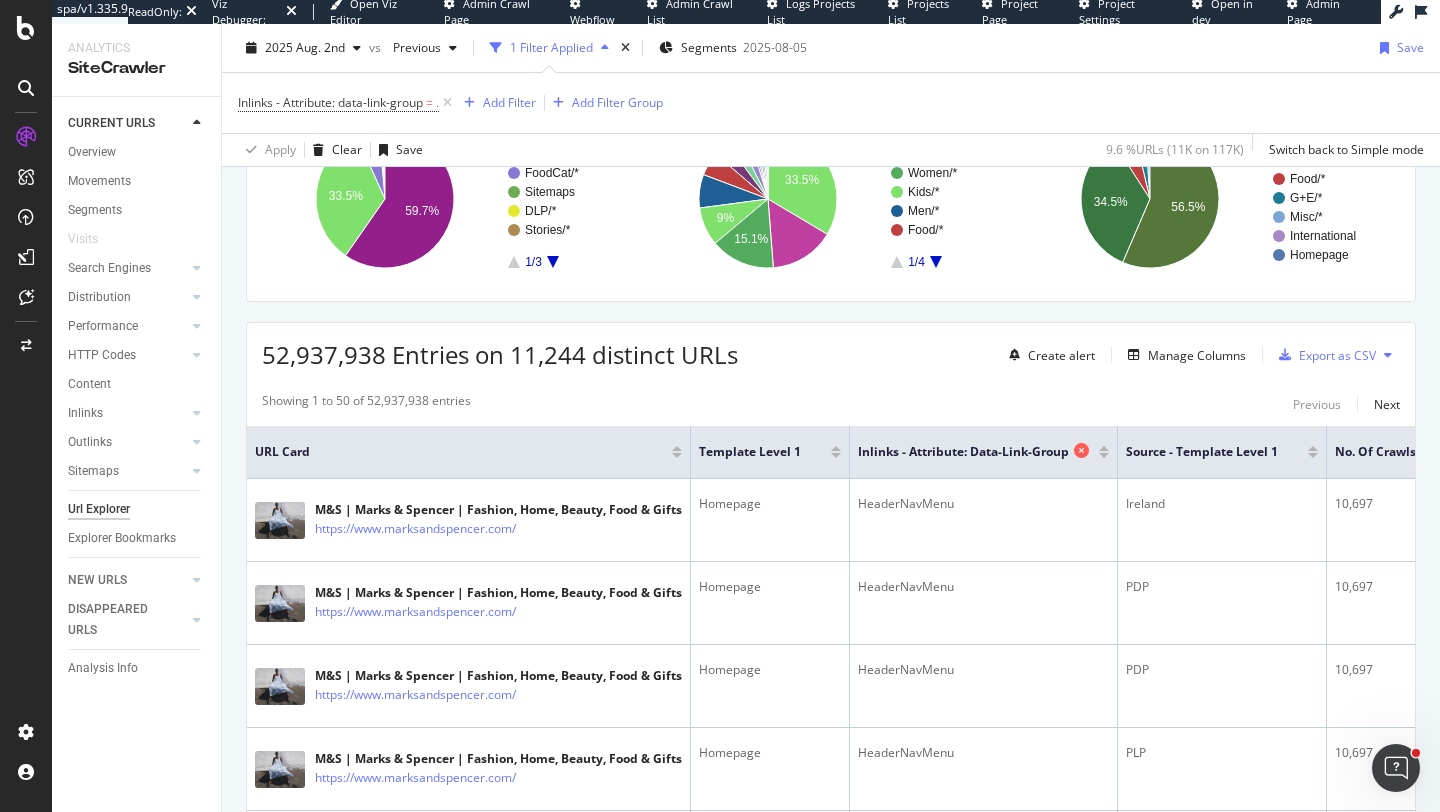 click on "Inlinks - Attribute: data-link-group" at bounding box center [963, 452] 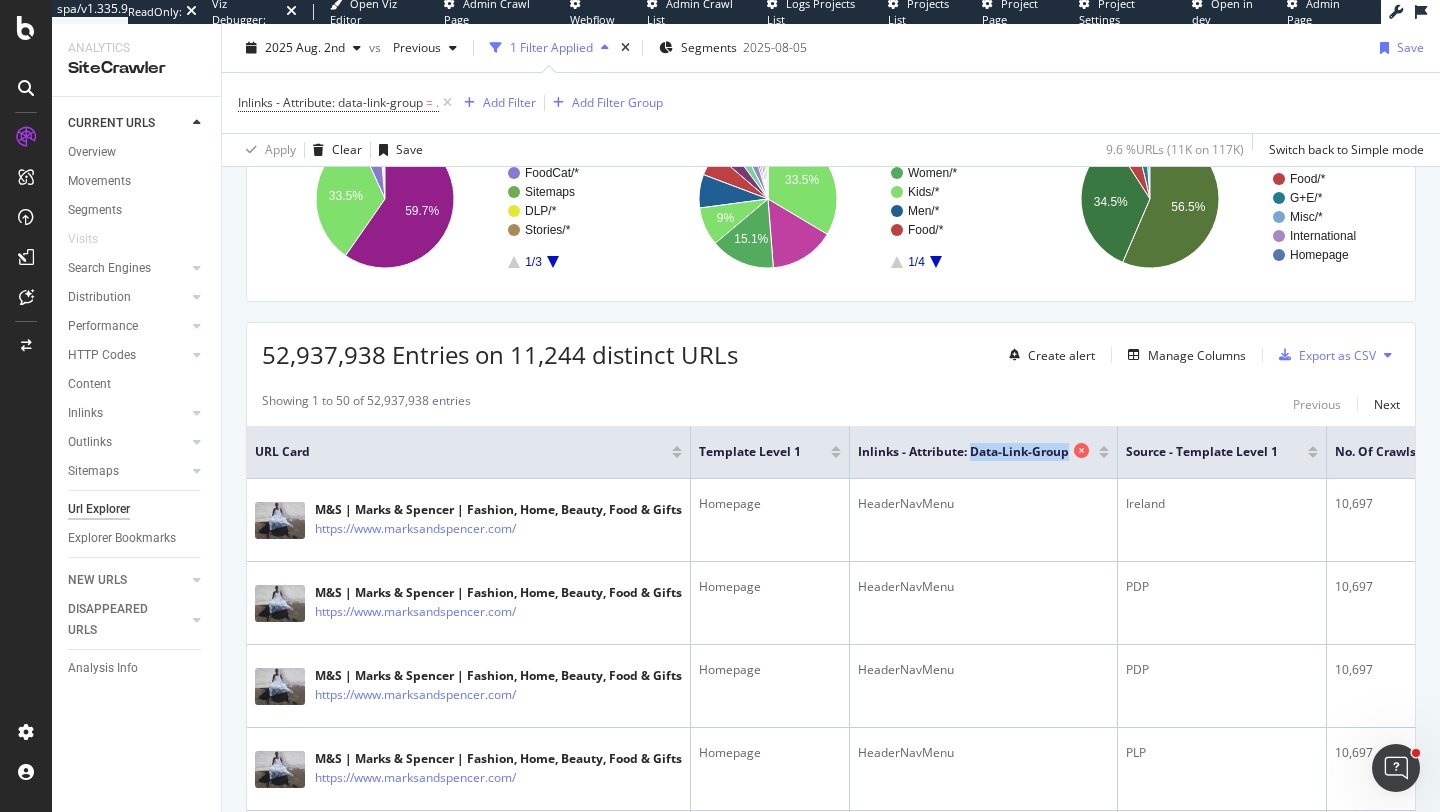 drag, startPoint x: 973, startPoint y: 458, endPoint x: 1050, endPoint y: 457, distance: 77.00649 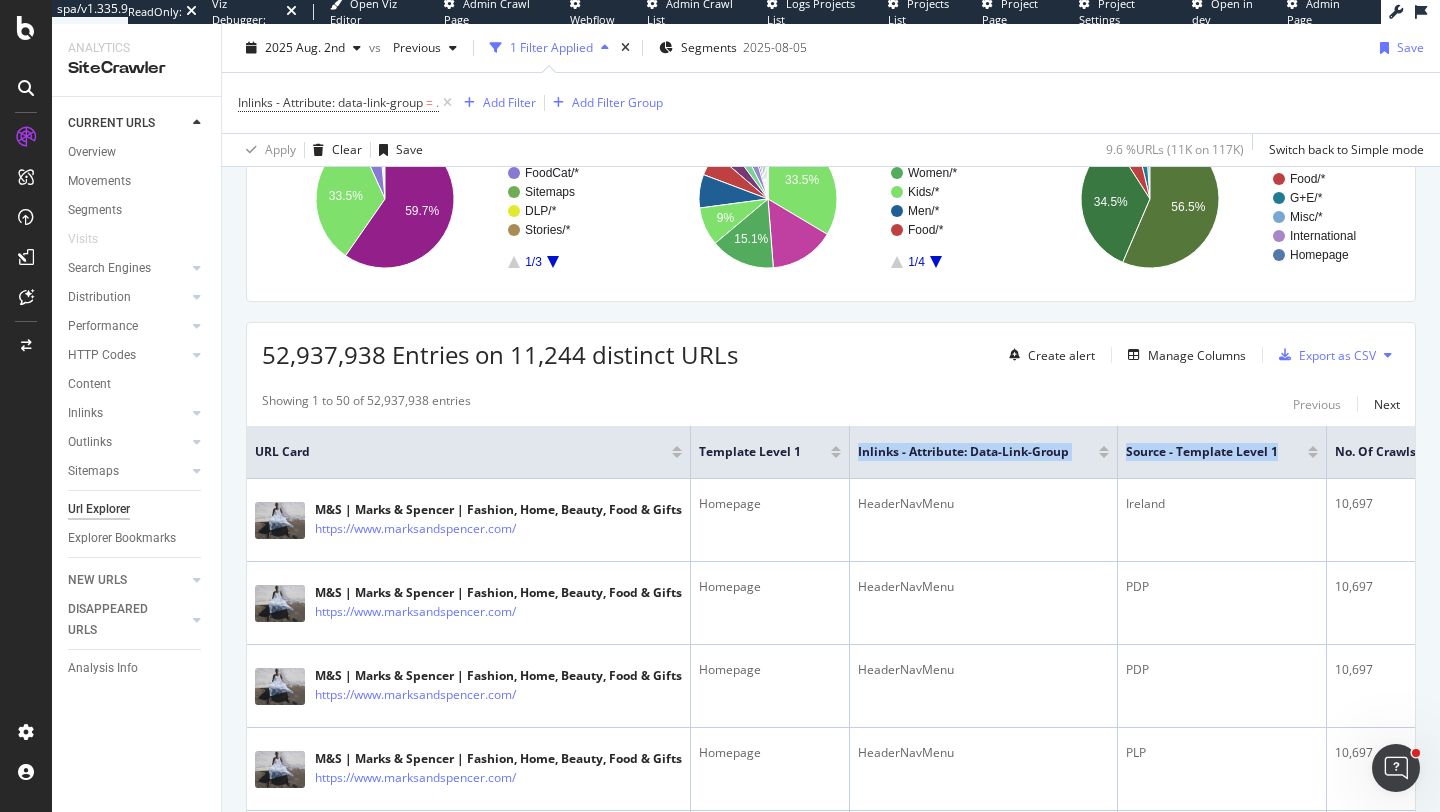 drag, startPoint x: 868, startPoint y: 449, endPoint x: 1281, endPoint y: 463, distance: 413.2372 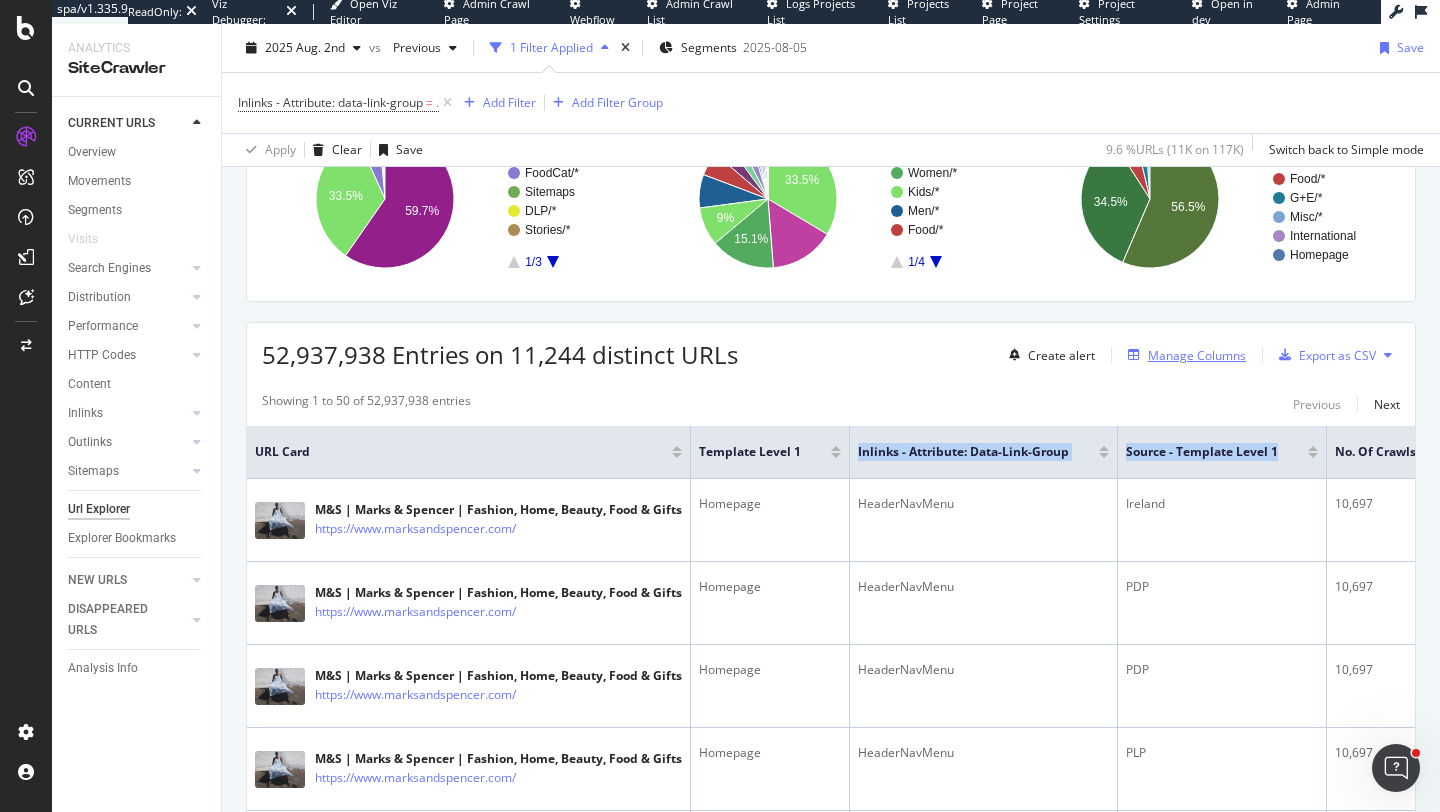 click on "Manage Columns" at bounding box center (1197, 355) 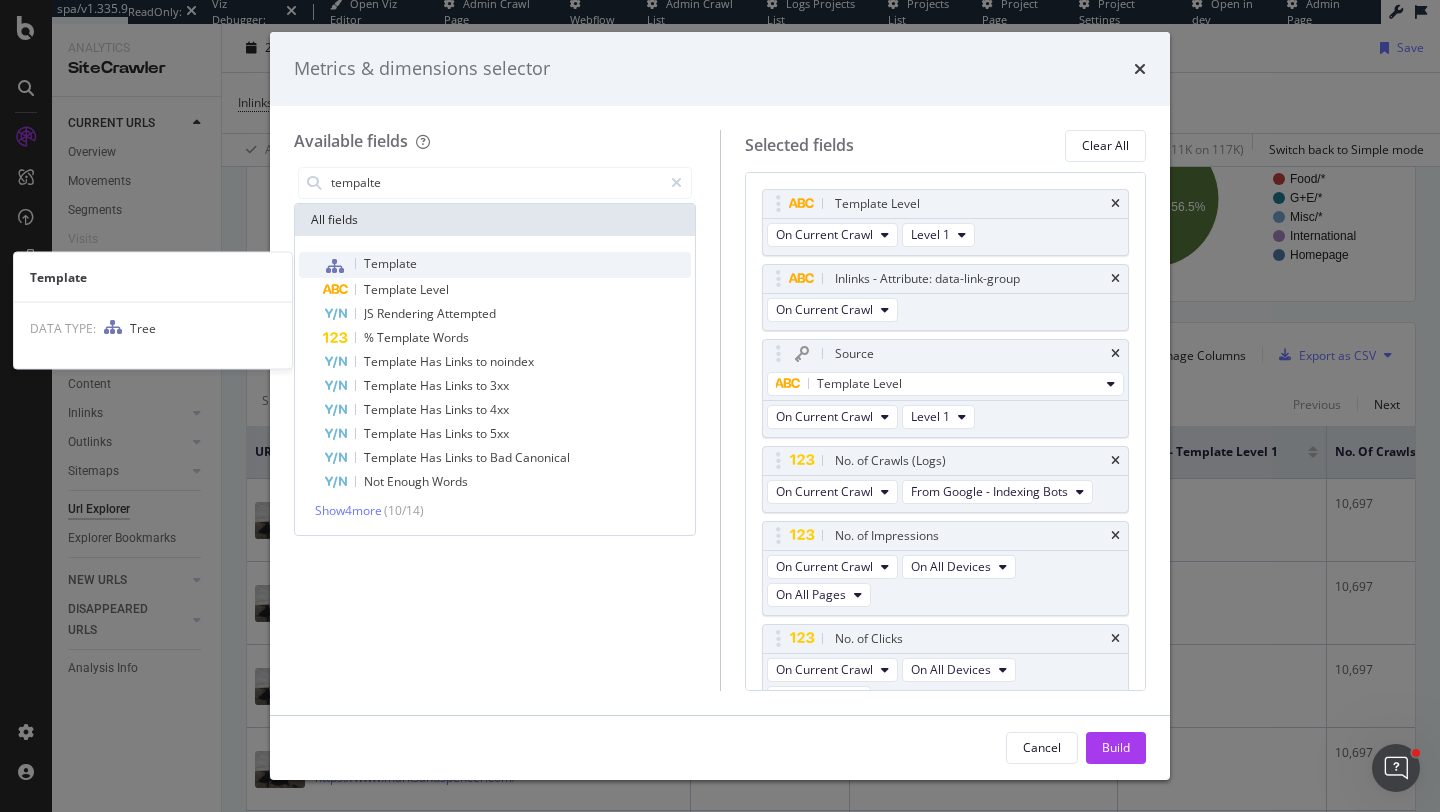 type on "tempalte" 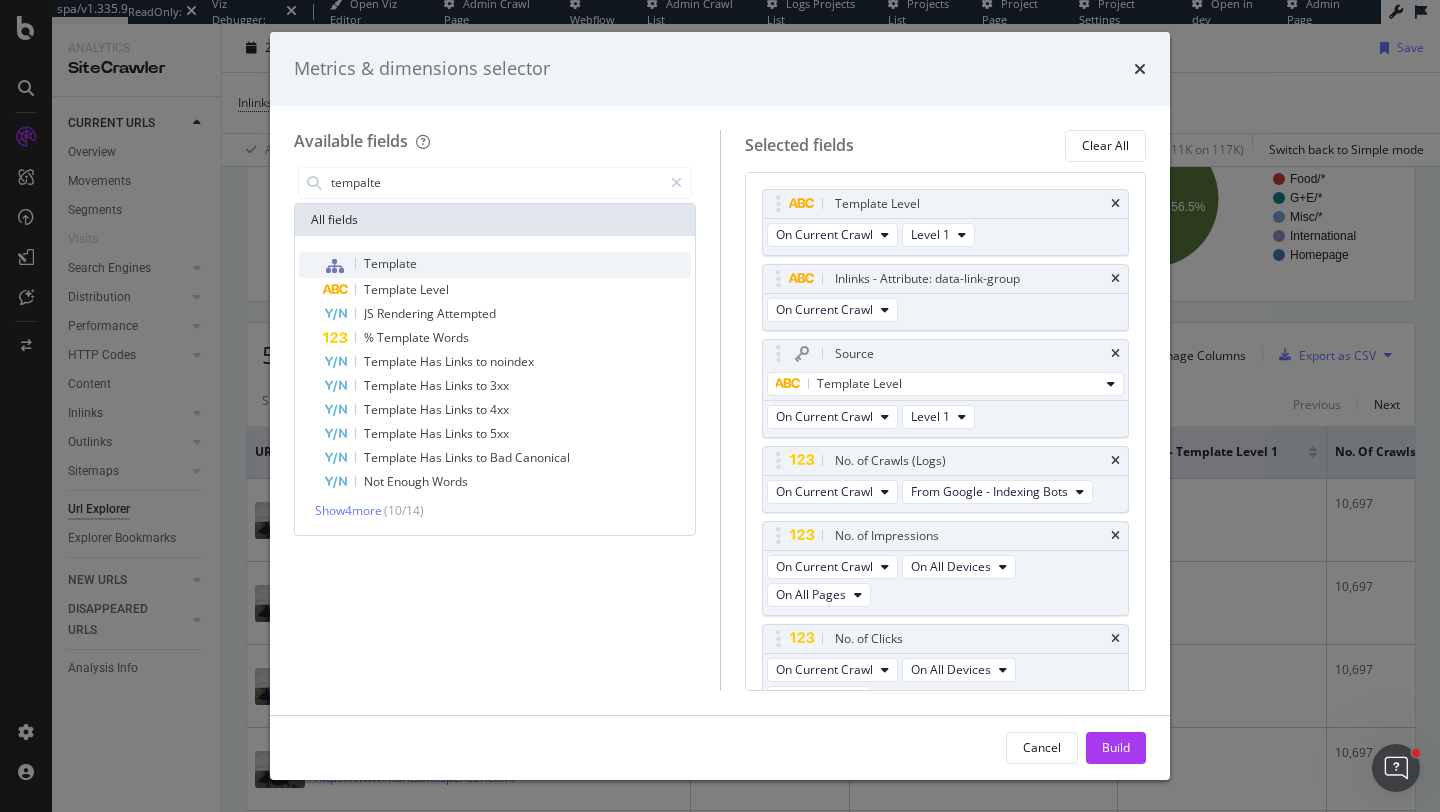 click on "Template" at bounding box center (507, 265) 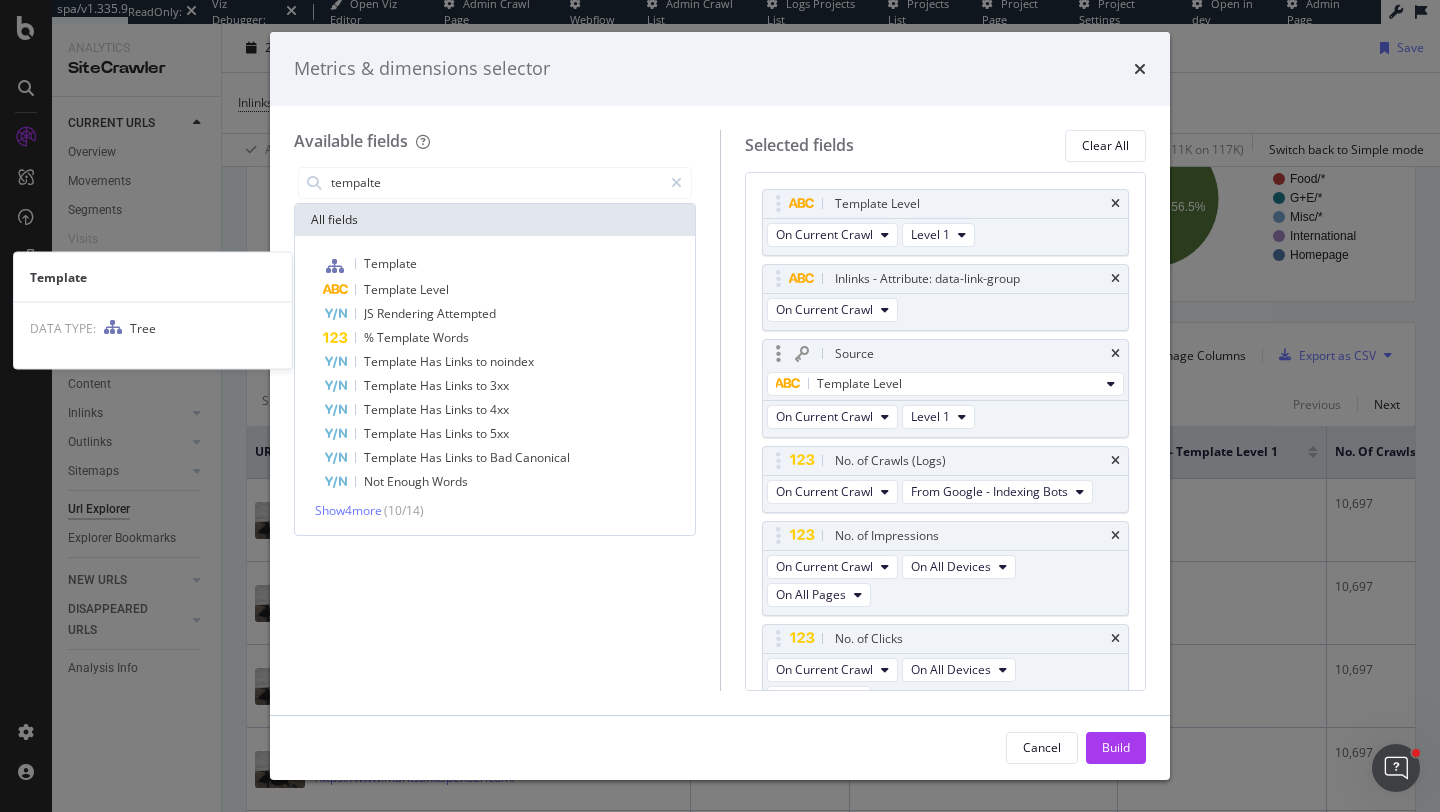 scroll, scrollTop: 103, scrollLeft: 0, axis: vertical 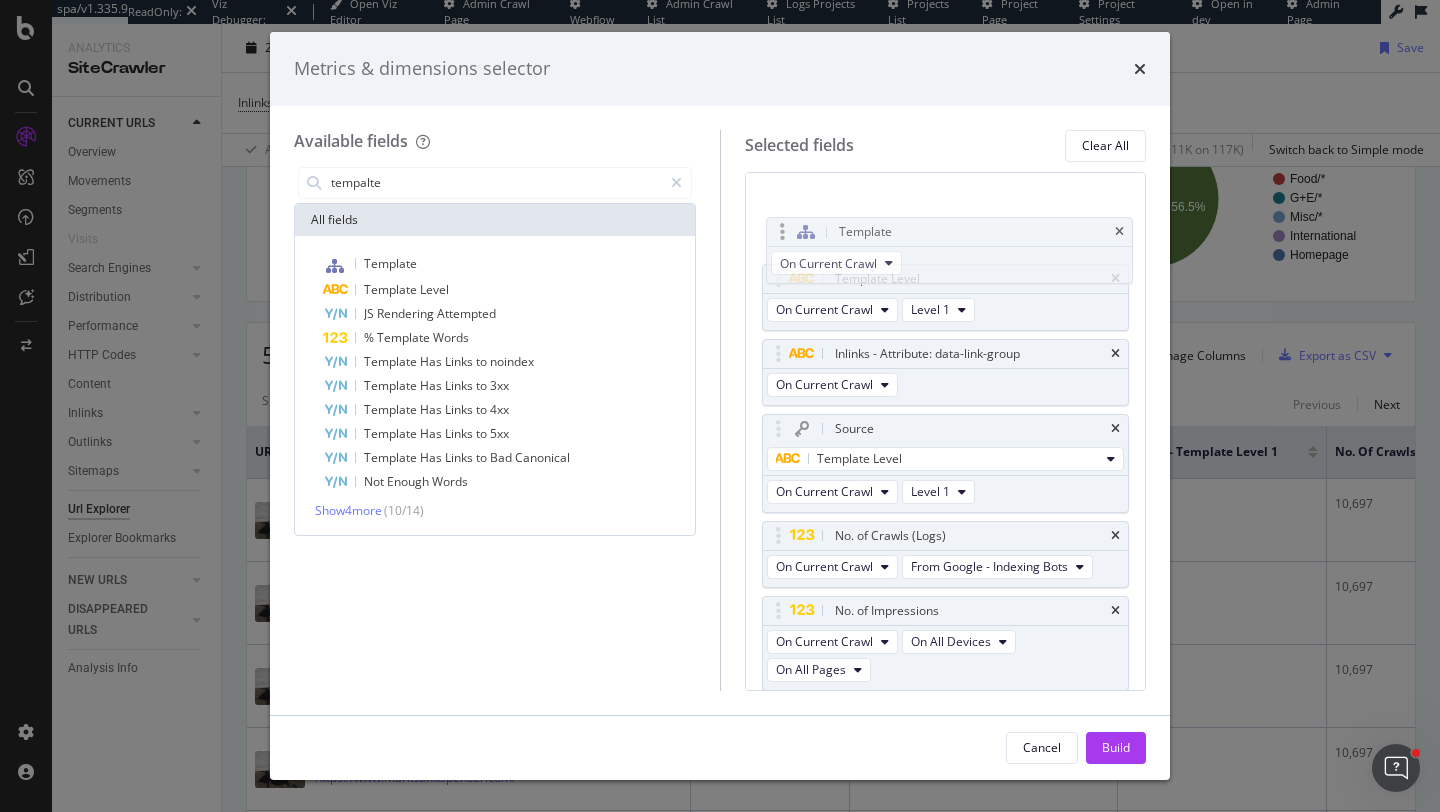drag, startPoint x: 777, startPoint y: 646, endPoint x: 781, endPoint y: 239, distance: 407.01965 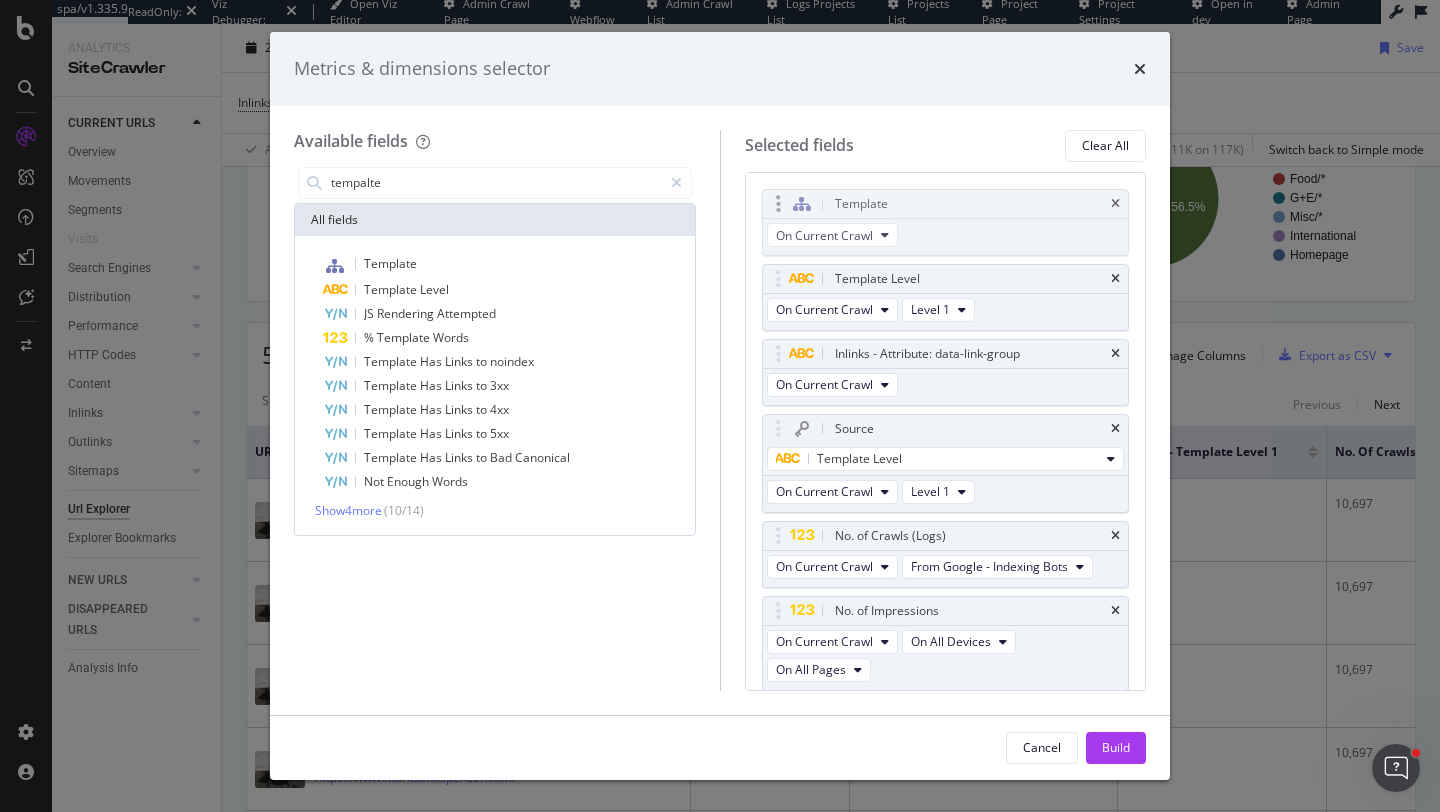 click on "spa/v1.335.9 ReadOnly: Viz Debugger: Open Viz Editor Admin Crawl Page Webflow Admin Crawl List Logs Projects List Projects List Project Page Project Settings Open in dev Admin Page Analytics SiteCrawler CURRENT URLS Overview Movements Segments Visits Search Engines Top Charts Segments Conversion Insights Orphans Explorer Distribution Top Charts Segments Insights Internationalization Performance Top Charts Segments Insights HTTP Codes Top Charts Segments Insights Content Inlinks Top Charts Segments Insights Outlinks Top Charts Segments Insights Sitemaps Top Charts Insights Url Explorer Explorer Bookmarks NEW URLS Overview Segments Search Engines Top Charts Segments Conversion Insights Distribution Top Charts Segments Insights Internationalization Performance Top Charts Segments Insights HTTP Codes Top Charts Segments Insights Content Inlinks Top Charts Segments Insights Outlinks Top Charts Segments Insights Sitemaps Top Charts Insights Url Explorer Explorer Bookmarks DISAPPEARED URLS Overview Segments Segments" at bounding box center [720, 406] 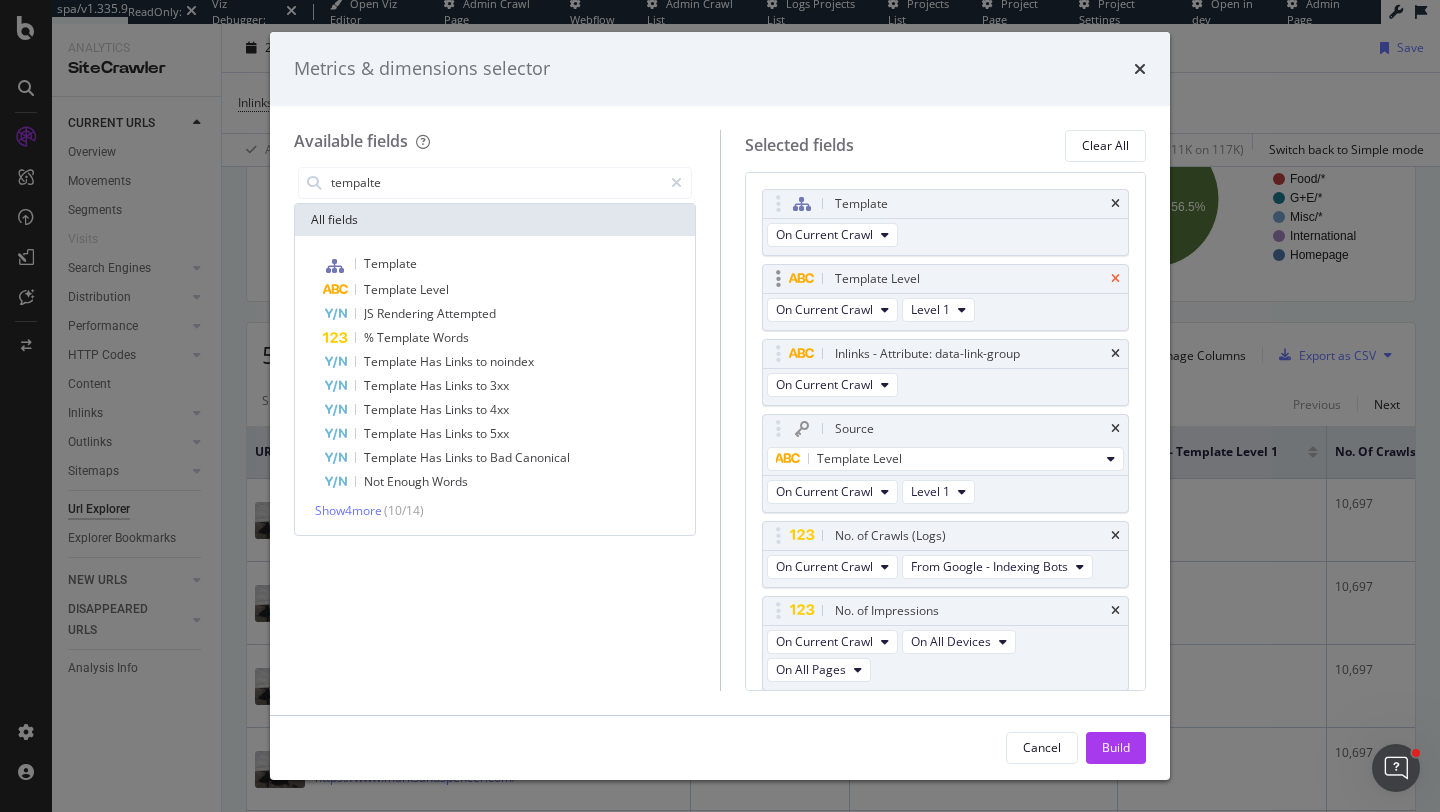 click at bounding box center [1115, 279] 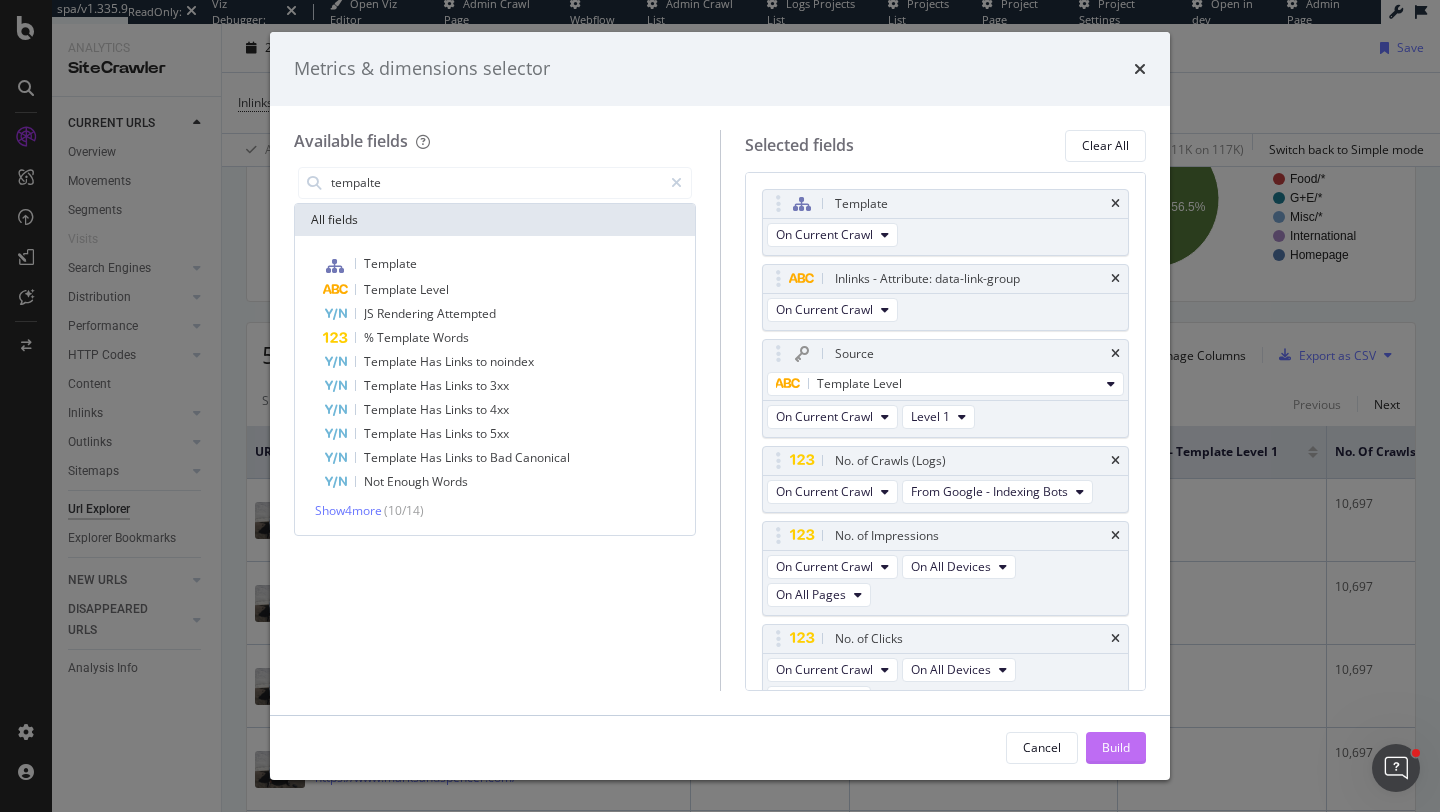click on "Build" at bounding box center [1116, 748] 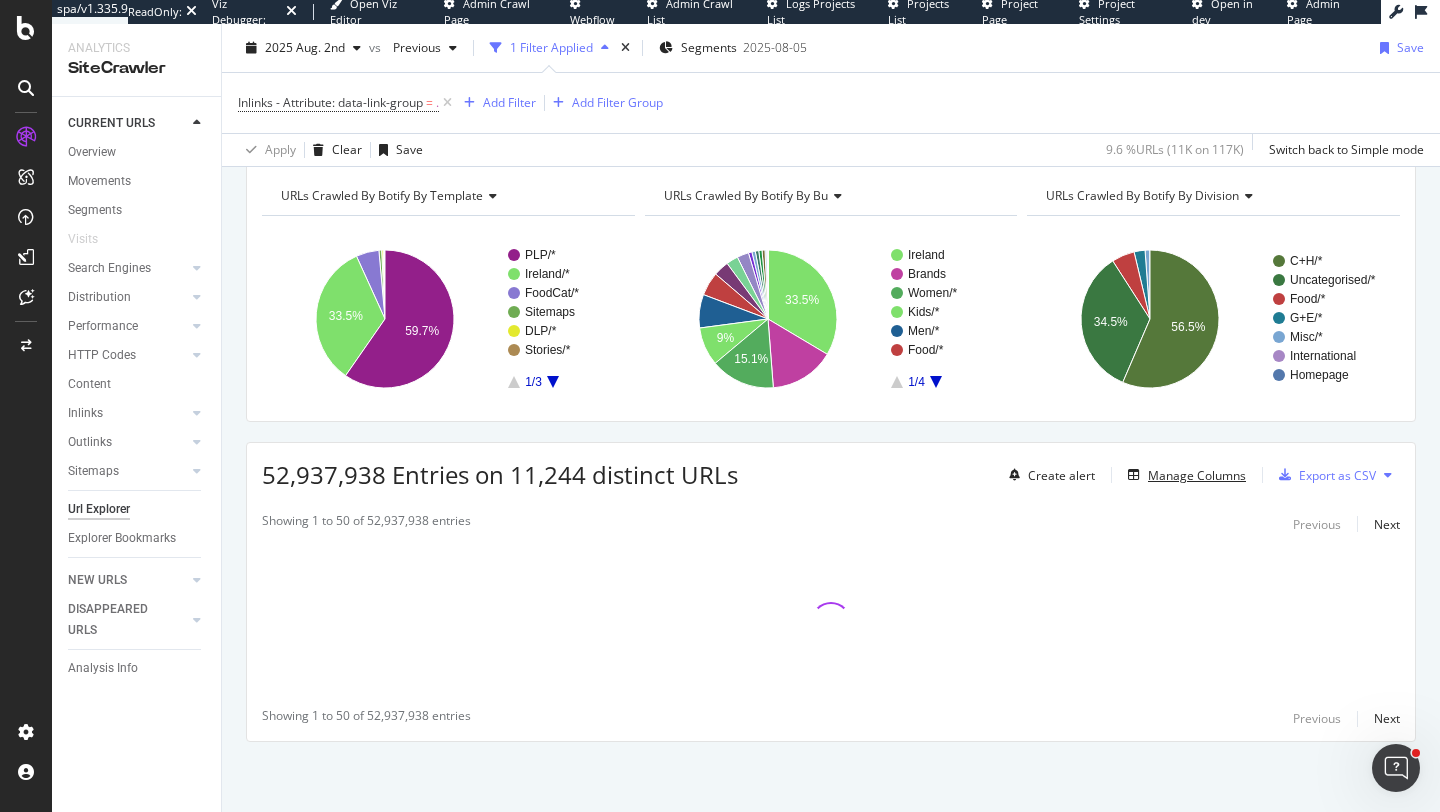 scroll, scrollTop: 210, scrollLeft: 0, axis: vertical 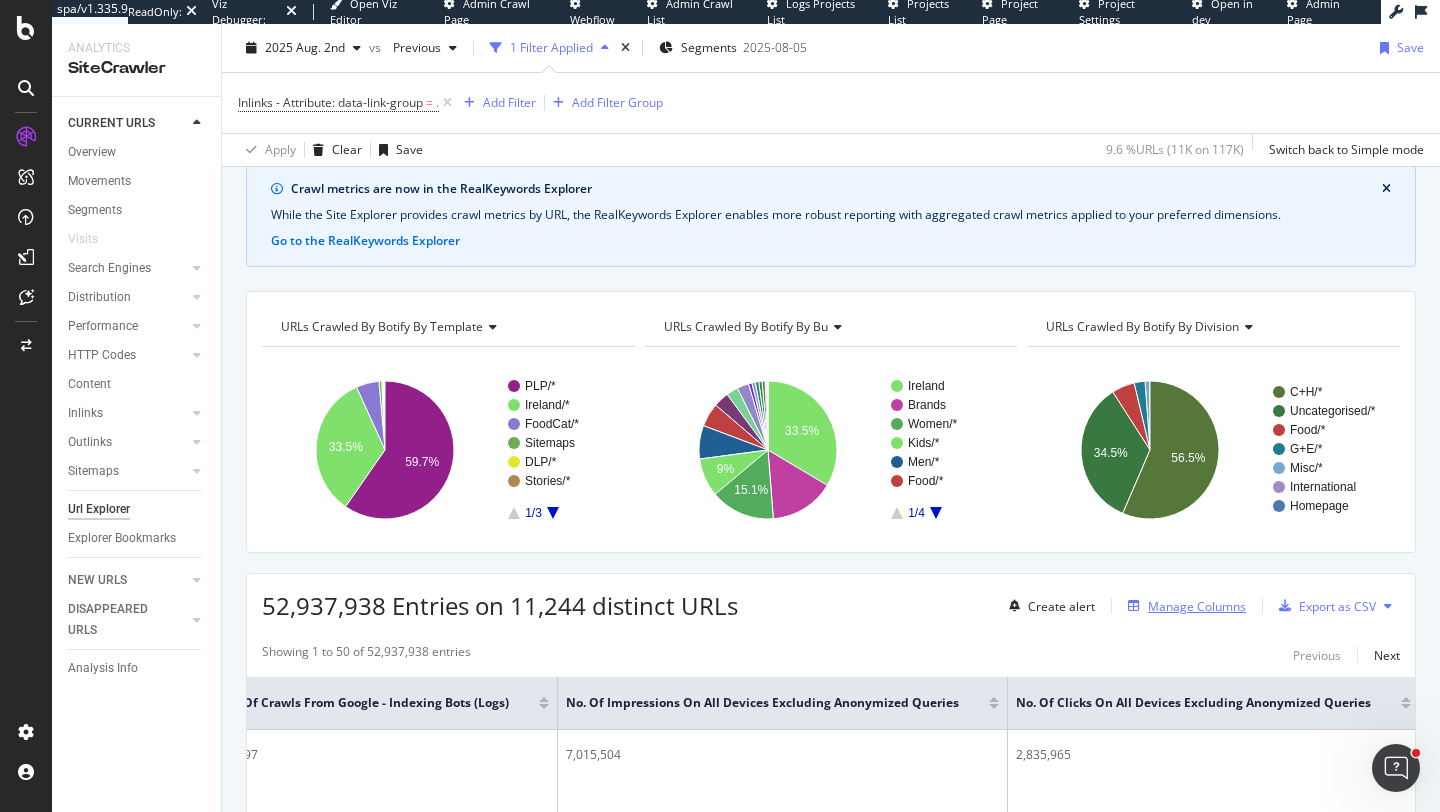 click on "Manage Columns" at bounding box center (1197, 606) 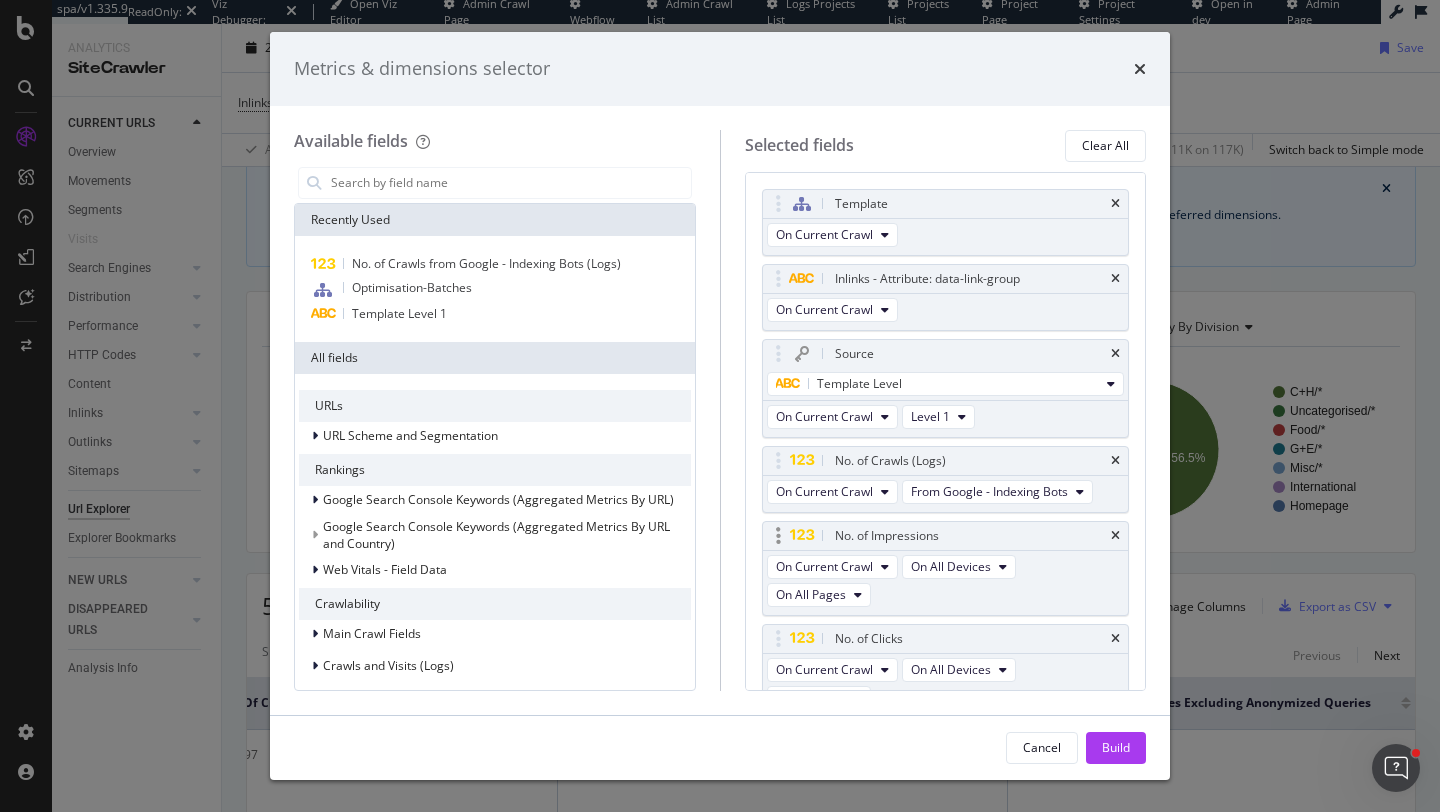 scroll, scrollTop: 95, scrollLeft: 0, axis: vertical 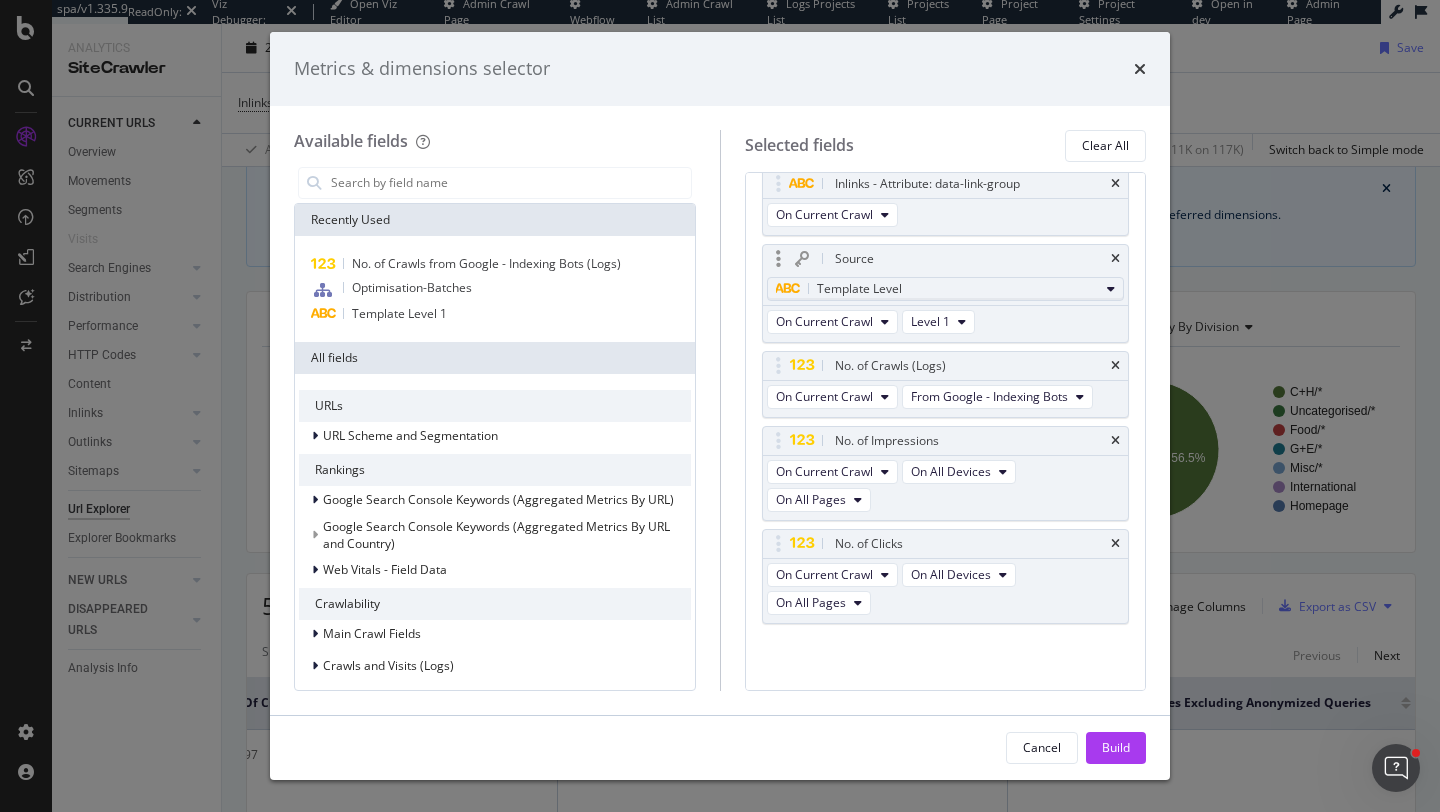 click on "Template Level" at bounding box center [938, 289] 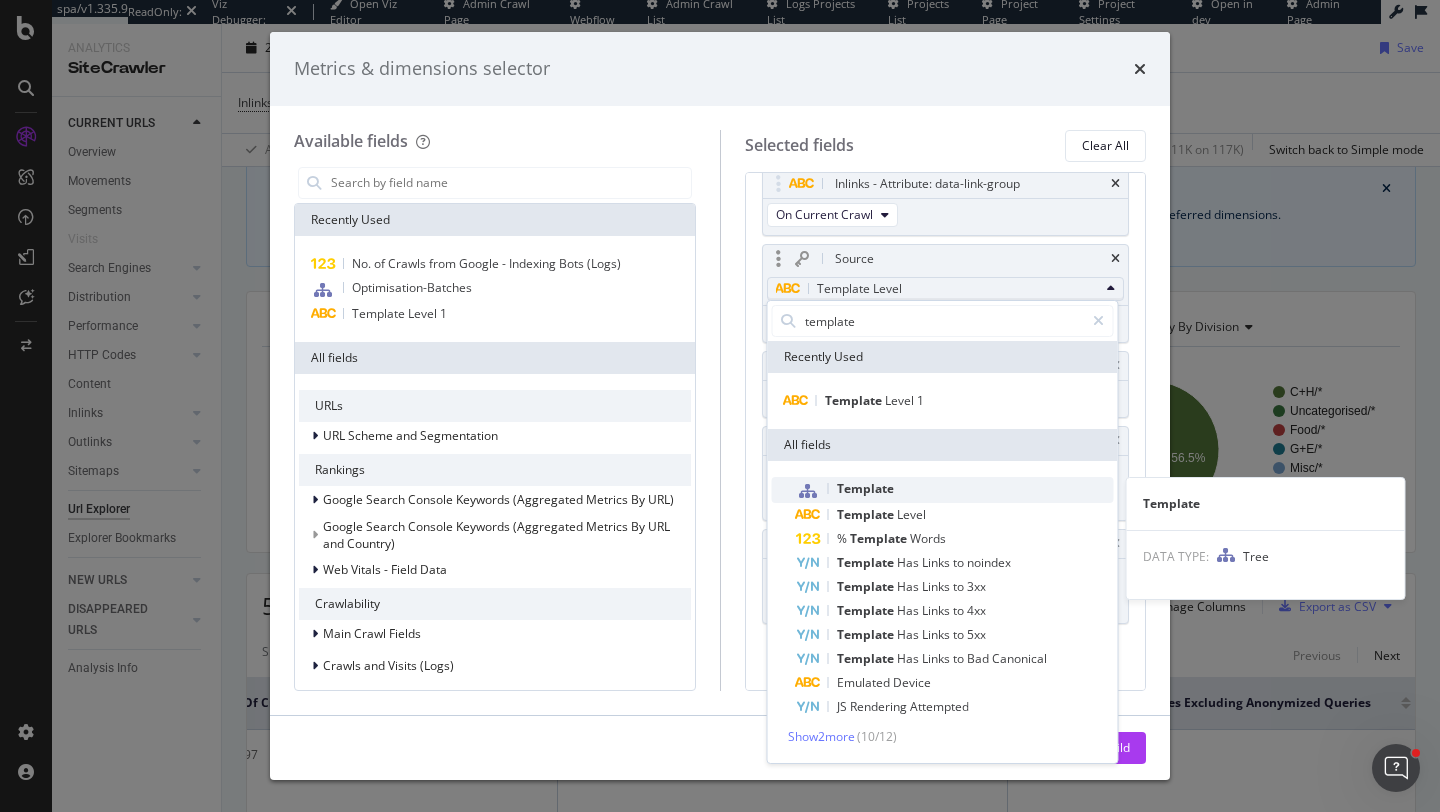 type on "template" 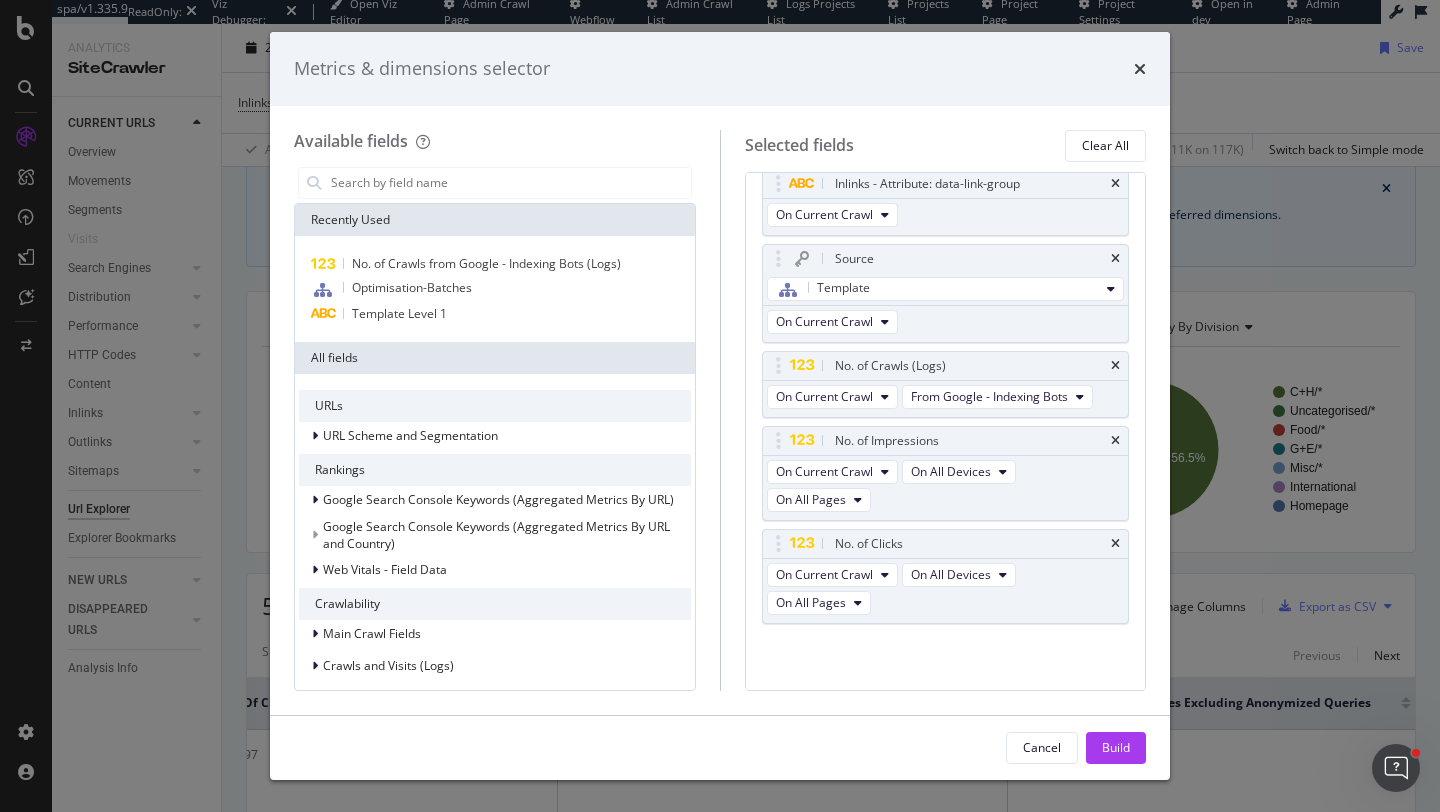 click on "Template On Current Crawl Inlinks - Attribute: data-link-group On Current Crawl Source Template On Current Crawl No. of Crawls (Logs) On Current Crawl From Google - Indexing Bots No. of Impressions On Current Crawl On All Devices On All Pages No. of Clicks On Current Crawl On All Devices On All Pages You can use this field as a" at bounding box center [946, 380] 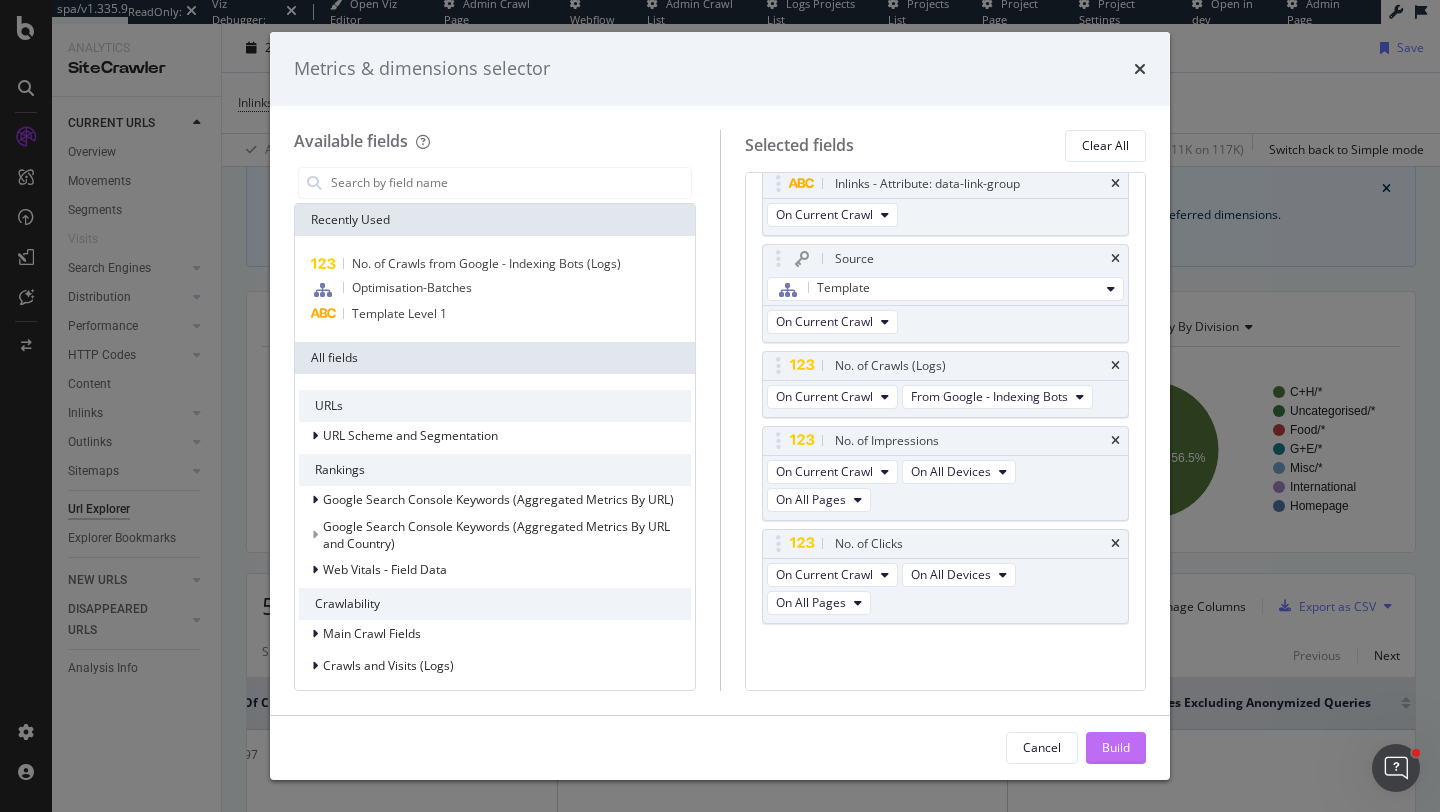 click on "Build" at bounding box center [1116, 747] 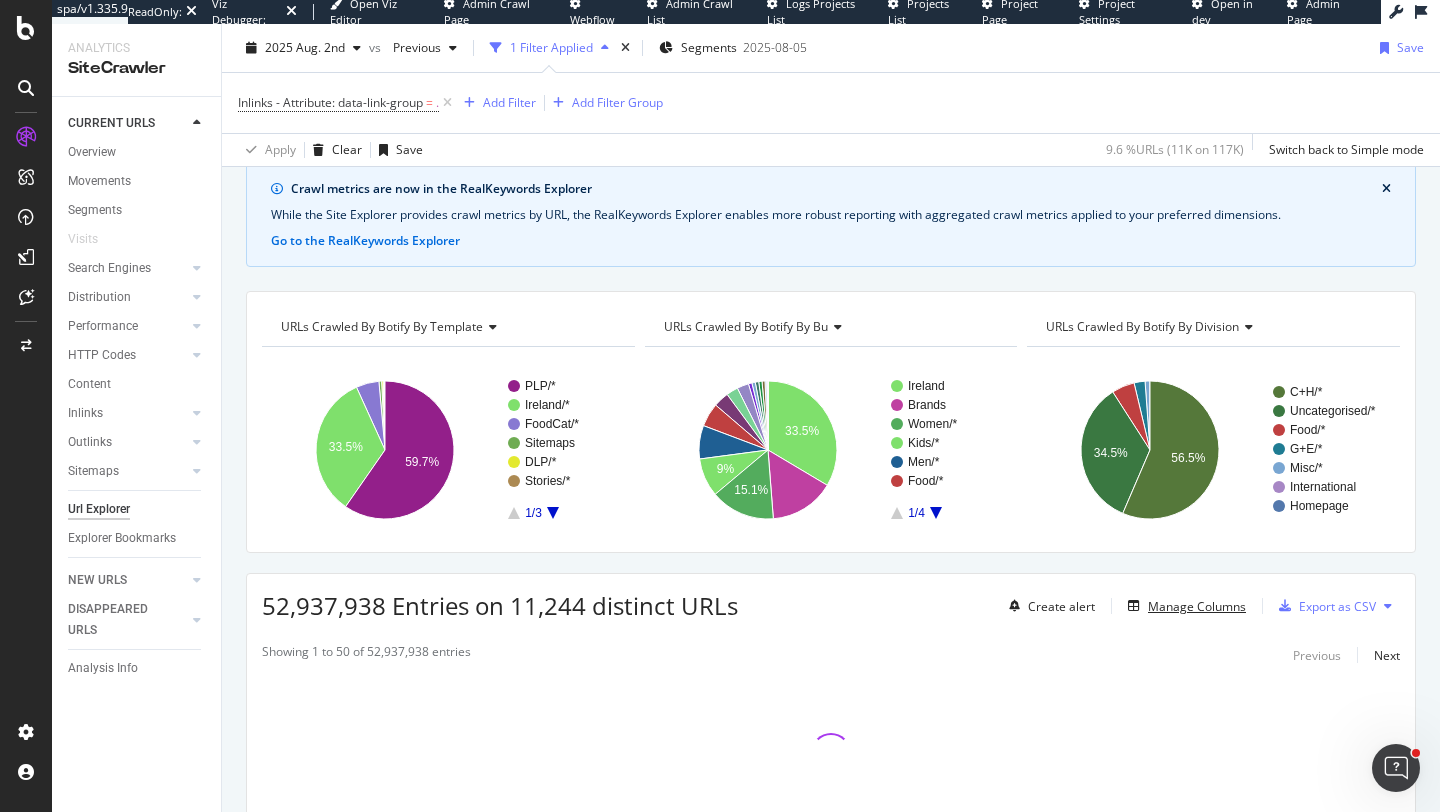 scroll, scrollTop: 210, scrollLeft: 0, axis: vertical 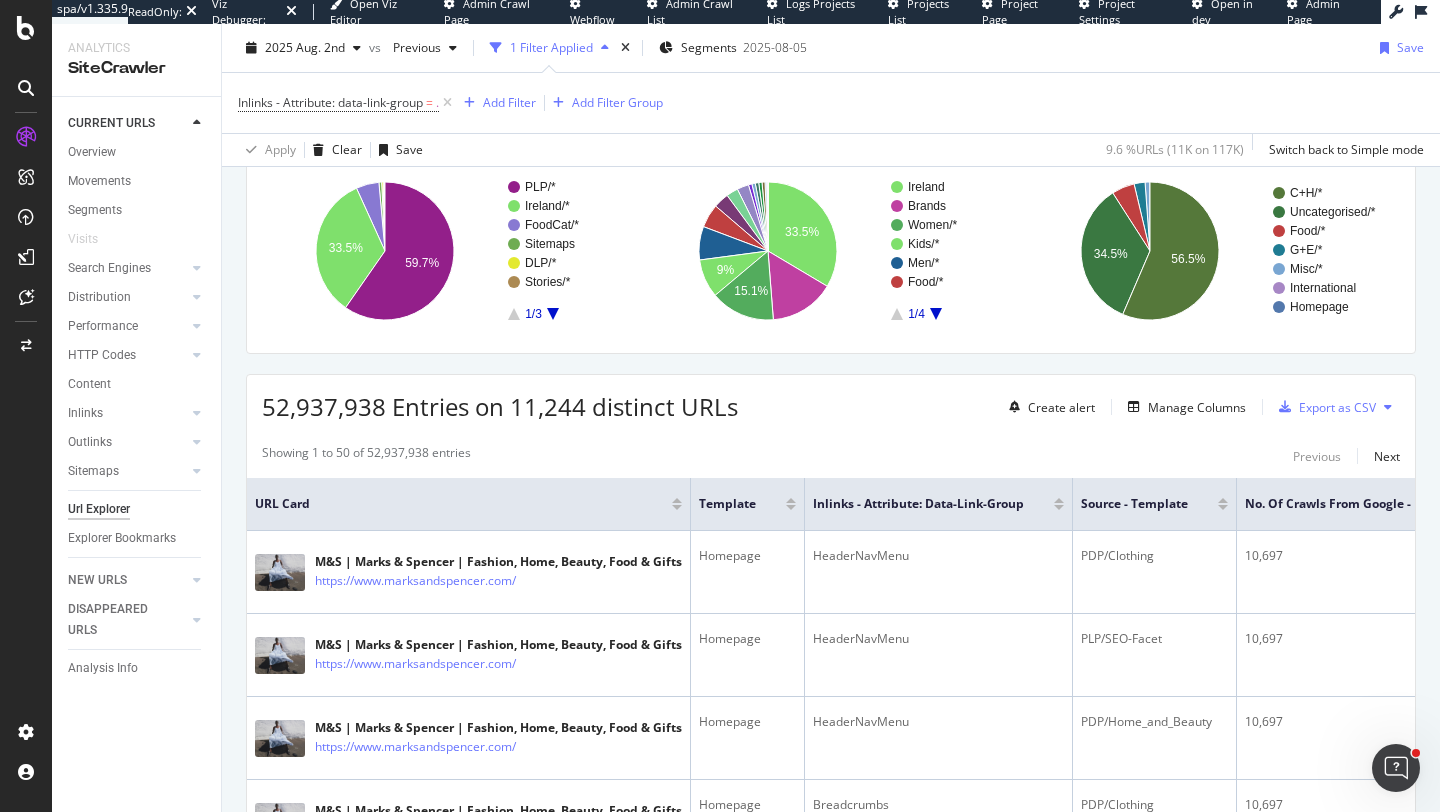 click on "Create alert Manage Columns Export as CSV" at bounding box center [1200, 407] 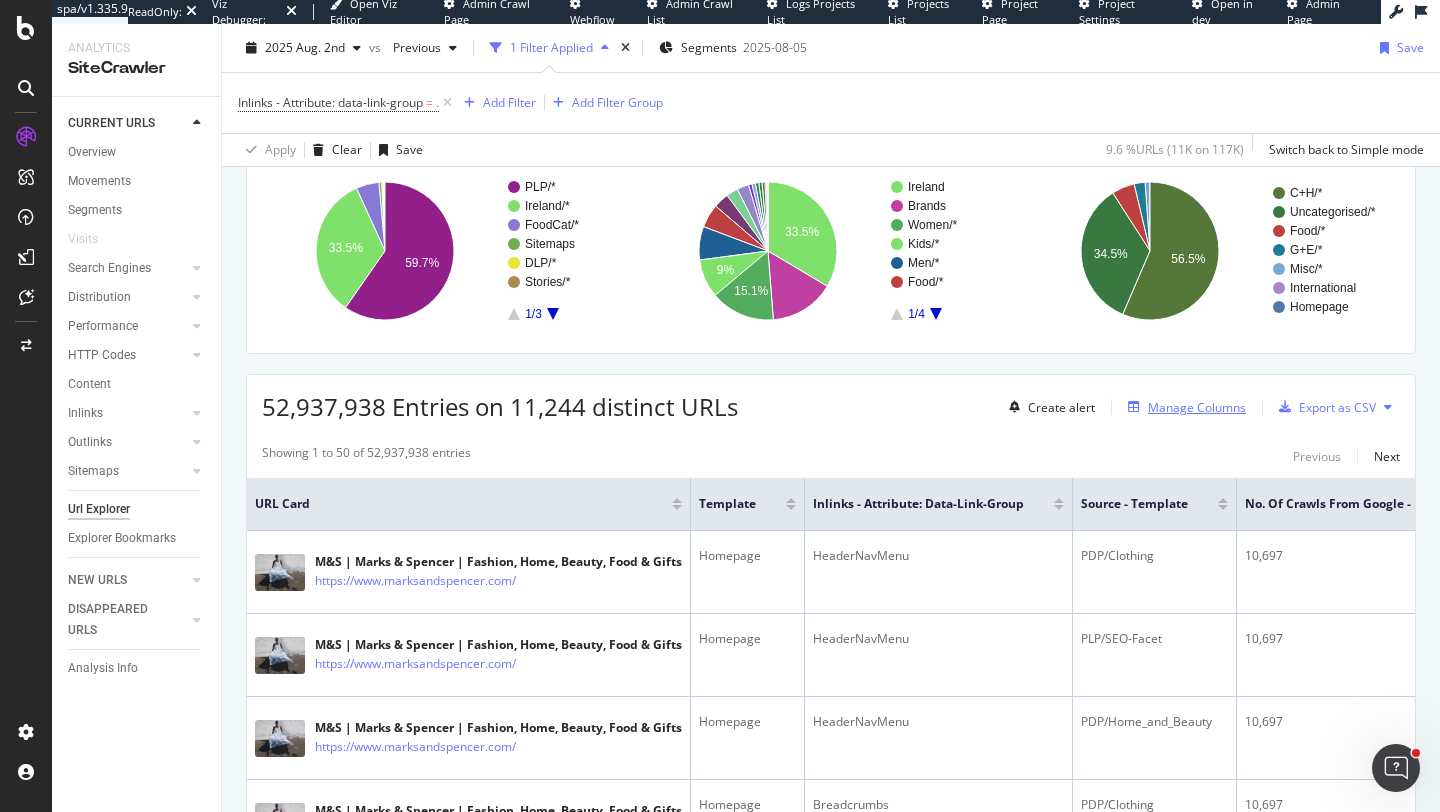 click on "Manage Columns" at bounding box center [1197, 407] 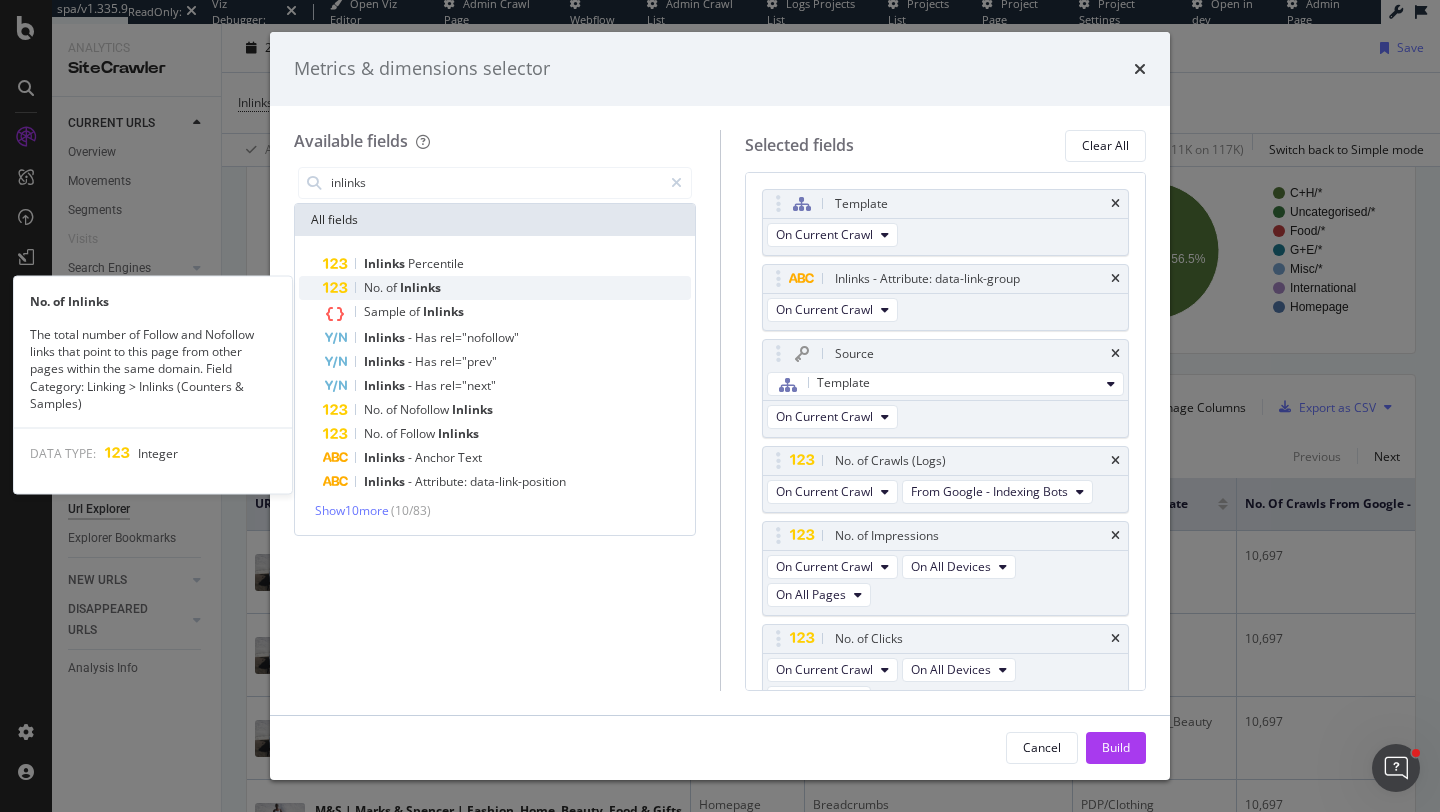type on "inlinks" 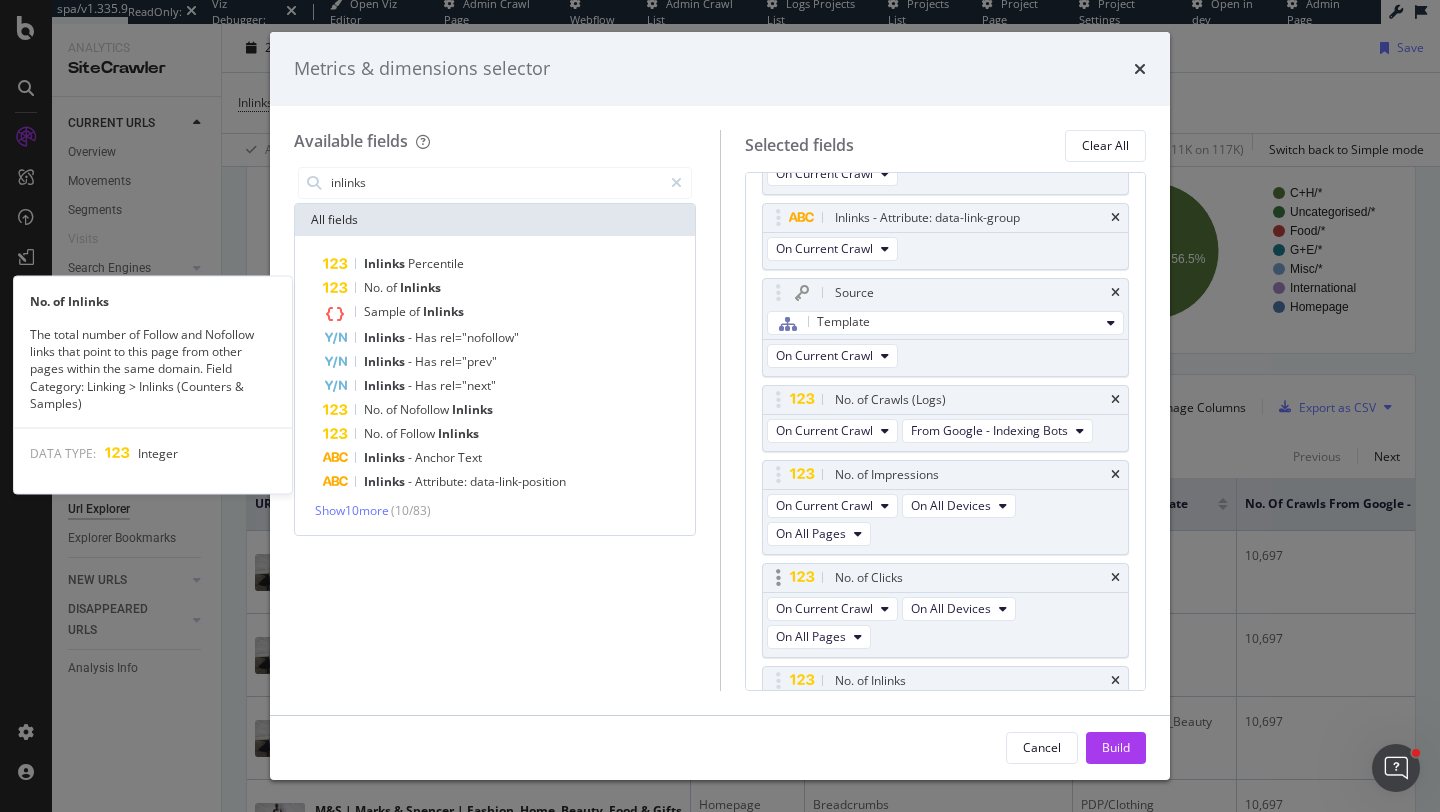 scroll, scrollTop: 103, scrollLeft: 0, axis: vertical 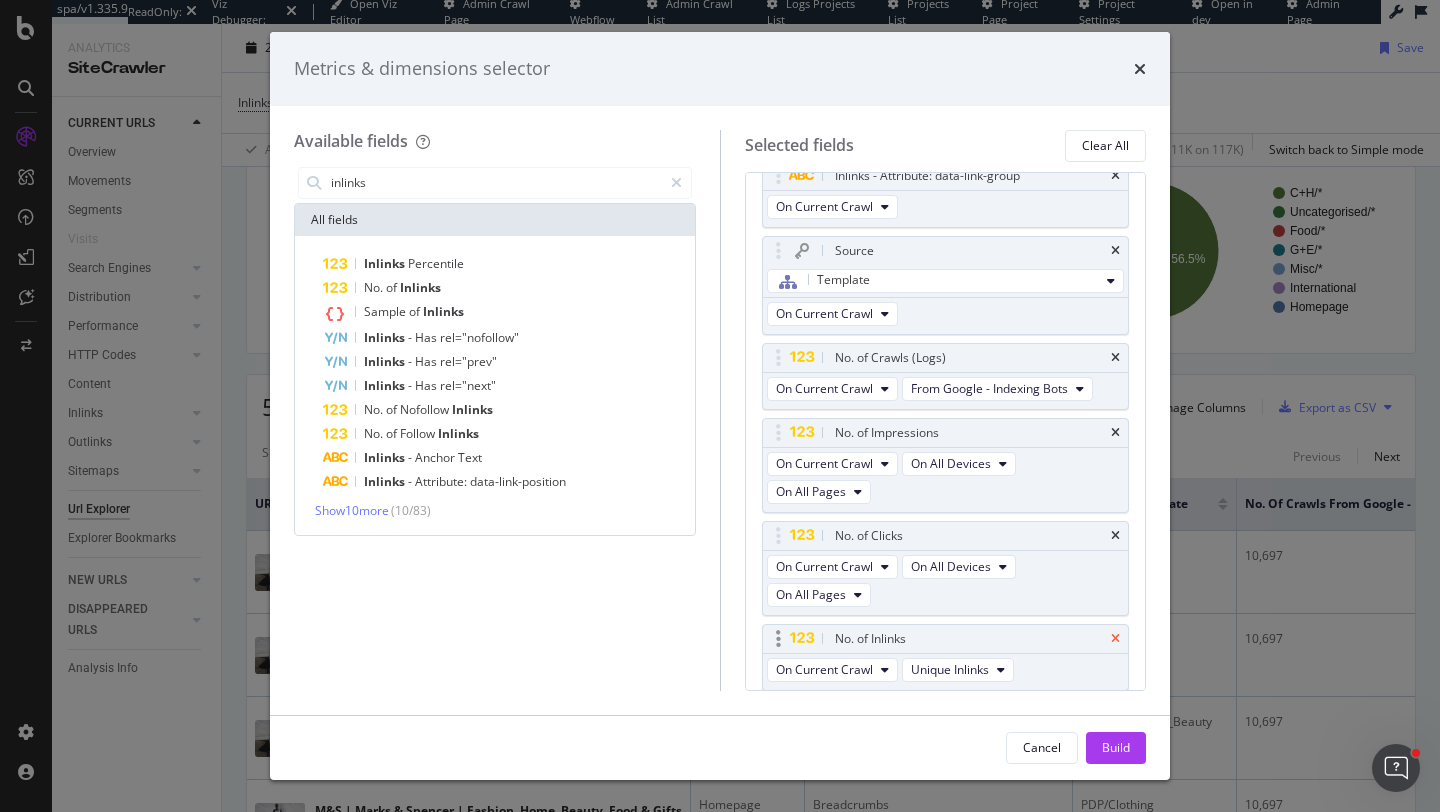 click at bounding box center [1115, 639] 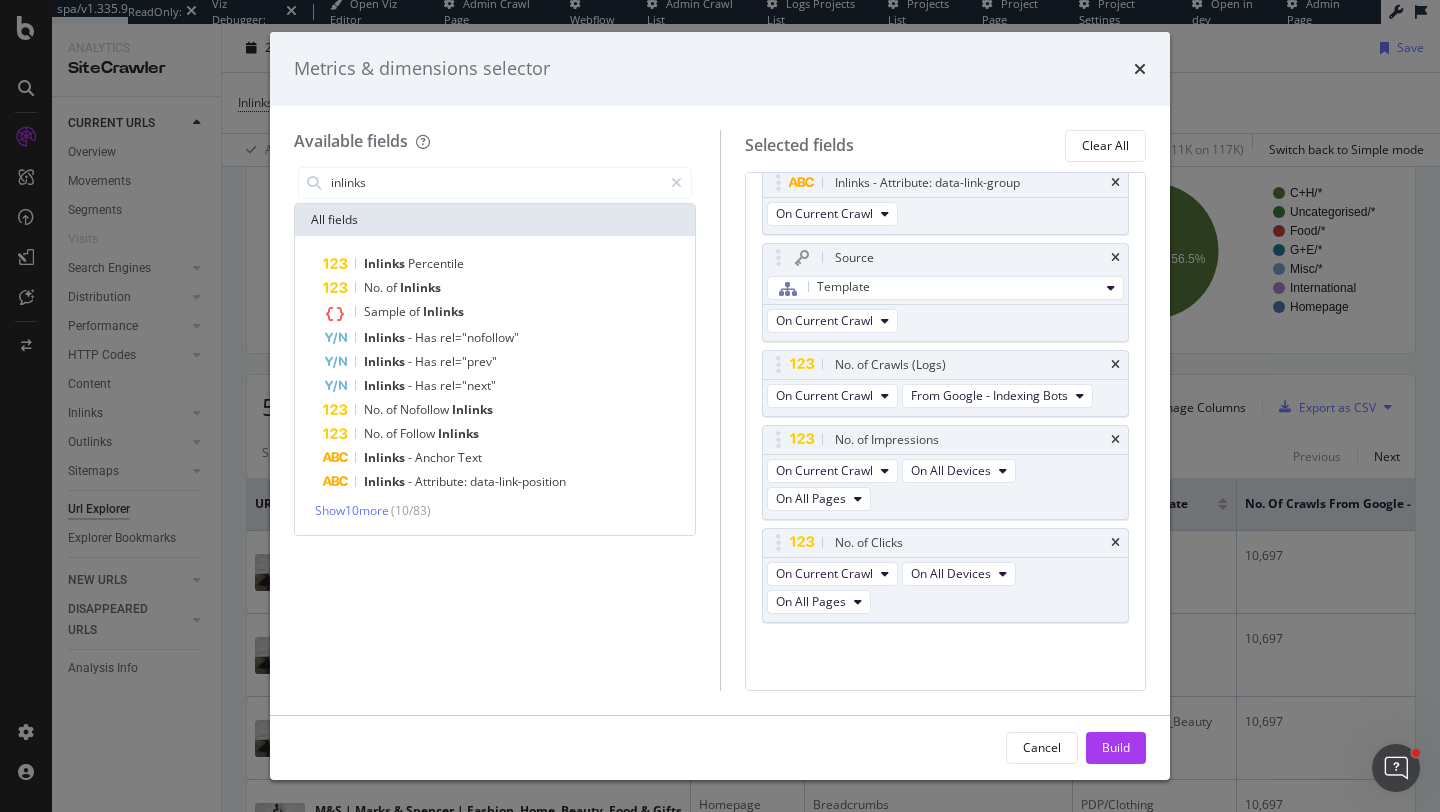scroll, scrollTop: 95, scrollLeft: 0, axis: vertical 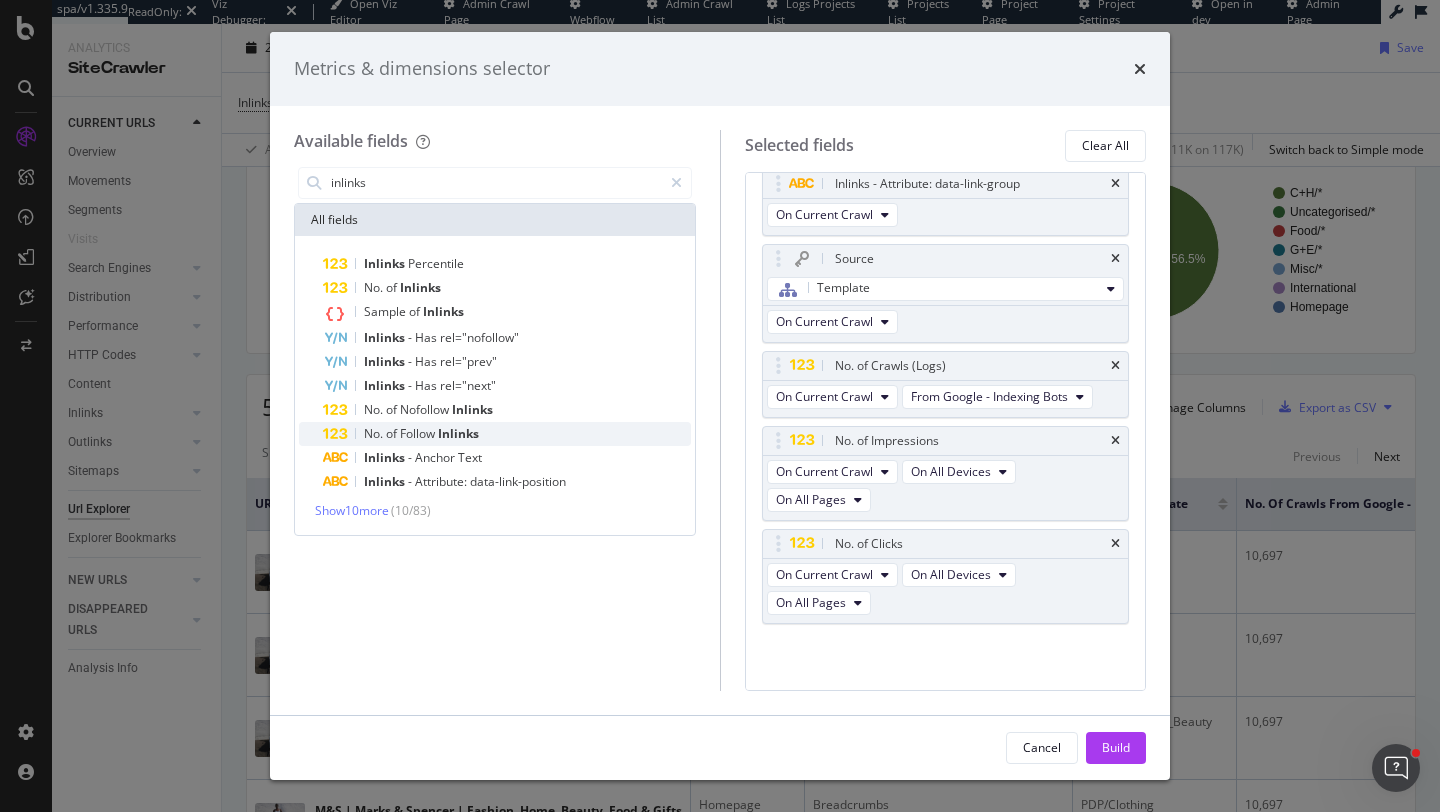 click on "Inlinks" at bounding box center (458, 433) 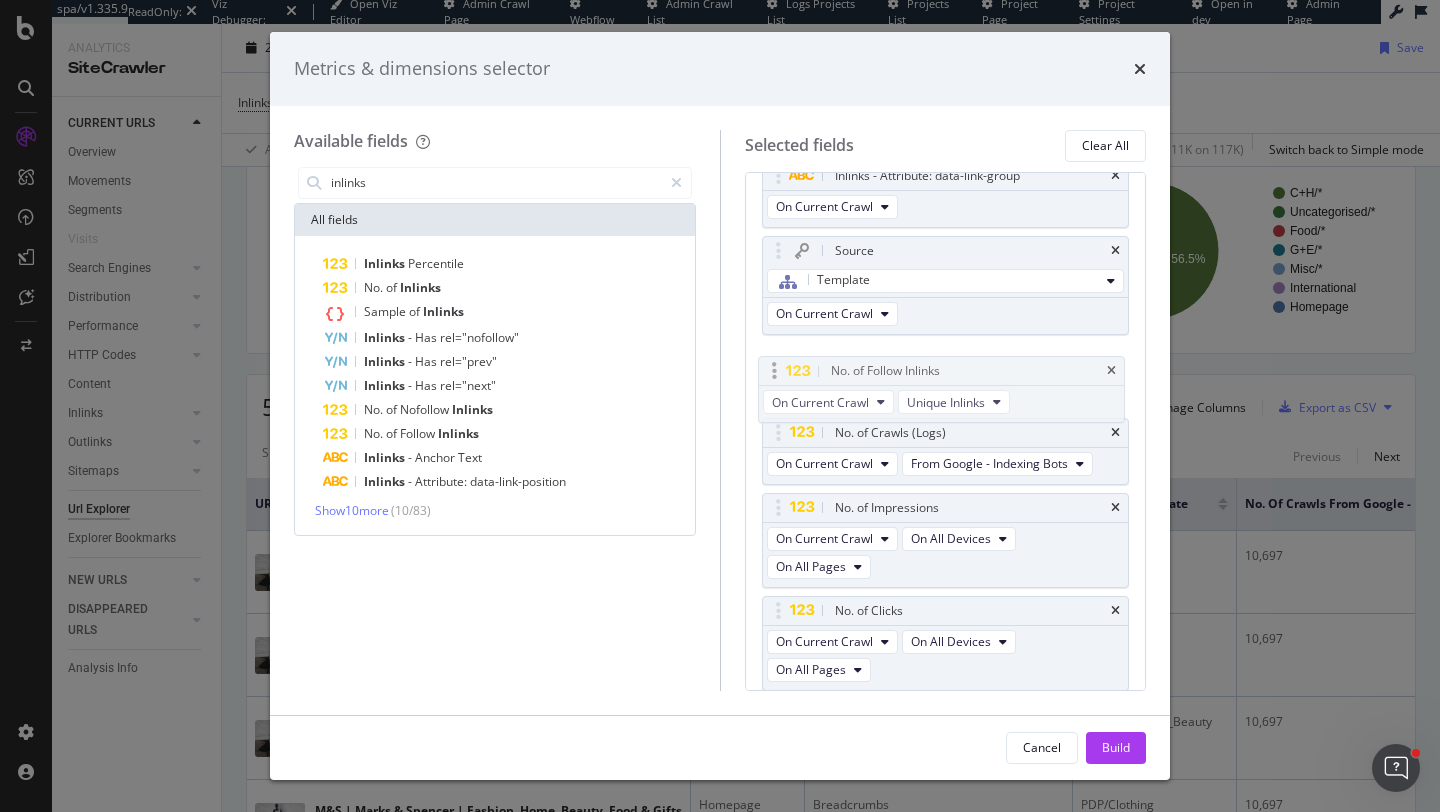 drag, startPoint x: 780, startPoint y: 641, endPoint x: 776, endPoint y: 363, distance: 278.02878 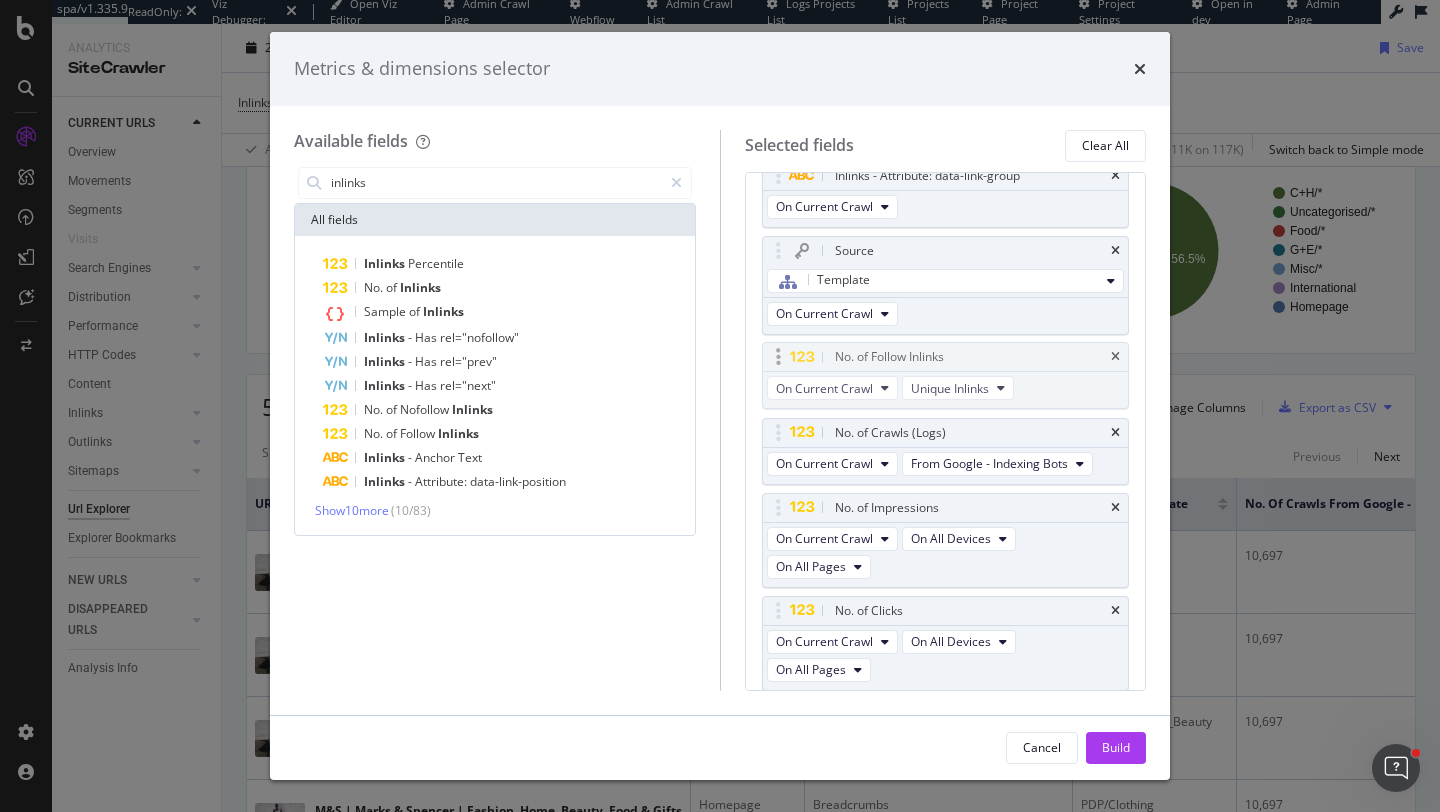 click on "spa/v1.335.9 ReadOnly: Viz Debugger: Open Viz Editor Admin Crawl Page Webflow Admin Crawl List Logs Projects List Projects List Project Page Project Settings Open in dev Admin Page Analytics SiteCrawler CURRENT URLS Overview Movements Segments Visits Search Engines Top Charts Segments Conversion Insights Orphans Explorer Distribution Top Charts Segments Insights Internationalization Performance Top Charts Segments Insights HTTP Codes Top Charts Segments Insights Content Inlinks Top Charts Segments Insights Outlinks Top Charts Segments Insights Sitemaps Top Charts Insights Url Explorer Explorer Bookmarks NEW URLS Overview Segments Search Engines Top Charts Segments Conversion Insights Distribution Top Charts Segments Insights Internationalization Performance Top Charts Segments Insights HTTP Codes Top Charts Segments Insights Content Inlinks Top Charts Segments Insights Outlinks Top Charts Segments Insights Sitemaps Top Charts Insights Url Explorer Explorer Bookmarks DISAPPEARED URLS Overview Segments Segments" at bounding box center (720, 406) 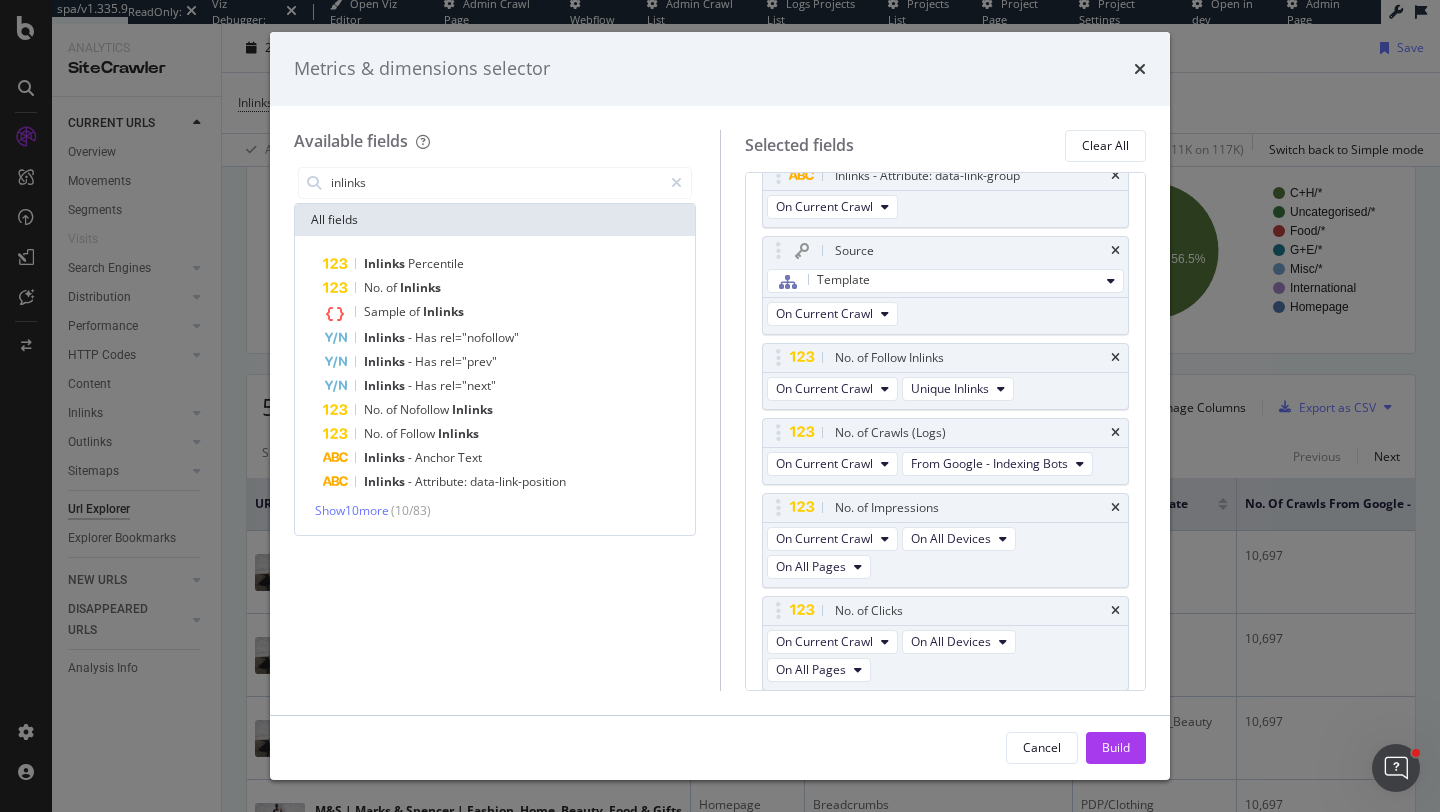 click on "Build" at bounding box center (1116, 748) 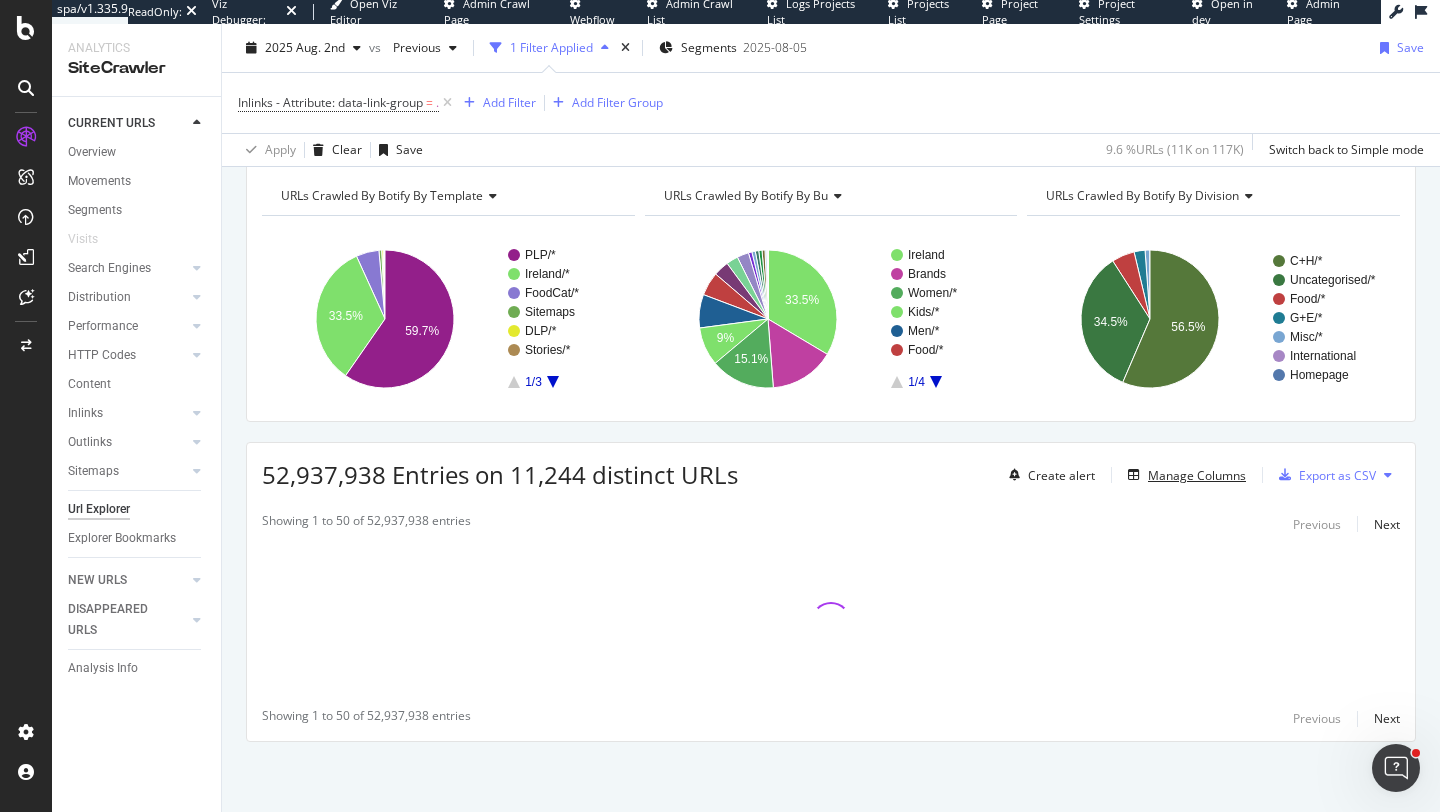 scroll, scrollTop: 210, scrollLeft: 0, axis: vertical 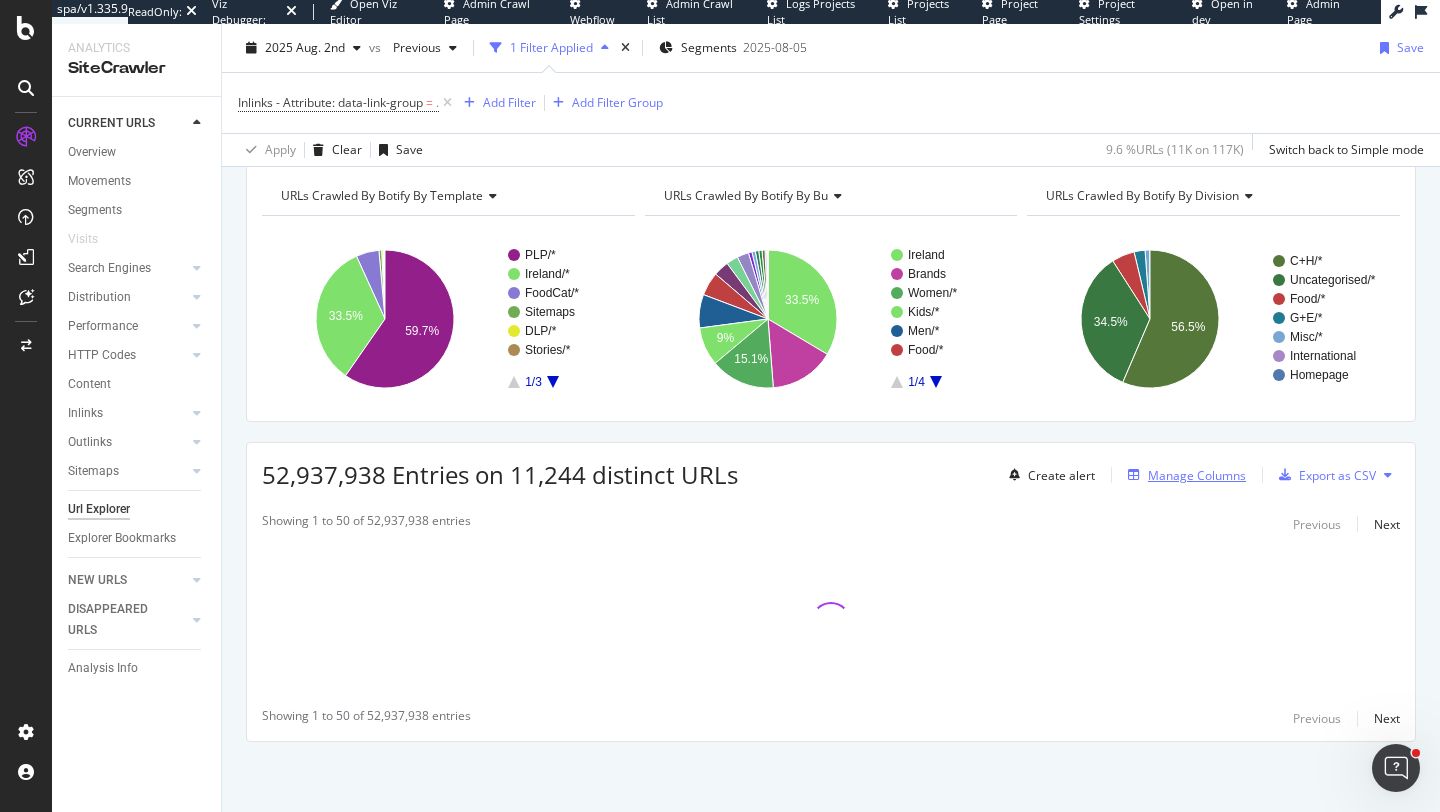 click on "Manage Columns" at bounding box center (1183, 475) 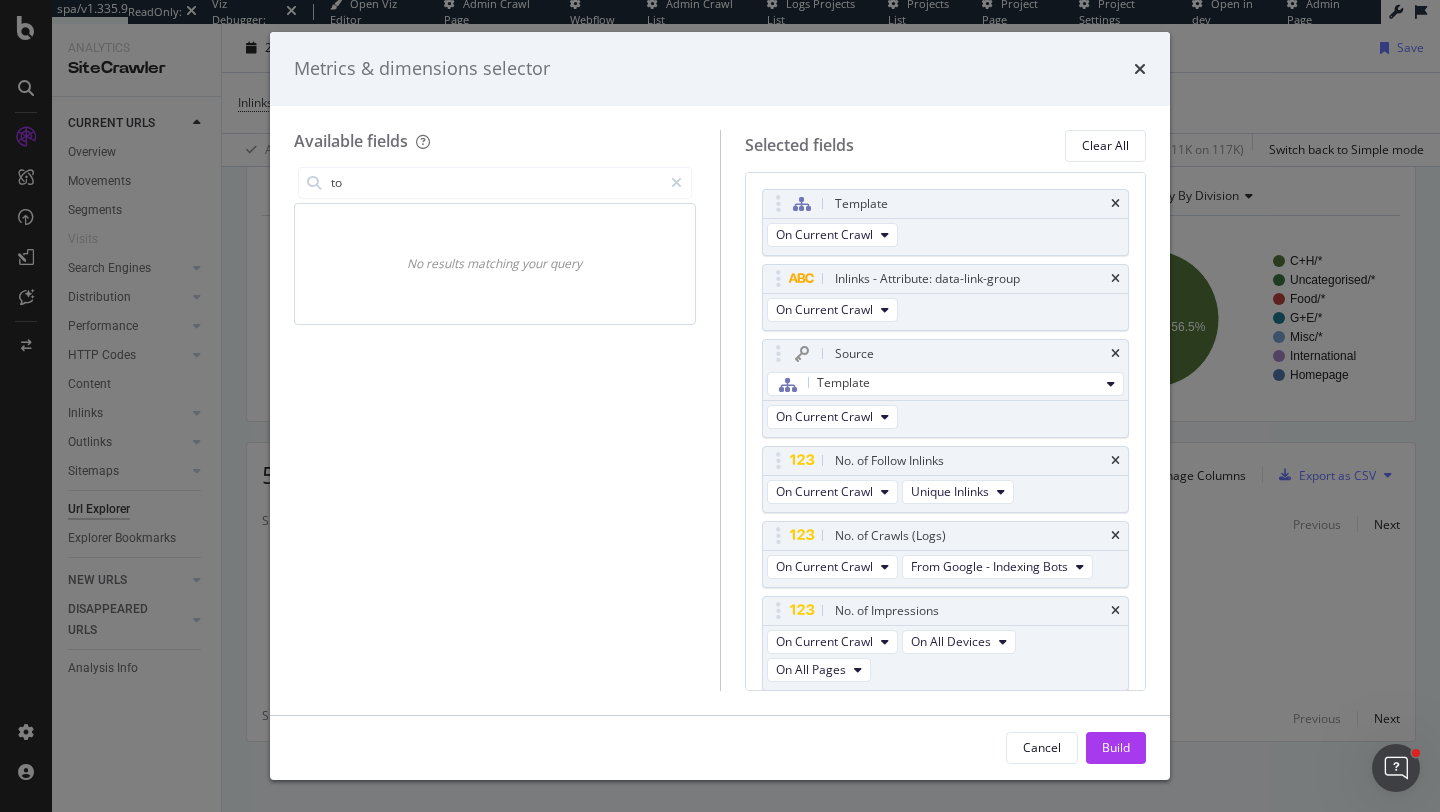type on "t" 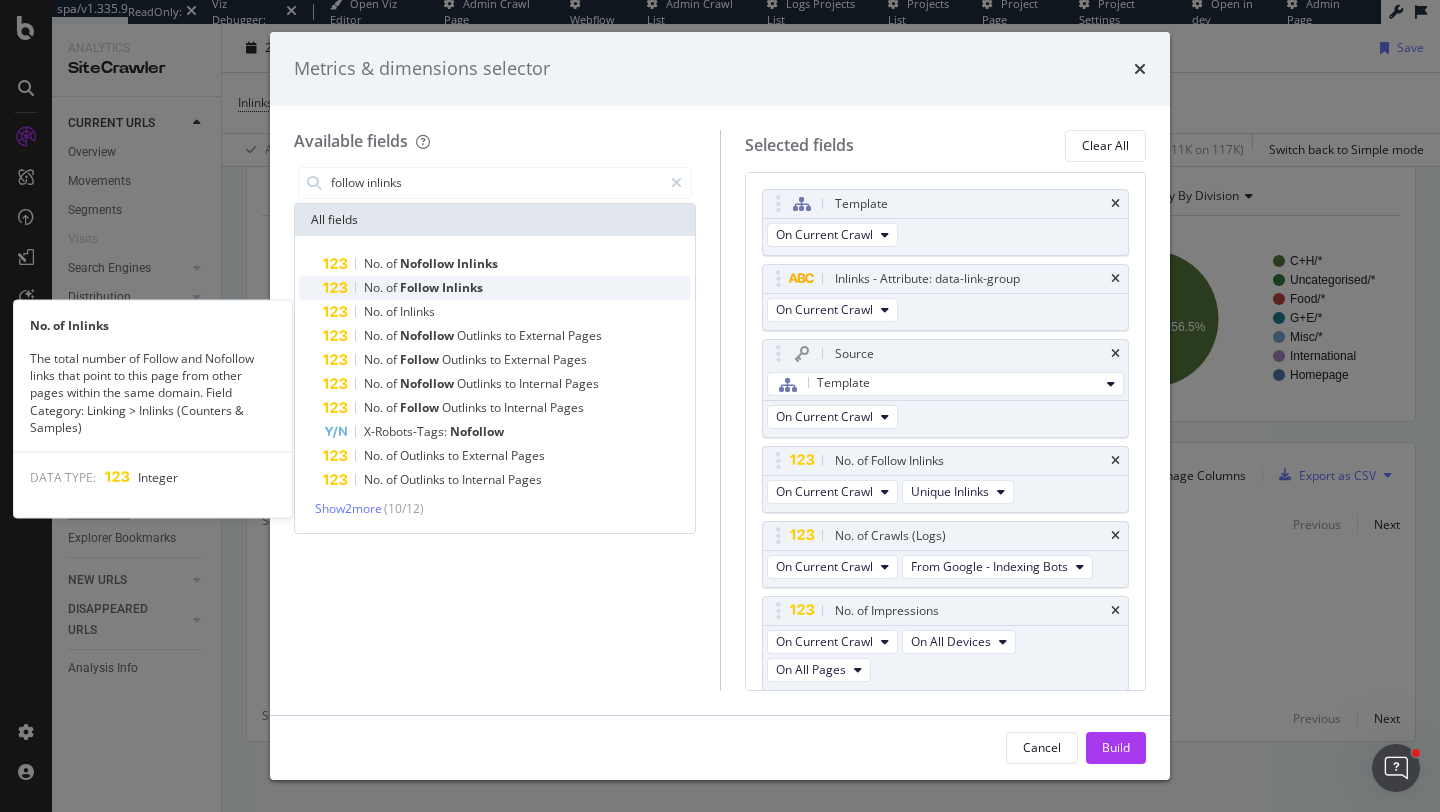 type on "follow inlinks" 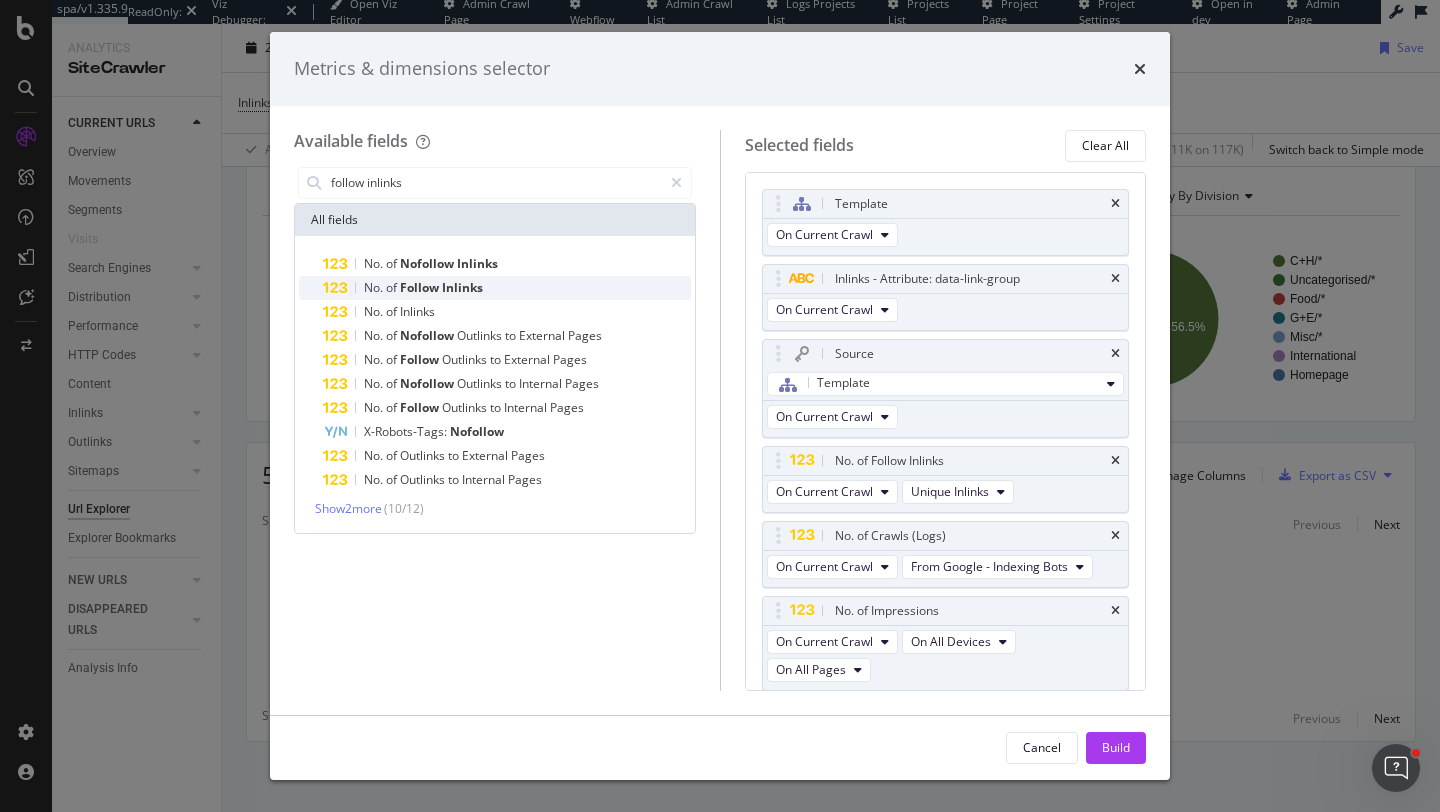 click on "Inlinks" at bounding box center (462, 287) 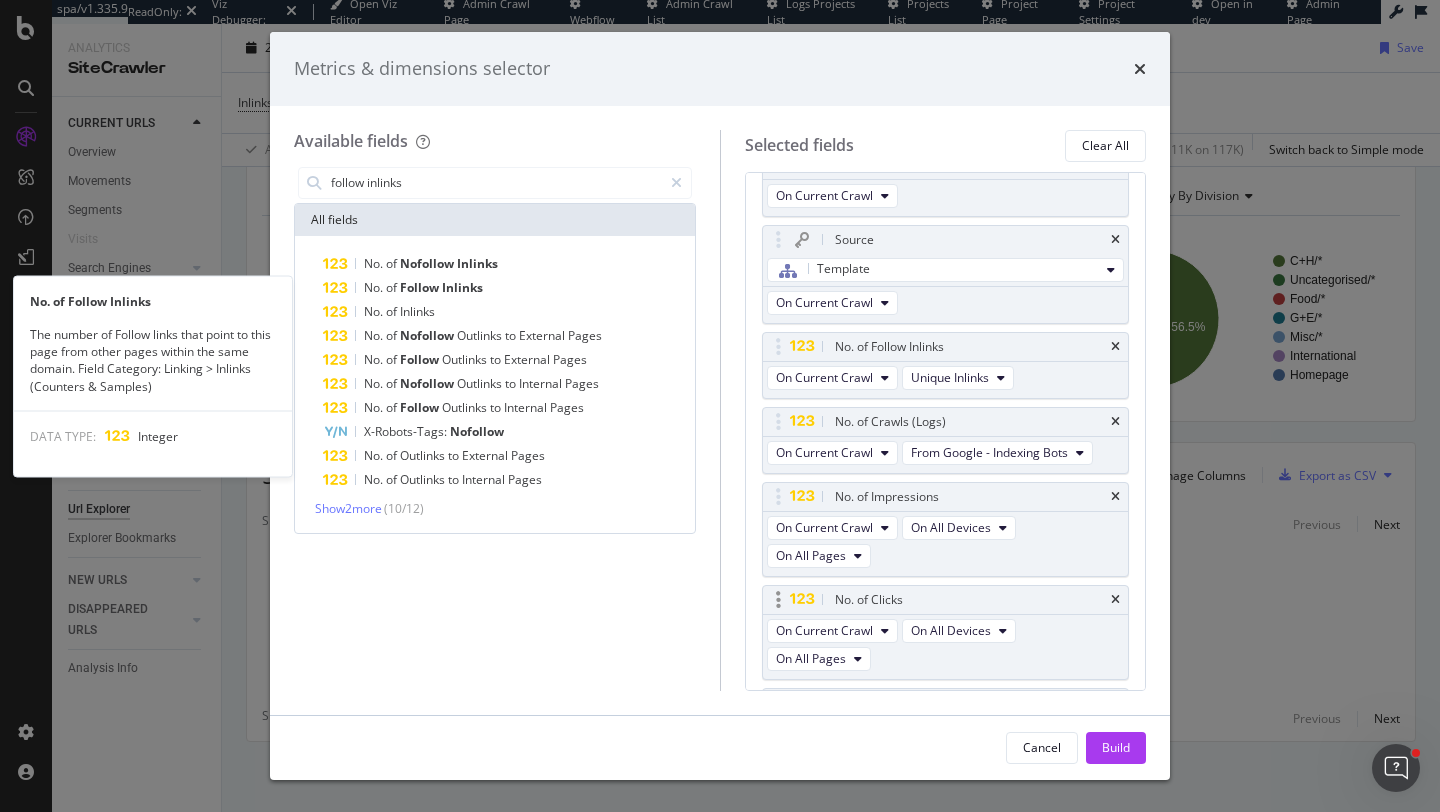 scroll, scrollTop: 178, scrollLeft: 0, axis: vertical 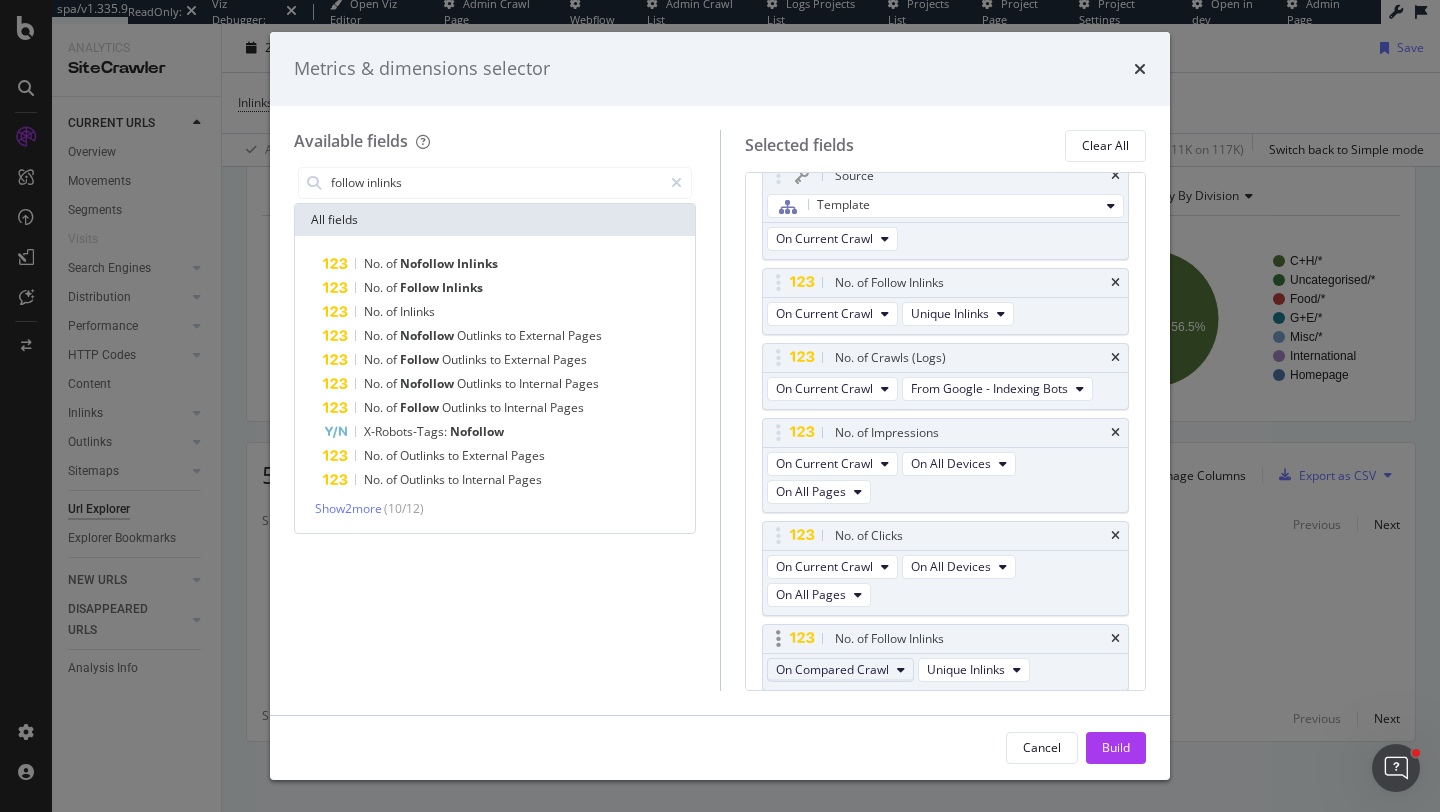 click on "On Compared Crawl" at bounding box center [832, 669] 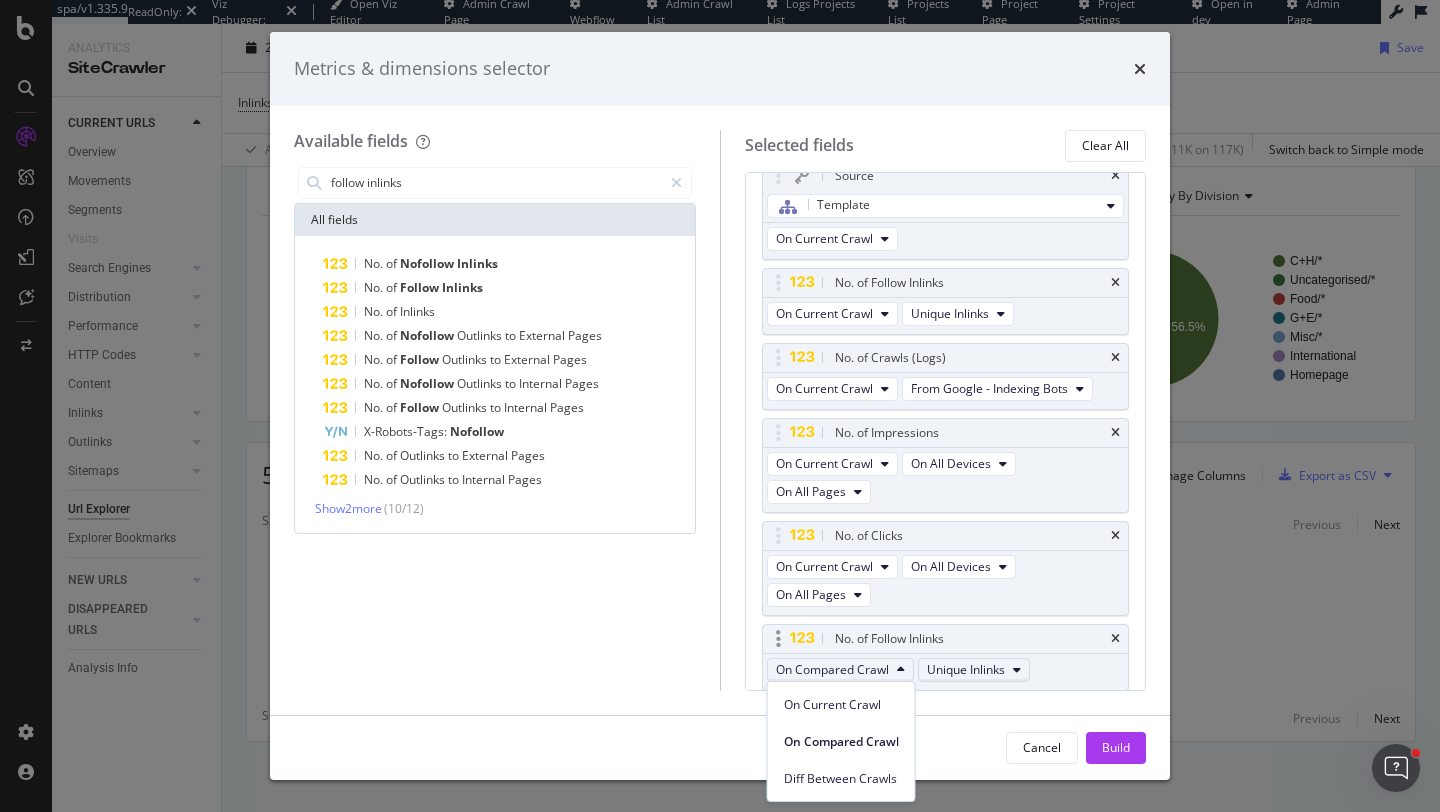 click on "Unique Inlinks" at bounding box center [966, 669] 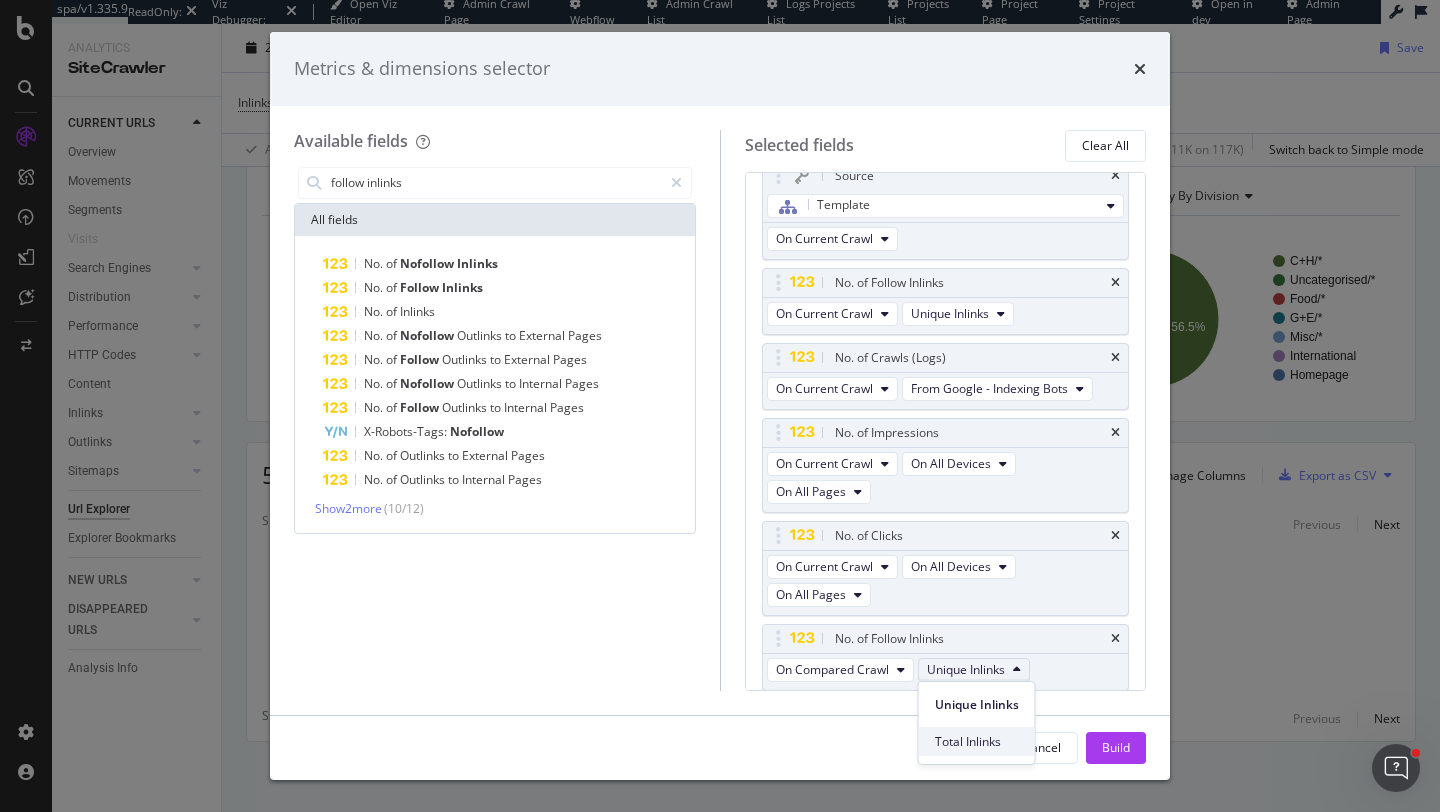 click on "Total Inlinks" at bounding box center [977, 742] 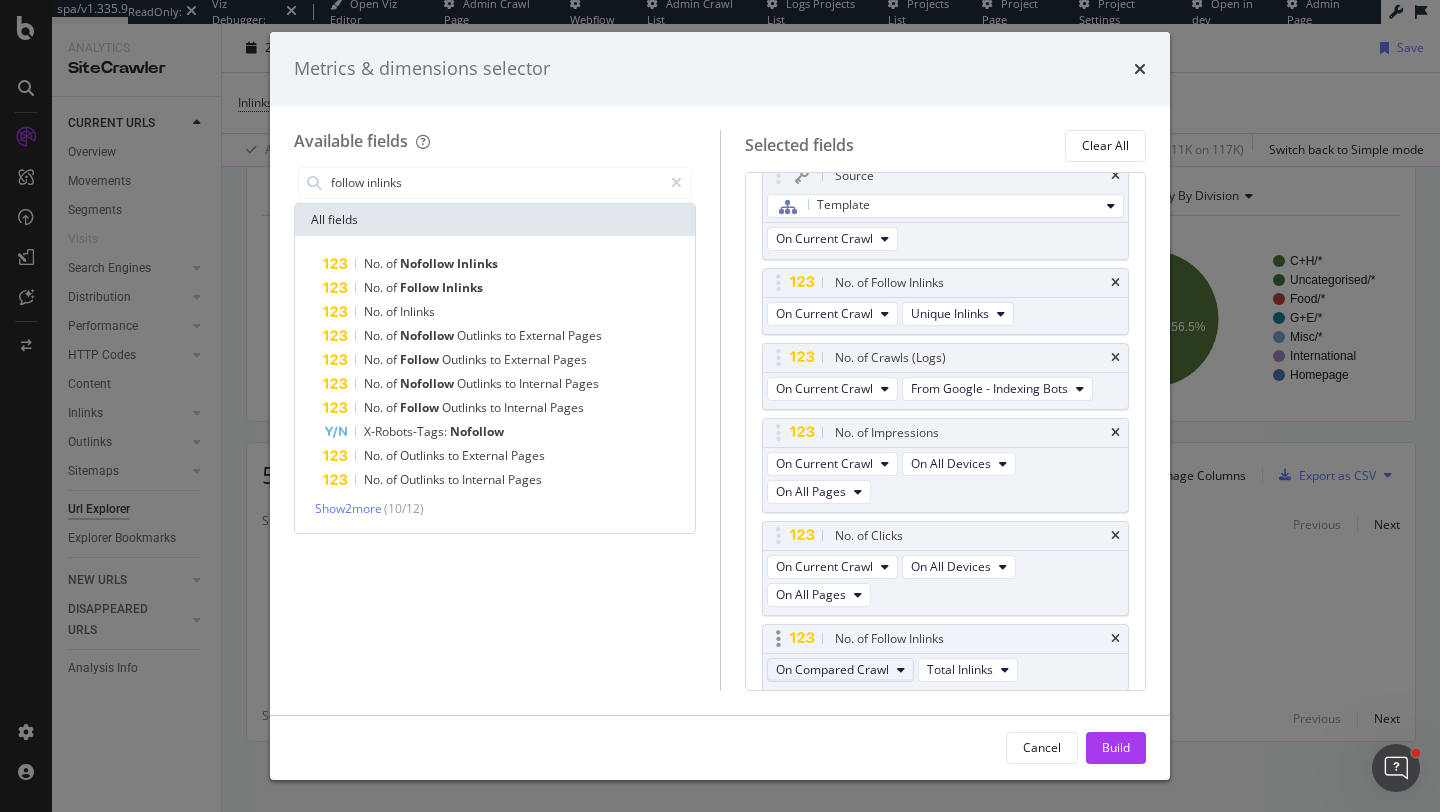click on "On Compared Crawl" at bounding box center [832, 669] 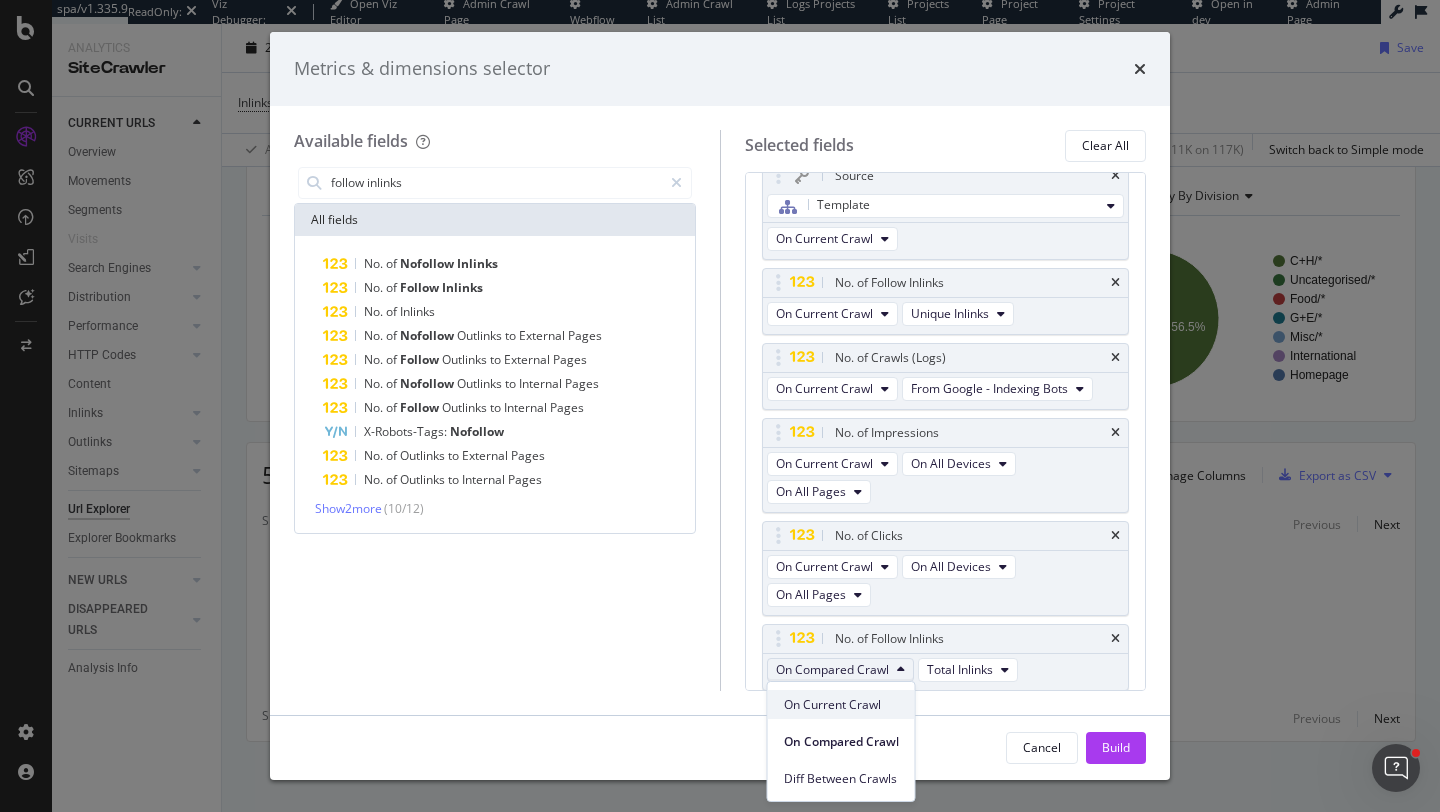 click on "On Current Crawl" at bounding box center (841, 705) 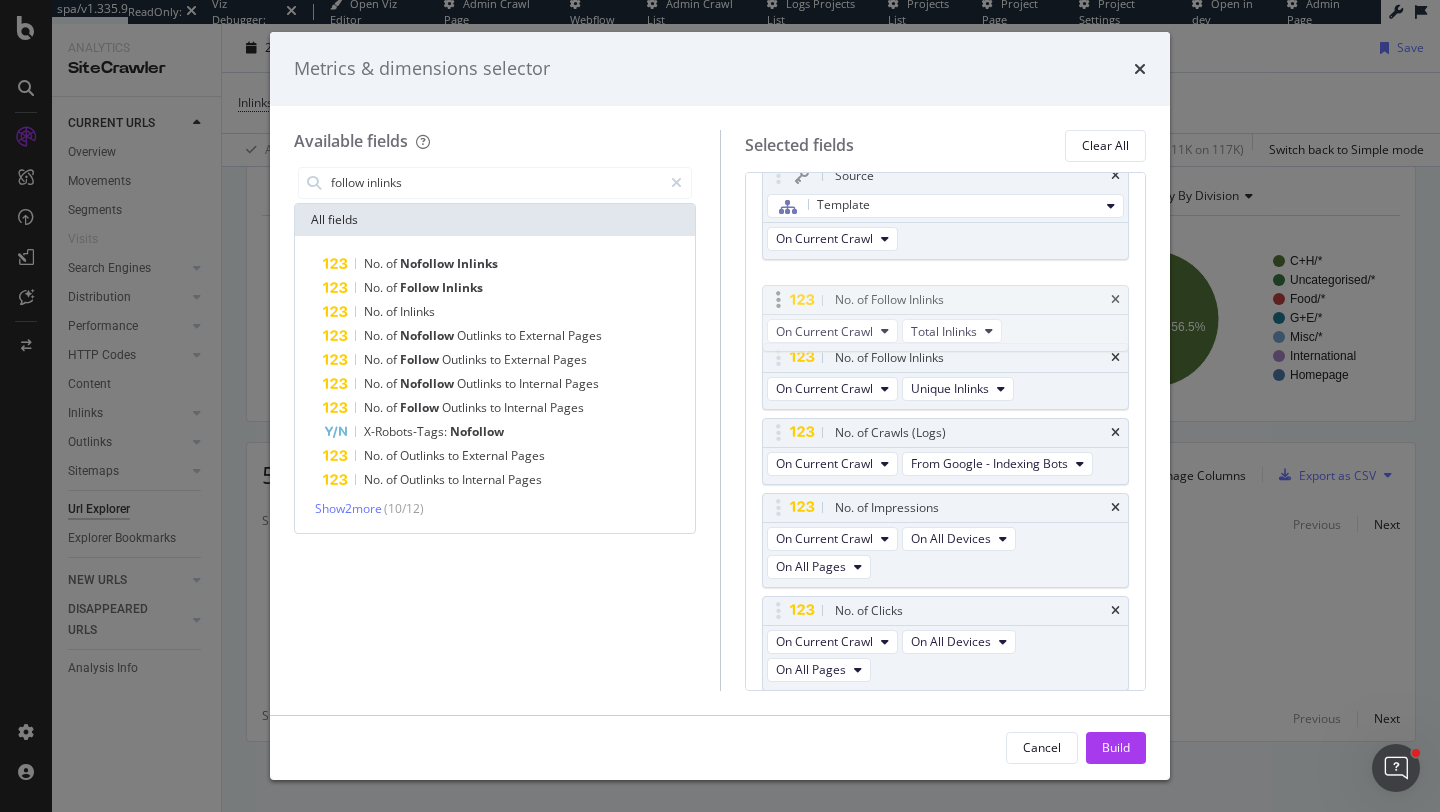 drag, startPoint x: 774, startPoint y: 642, endPoint x: 774, endPoint y: 304, distance: 338 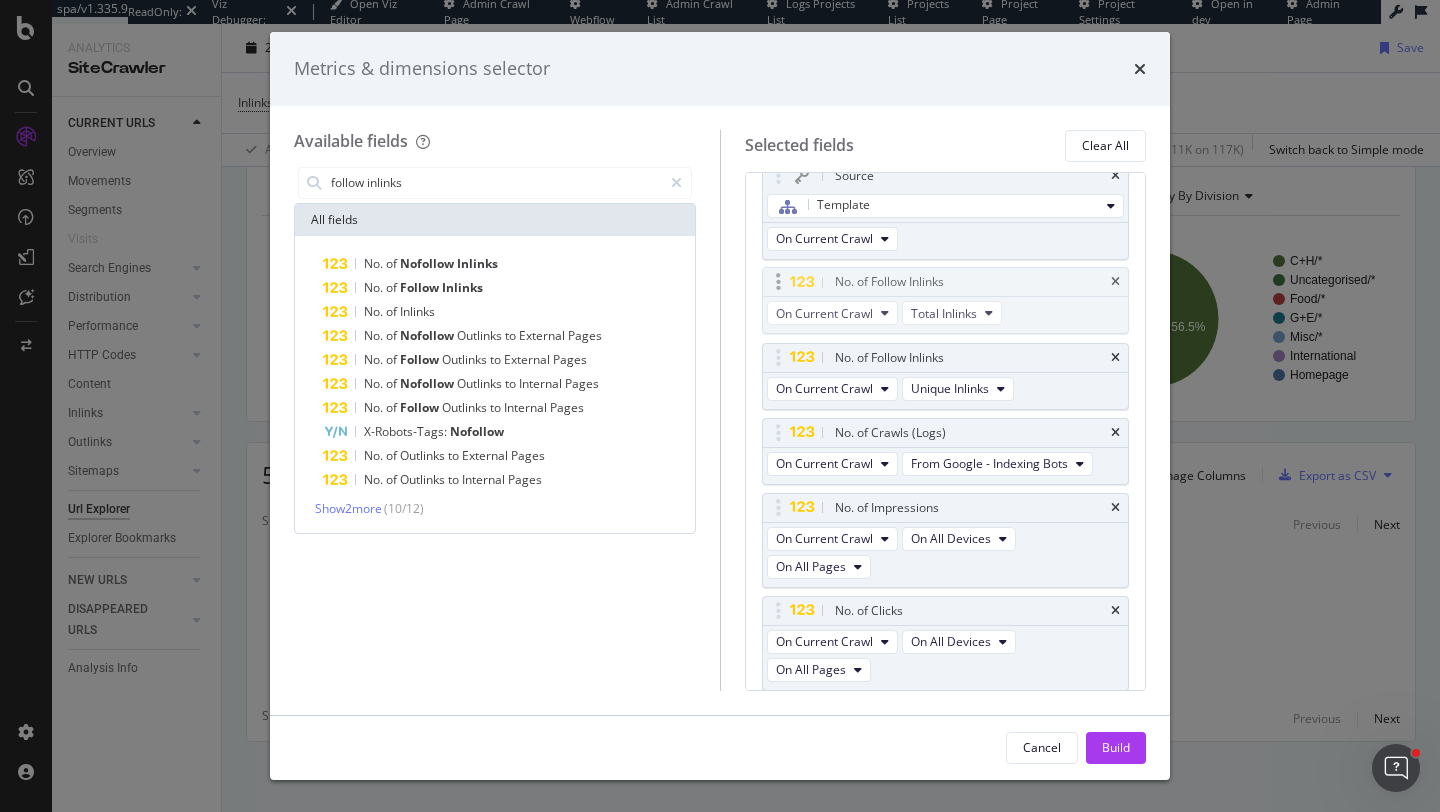 click on "spa/v1.335.9 ReadOnly: Viz Debugger: Open Viz Editor Admin Crawl Page Webflow Admin Crawl List Logs Projects List Projects List Project Page Project Settings Open in dev Admin Page Analytics SiteCrawler CURRENT URLS Overview Movements Segments Visits Search Engines Top Charts Segments Conversion Insights Orphans Explorer Distribution Top Charts Segments Insights Internationalization Performance Top Charts Segments Insights HTTP Codes Top Charts Segments Insights Content Inlinks Top Charts Segments Insights Outlinks Top Charts Segments Insights Sitemaps Top Charts Insights Url Explorer Explorer Bookmarks NEW URLS Overview Segments Search Engines Top Charts Segments Conversion Insights Distribution Top Charts Segments Insights Internationalization Performance Top Charts Segments Insights HTTP Codes Top Charts Segments Insights Content Inlinks Top Charts Segments Insights Outlinks Top Charts Segments Insights Sitemaps Top Charts Insights Url Explorer Explorer Bookmarks DISAPPEARED URLS Overview Segments Segments" at bounding box center (720, 406) 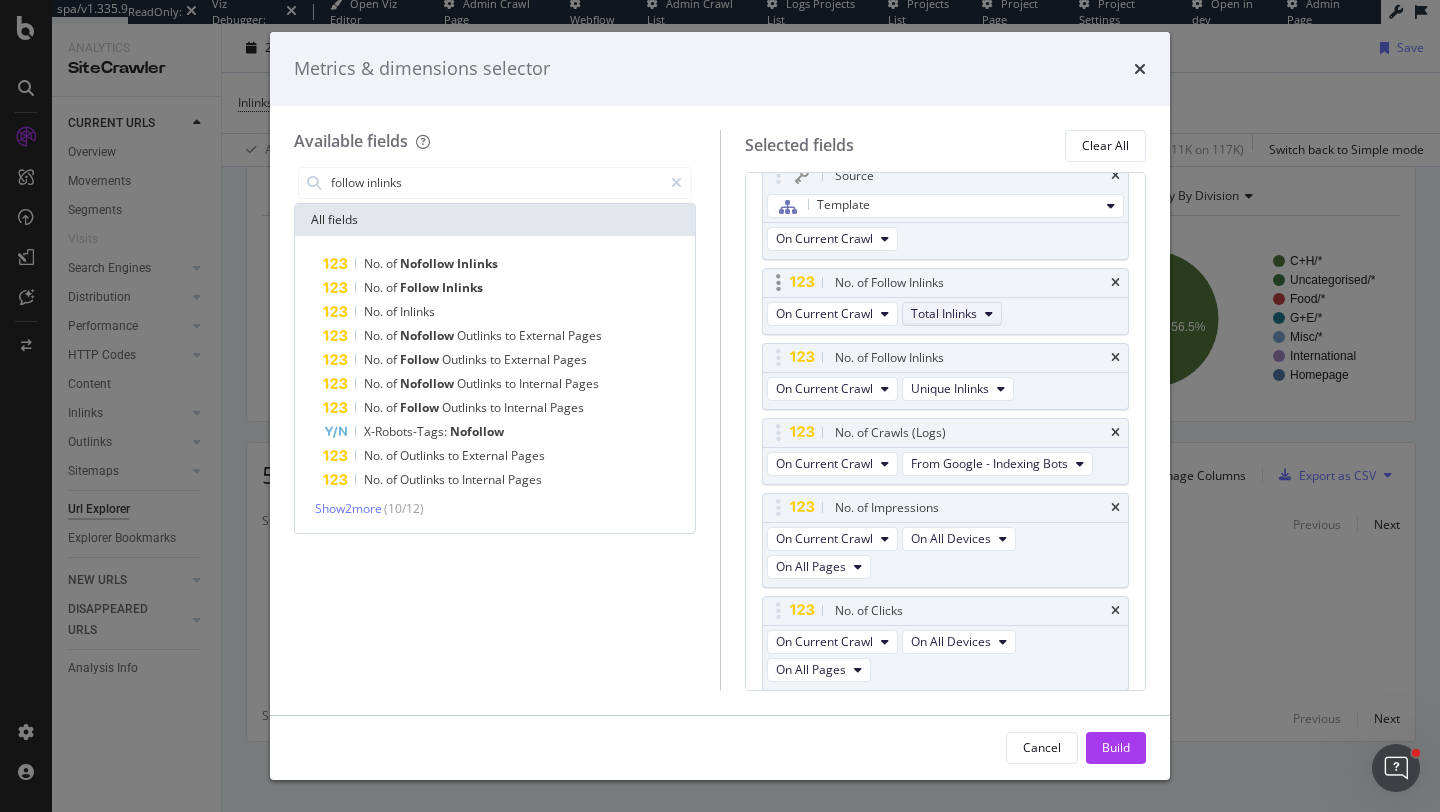 click on "Total Inlinks" at bounding box center [944, 313] 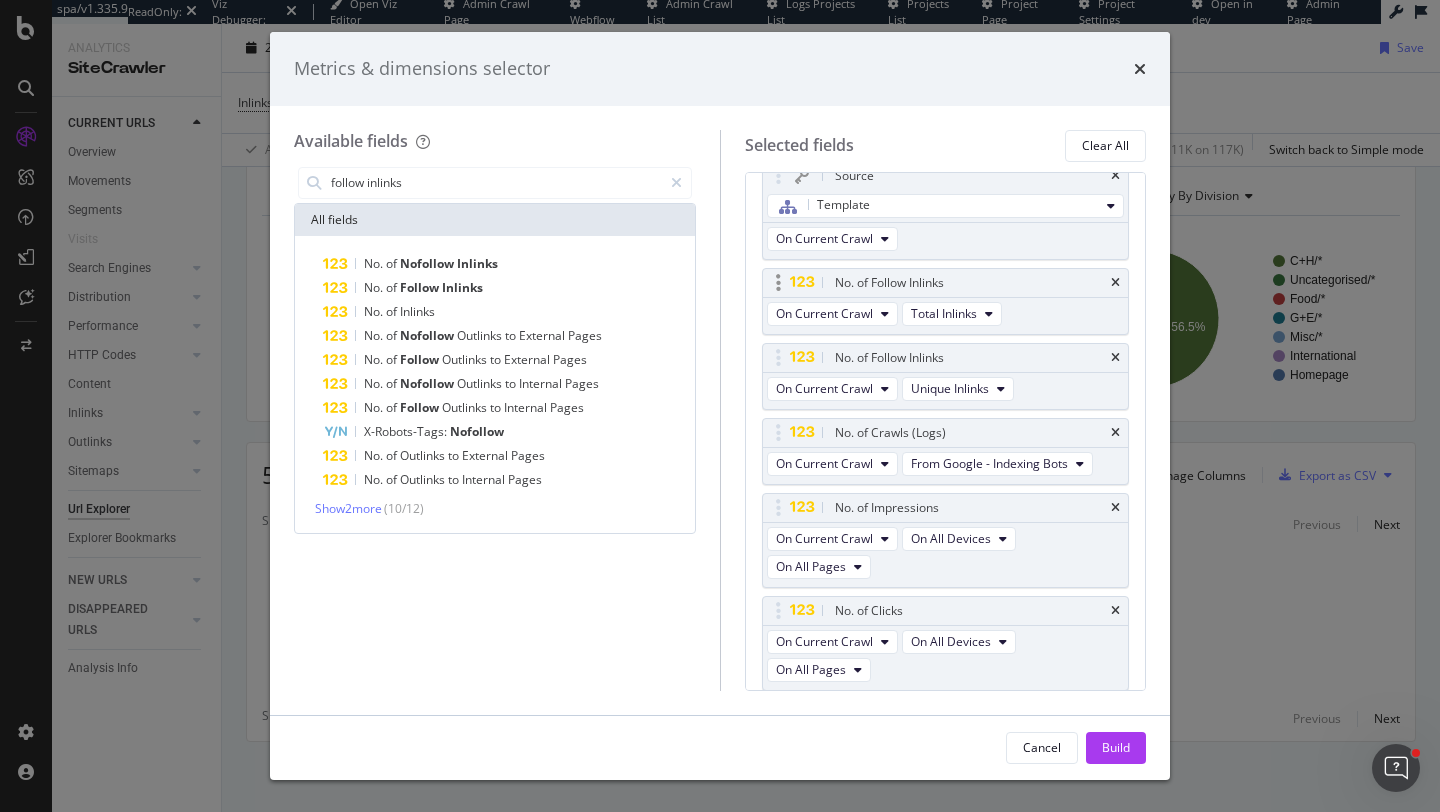 click at bounding box center [778, 283] 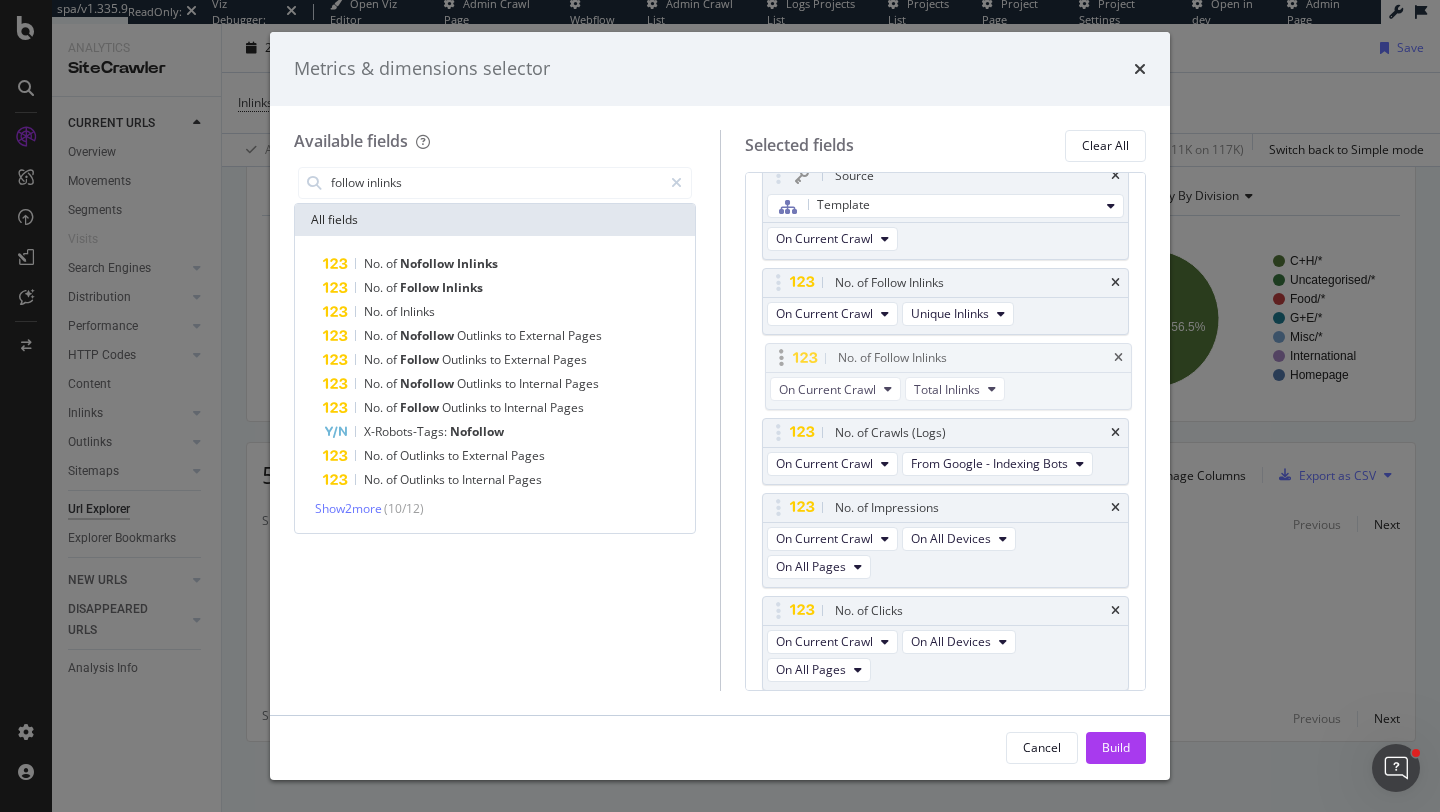 drag, startPoint x: 782, startPoint y: 277, endPoint x: 785, endPoint y: 351, distance: 74.06078 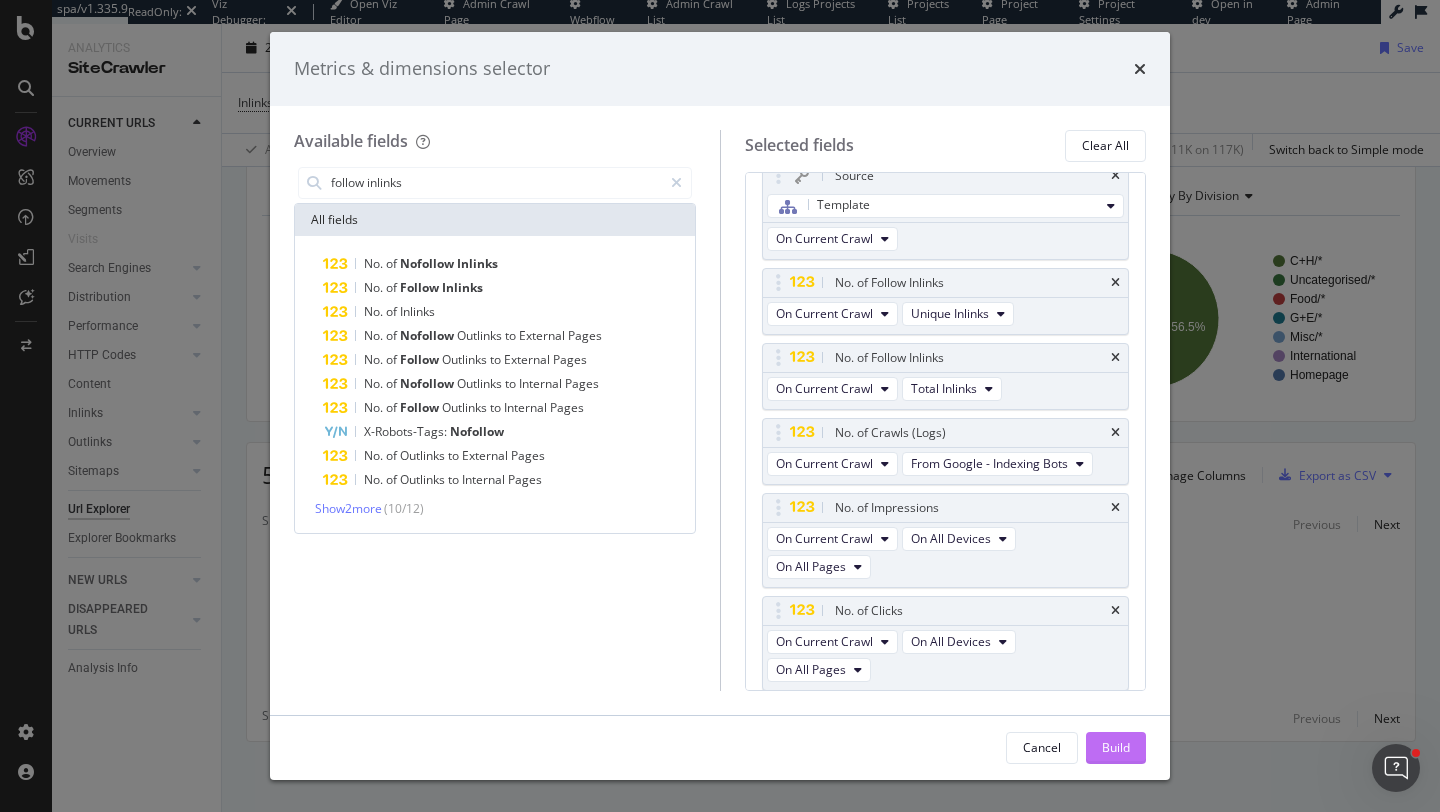 click on "Build" at bounding box center (1116, 747) 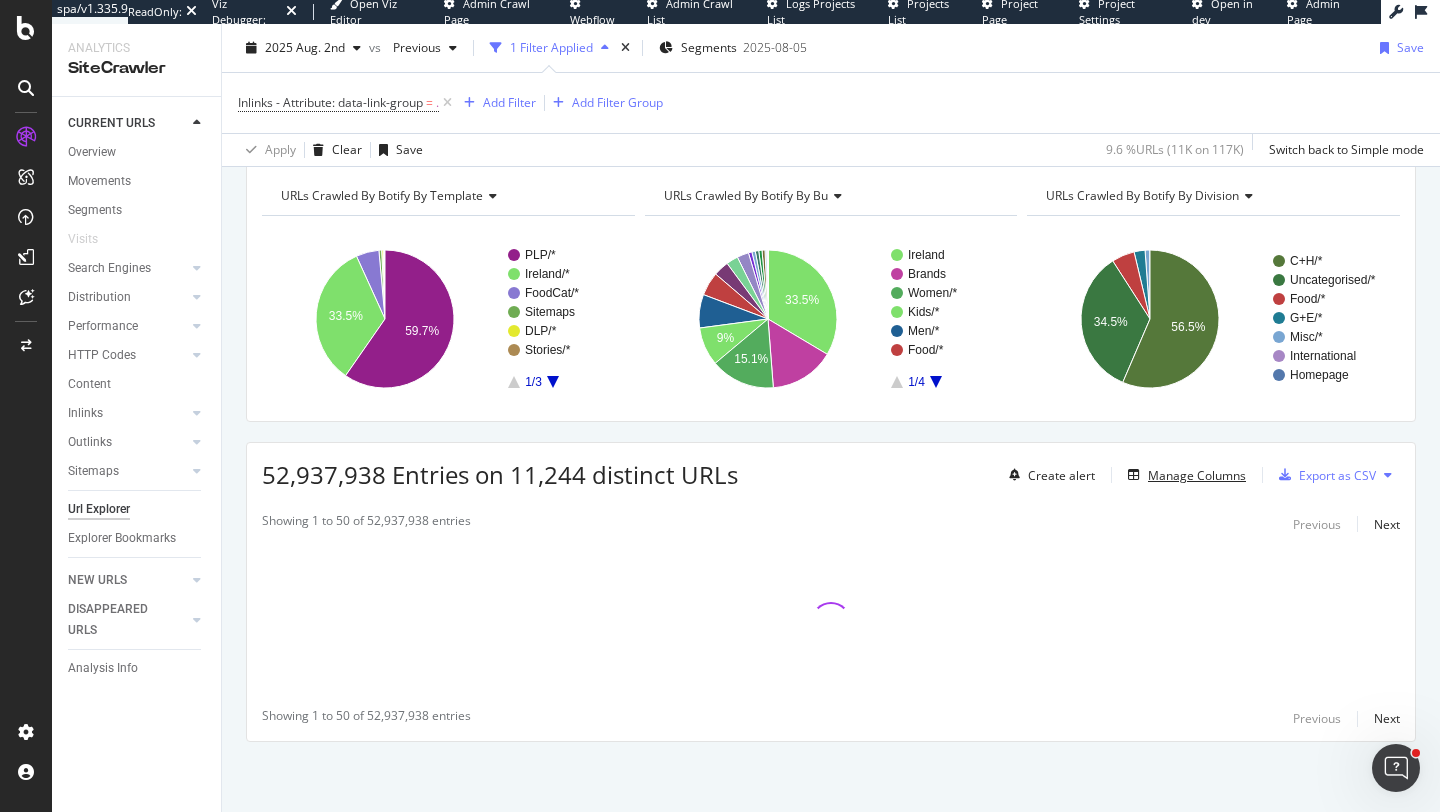 scroll, scrollTop: 0, scrollLeft: 0, axis: both 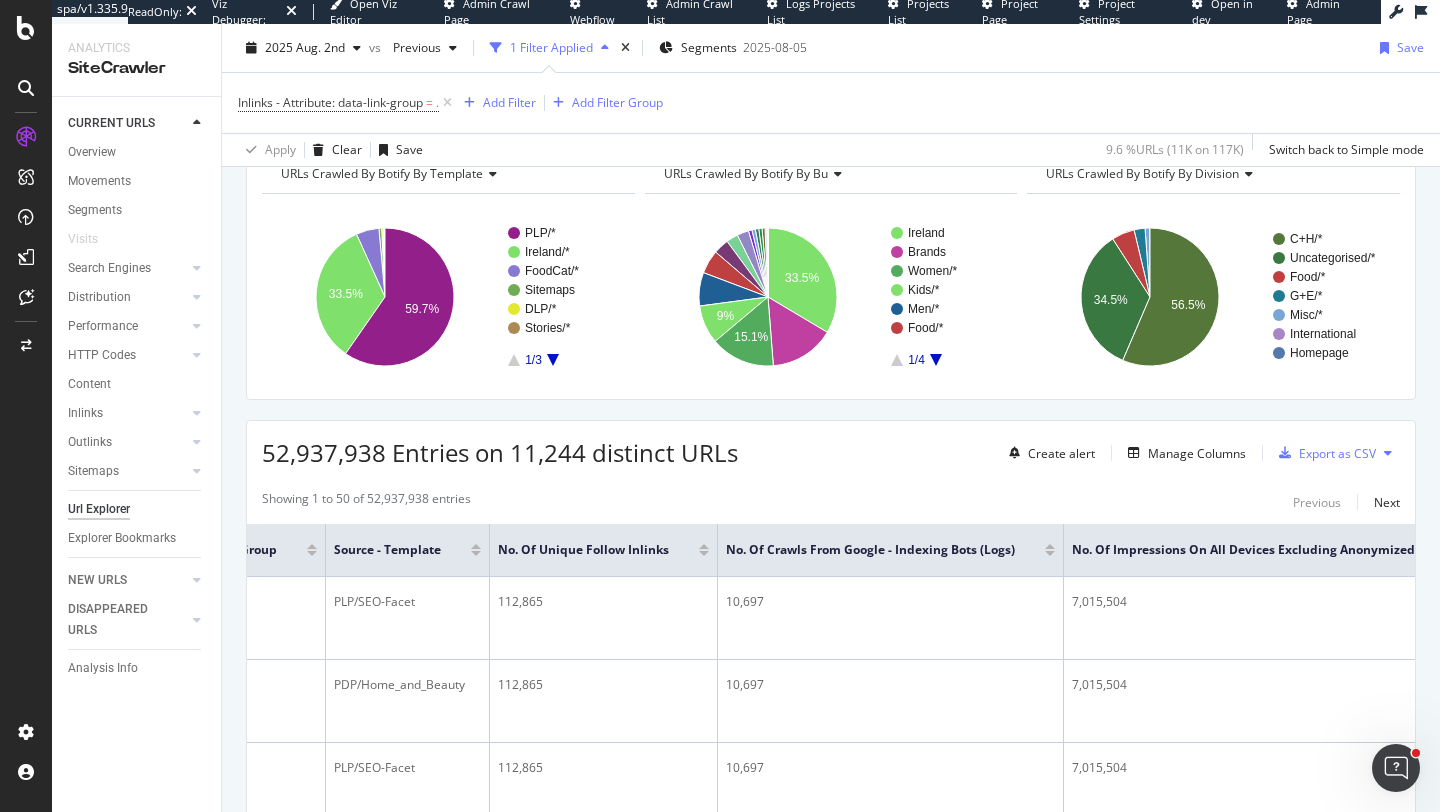 click on "Create alert Manage Columns Export as CSV" at bounding box center [1200, 453] 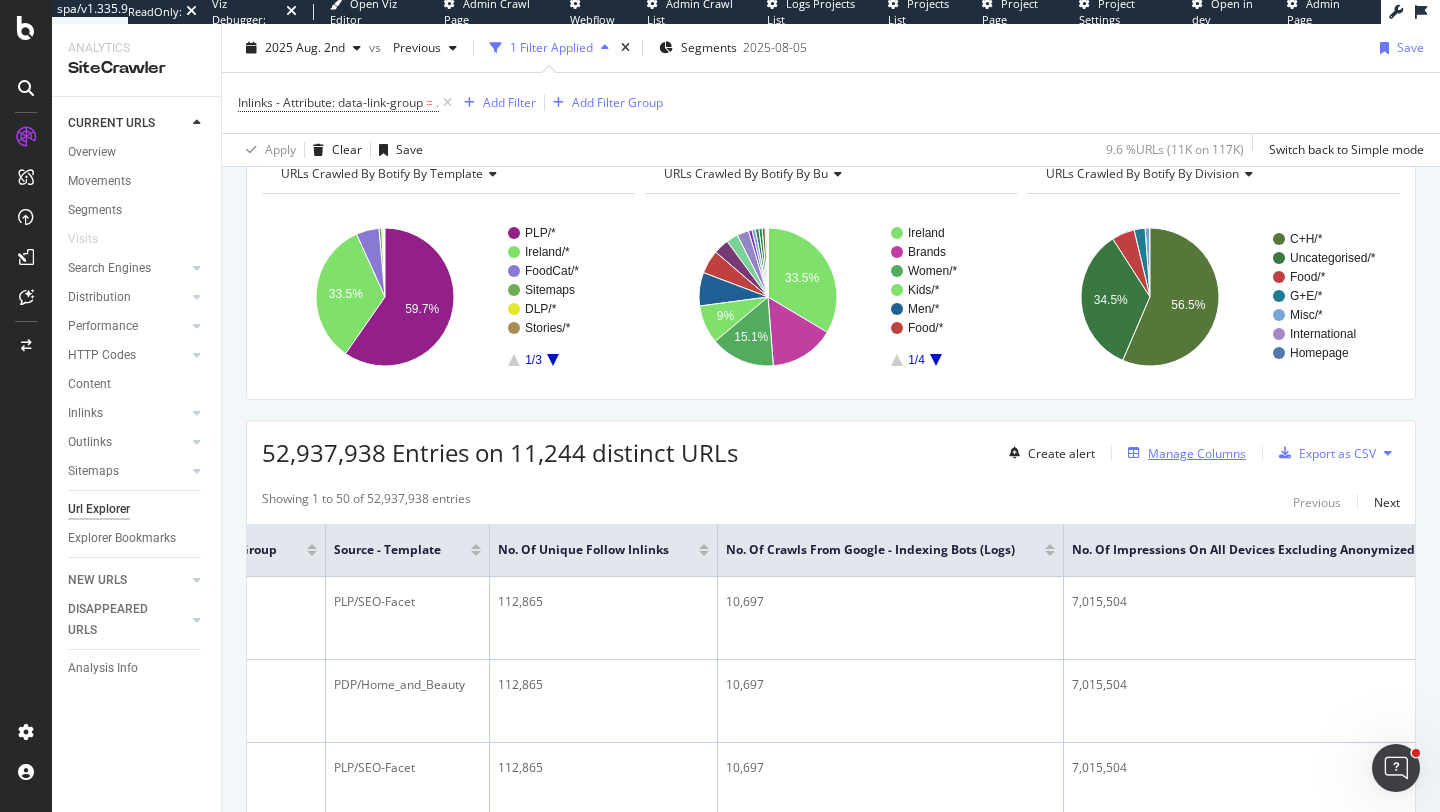 click on "Manage Columns" at bounding box center (1183, 453) 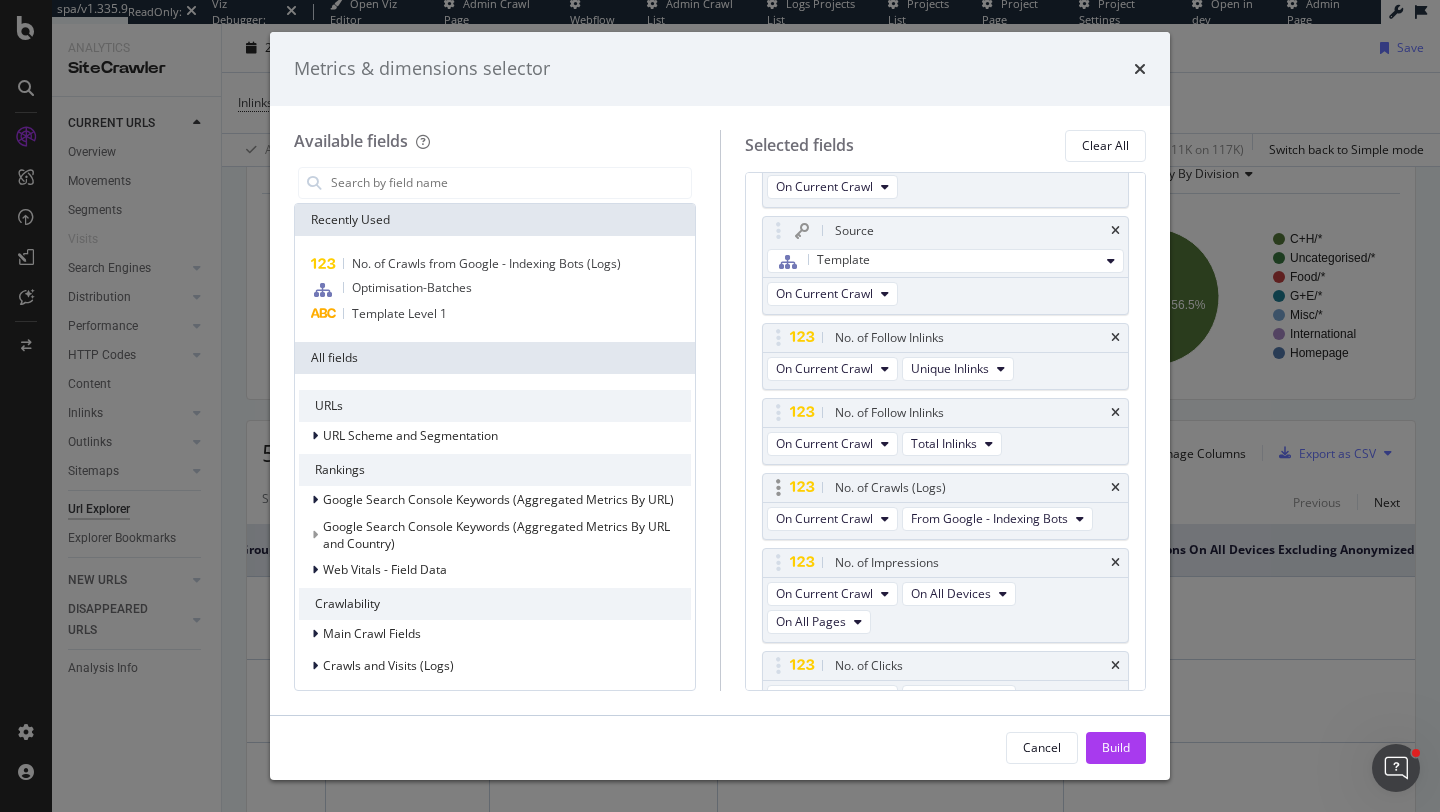 scroll, scrollTop: 122, scrollLeft: 0, axis: vertical 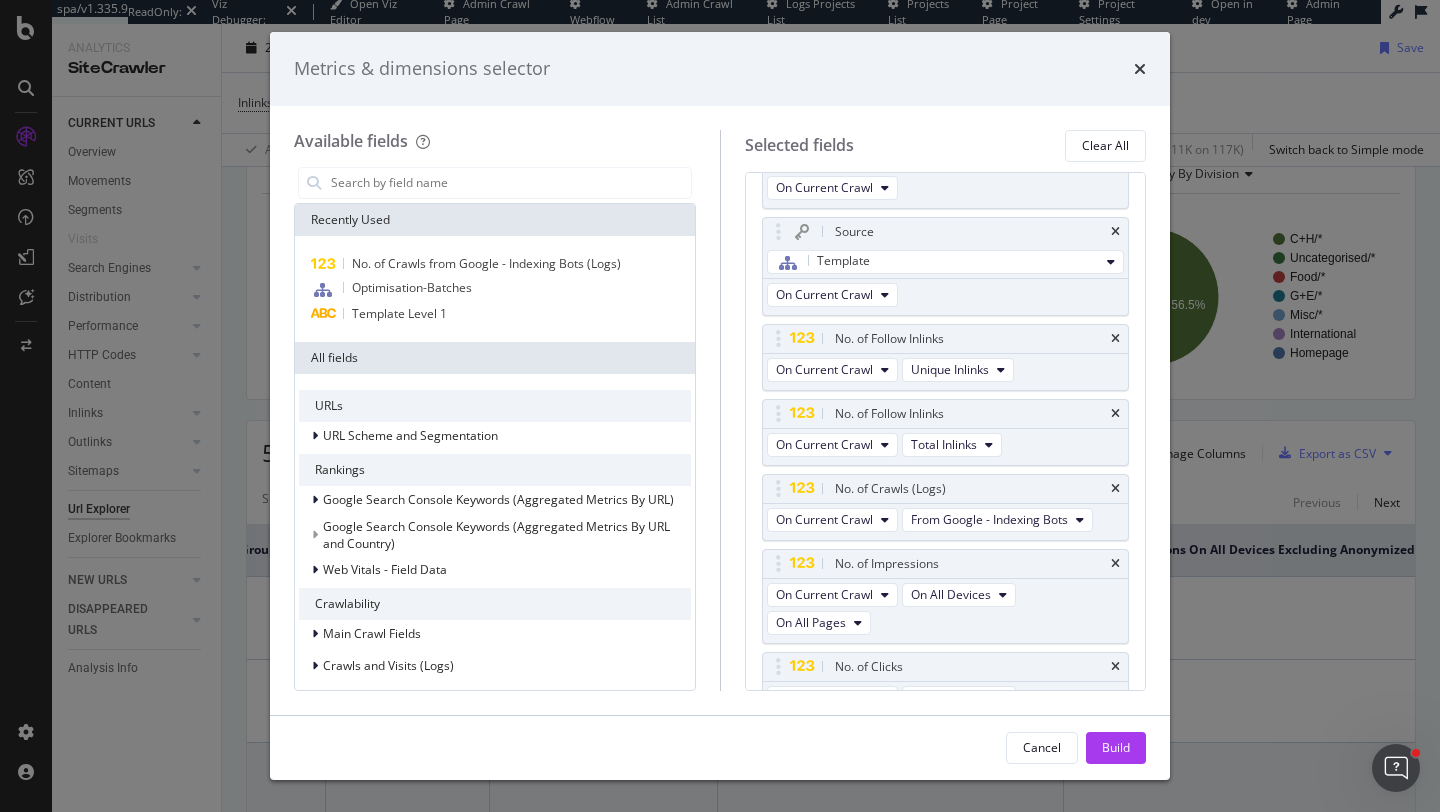click on "Build" at bounding box center [1116, 747] 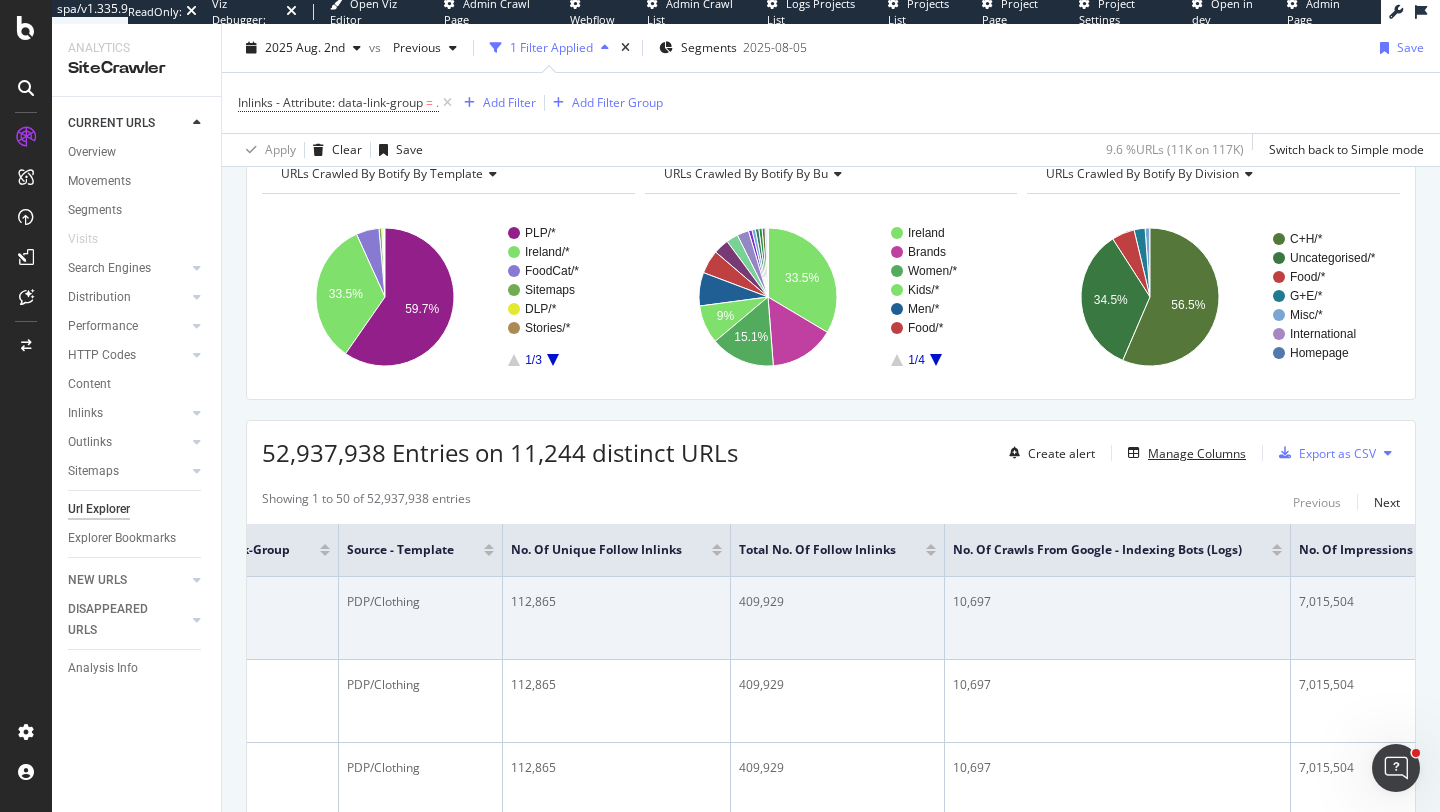 scroll, scrollTop: 0, scrollLeft: 727, axis: horizontal 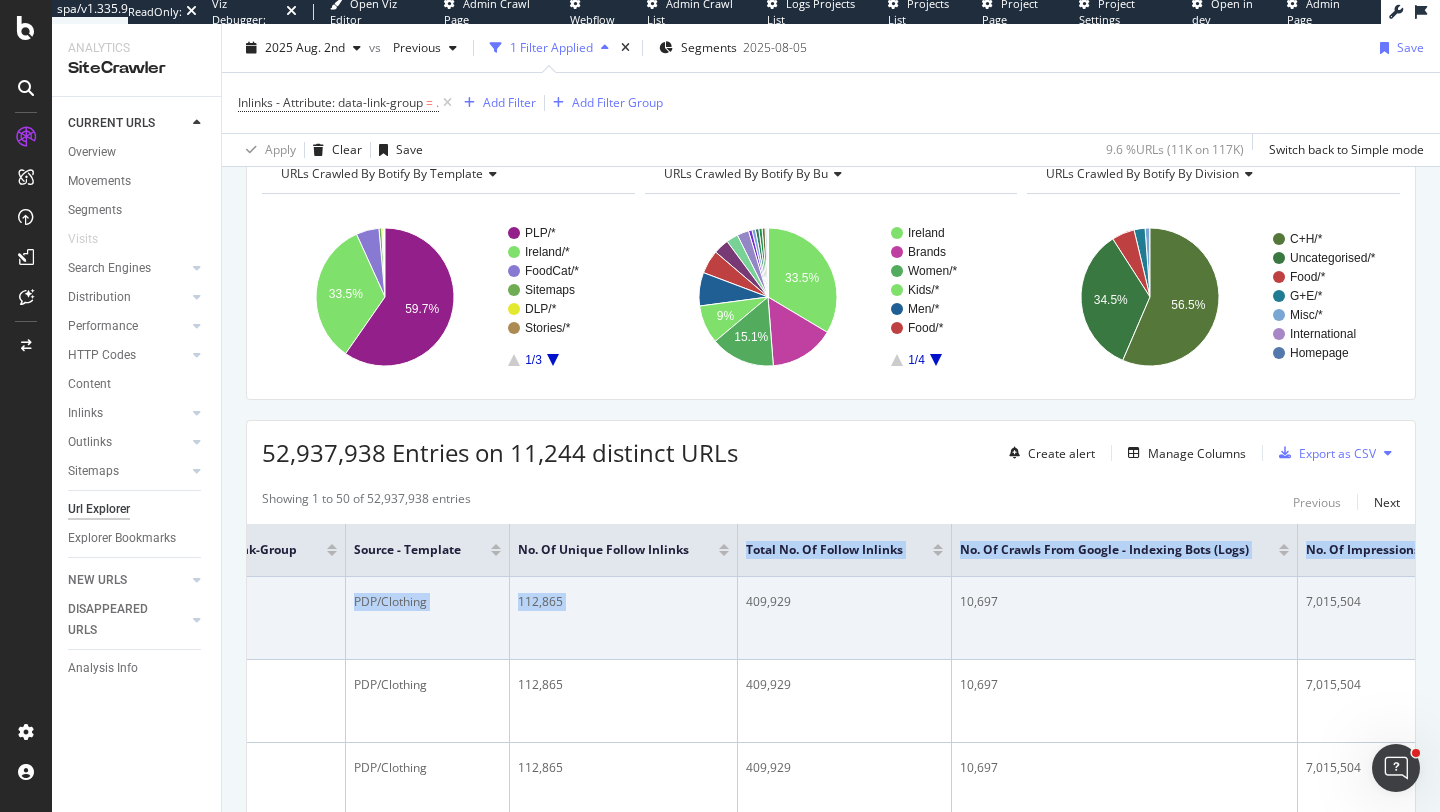 drag, startPoint x: 745, startPoint y: 552, endPoint x: 836, endPoint y: 582, distance: 95.817535 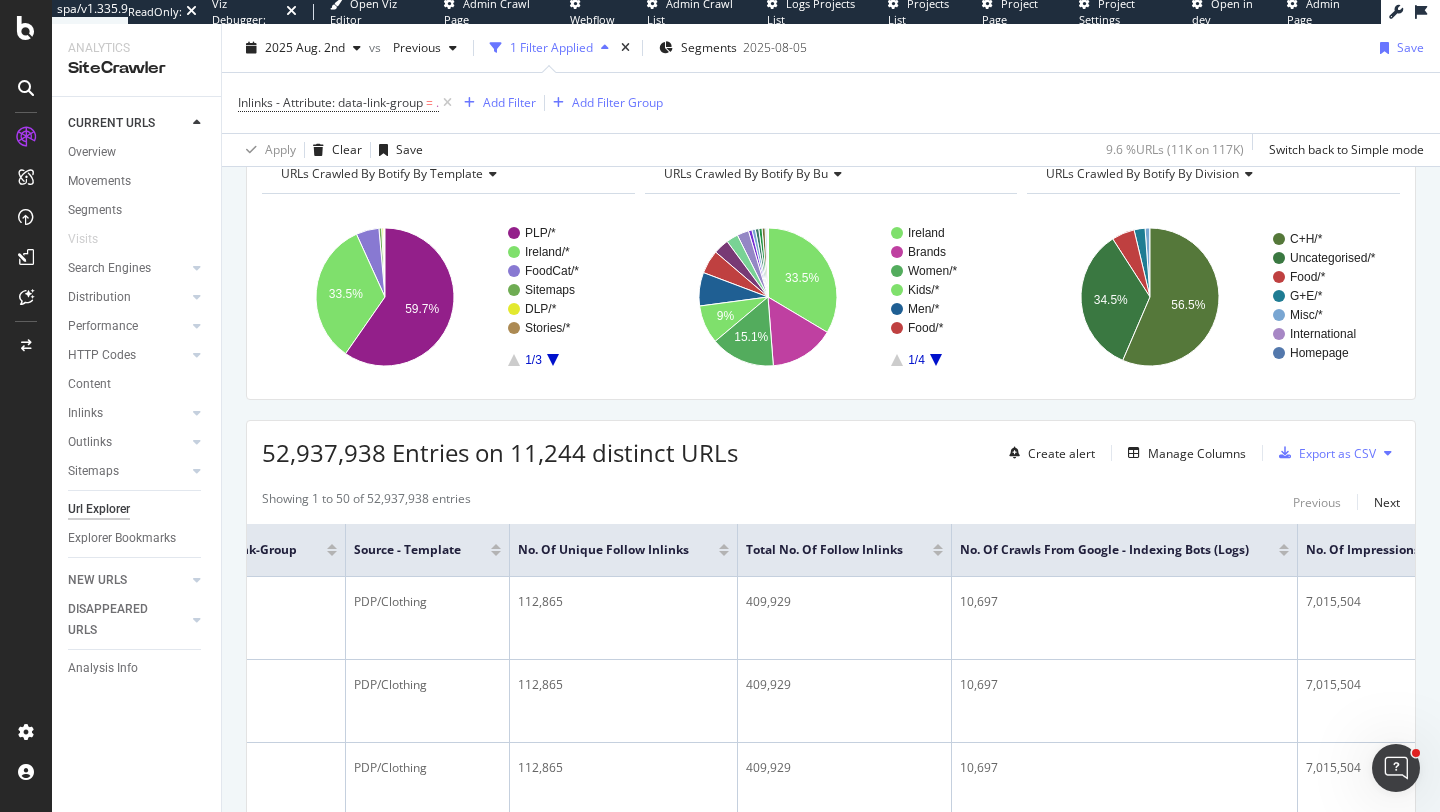 click on "No. of Unique Follow Inlinks" at bounding box center (624, 550) 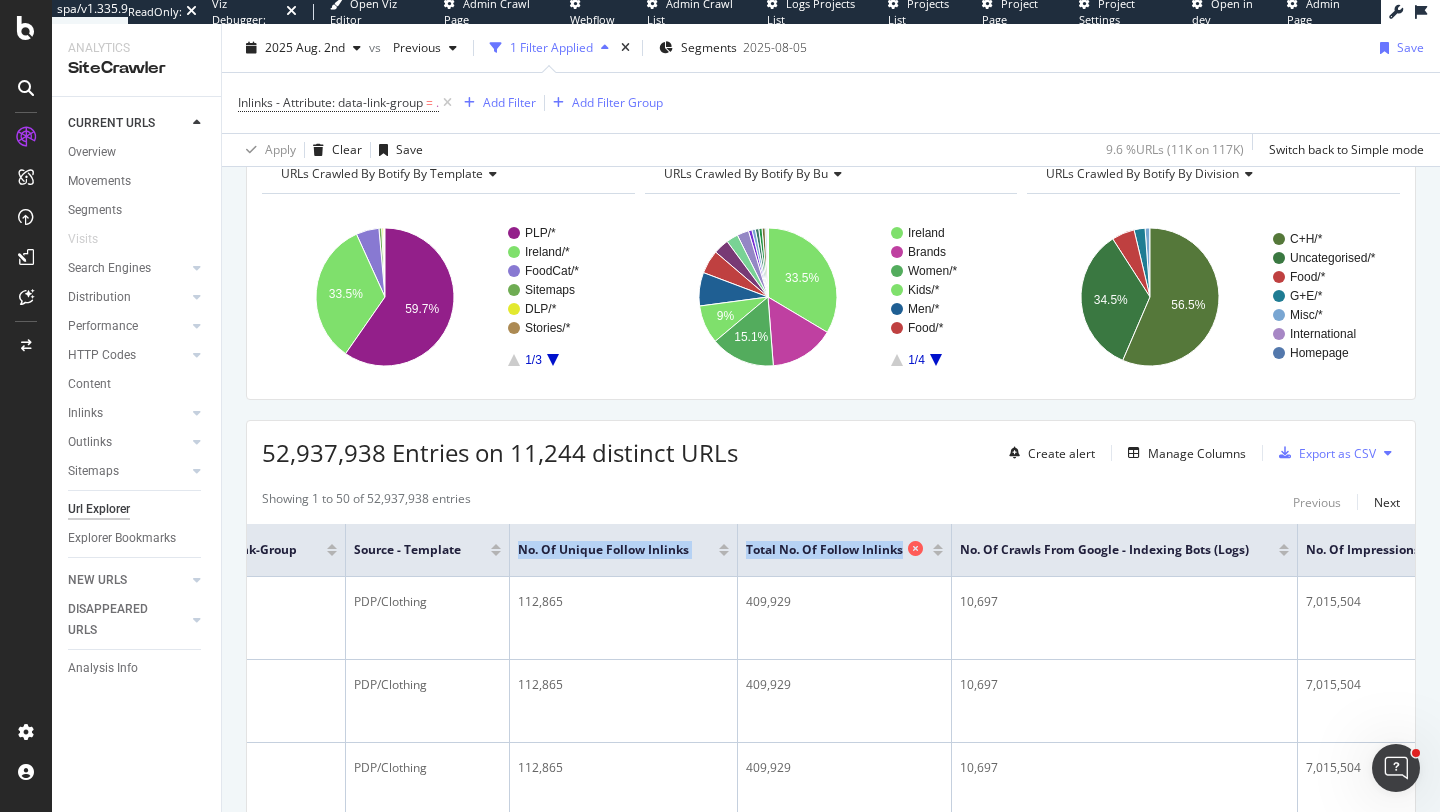 drag, startPoint x: 520, startPoint y: 552, endPoint x: 898, endPoint y: 554, distance: 378.00528 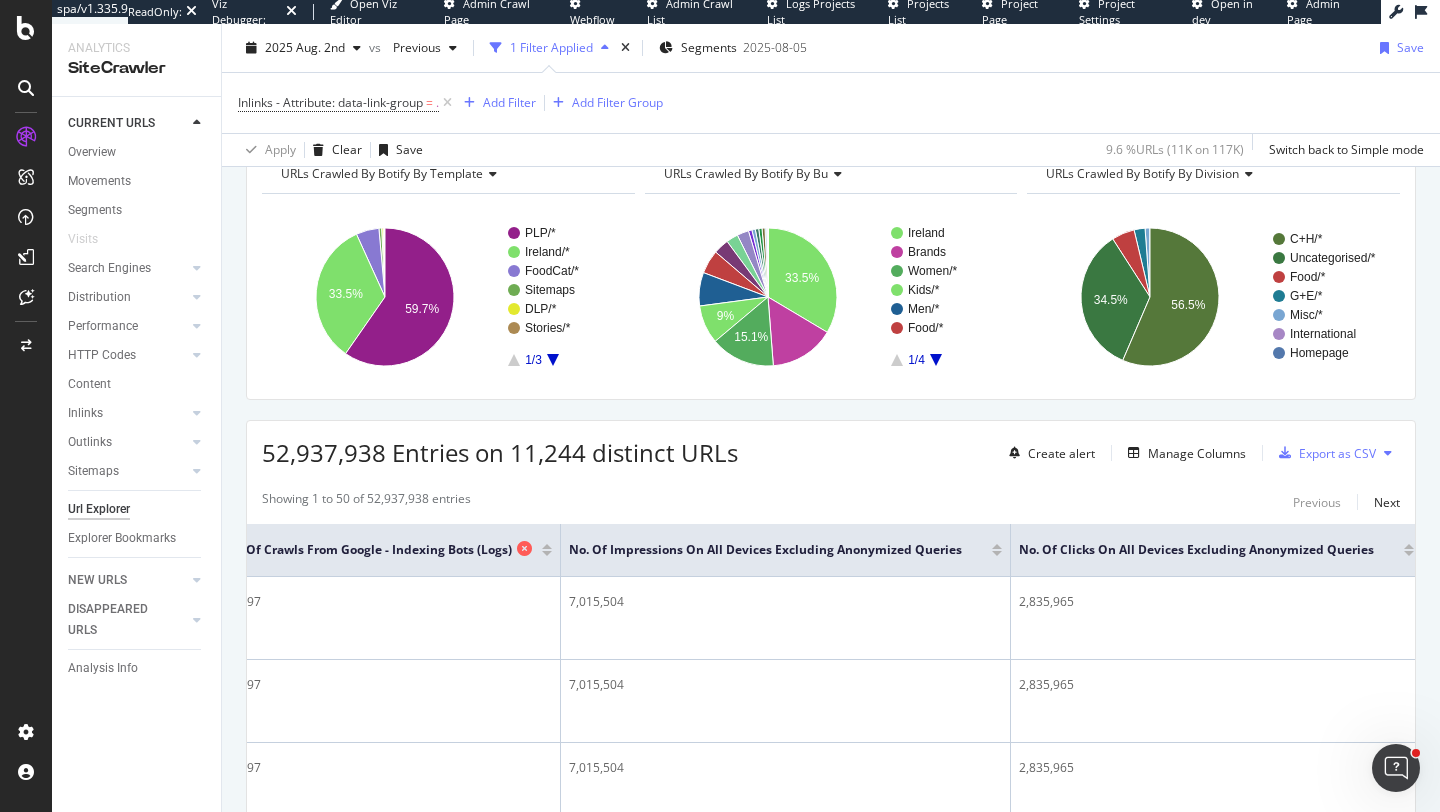 scroll, scrollTop: 0, scrollLeft: 1467, axis: horizontal 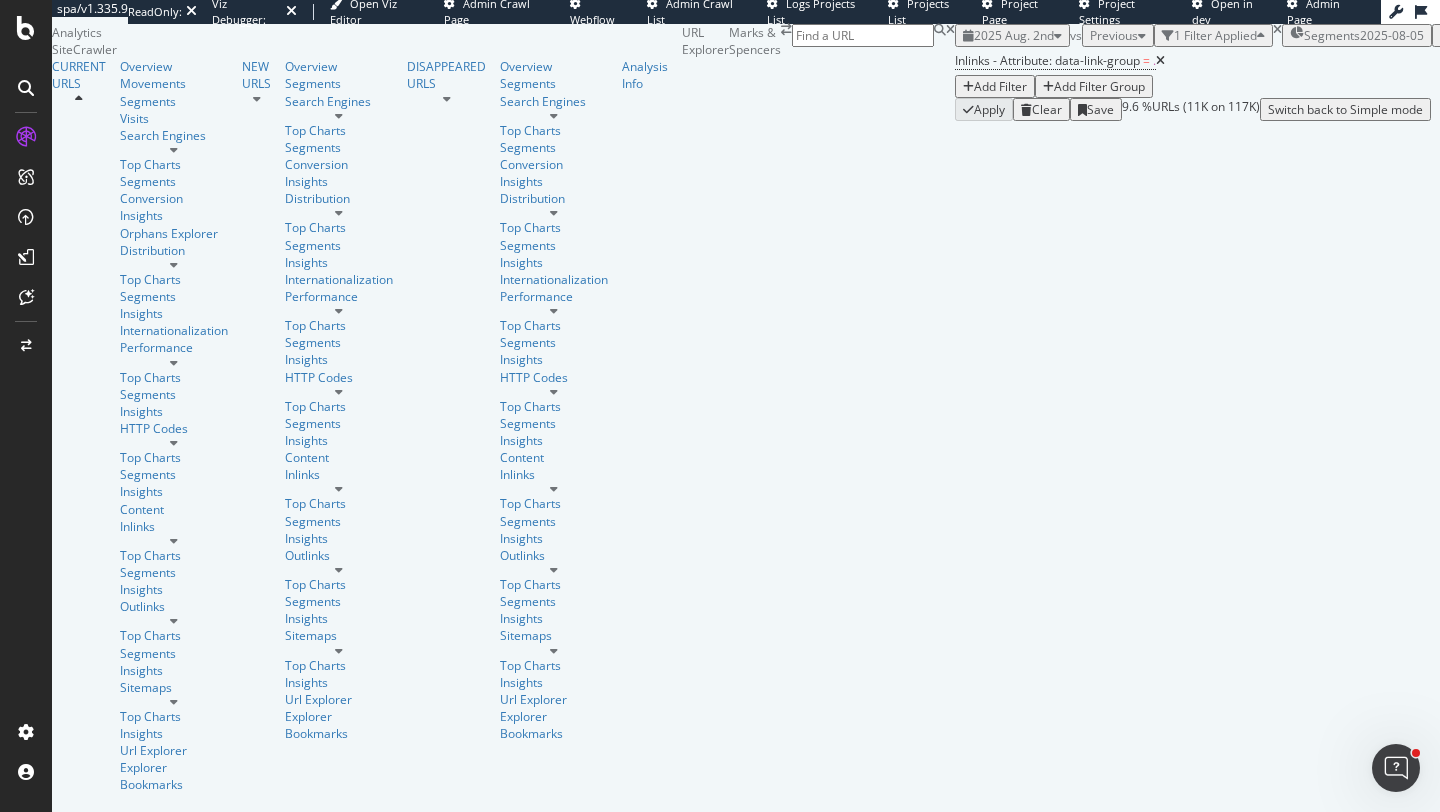 click at bounding box center (1160, 61) 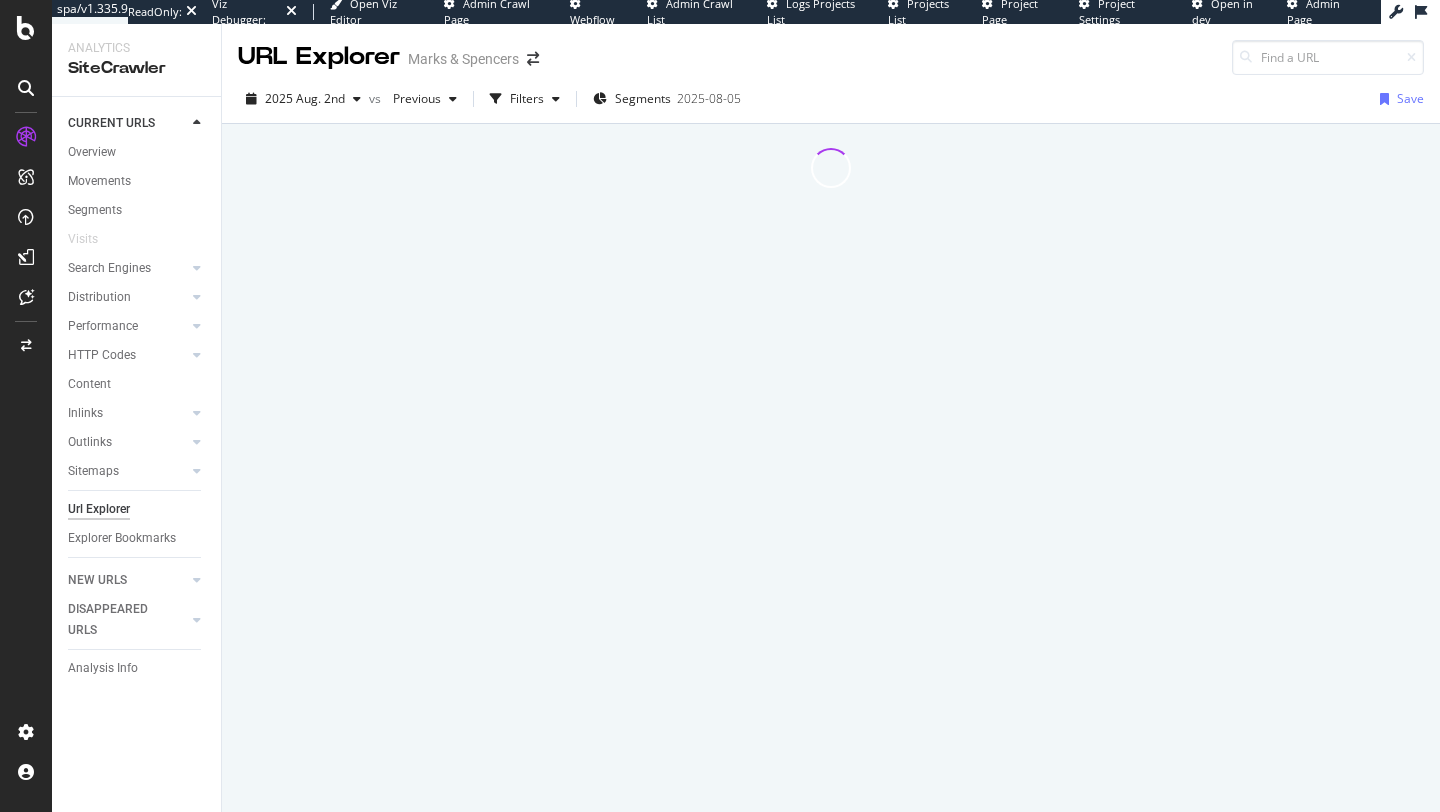 scroll, scrollTop: 0, scrollLeft: 0, axis: both 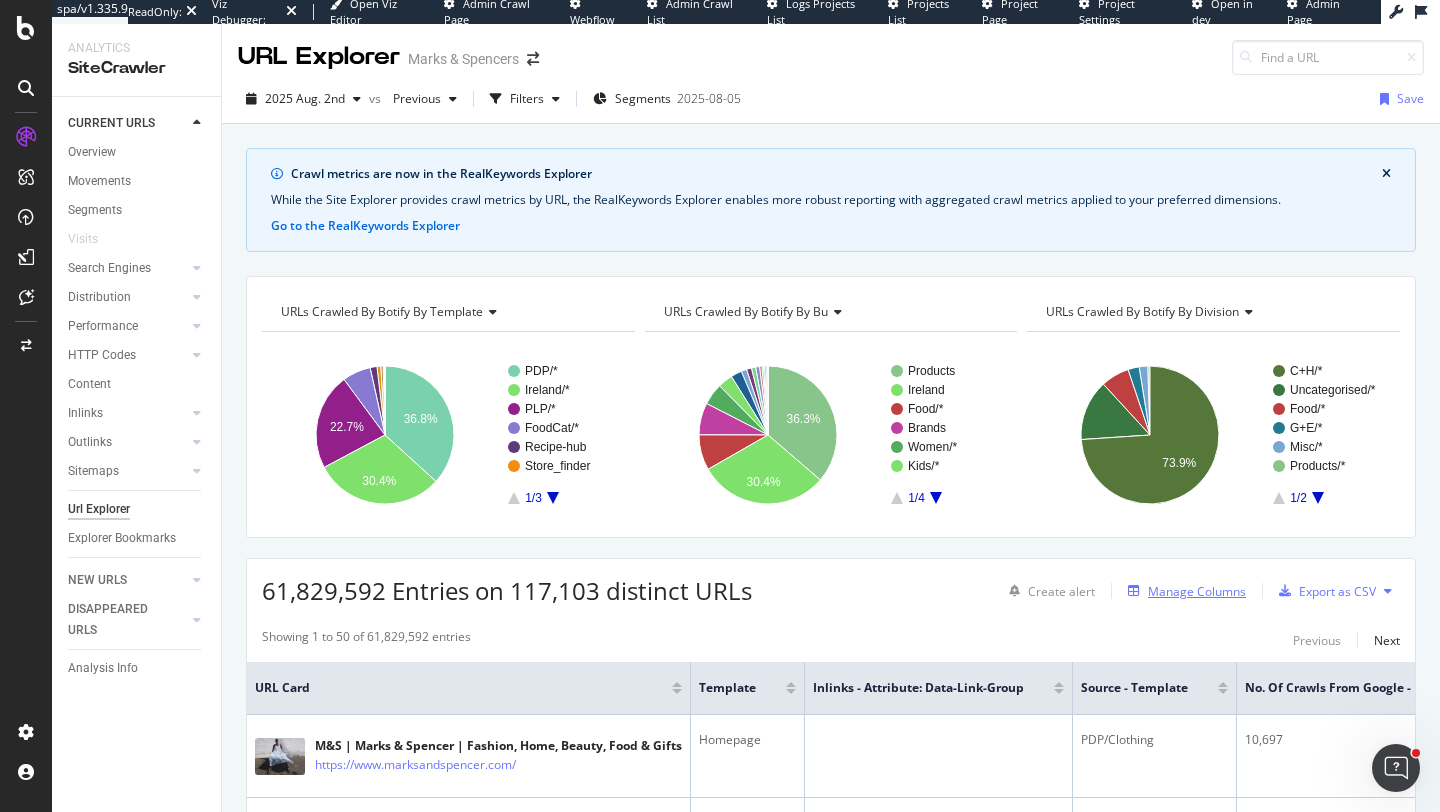 click on "Manage Columns" at bounding box center [1197, 591] 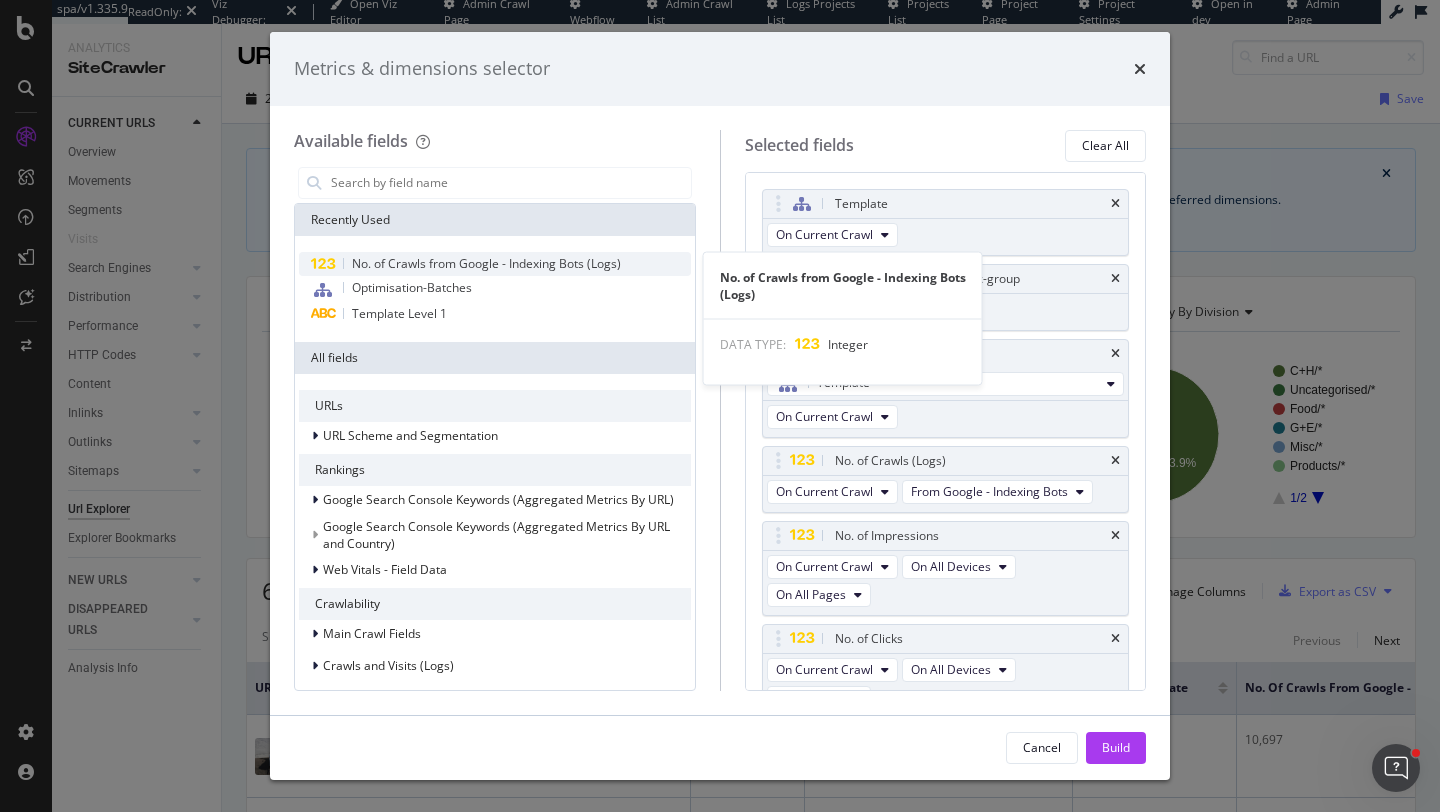 type on "i" 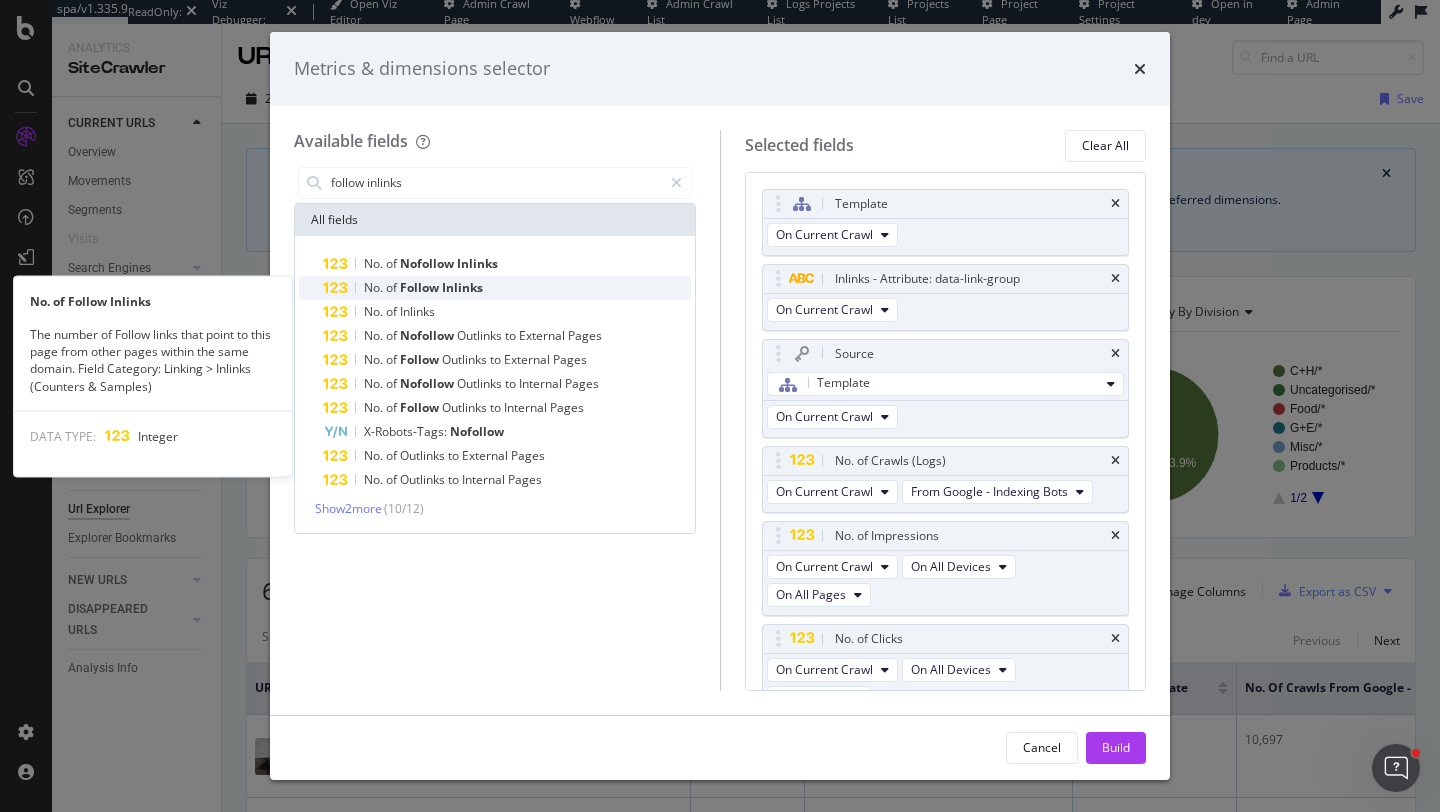 type on "follow inlinks" 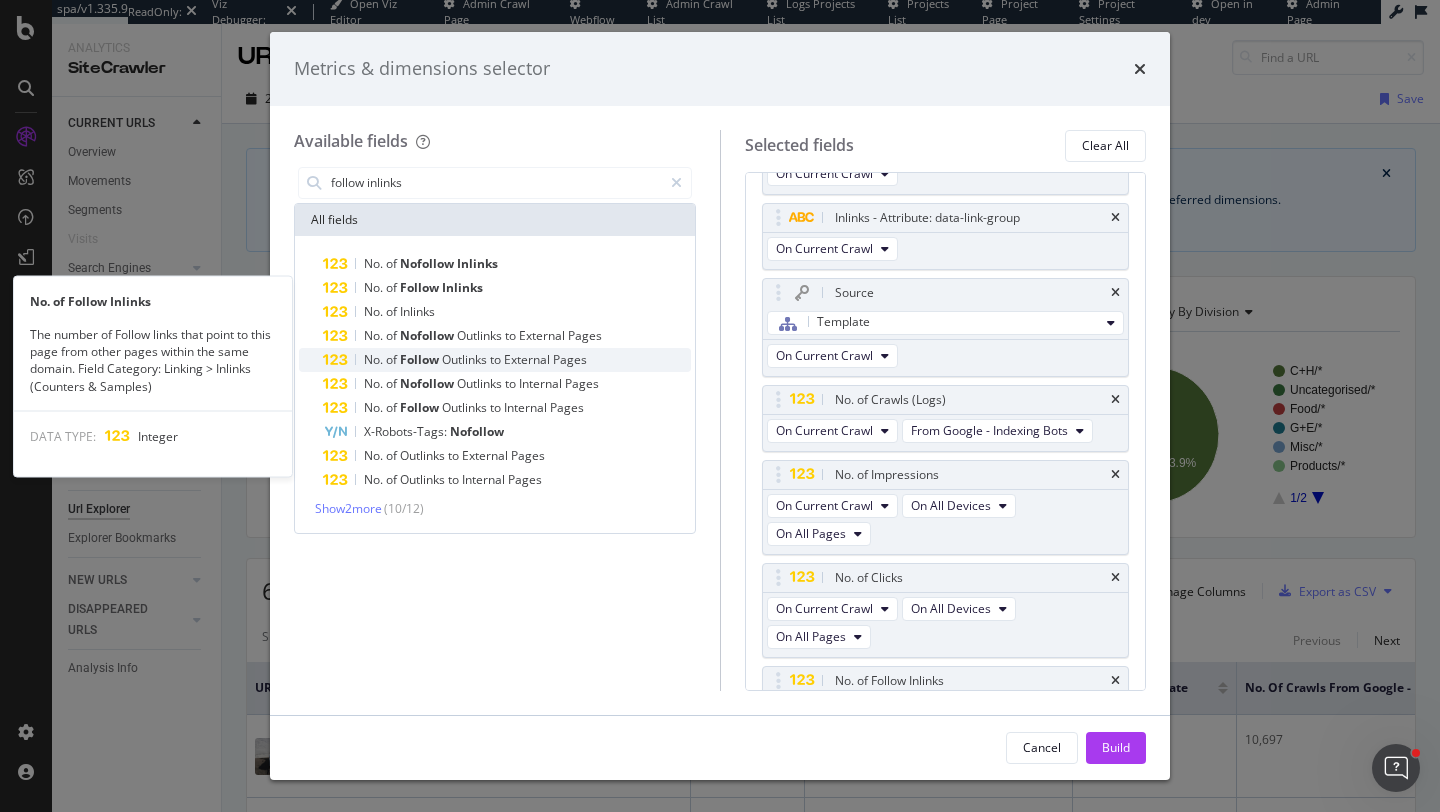 scroll, scrollTop: 103, scrollLeft: 0, axis: vertical 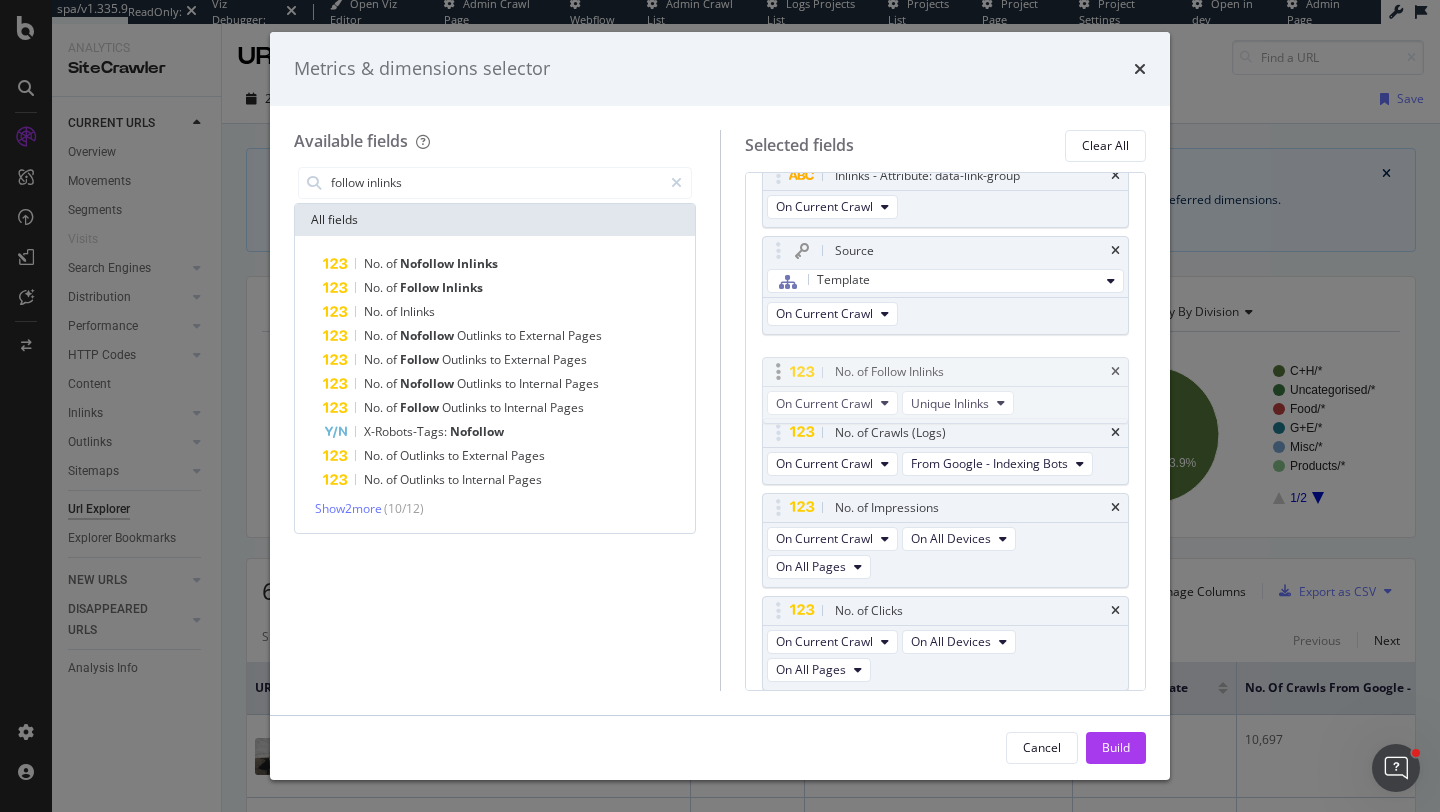 drag, startPoint x: 774, startPoint y: 631, endPoint x: 774, endPoint y: 365, distance: 266 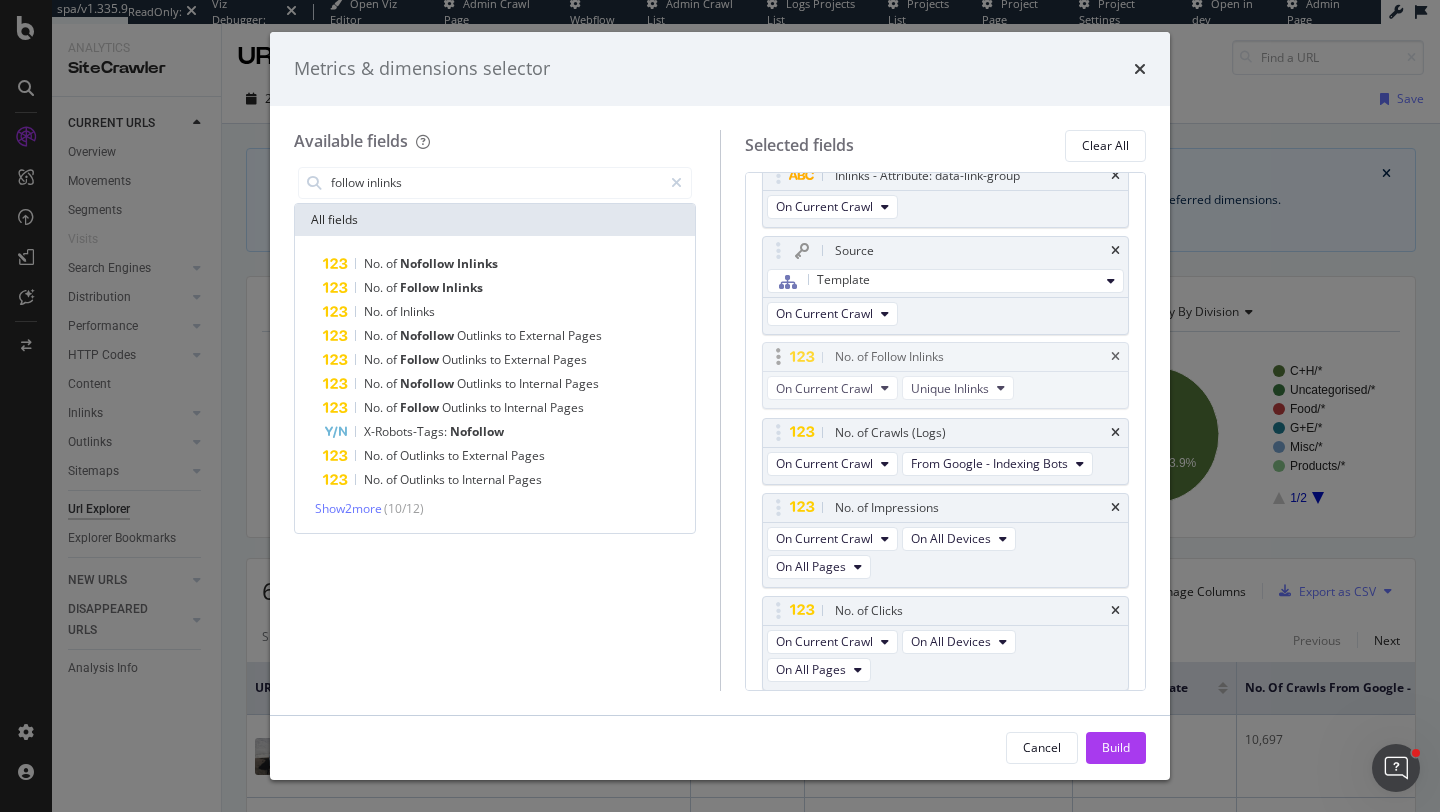click on "spa/v1.335.9 ReadOnly: Viz Debugger: Open Viz Editor Admin Crawl Page Webflow Admin Crawl List Logs Projects List Projects List Project Page Project Settings Open in dev Admin Page Analytics SiteCrawler CURRENT URLS Overview Movements Segments Visits Search Engines Top Charts Segments Conversion Insights Orphans Explorer Distribution Top Charts Segments Insights Internationalization Performance Top Charts Segments Insights HTTP Codes Top Charts Segments Insights Content Inlinks Top Charts Segments Insights Outlinks Top Charts Segments Insights Sitemaps Top Charts Insights Url Explorer Explorer Bookmarks NEW URLS Overview Segments Search Engines Top Charts Segments Conversion Insights Distribution Top Charts Segments Insights Internationalization Performance Top Charts Segments Insights HTTP Codes Top Charts Segments Insights Content Inlinks Top Charts Segments Insights Outlinks Top Charts Segments Insights Sitemaps Top Charts Insights Url Explorer Explorer Bookmarks DISAPPEARED URLS Overview Segments Segments" at bounding box center (720, 406) 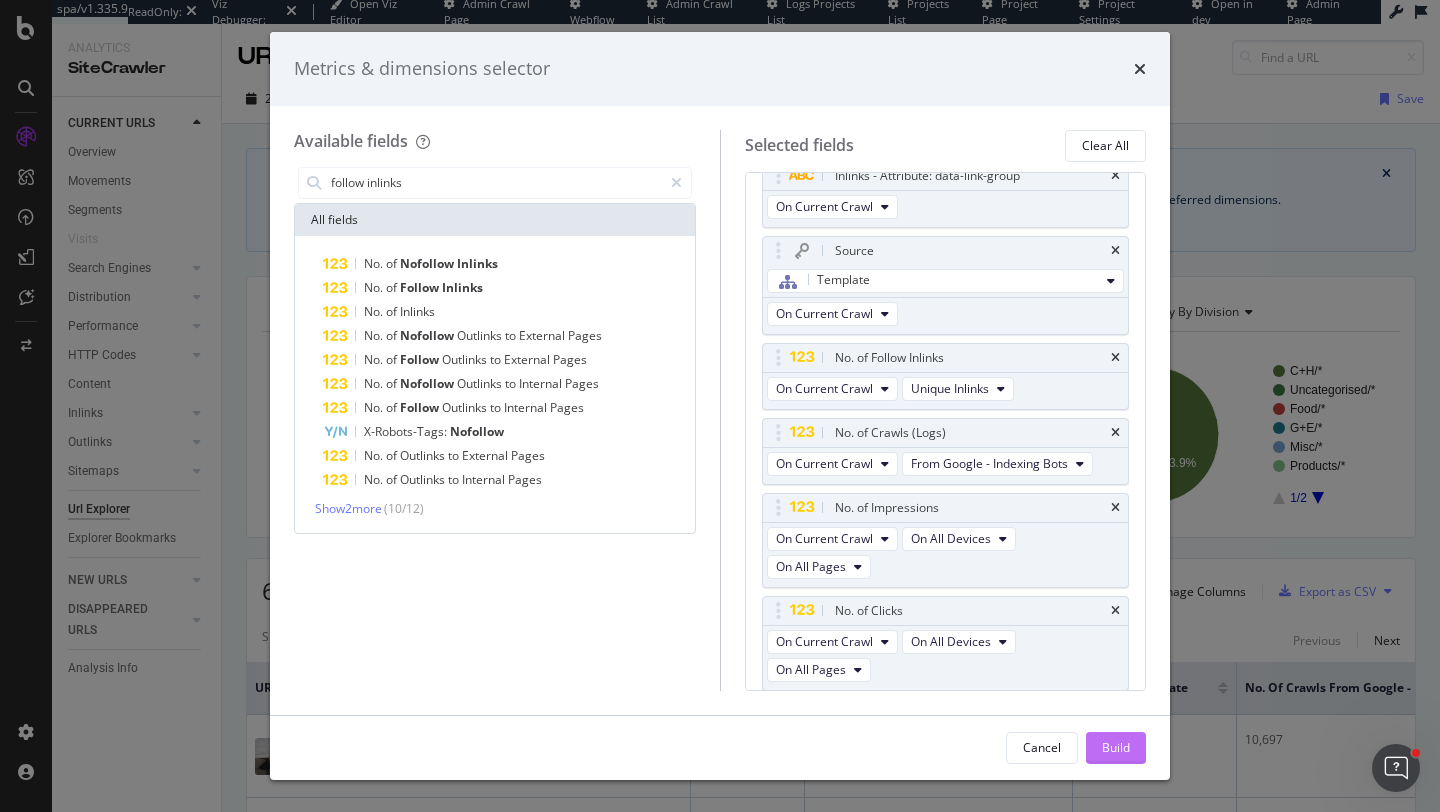 click on "Build" at bounding box center [1116, 747] 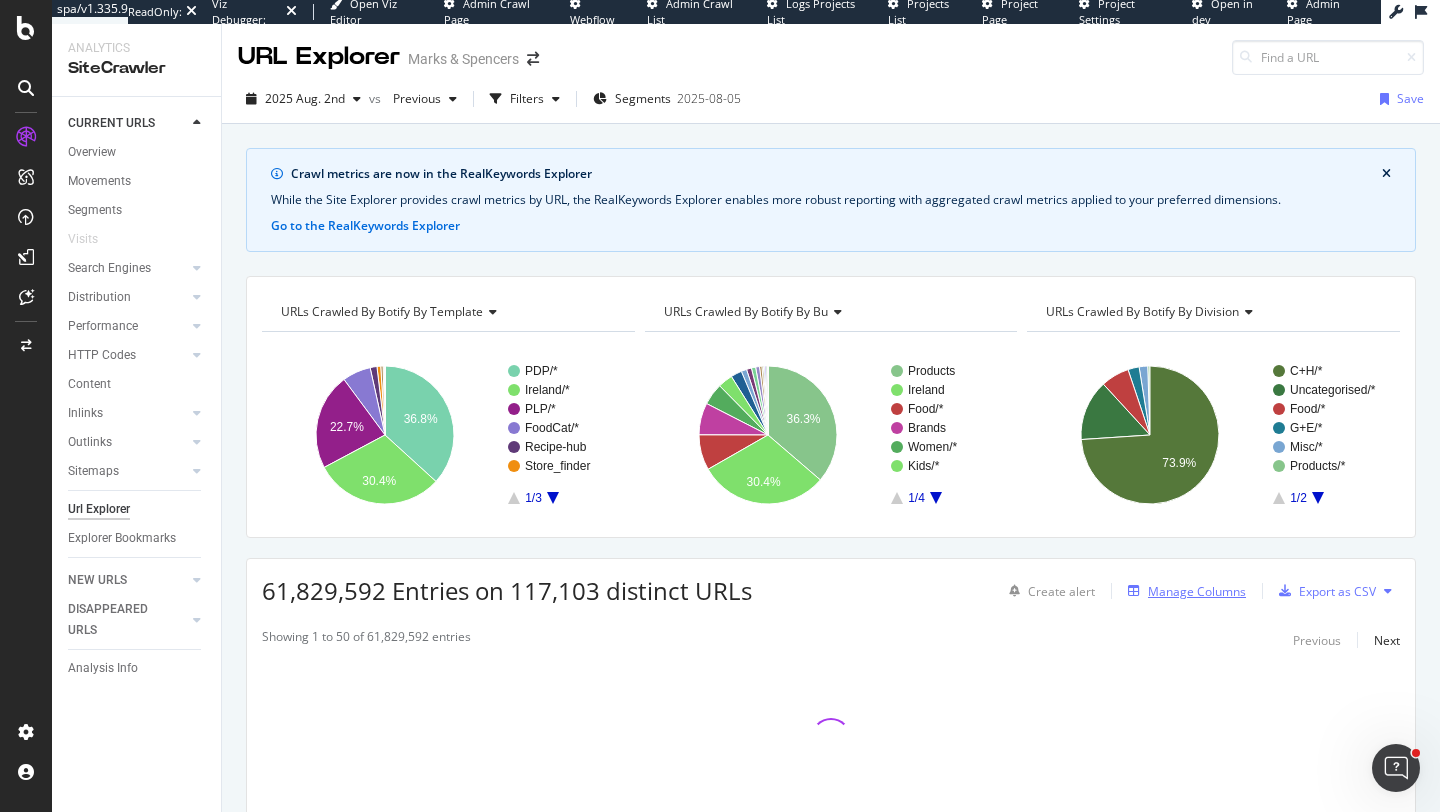 click on "Manage Columns" at bounding box center (1183, 591) 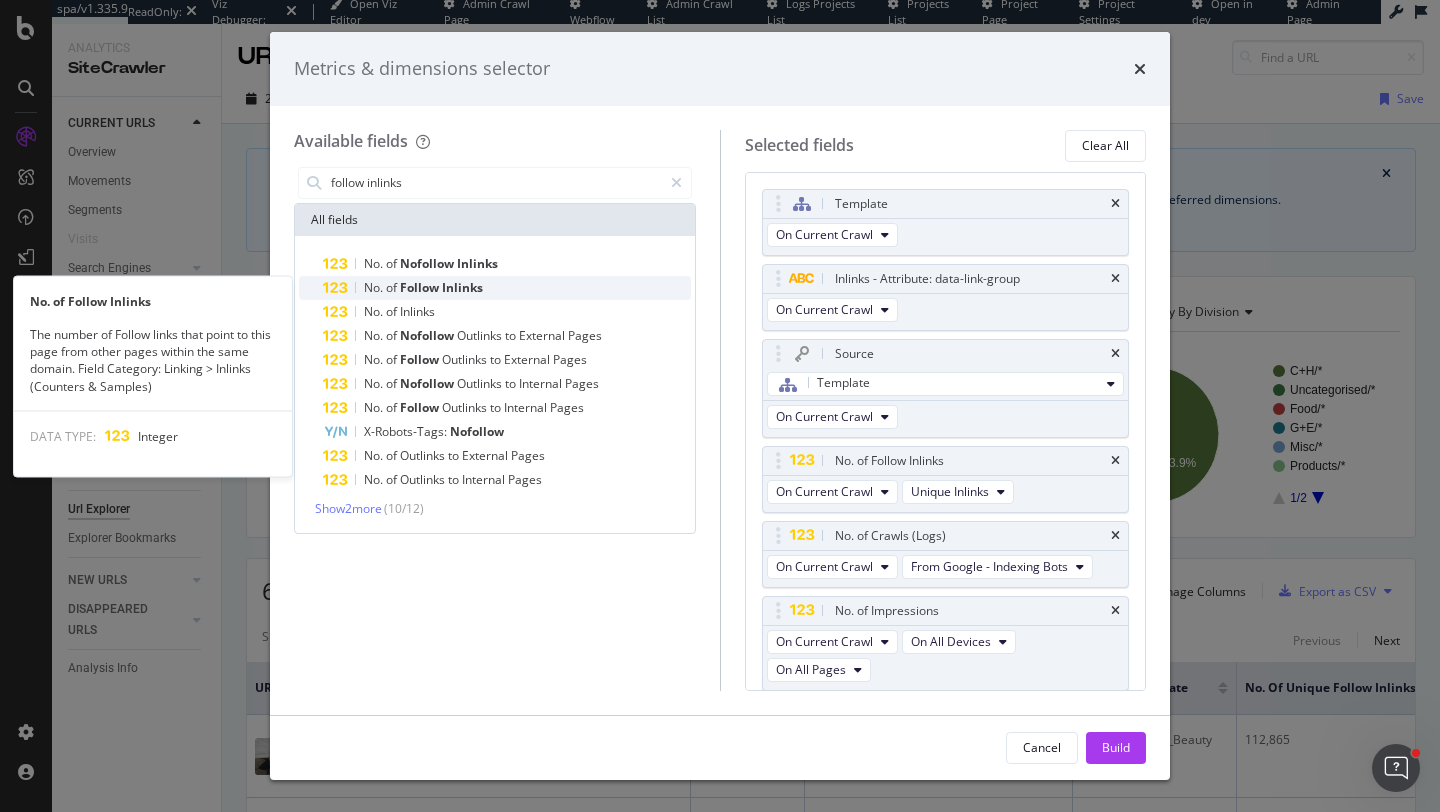 type on "follow inlinks" 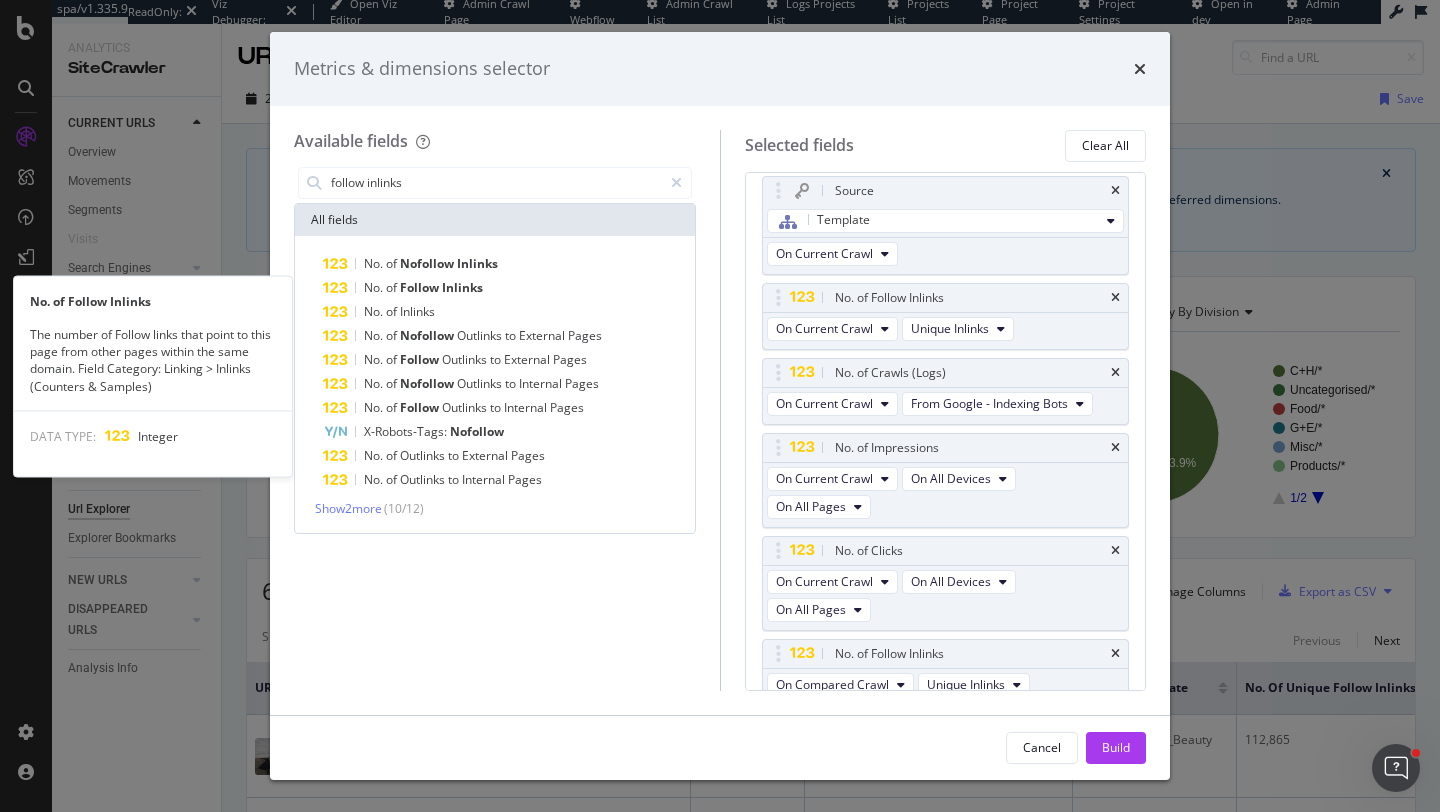 scroll, scrollTop: 178, scrollLeft: 0, axis: vertical 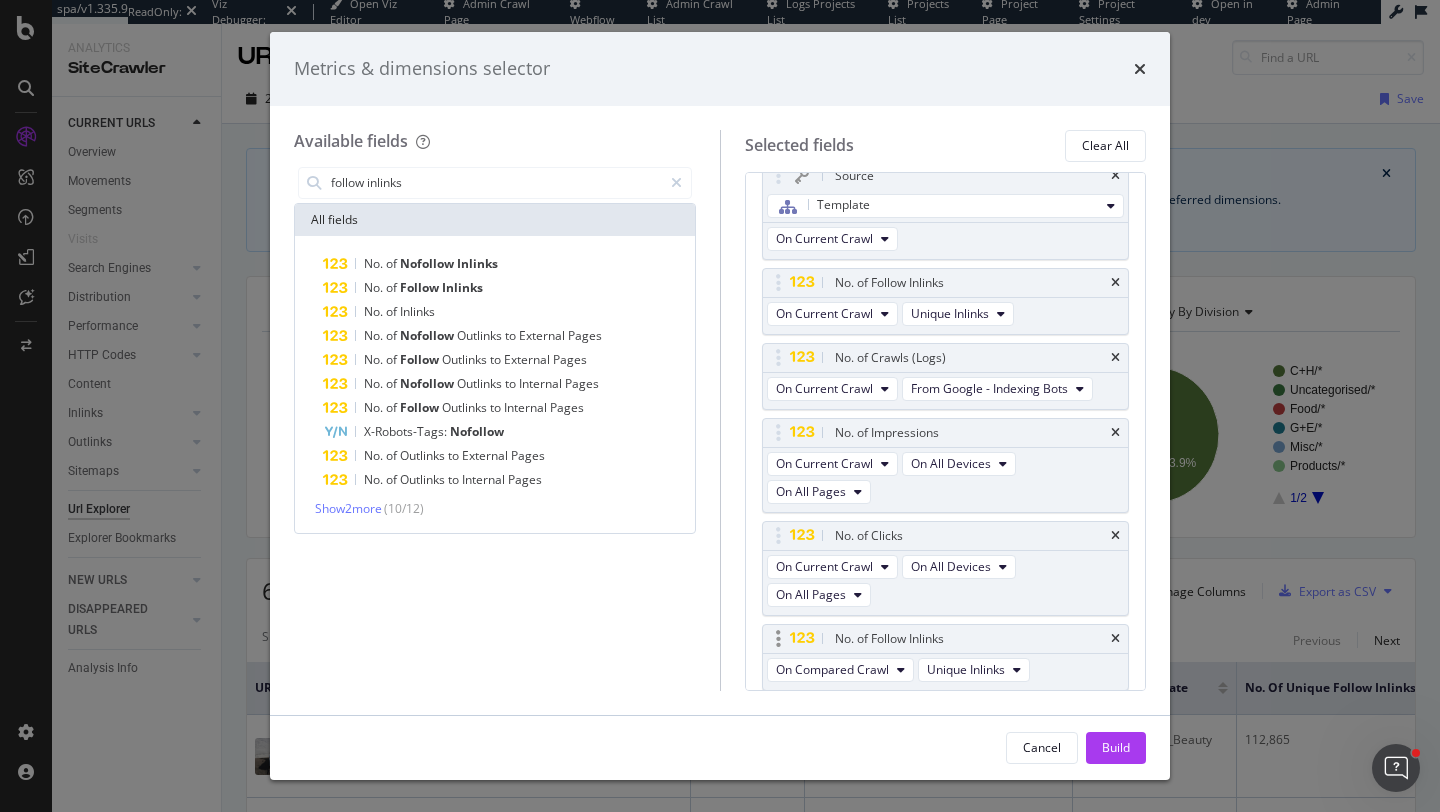 click at bounding box center (946, 653) 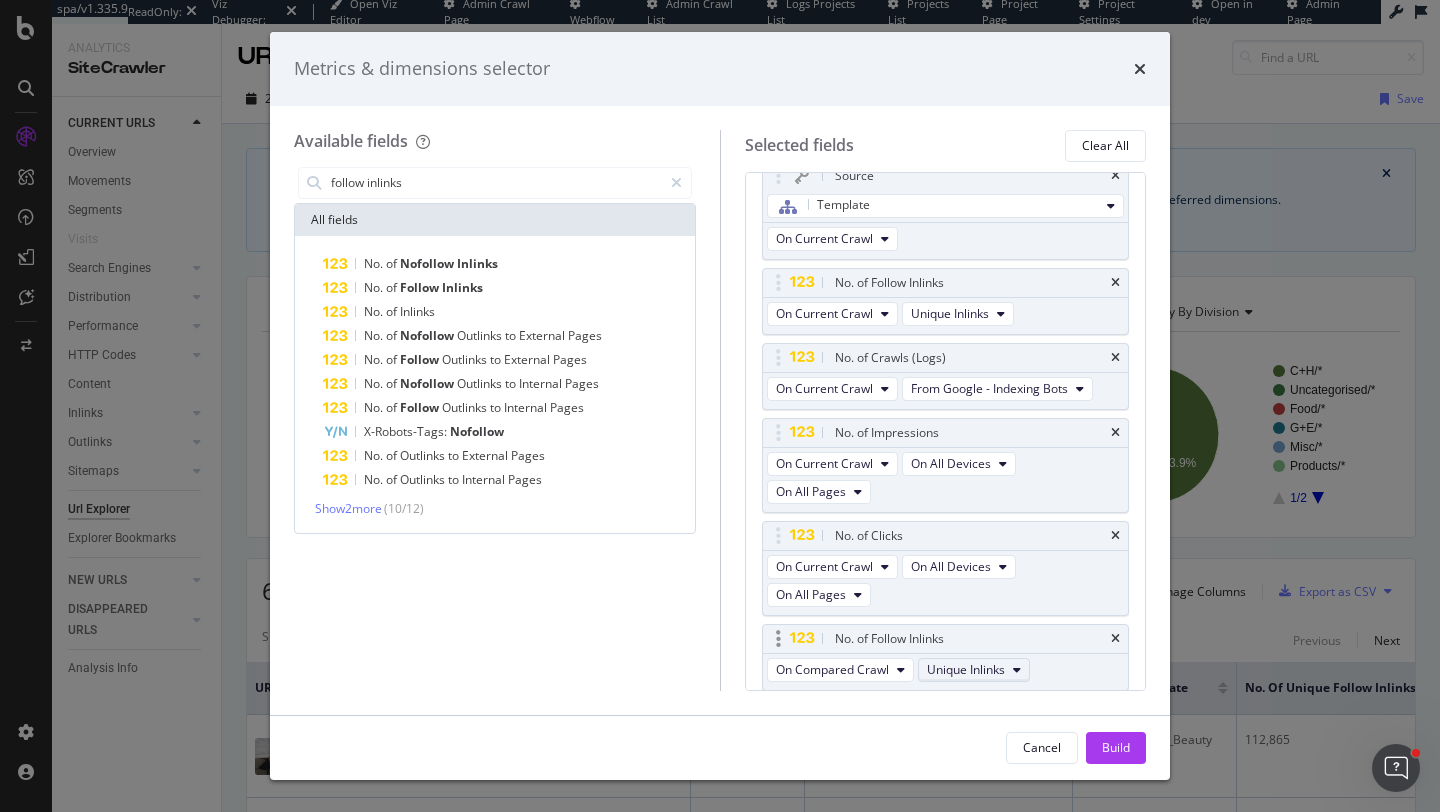 click on "Unique Inlinks" at bounding box center [966, 669] 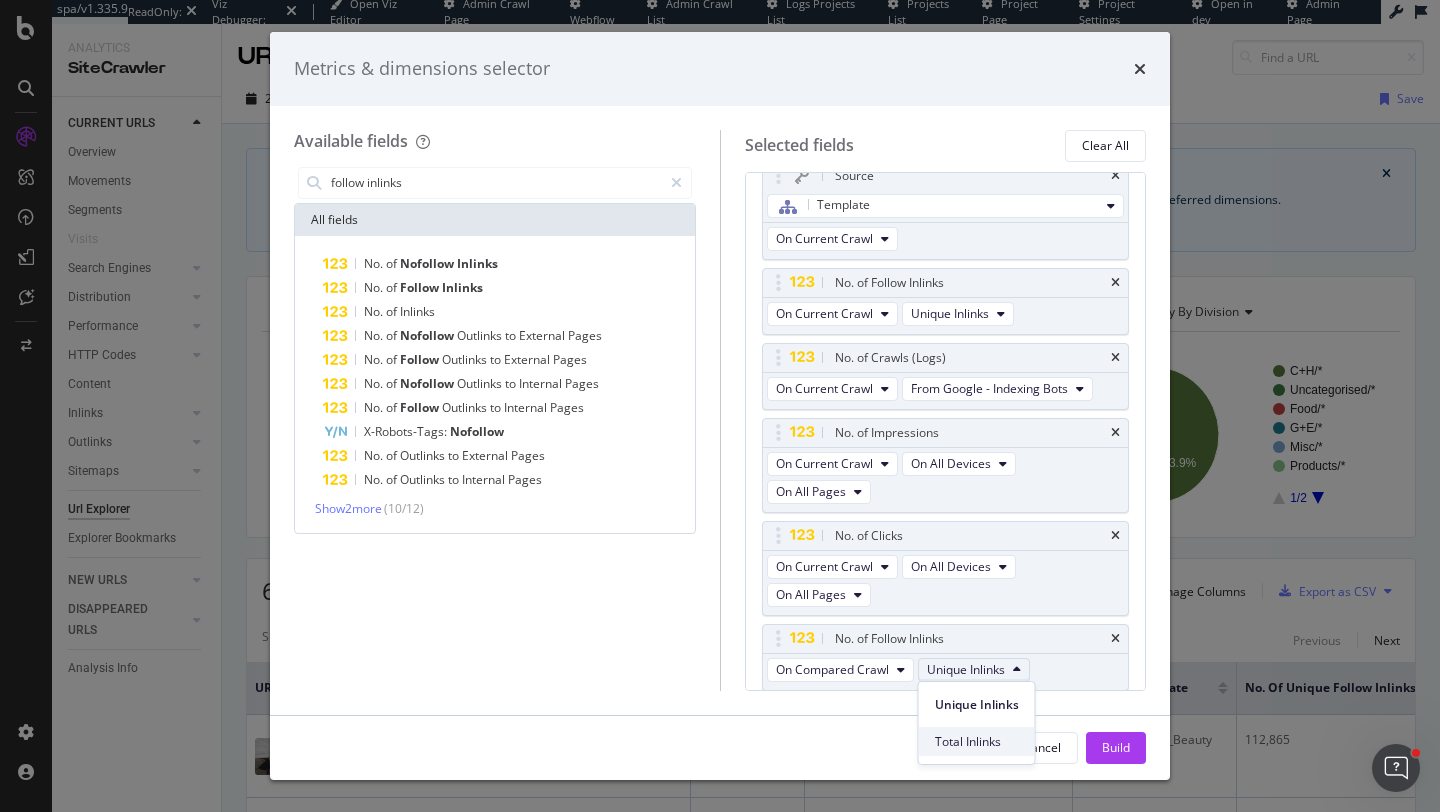 click on "Total Inlinks" at bounding box center [977, 742] 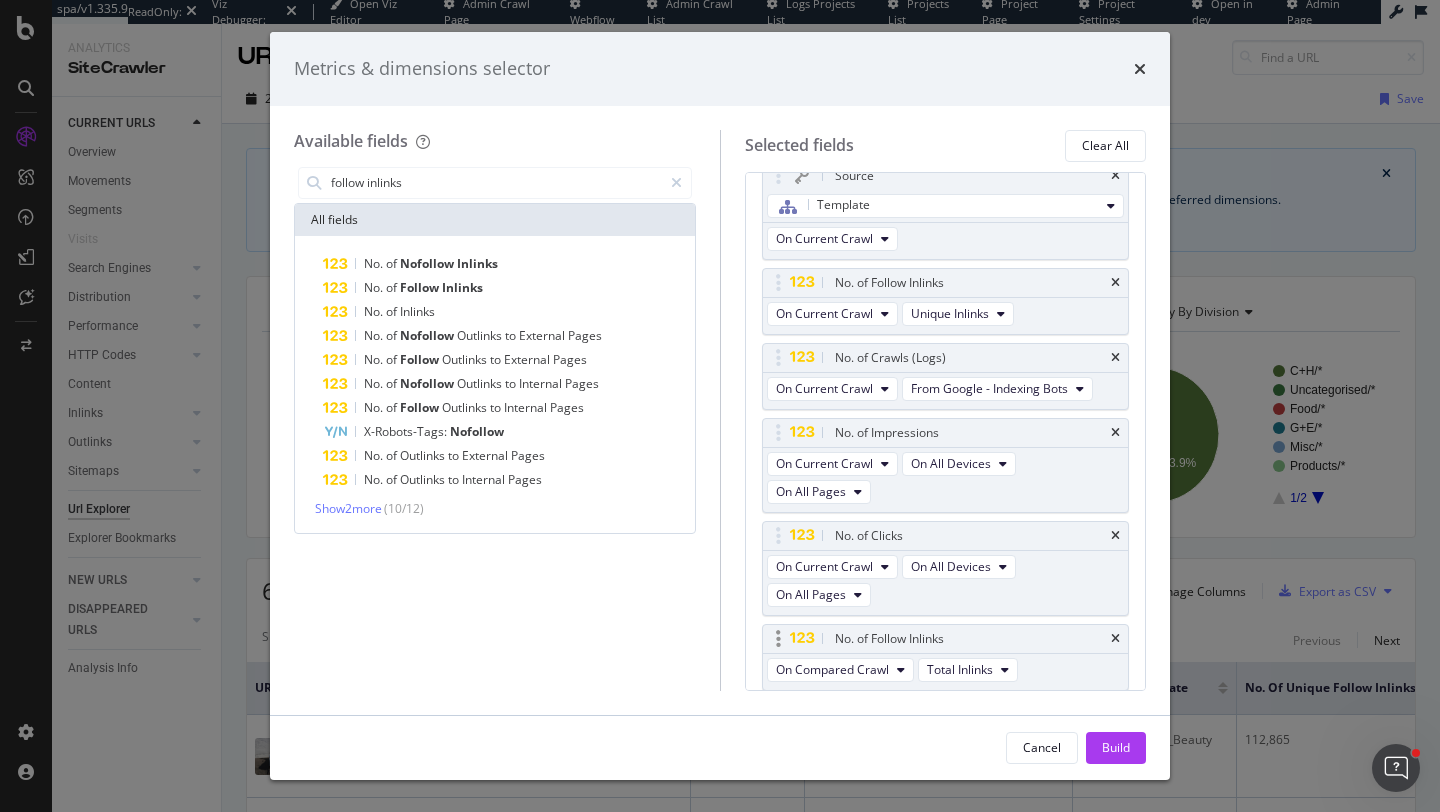 click on "On Compared Crawl Total Inlinks" at bounding box center [894, 672] 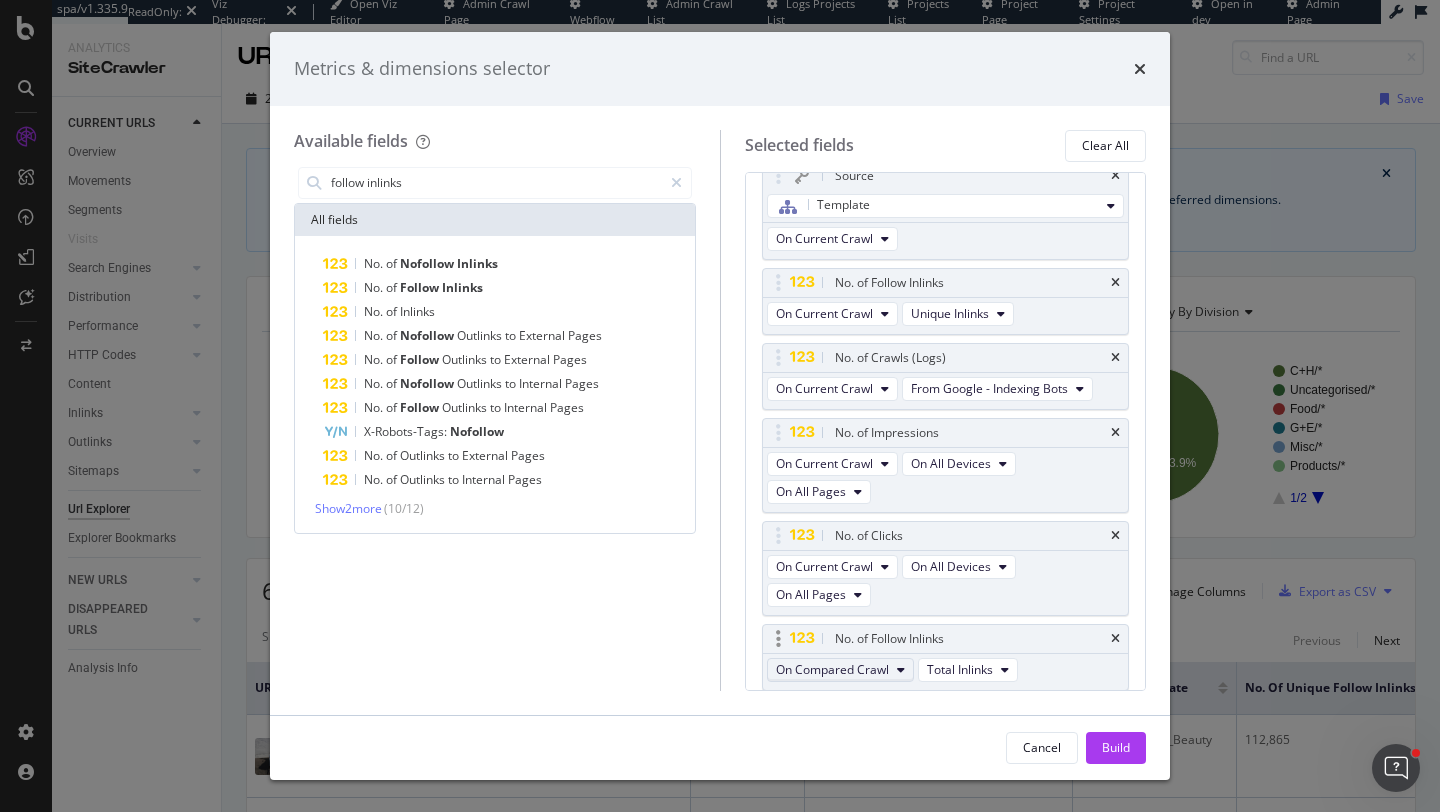 click on "On Compared Crawl" at bounding box center [832, 669] 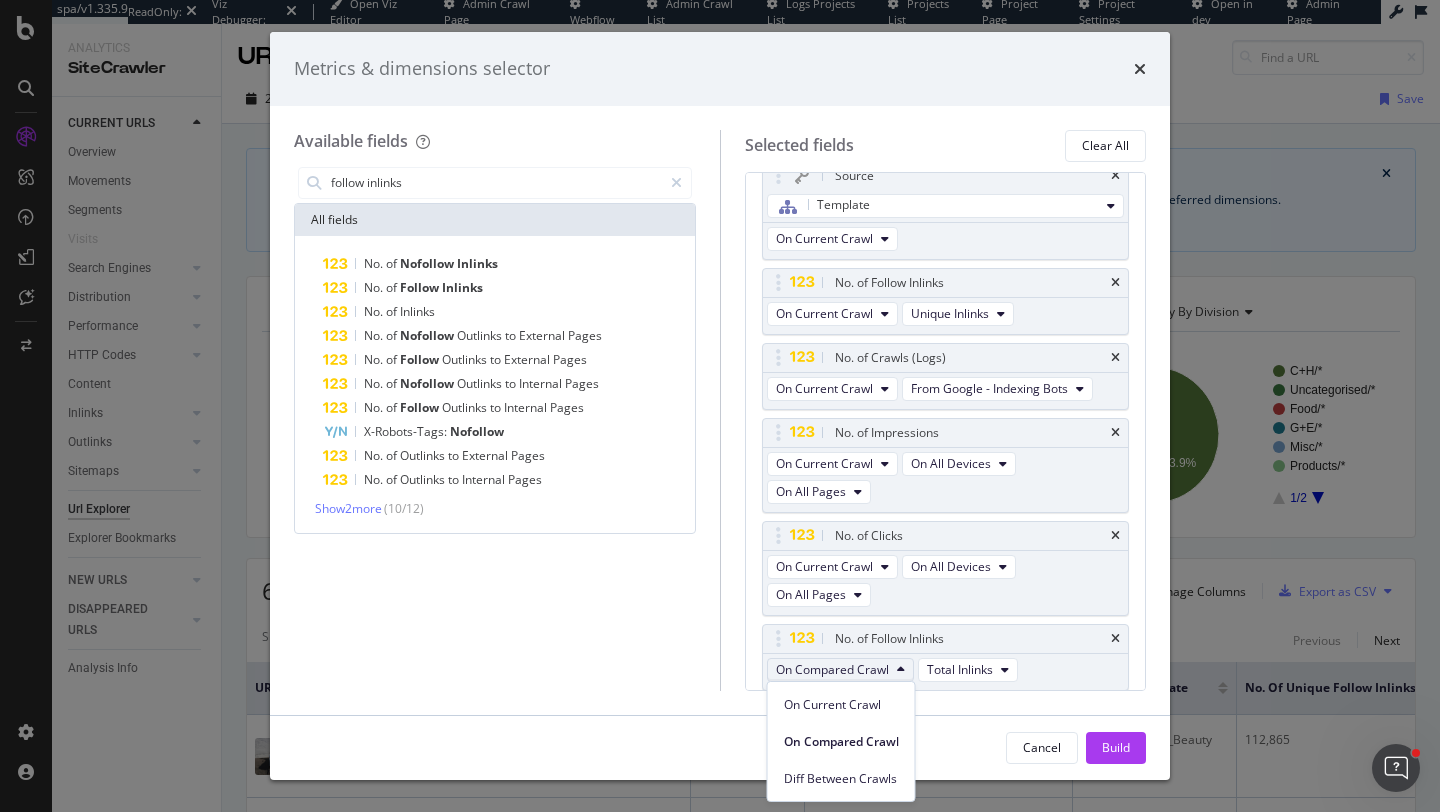 click on "On Compared Crawl" at bounding box center (841, 737) 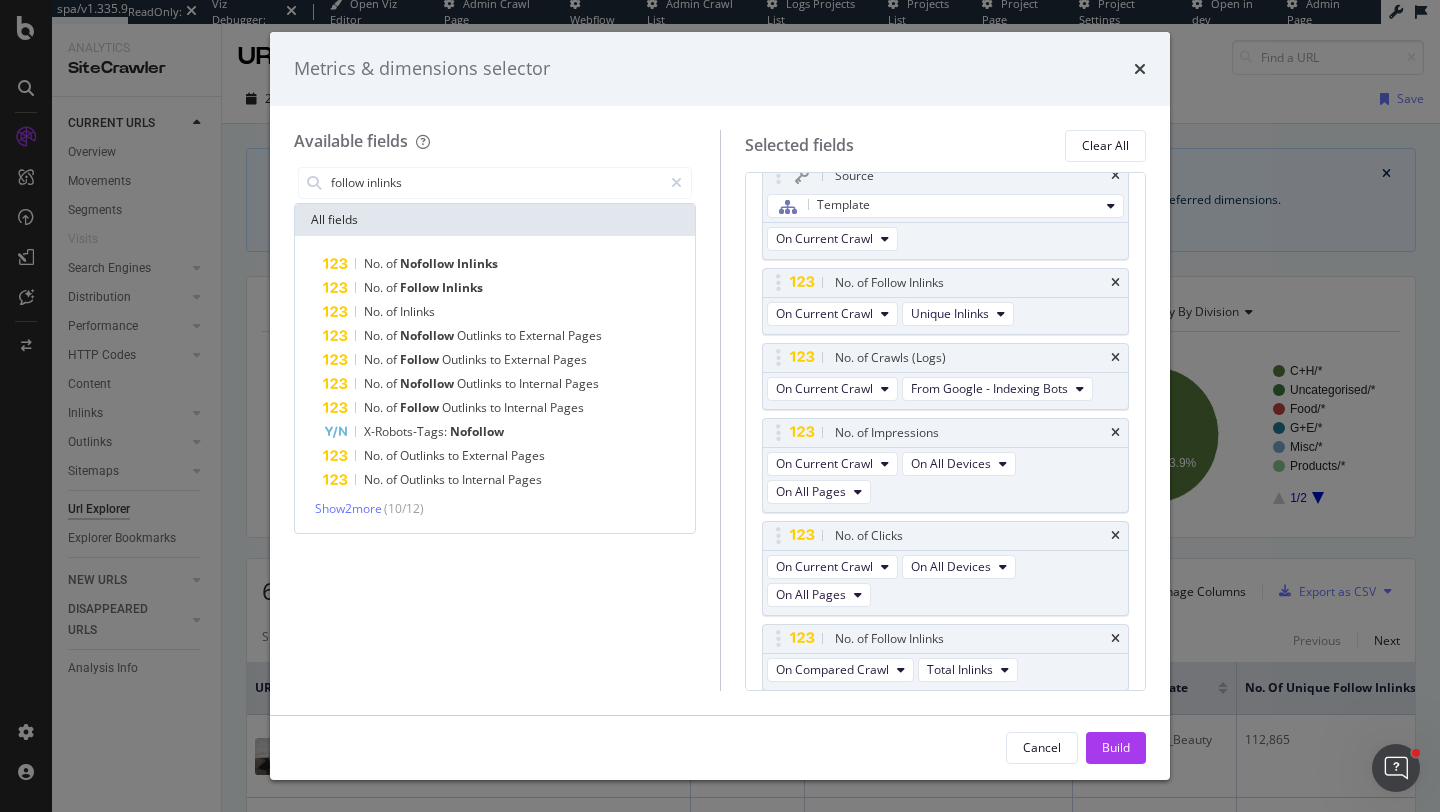 click on "Cancel Build" at bounding box center [720, 748] 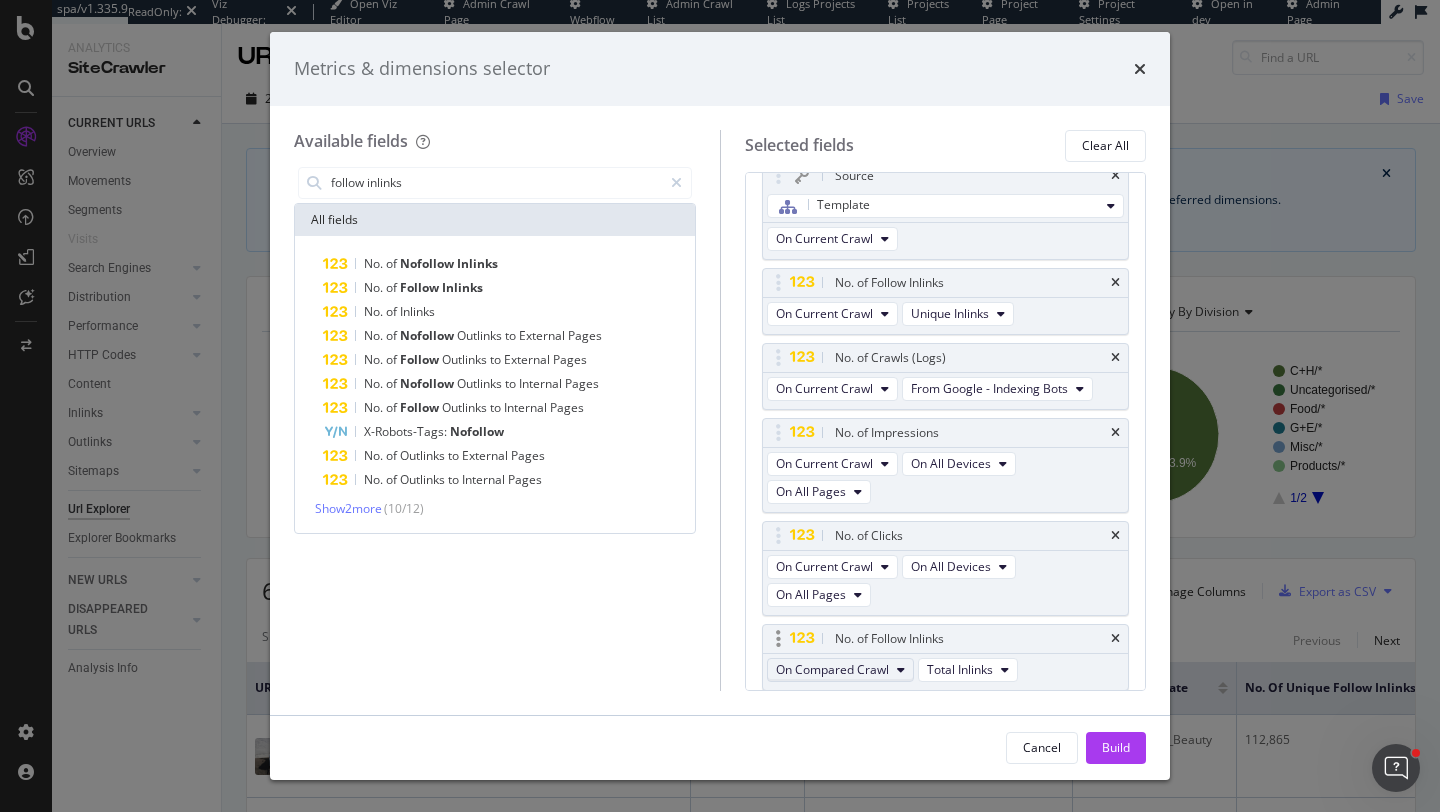 click on "On Compared Crawl" at bounding box center (832, 669) 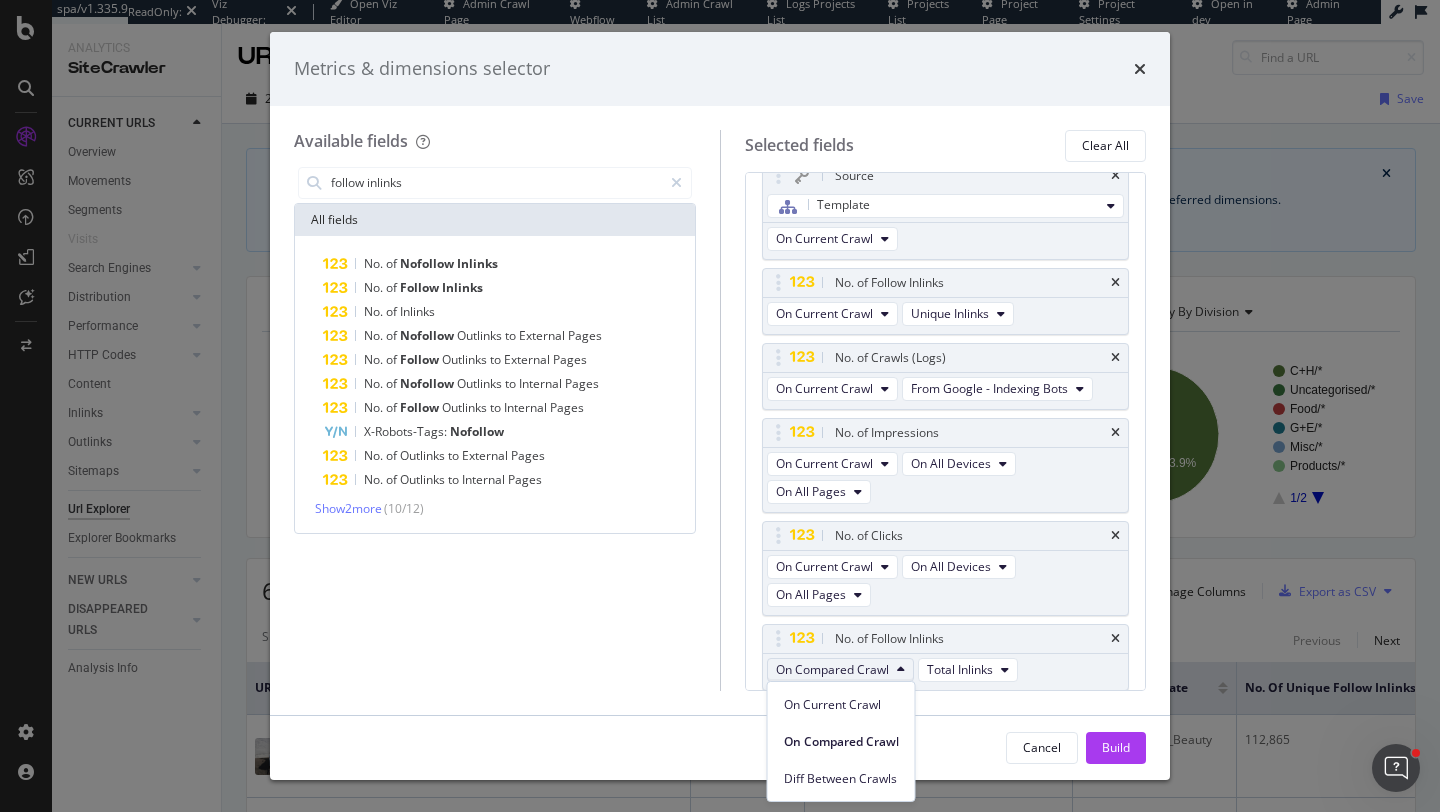 click on "On Current Crawl" at bounding box center (841, 700) 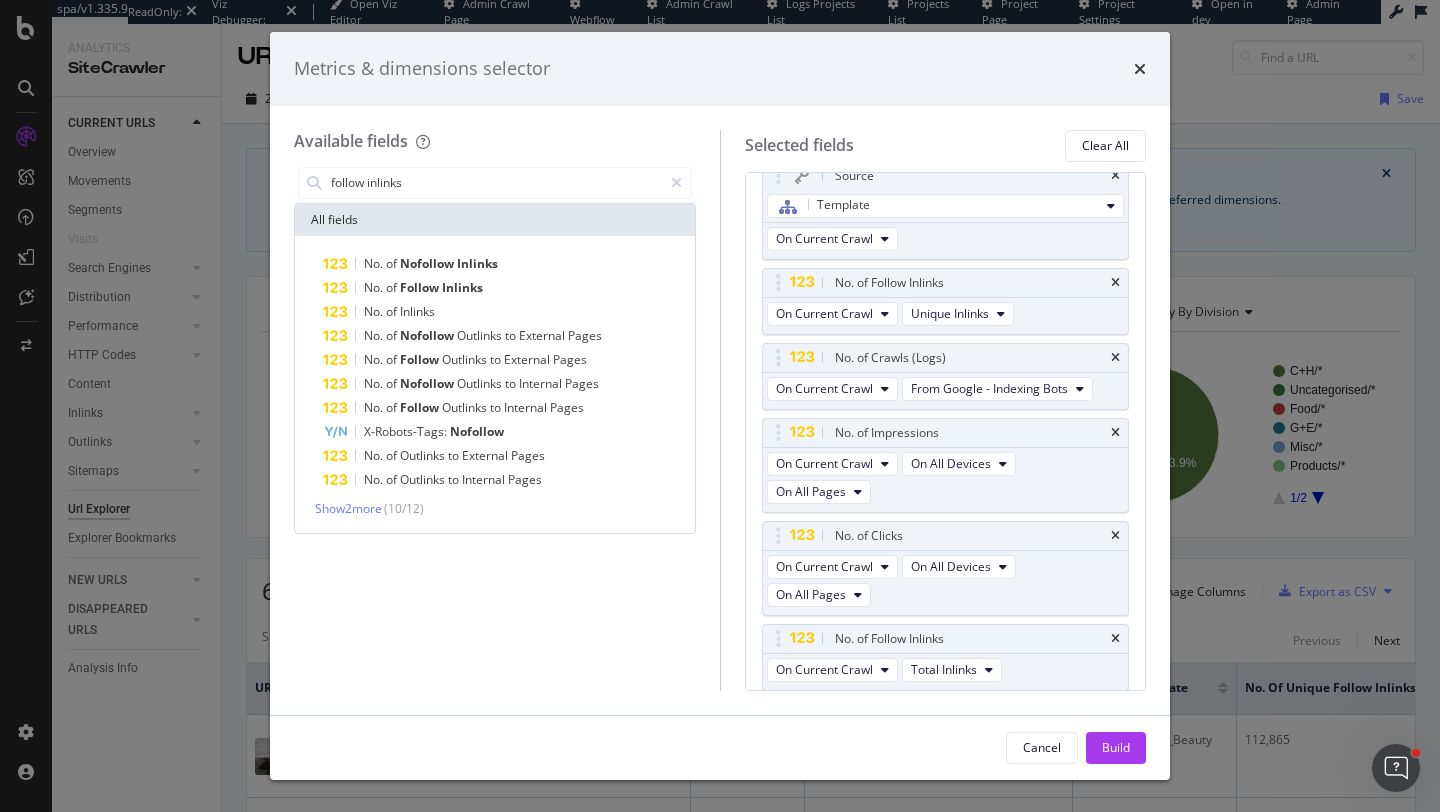 click on "Available fields follow inlinks All fields No.   of   Nofollow   Inlinks   No.   of   Follow   Inlinks   No.   of   Inlinks   No.   of   Nofollow   Outlinks   to   External   Pages   No.   of   Follow   Outlinks   to   External   Pages   No.   of   Nofollow   Outlinks   to   Internal   Pages   No.   of   Follow   Outlinks   to   Internal   Pages   X-Robots-Tags:   Nofollow   No.   of   Outlinks   to   External   Pages   No.   of   Outlinks   to   Internal   Pages   Show  2  more ( 10 / 12 ) Selected fields Clear All Template On Current Crawl Inlinks - Attribute: data-link-group On Current Crawl Source Template On Current Crawl No. of Follow Inlinks On Current Crawl Unique Inlinks No. of Crawls (Logs) On Current Crawl From Google - Indexing Bots No. of Impressions On Current Crawl On All Devices On All Pages No. of Clicks On Current Crawl On All Devices On All Pages No. of Follow Inlinks On Current Crawl Total Inlinks You can use this field as a" at bounding box center (720, 410) 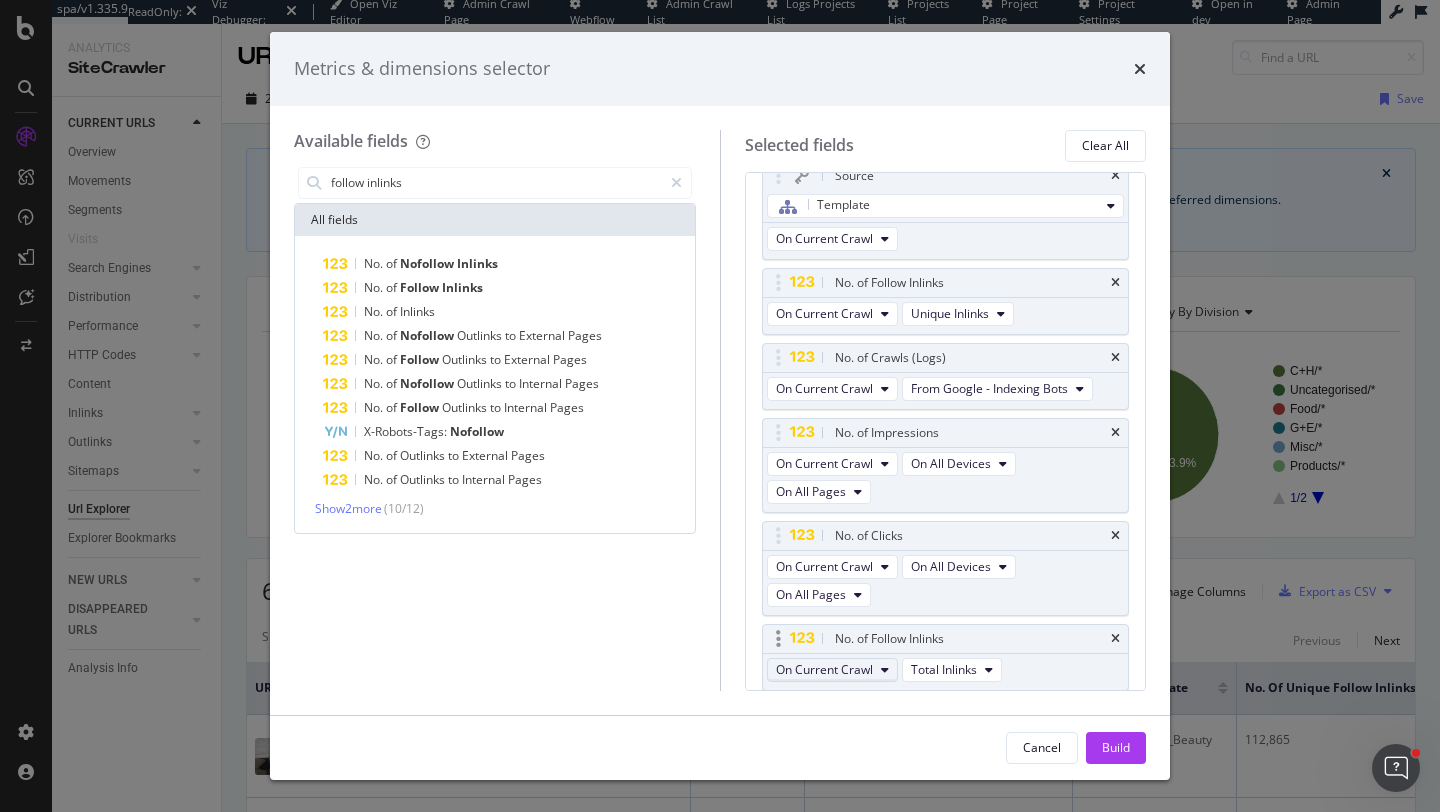 click on "On Current Crawl" at bounding box center [824, 669] 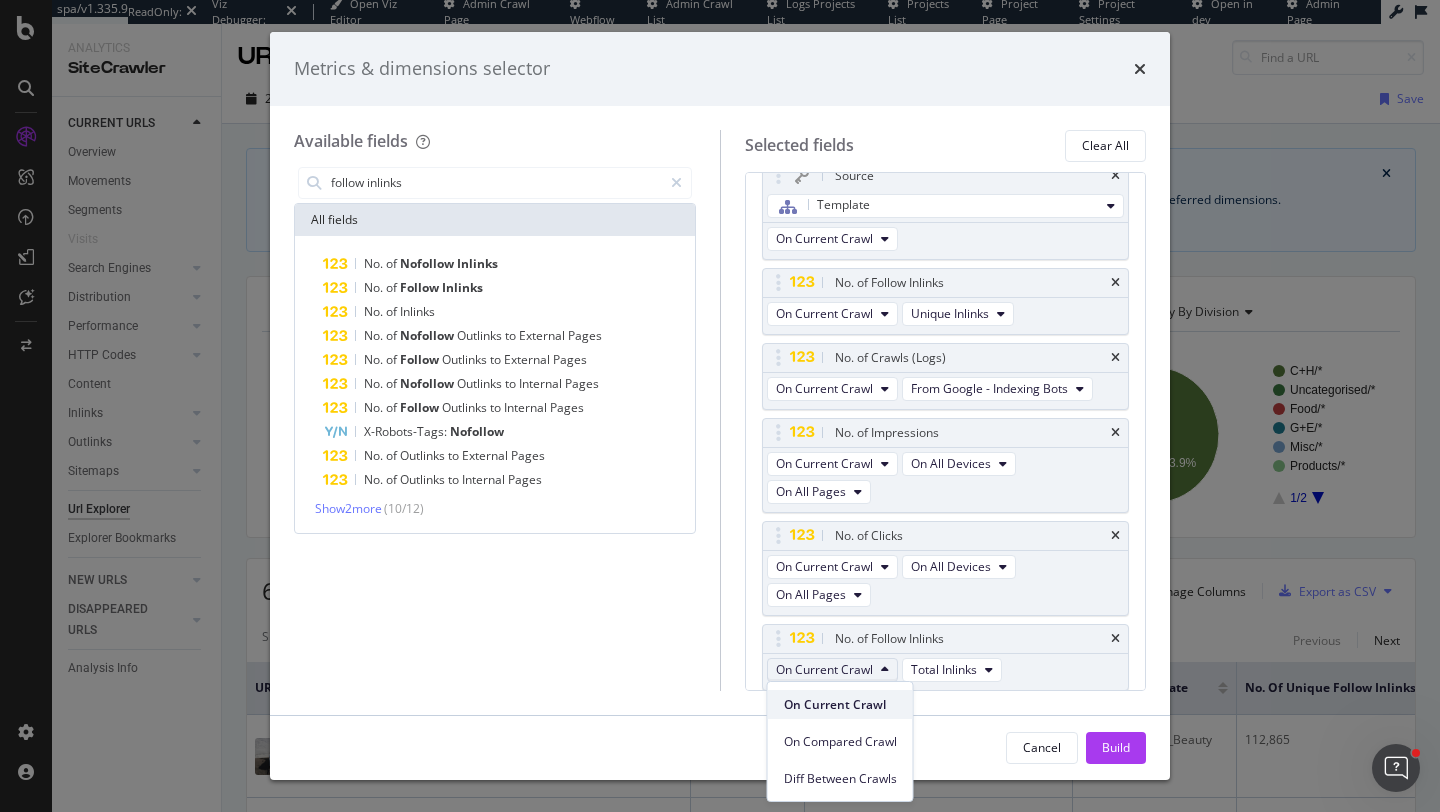 click on "On Current Crawl" at bounding box center (840, 705) 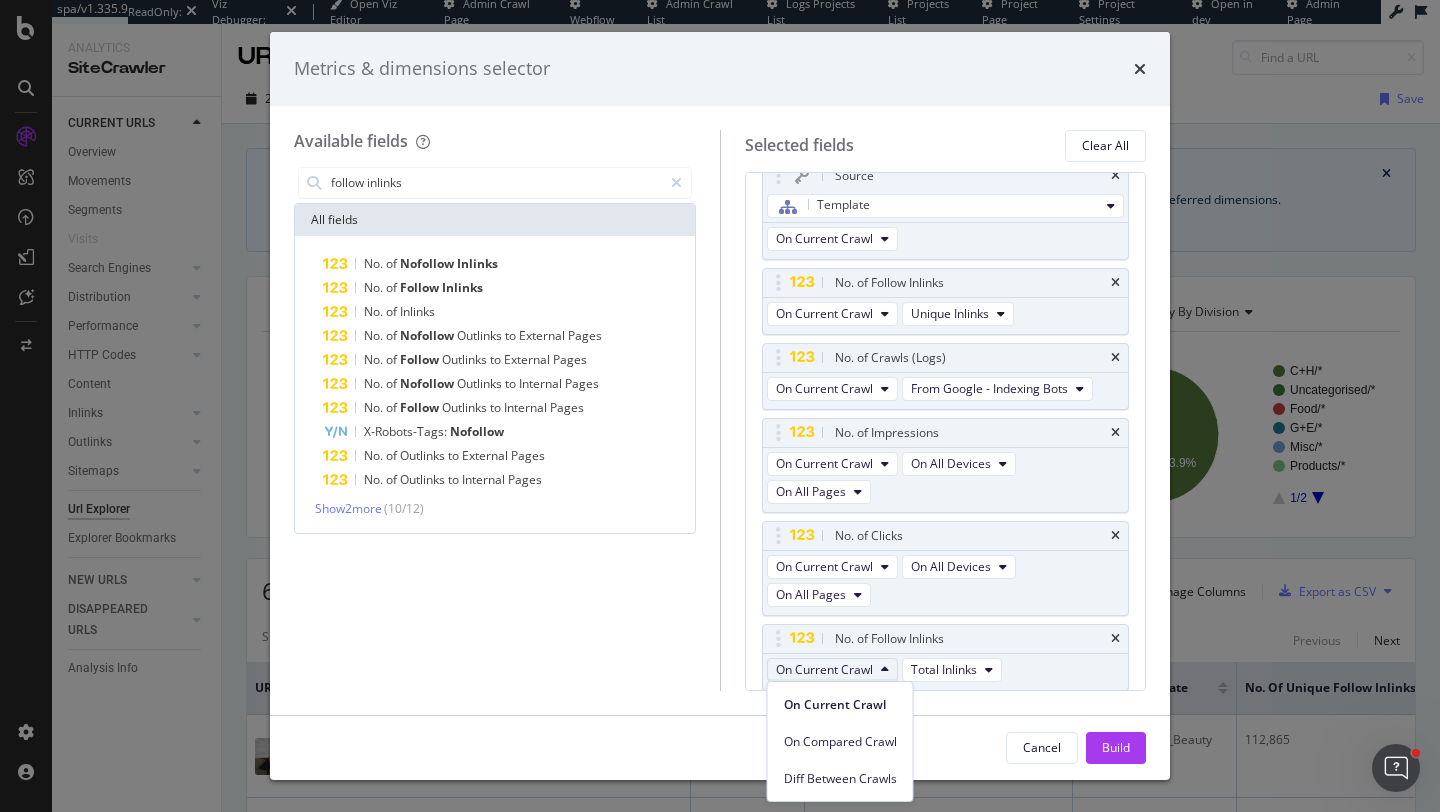 click on "Available fields follow inlinks All fields No.   of   Nofollow   Inlinks   No.   of   Follow   Inlinks   No.   of   Inlinks   No.   of   Nofollow   Outlinks   to   External   Pages   No.   of   Follow   Outlinks   to   External   Pages   No.   of   Nofollow   Outlinks   to   Internal   Pages   No.   of   Follow   Outlinks   to   Internal   Pages   X-Robots-Tags:   Nofollow   No.   of   Outlinks   to   External   Pages   No.   of   Outlinks   to   Internal   Pages   Show  2  more ( 10 / 12 ) Selected fields Clear All Template On Current Crawl Inlinks - Attribute: data-link-group On Current Crawl Source Template On Current Crawl No. of Follow Inlinks On Current Crawl Unique Inlinks No. of Crawls (Logs) On Current Crawl From Google - Indexing Bots No. of Impressions On Current Crawl On All Devices On All Pages No. of Clicks On Current Crawl On All Devices On All Pages No. of Follow Inlinks On Current Crawl Total Inlinks You can use this field as a" at bounding box center [720, 410] 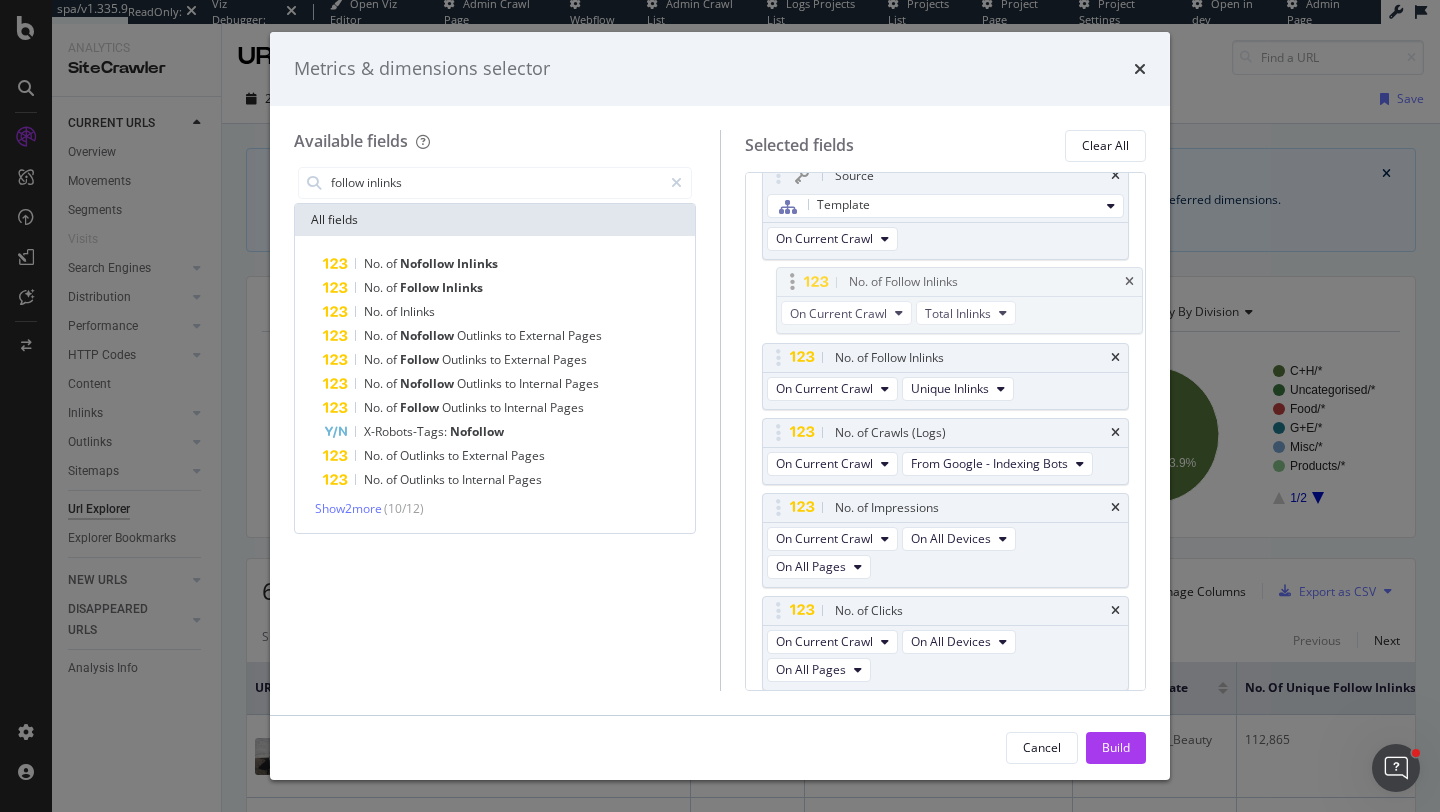 drag, startPoint x: 769, startPoint y: 646, endPoint x: 783, endPoint y: 290, distance: 356.27518 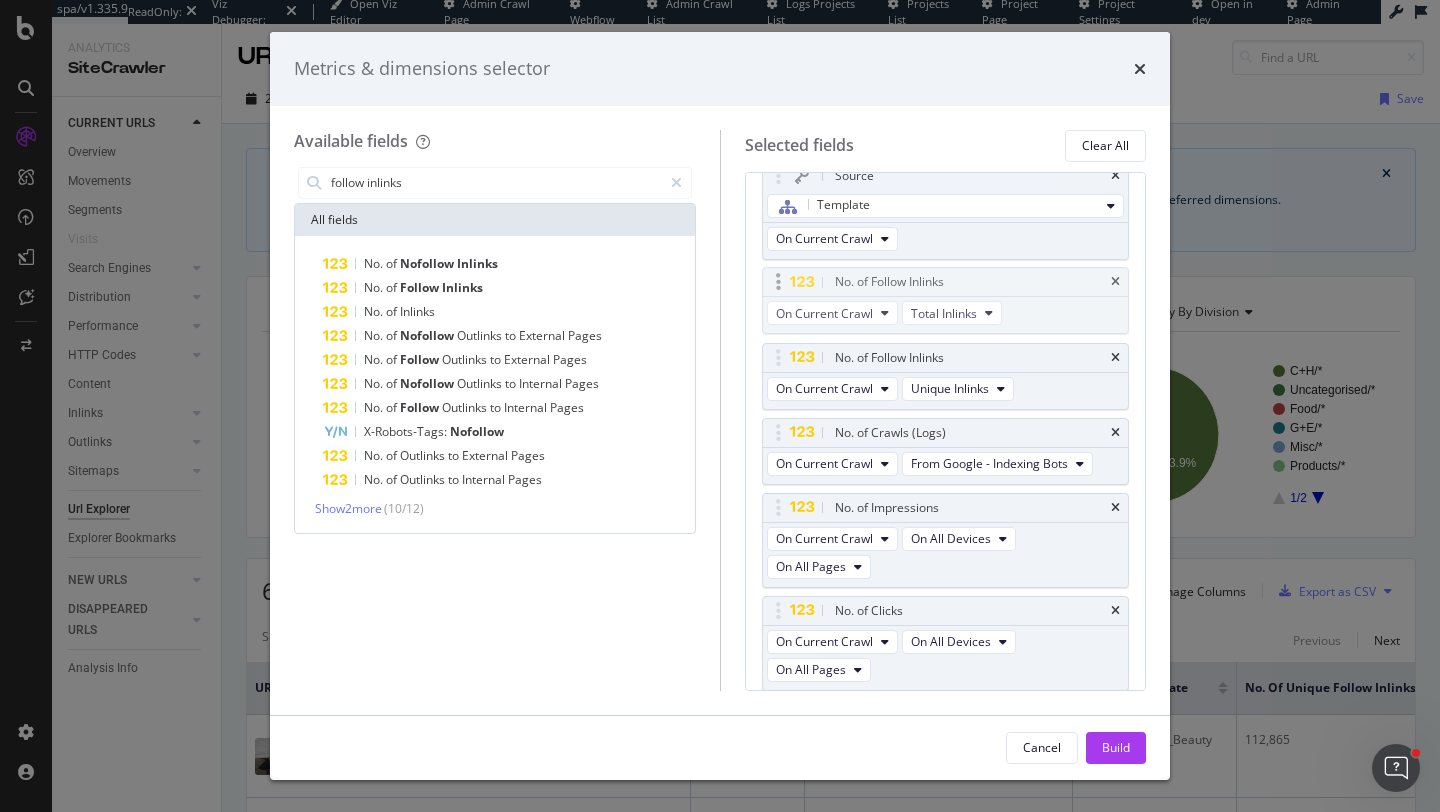 click on "spa/v1.335.9 ReadOnly: Viz Debugger: Open Viz Editor Admin Crawl Page Webflow Admin Crawl List Logs Projects List Projects List Project Page Project Settings Open in dev Admin Page Analytics SiteCrawler CURRENT URLS Overview Movements Segments Visits Search Engines Top Charts Segments Conversion Insights Orphans Explorer Distribution Top Charts Segments Insights Internationalization Performance Top Charts Segments Insights HTTP Codes Top Charts Segments Insights Content Inlinks Top Charts Segments Insights Outlinks Top Charts Segments Insights Sitemaps Top Charts Insights Url Explorer Explorer Bookmarks NEW URLS Overview Segments Search Engines Top Charts Segments Conversion Insights Distribution Top Charts Segments Insights Internationalization Performance Top Charts Segments Insights HTTP Codes Top Charts Segments Insights Content Inlinks Top Charts Segments Insights Outlinks Top Charts Segments Insights Sitemaps Top Charts Insights Url Explorer Explorer Bookmarks DISAPPEARED URLS Overview Segments Segments" at bounding box center [720, 406] 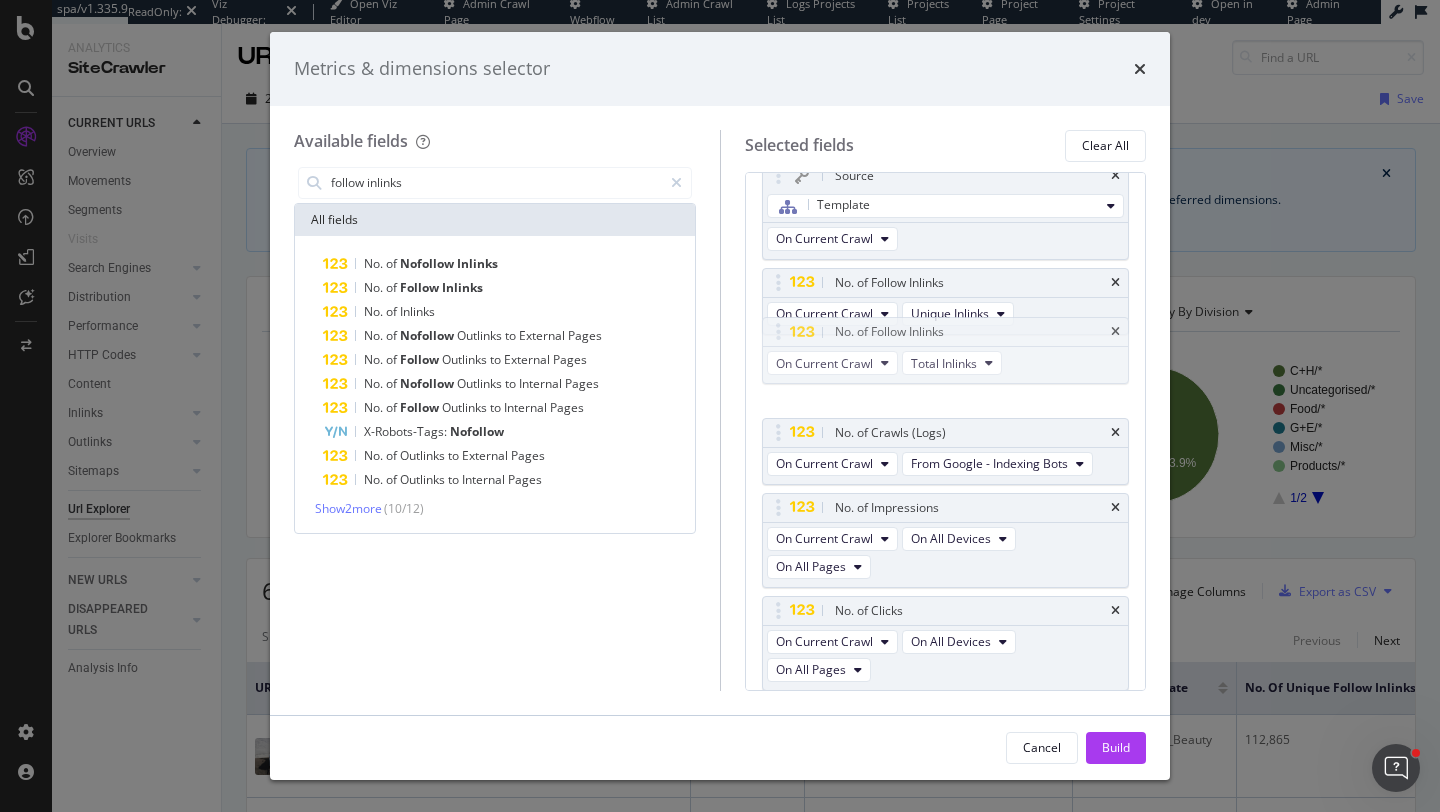drag, startPoint x: 777, startPoint y: 291, endPoint x: 777, endPoint y: 307, distance: 16 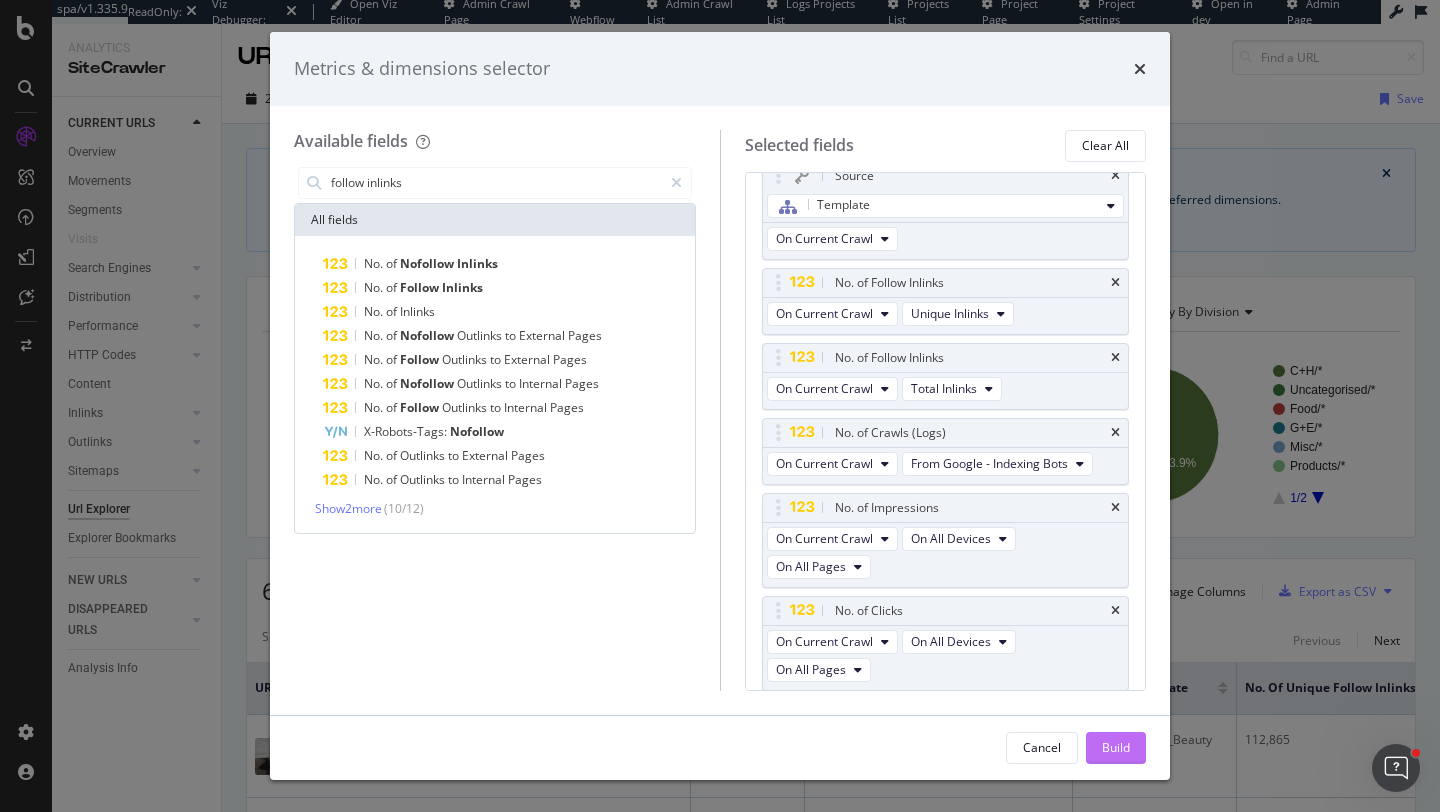 click on "Build" at bounding box center (1116, 747) 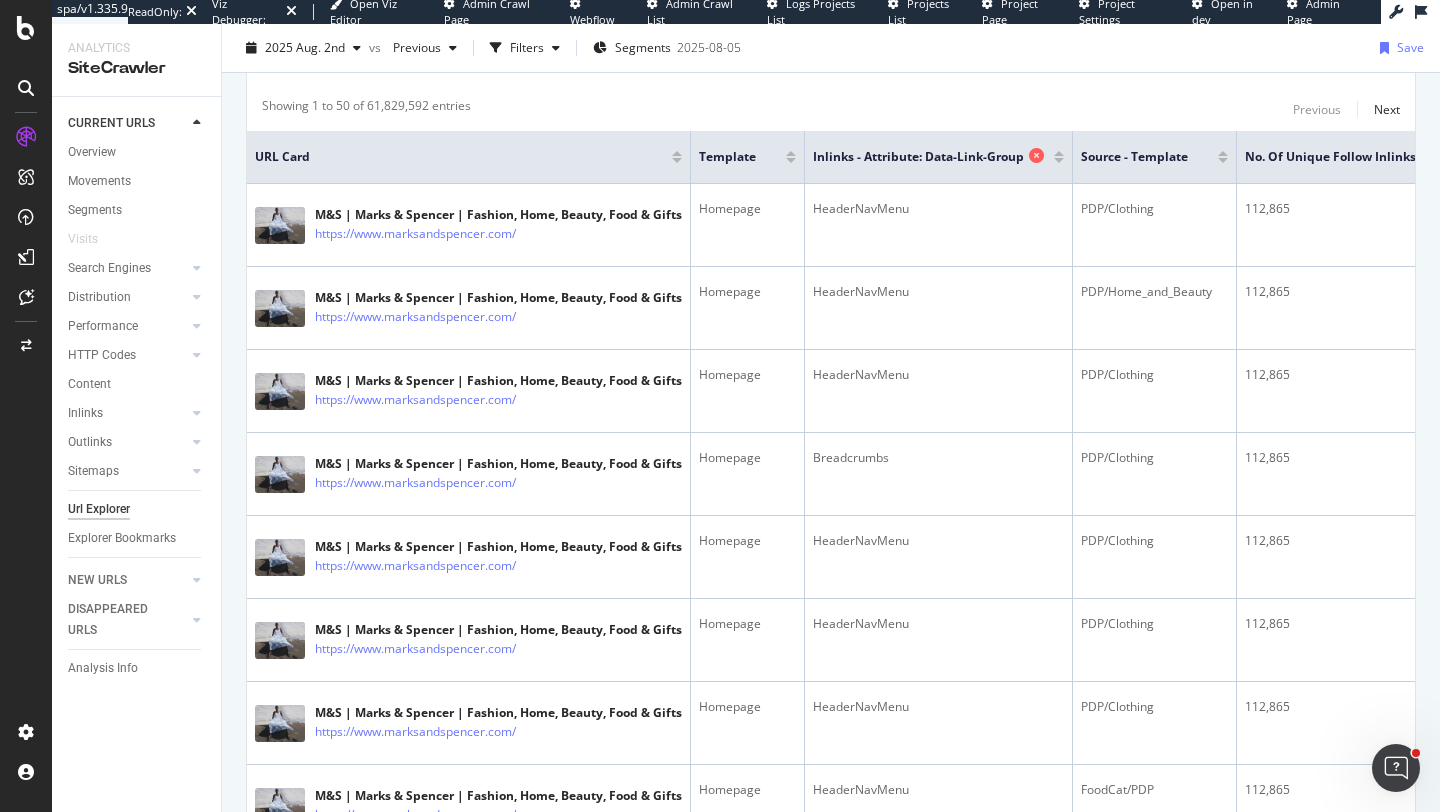 scroll, scrollTop: 529, scrollLeft: 0, axis: vertical 